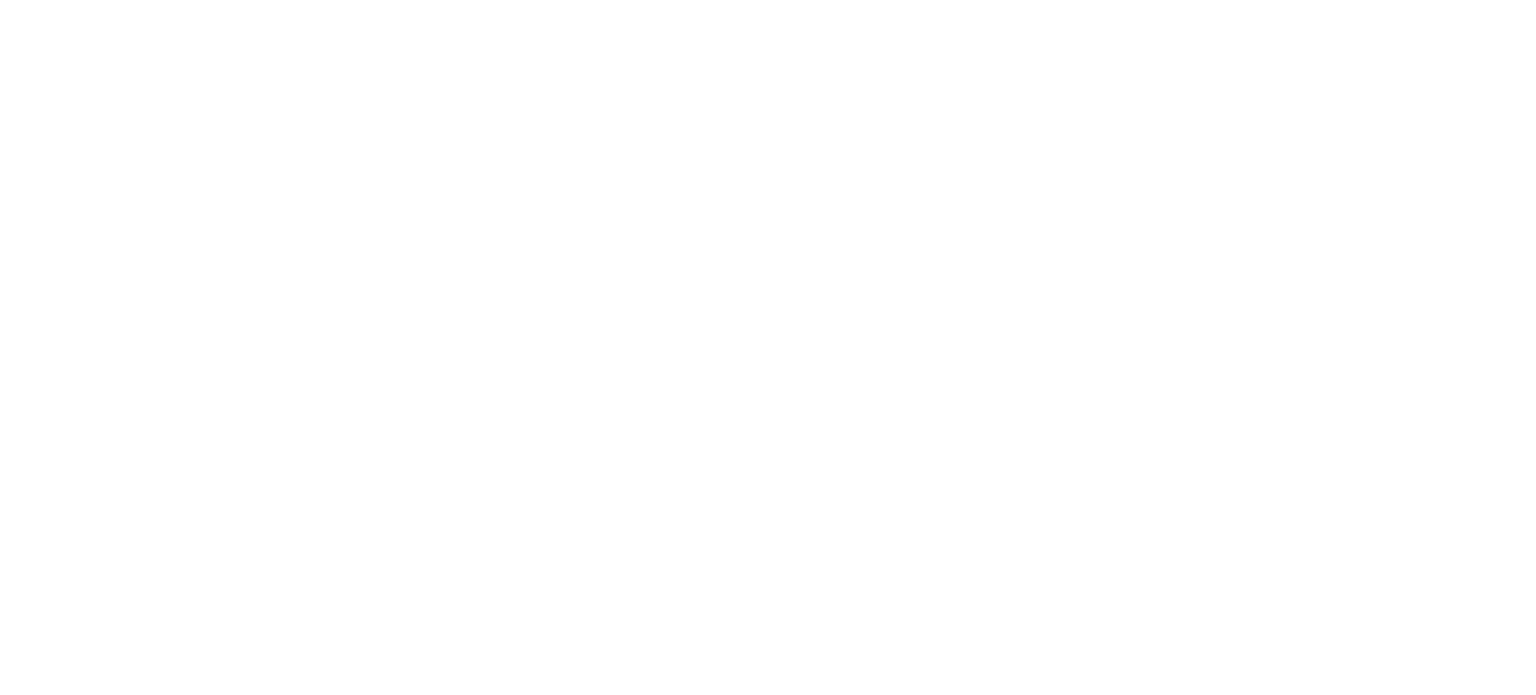 scroll, scrollTop: 0, scrollLeft: 0, axis: both 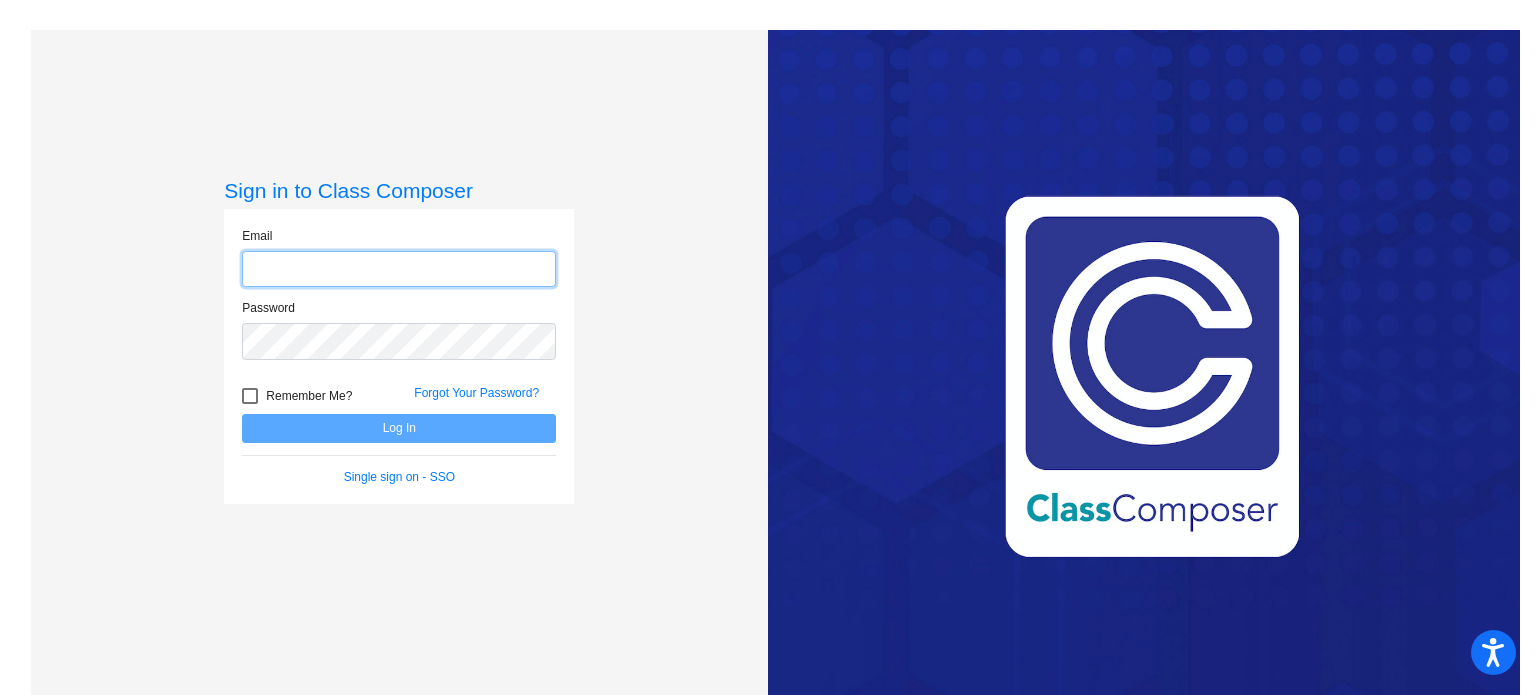 type on "[EMAIL_ADDRESS][DOMAIN_NAME]" 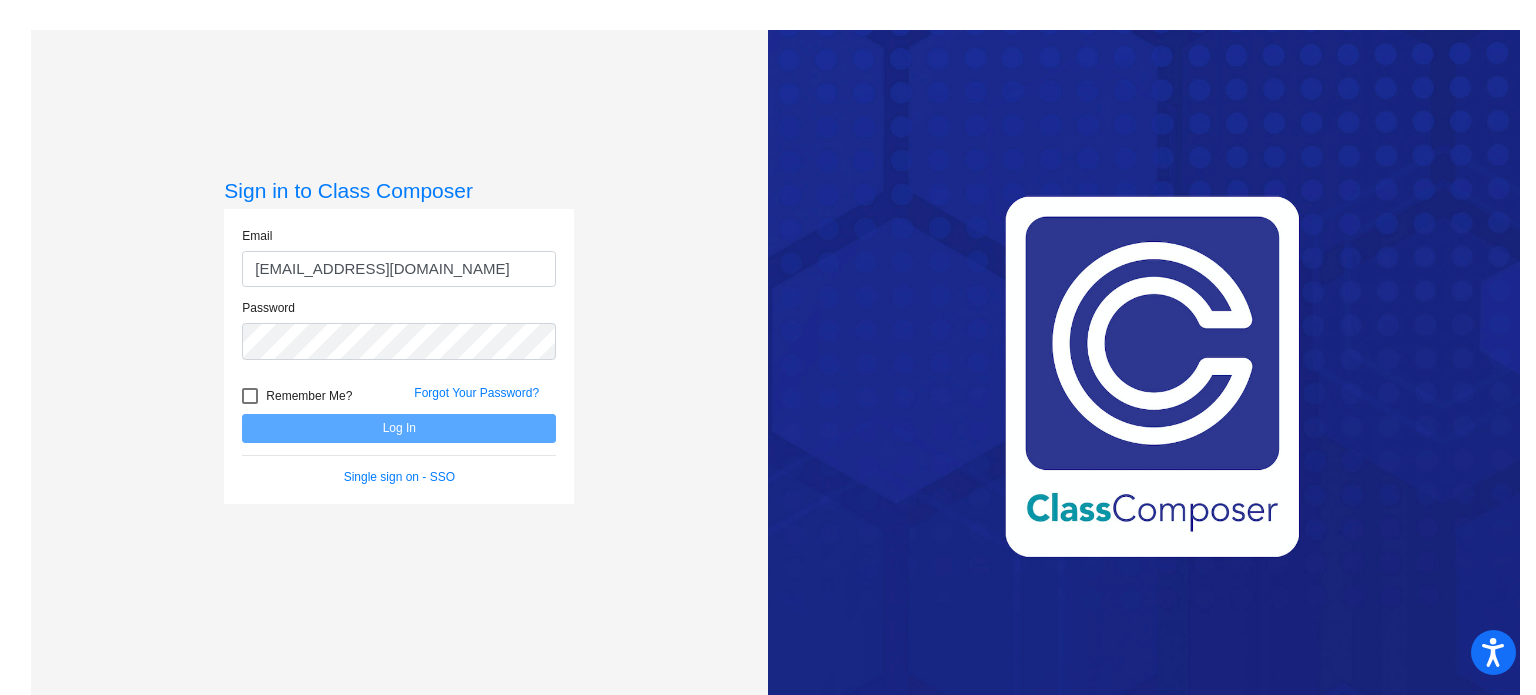 click on "Remember Me?" at bounding box center [297, 396] 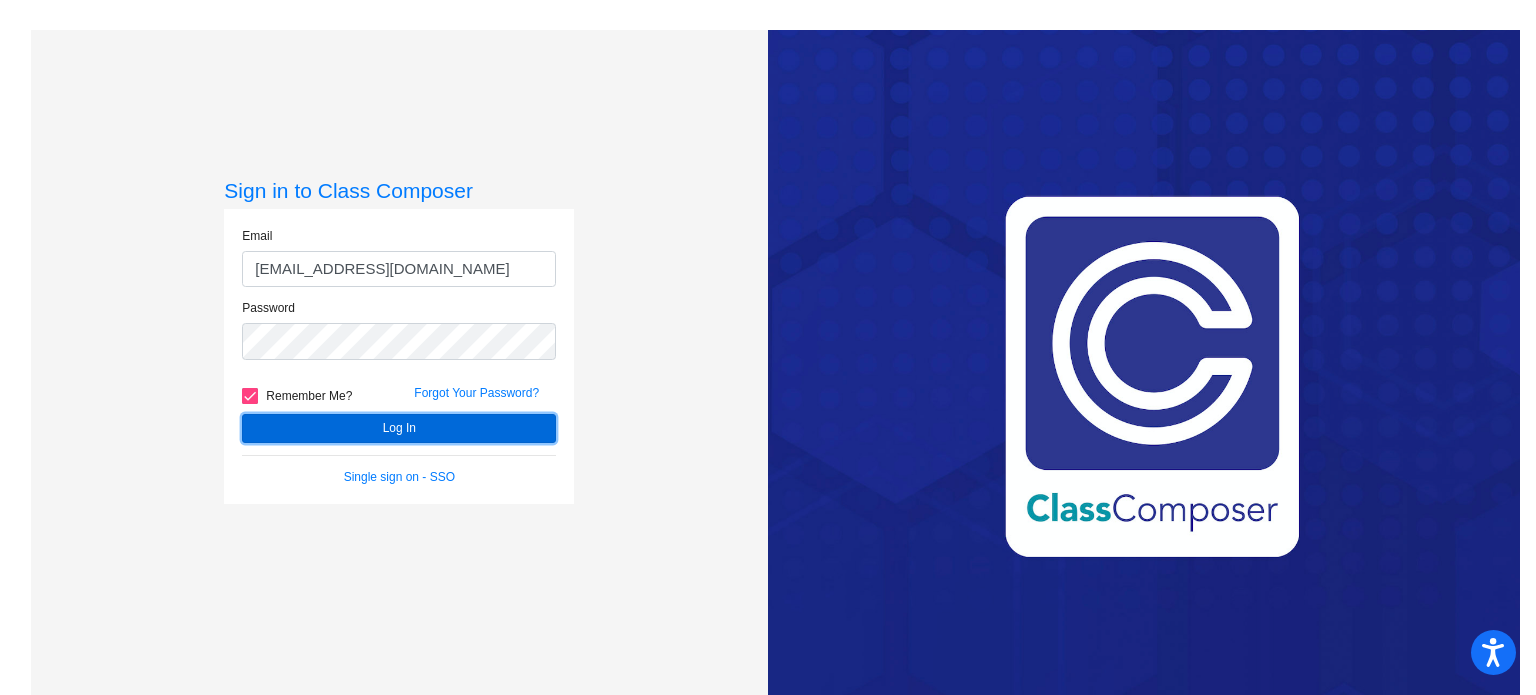 click on "Log In" 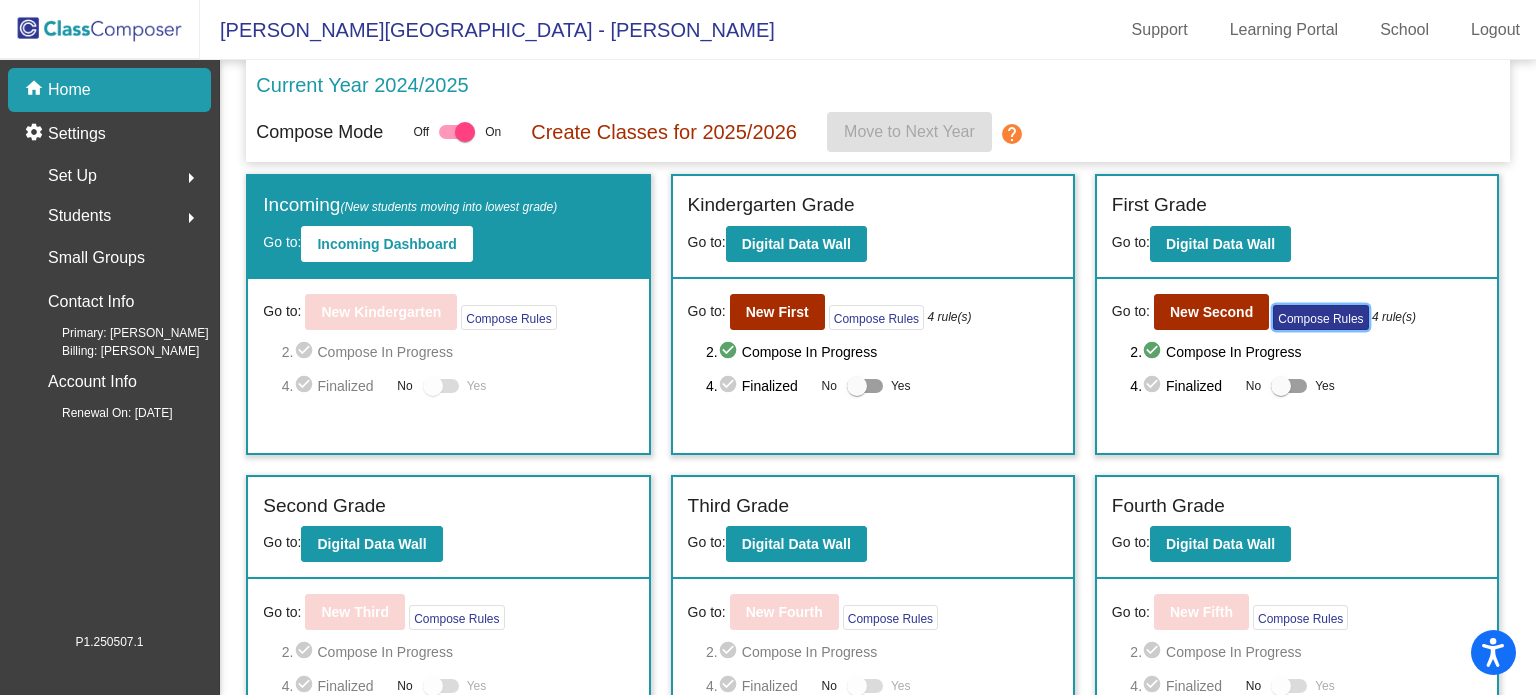click on "Compose Rules" 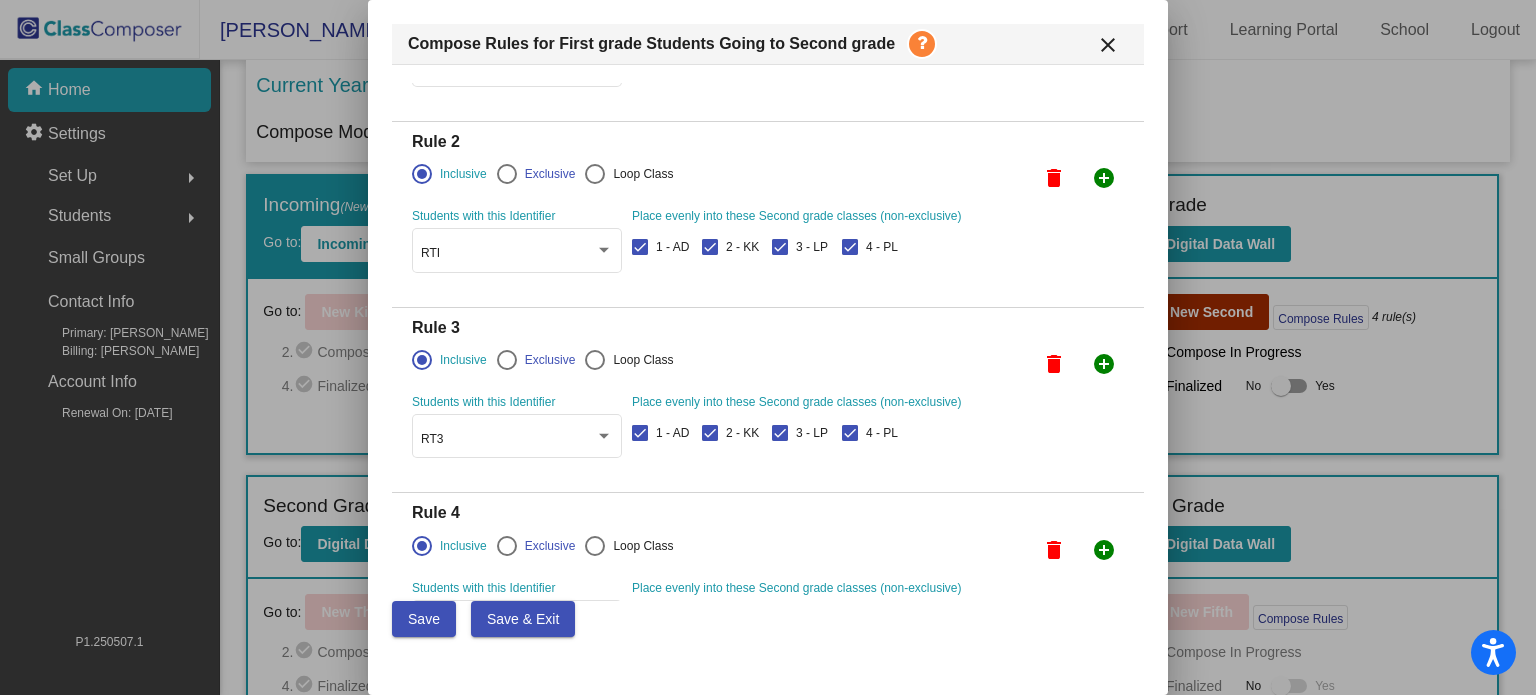 scroll, scrollTop: 0, scrollLeft: 0, axis: both 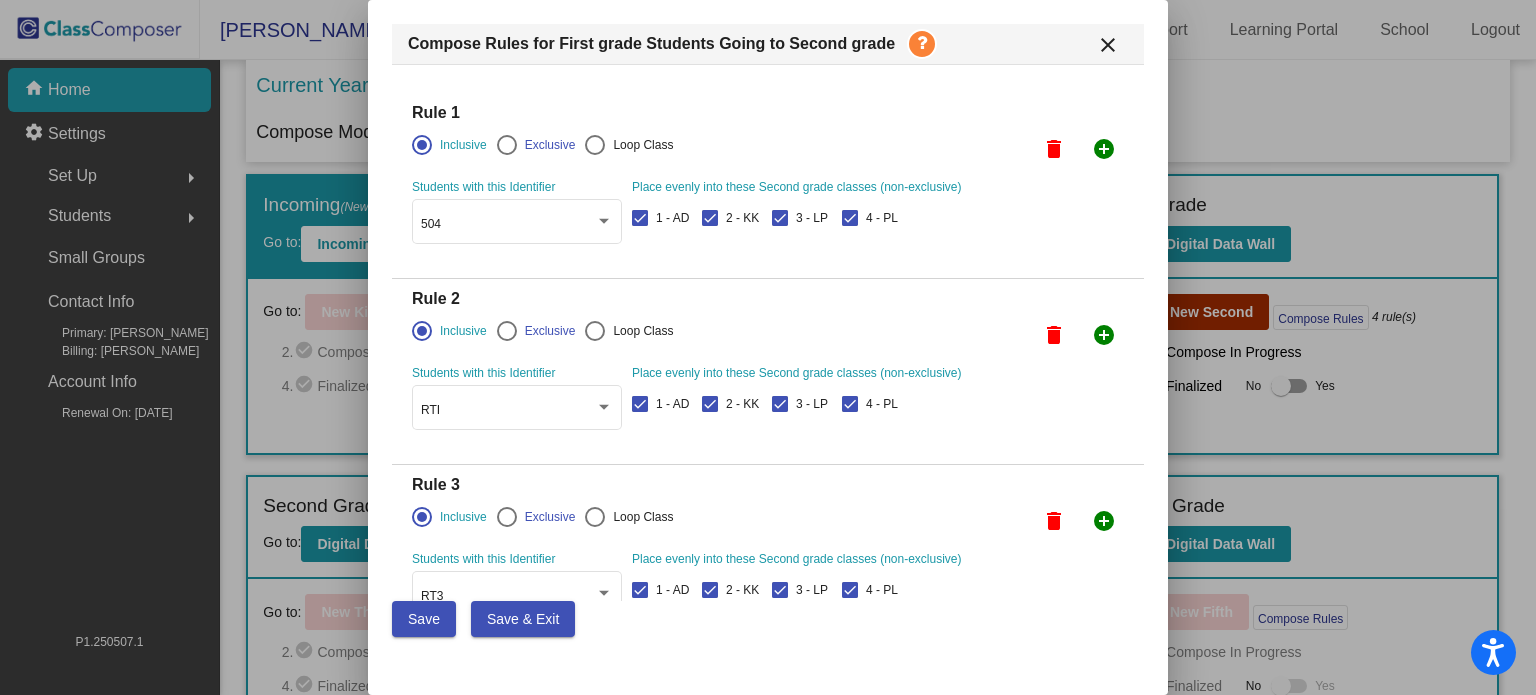 click on "close" at bounding box center [1108, 45] 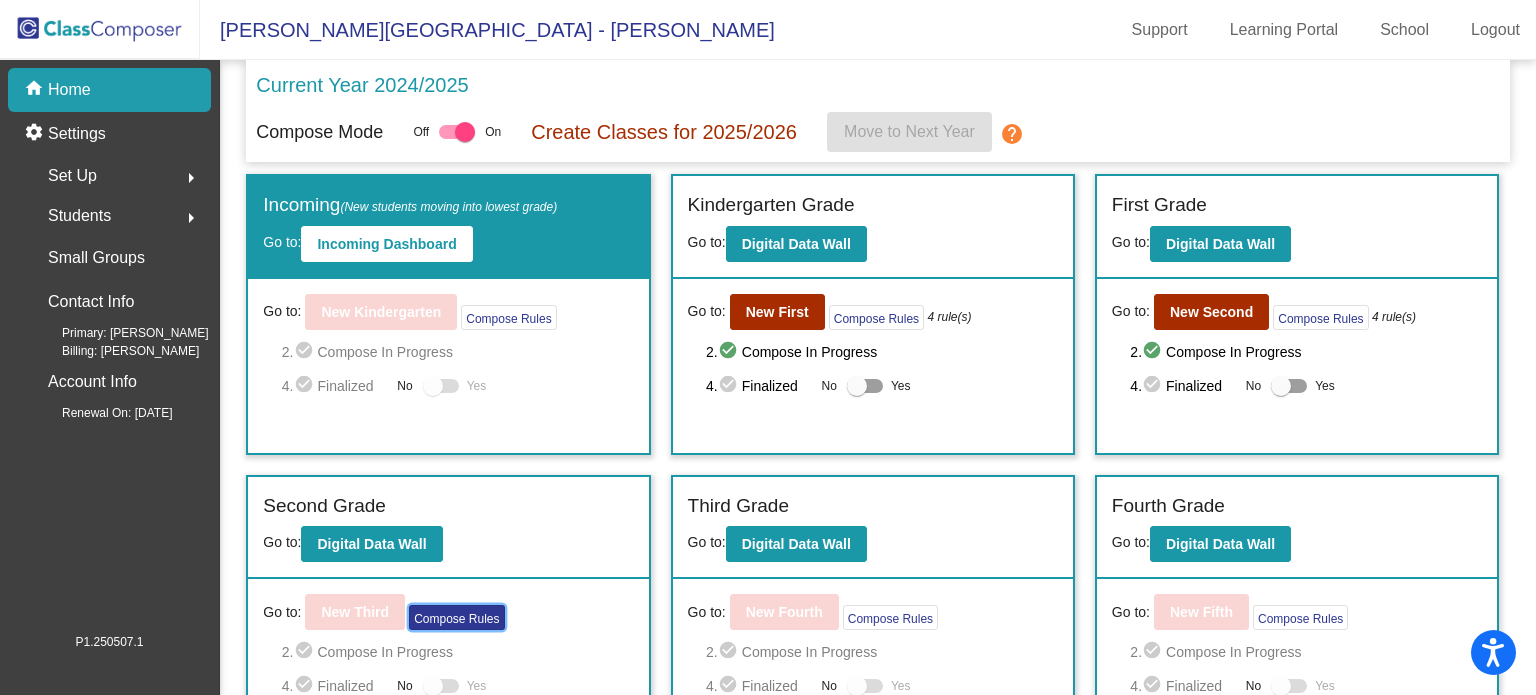 click on "Compose Rules" 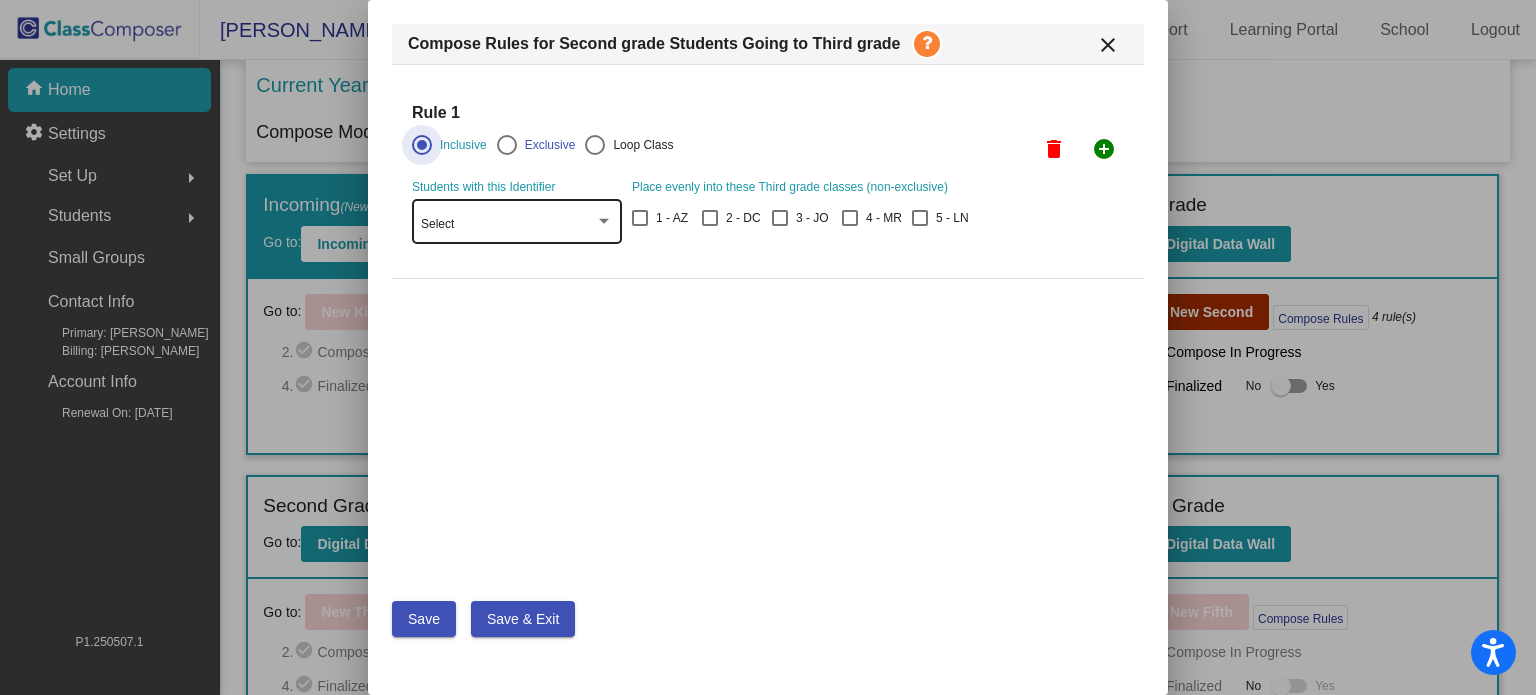 click on "Select" 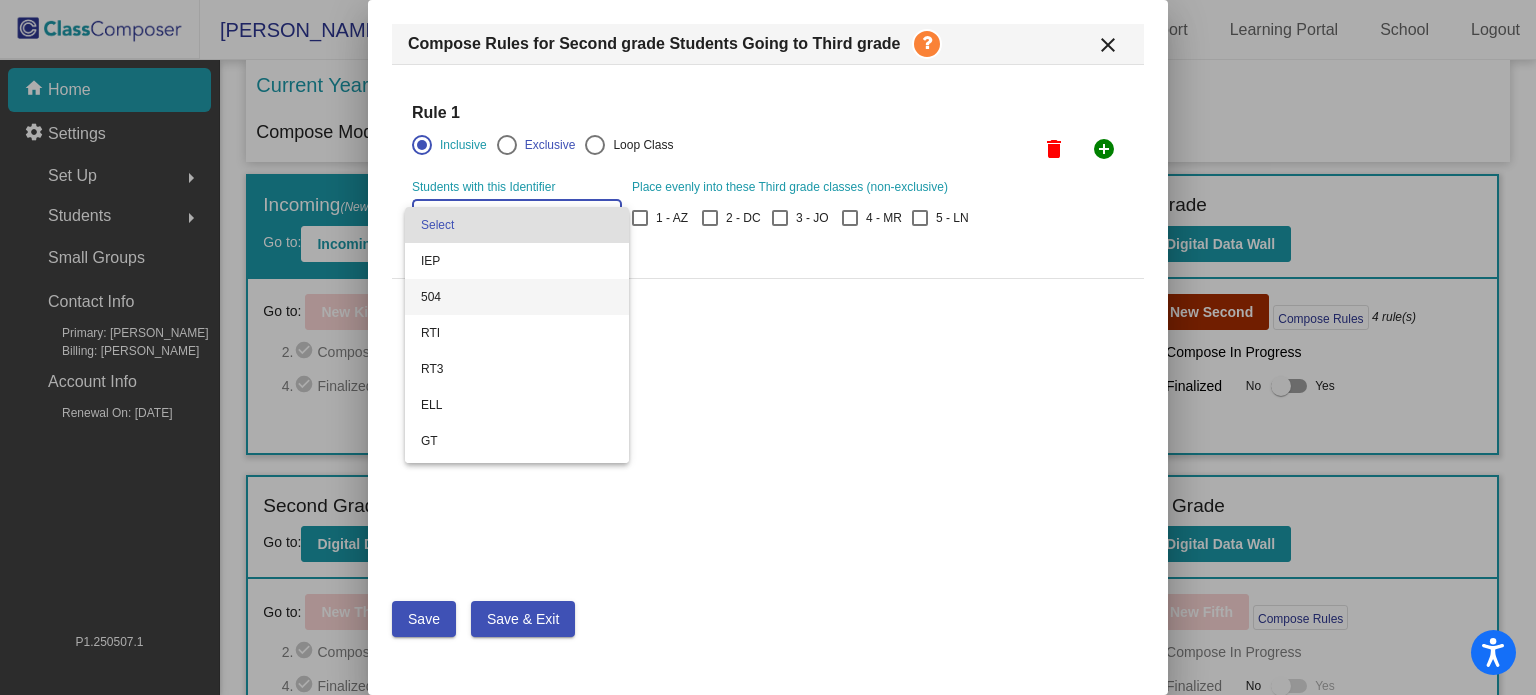 click on "504" at bounding box center [517, 297] 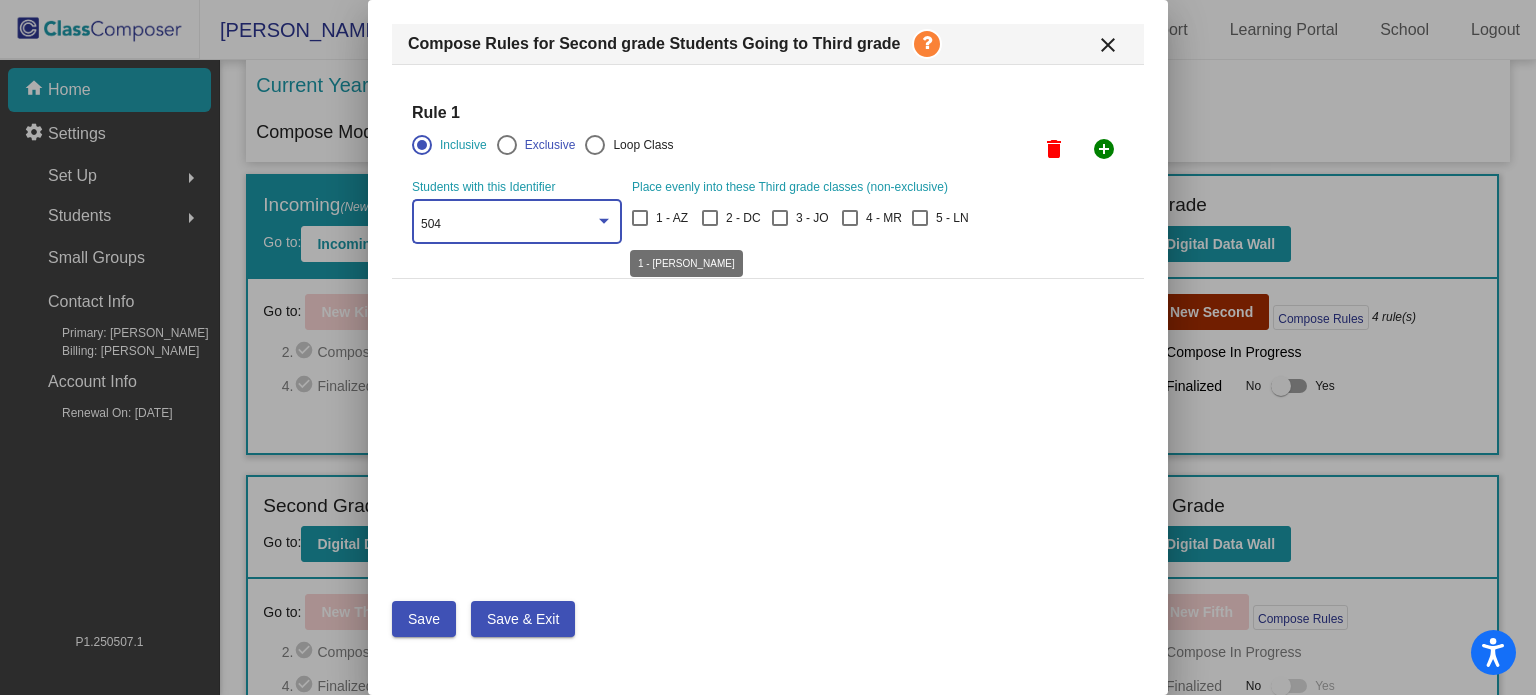 click at bounding box center [640, 218] 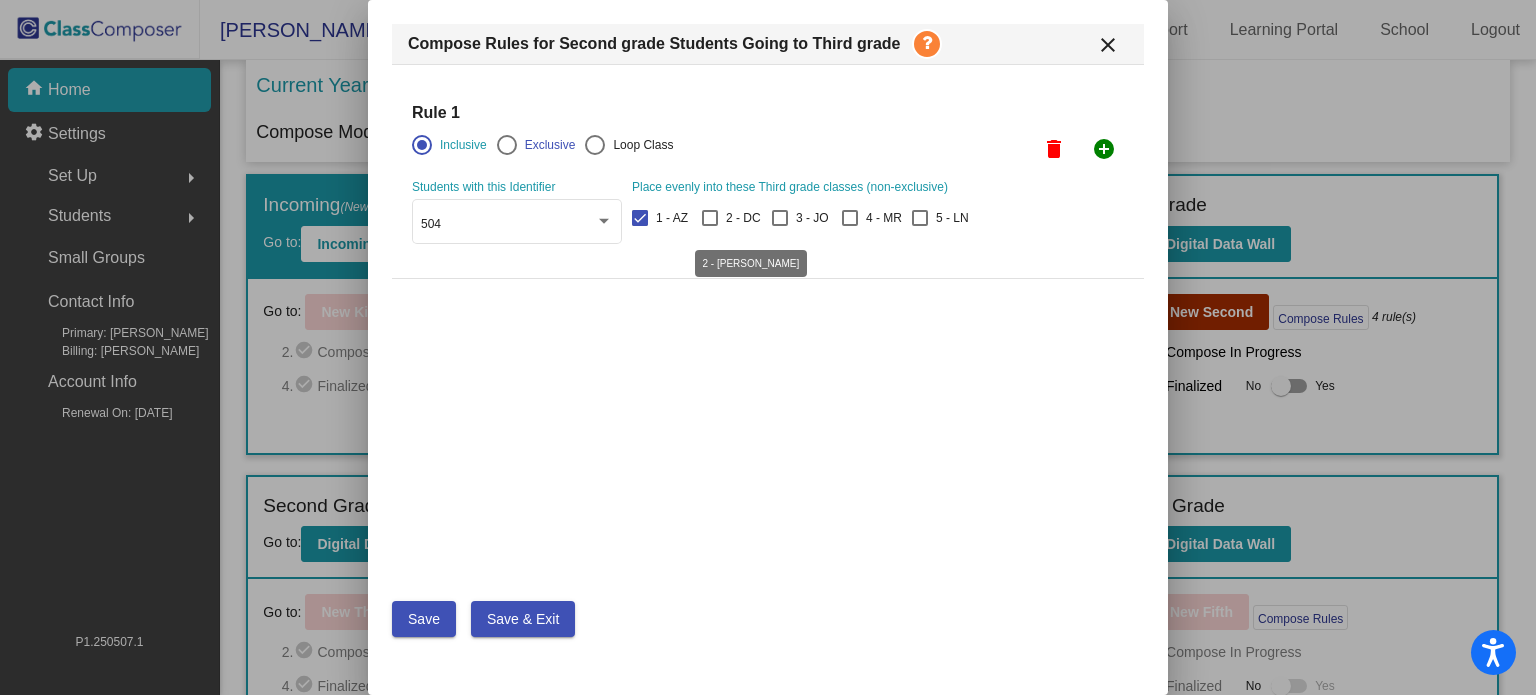 click at bounding box center [710, 218] 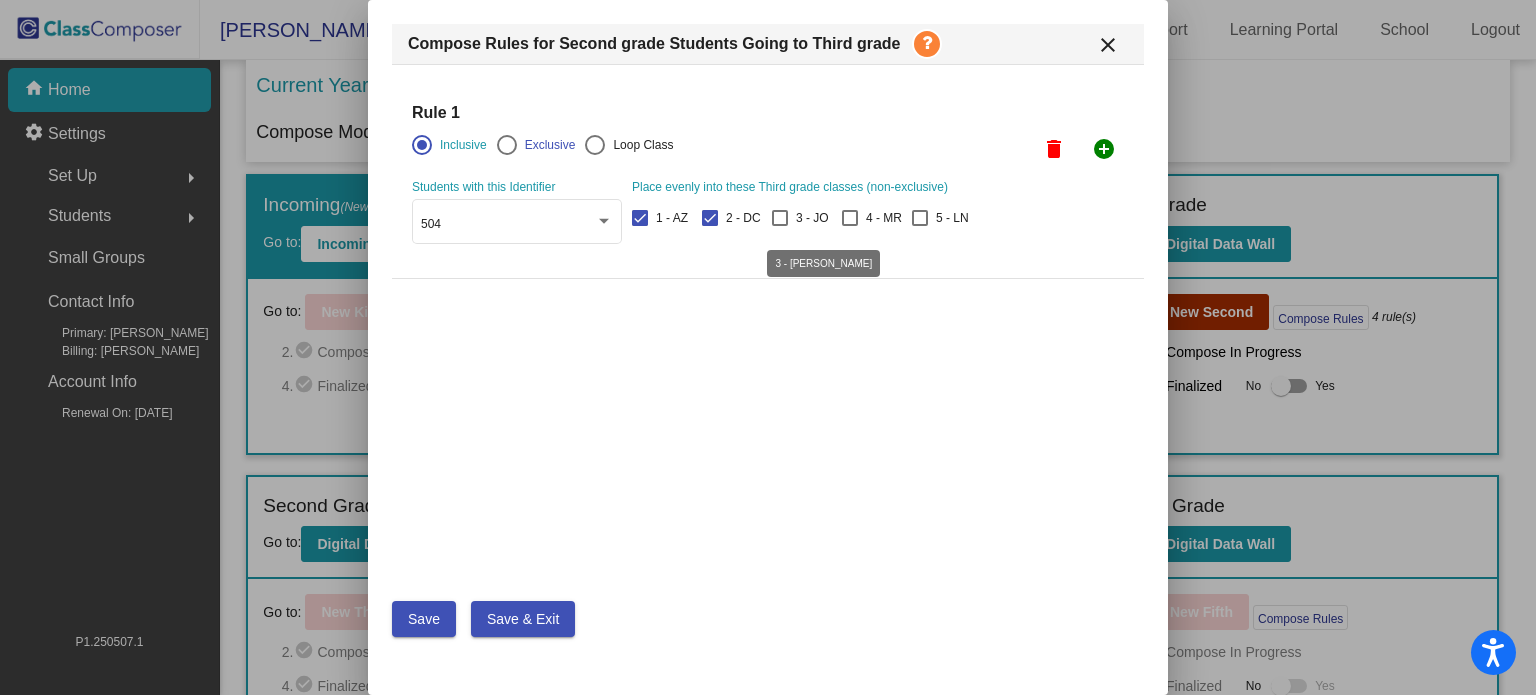 click at bounding box center (780, 218) 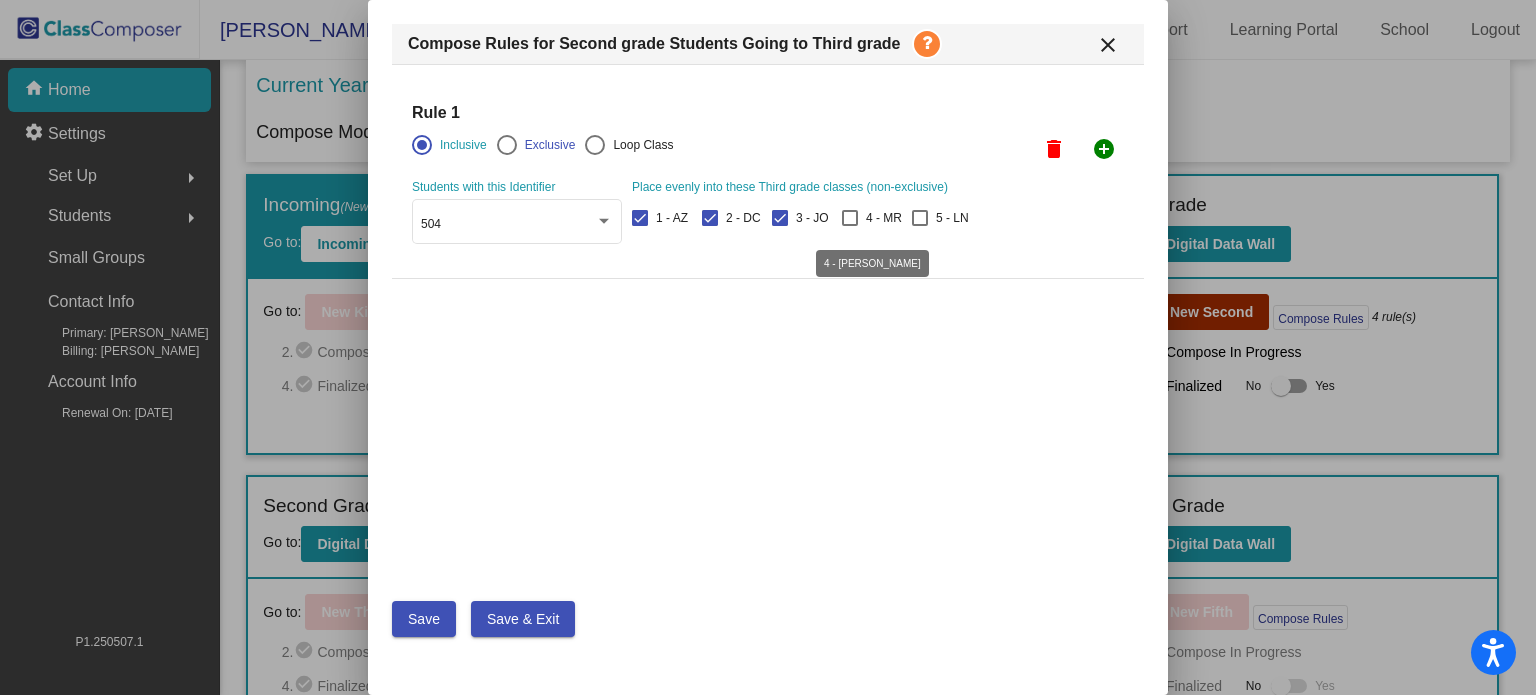 click at bounding box center [850, 218] 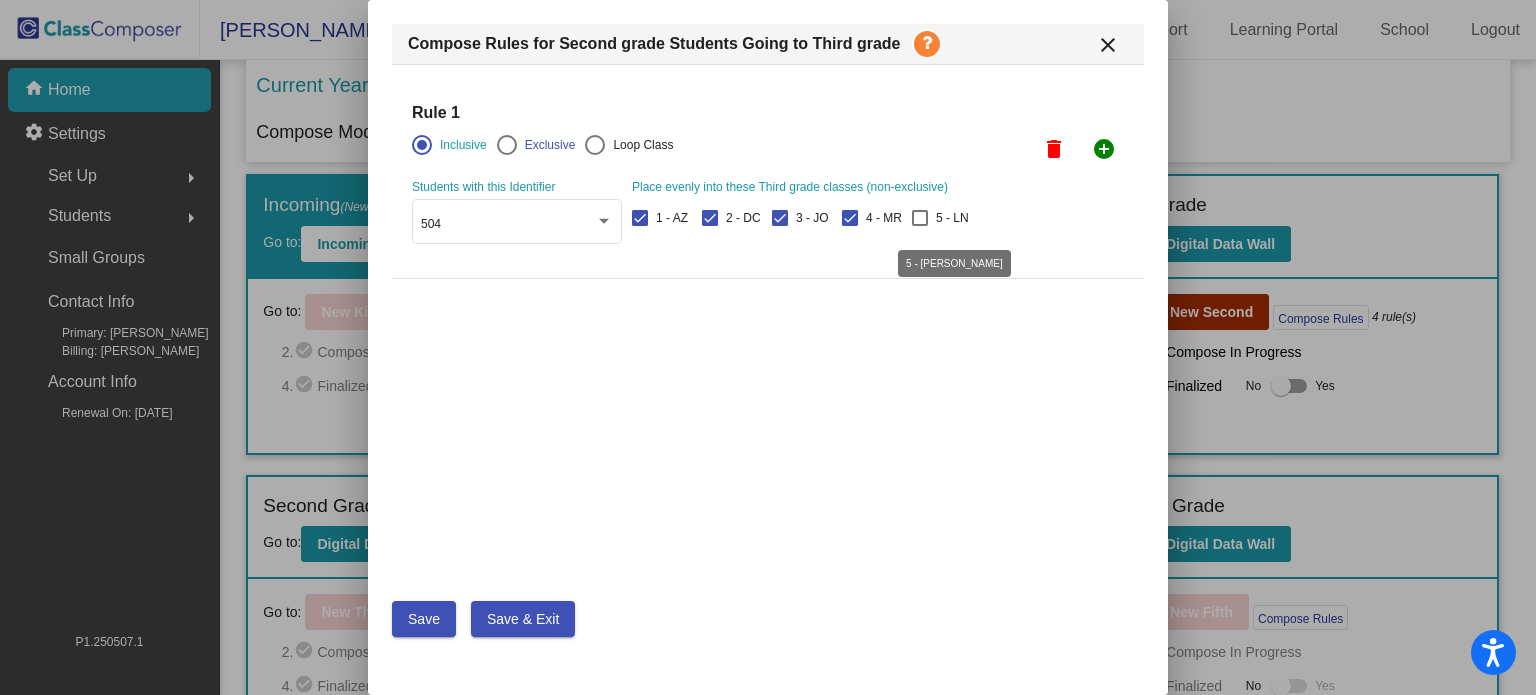 click at bounding box center [920, 218] 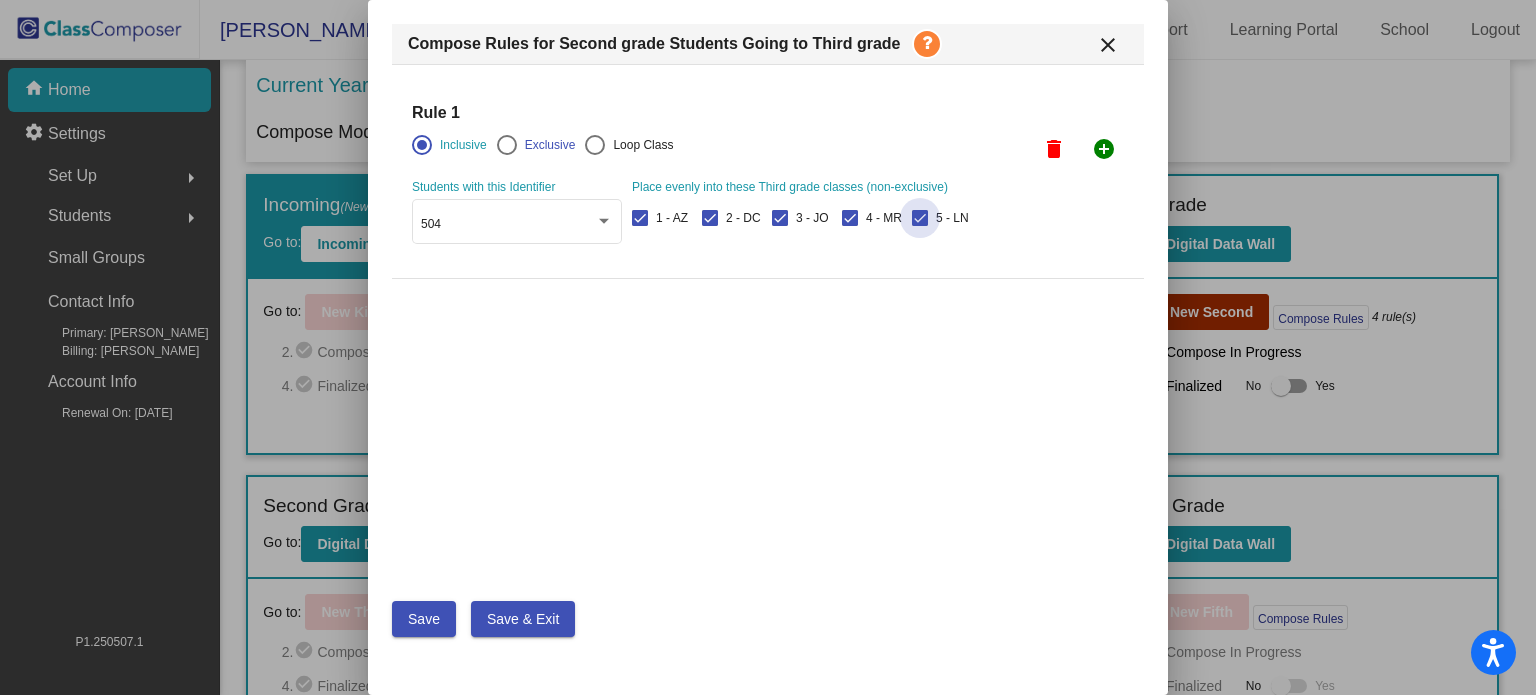 click at bounding box center (920, 218) 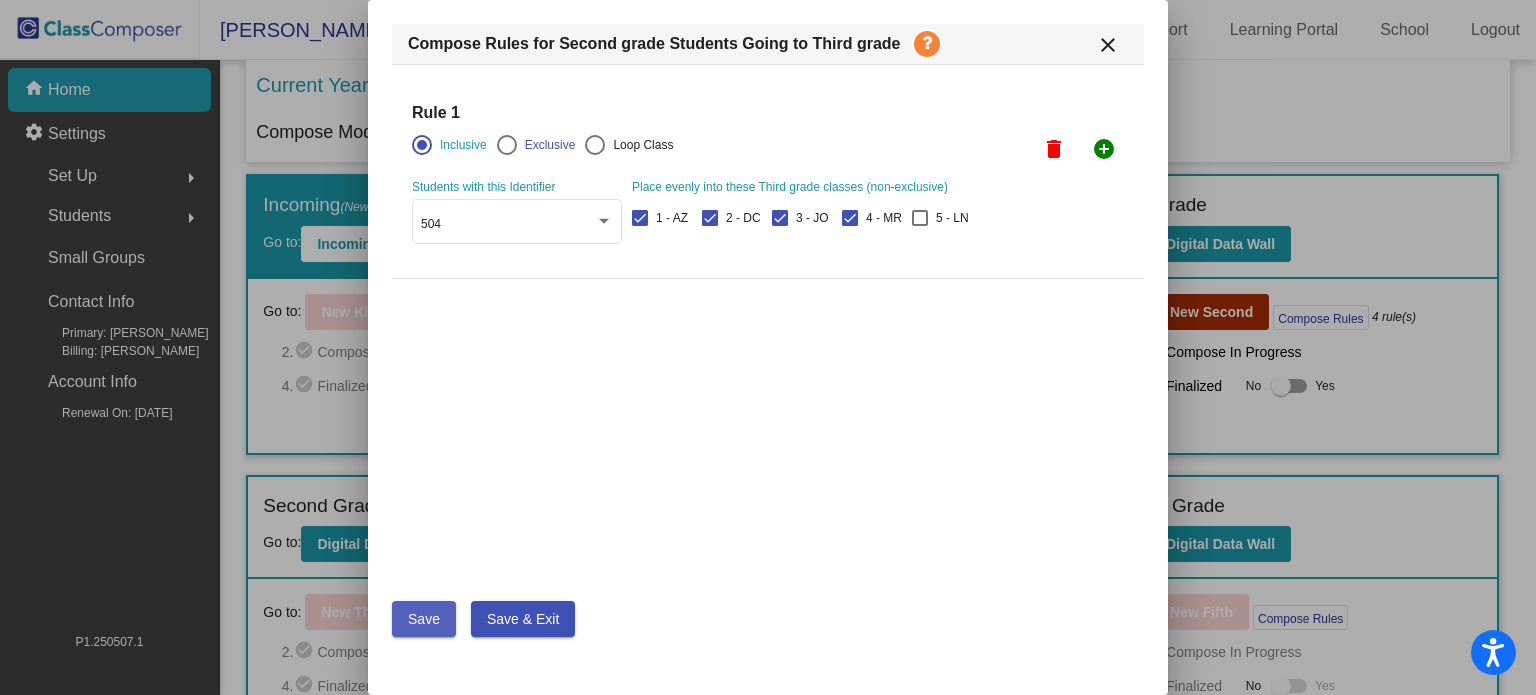 click on "Save" at bounding box center (424, 619) 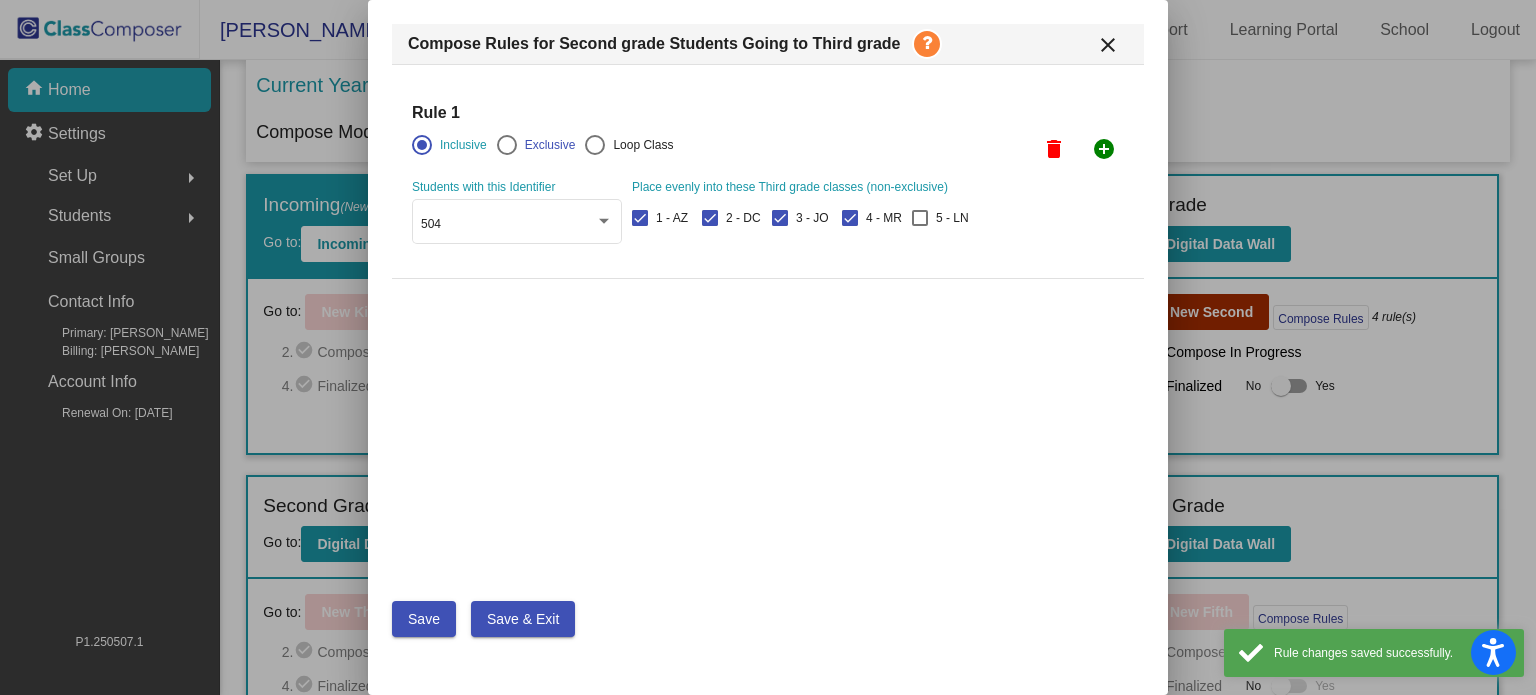 click on "add_circle" at bounding box center (1104, 149) 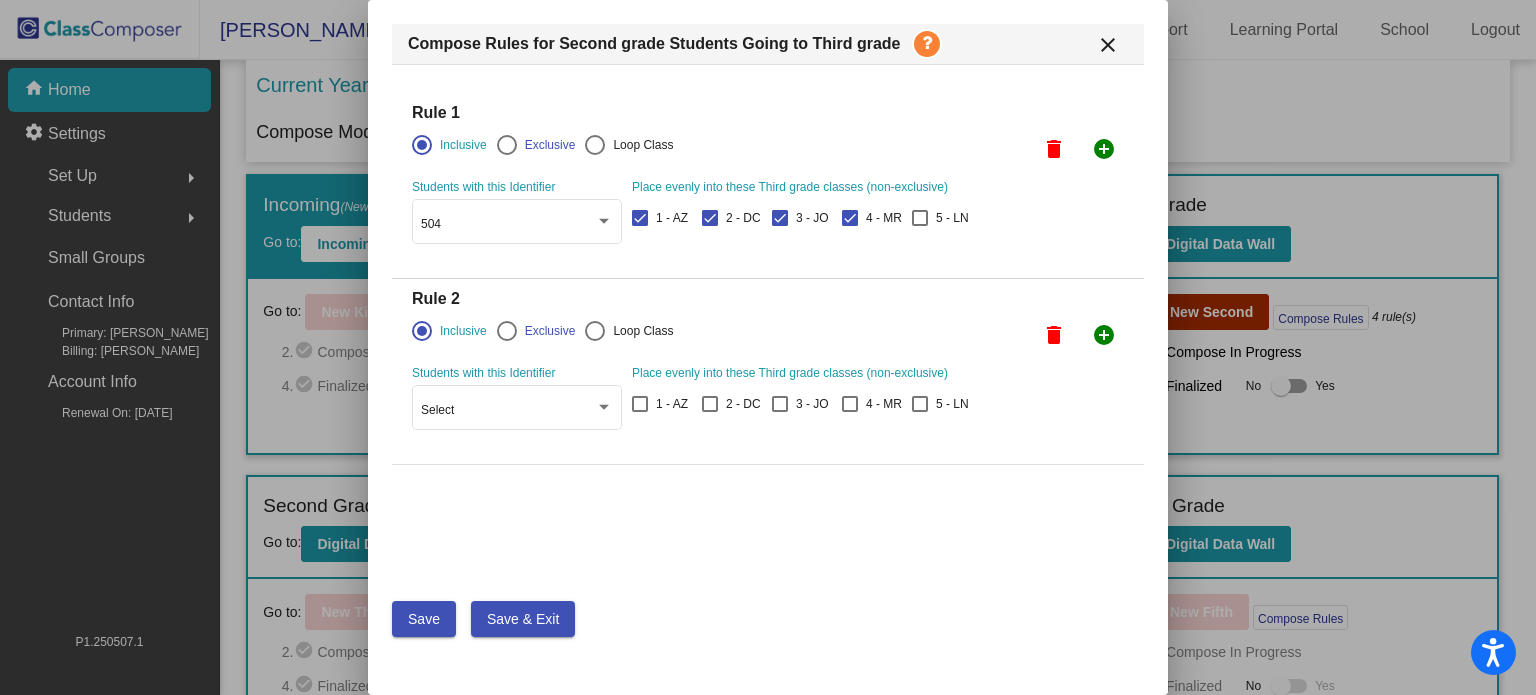 click on "Select" 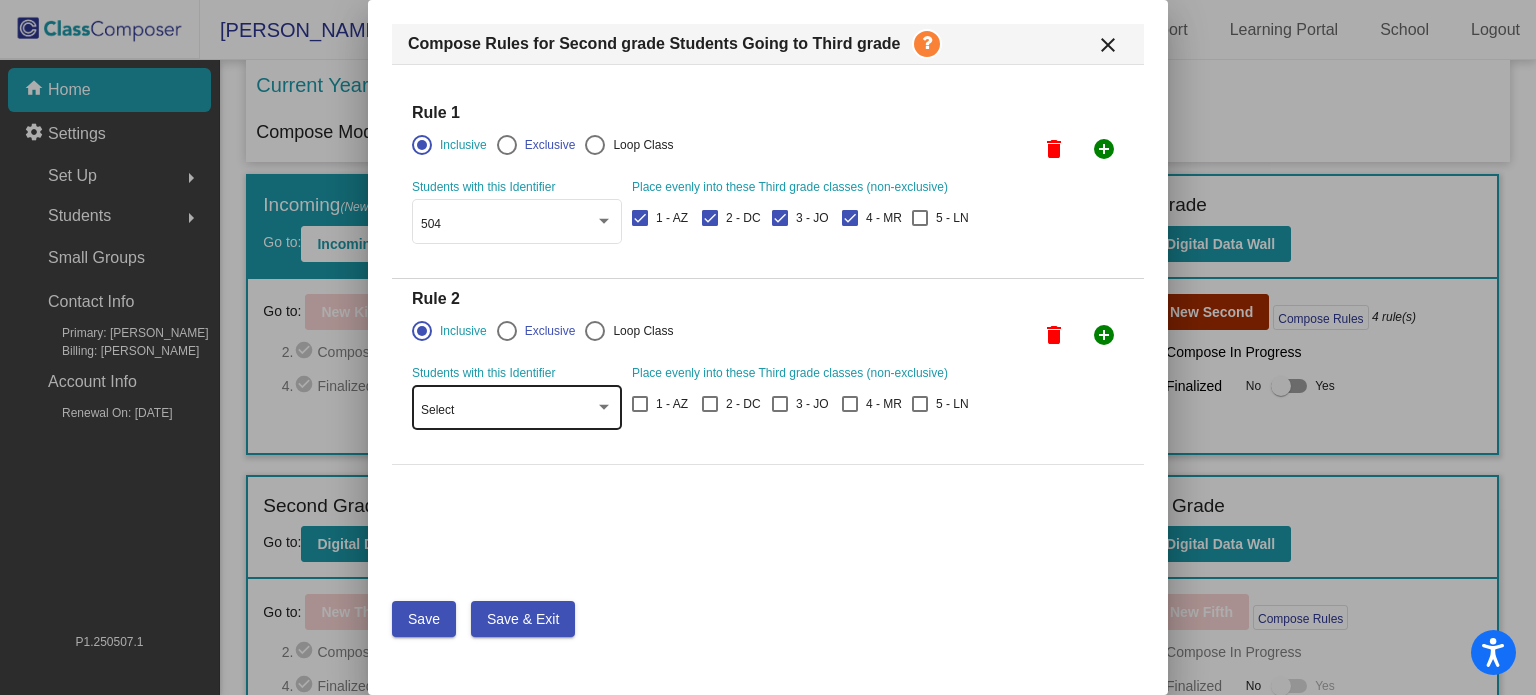 click on "Select" at bounding box center (508, 411) 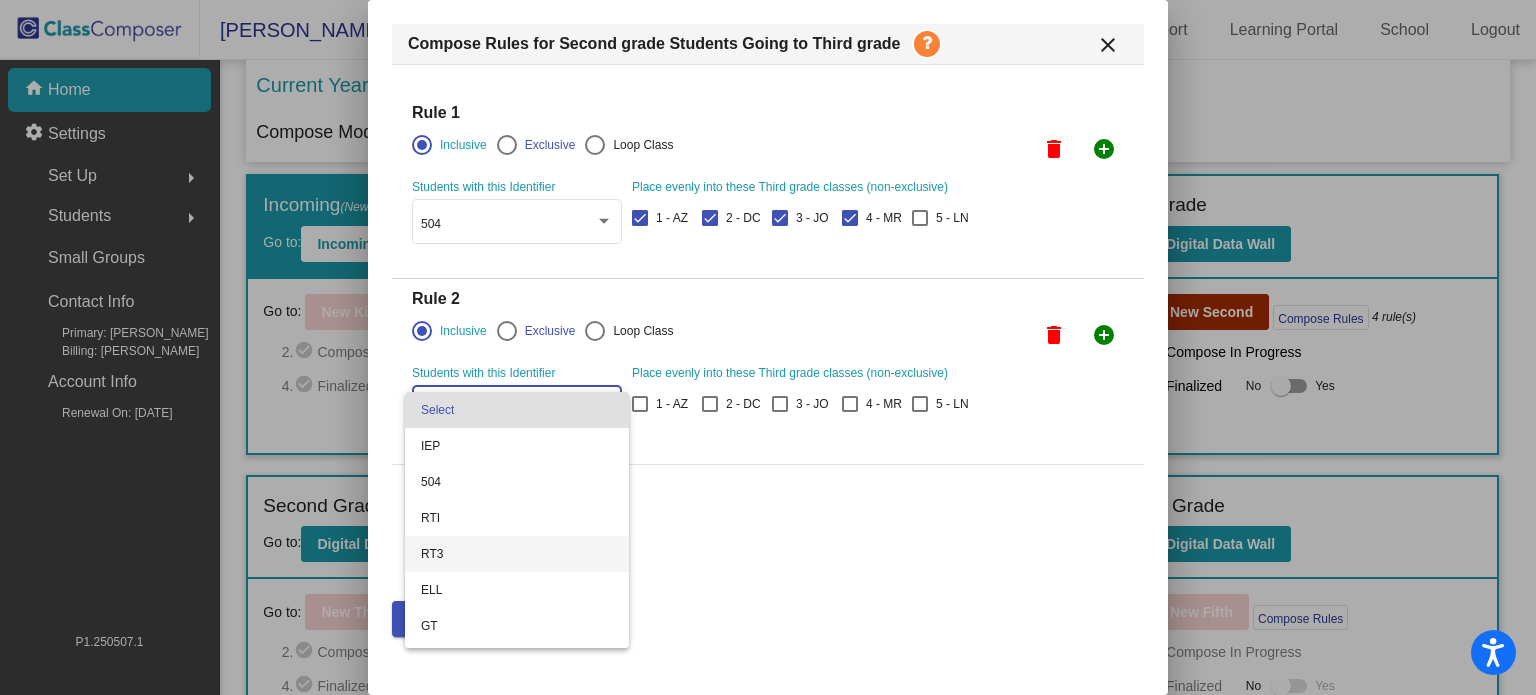 click on "RT3" at bounding box center [517, 554] 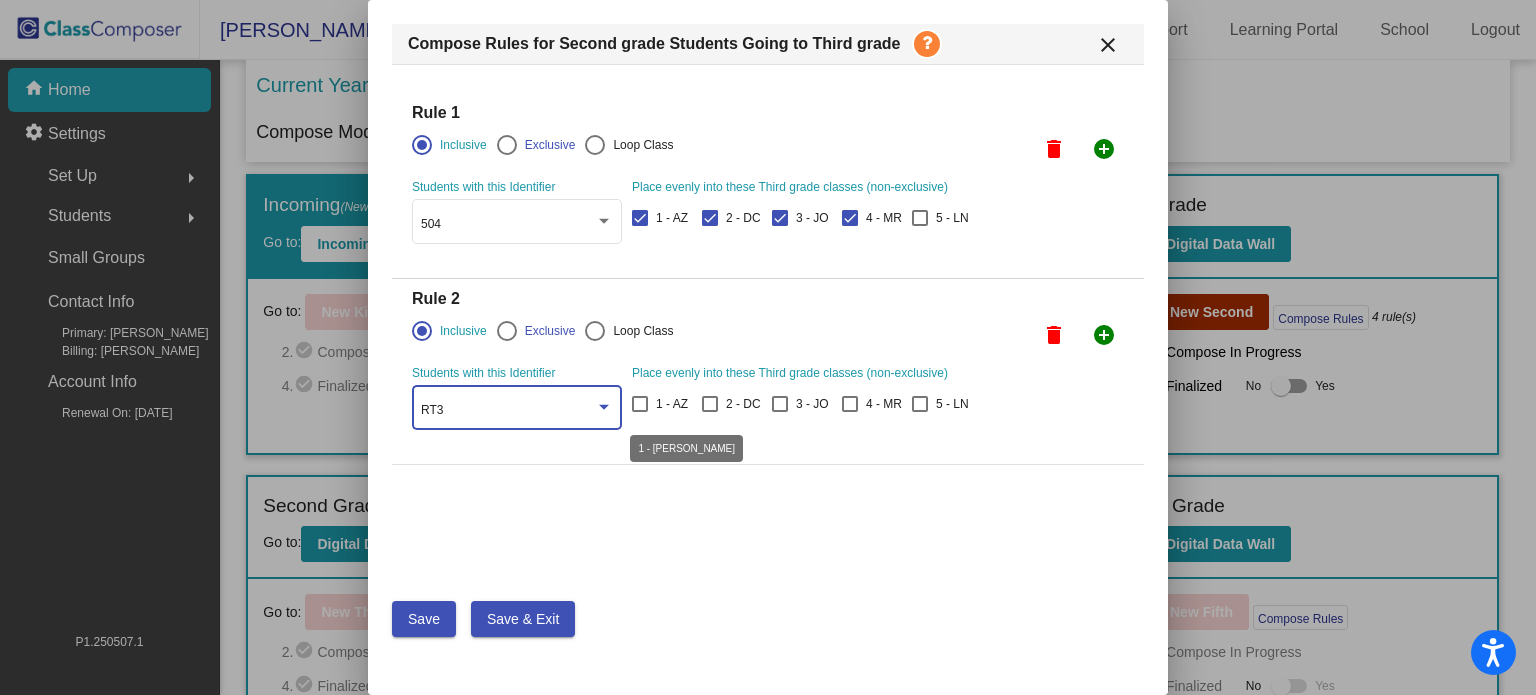 click at bounding box center (640, 404) 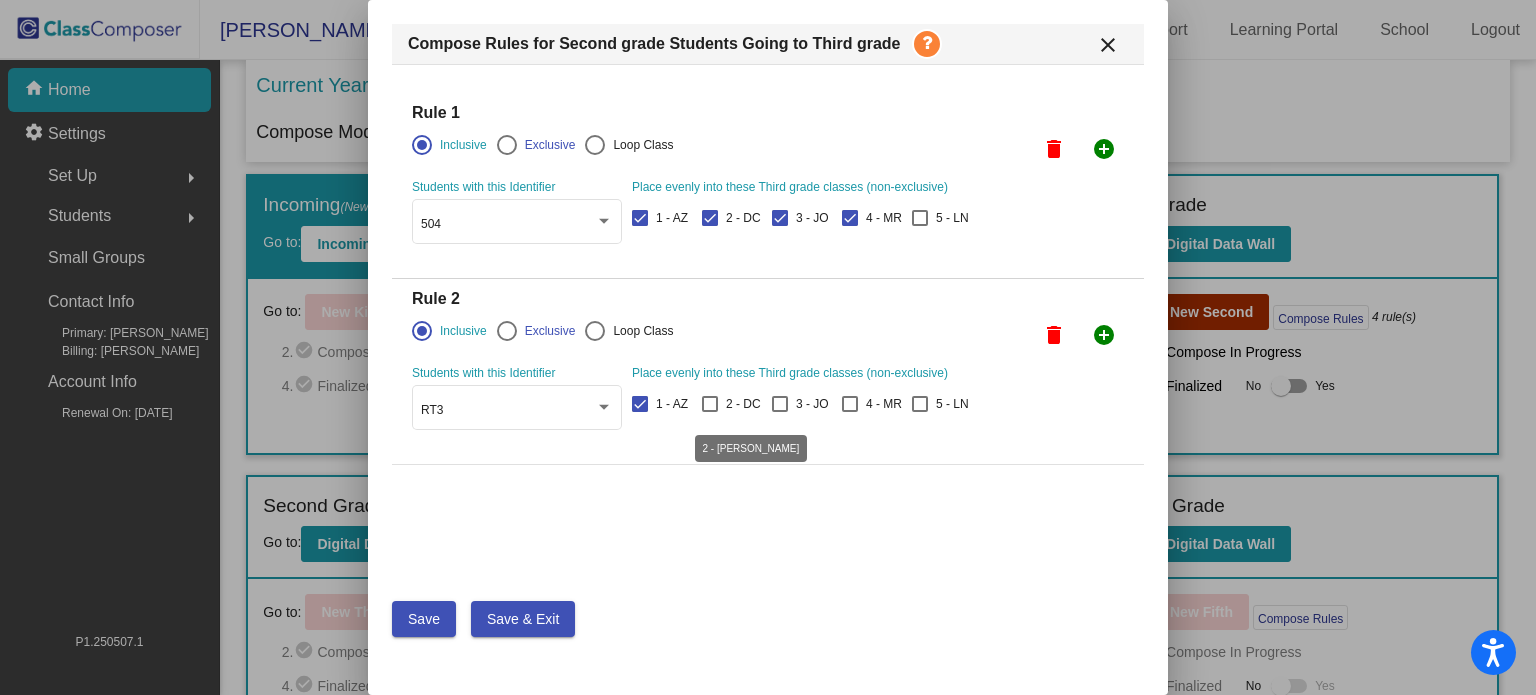 click at bounding box center (710, 404) 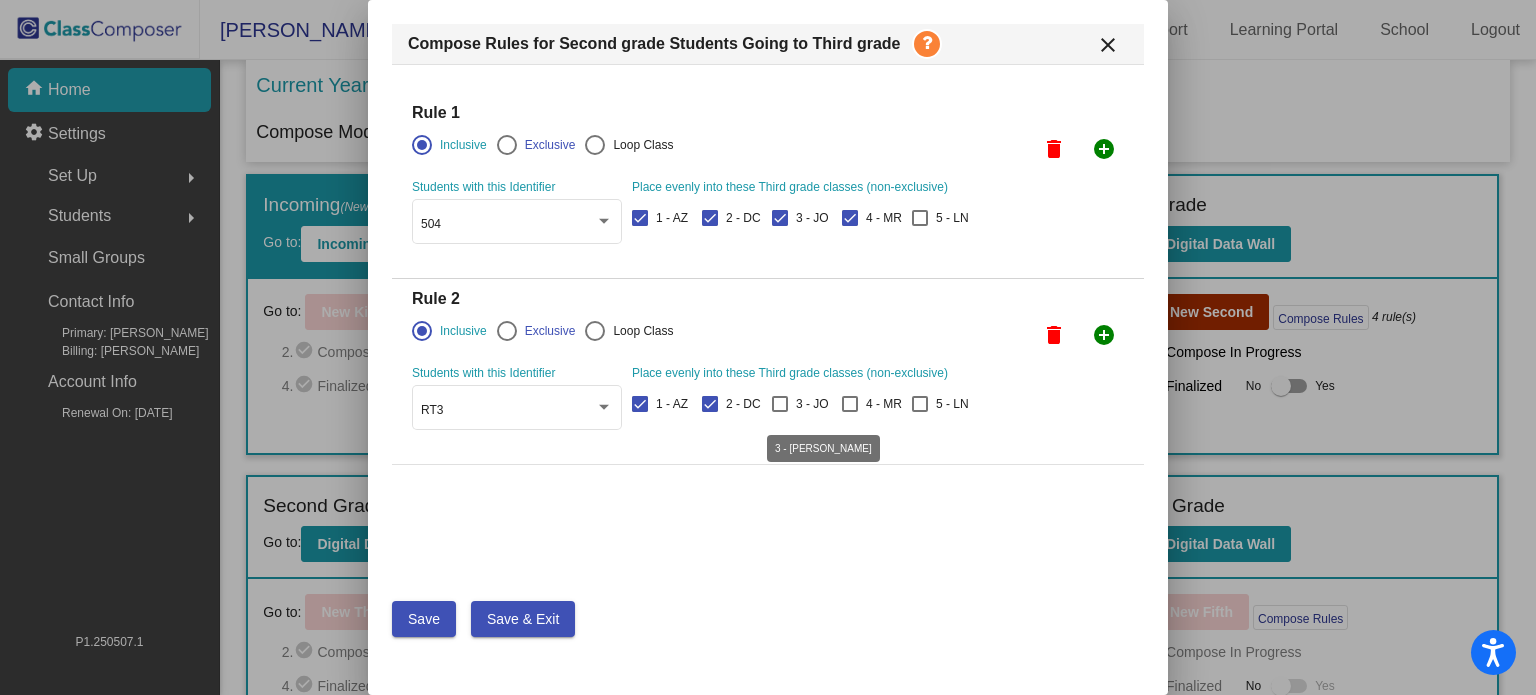 click at bounding box center (780, 404) 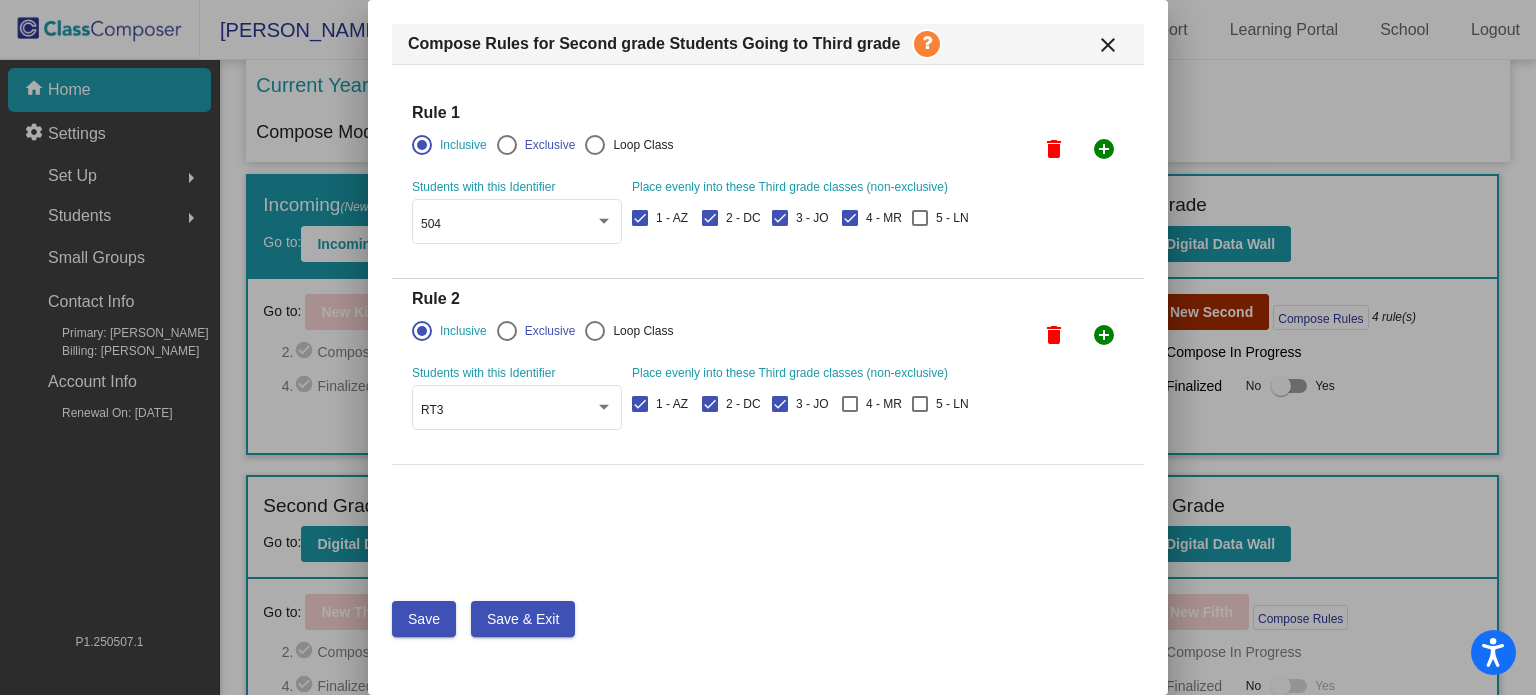 click on "1 - AZ    2 - DC    3 - JO    4 - MR    5 - LN" at bounding box center (804, 407) 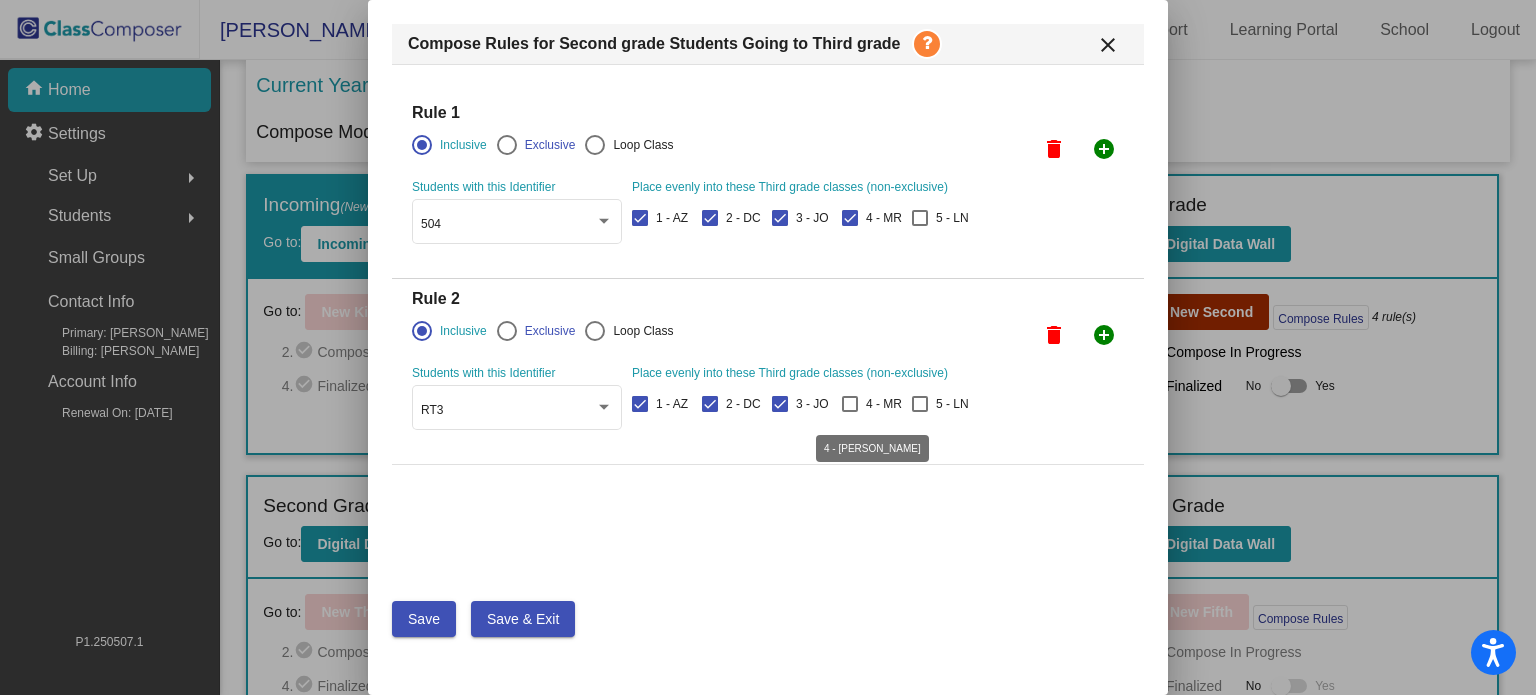 click at bounding box center [850, 404] 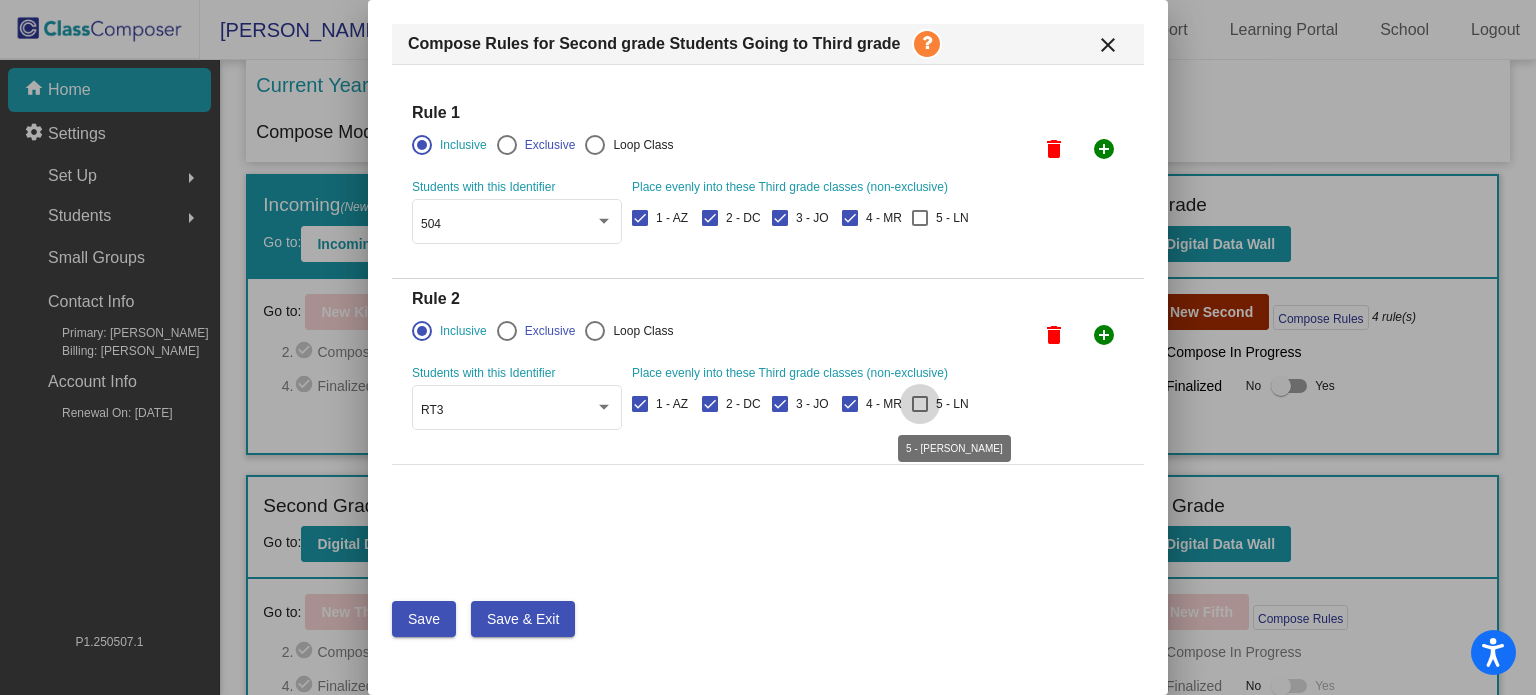 click at bounding box center [920, 404] 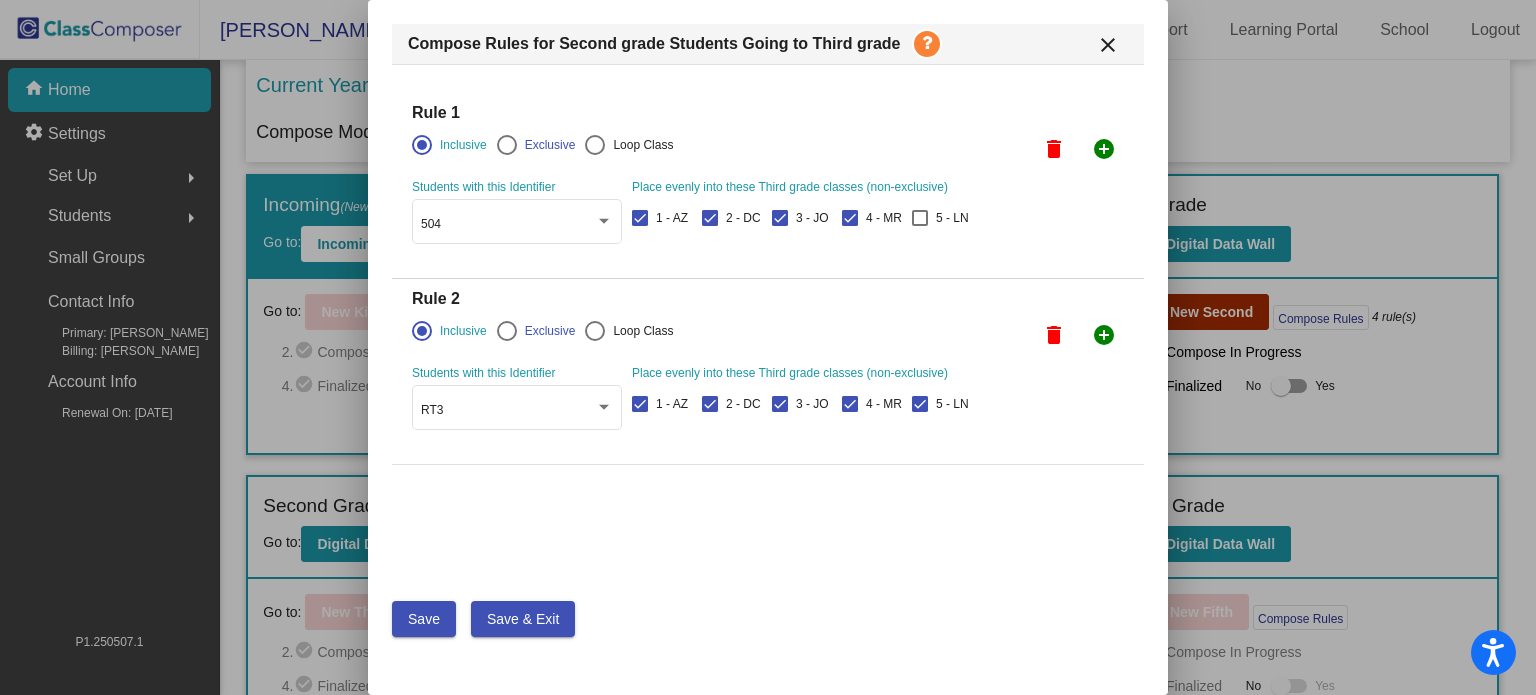 click on "Save" at bounding box center (424, 619) 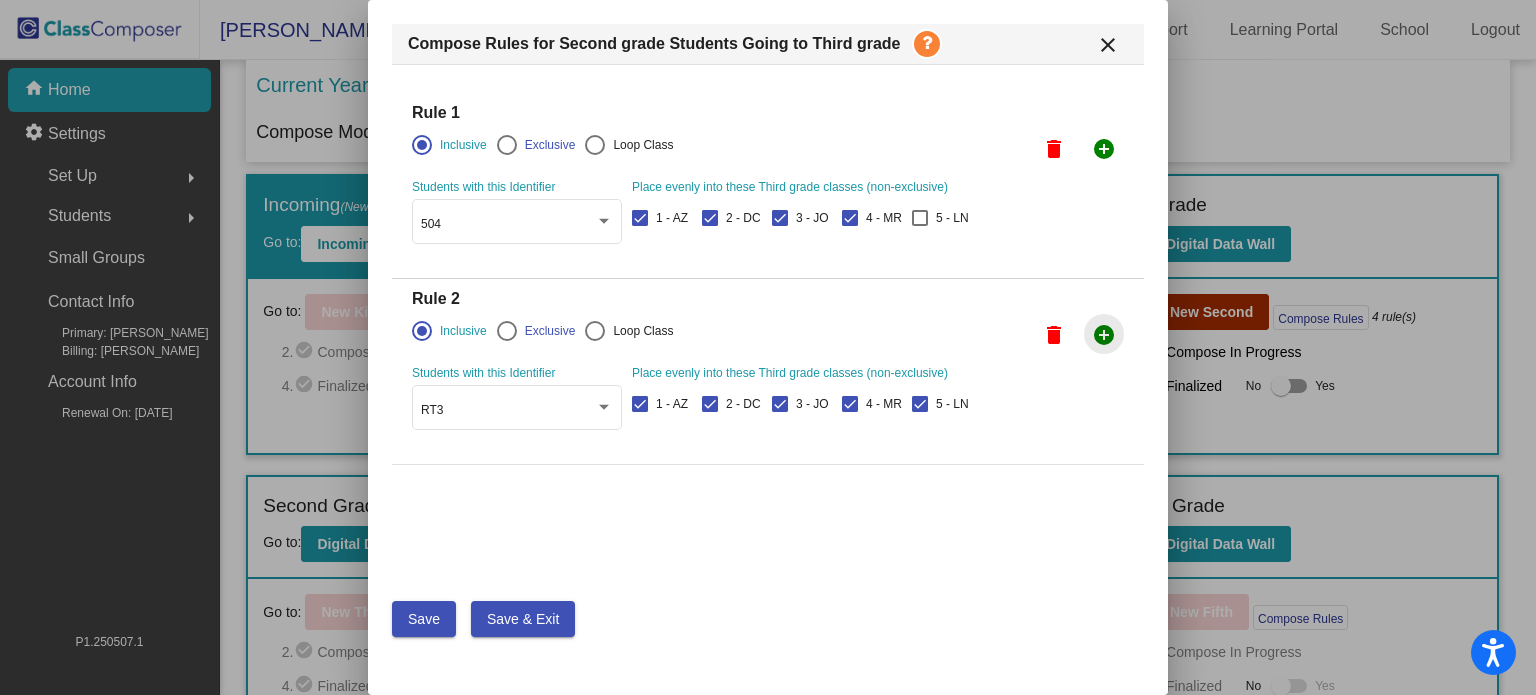 click on "add_circle" at bounding box center (1104, 335) 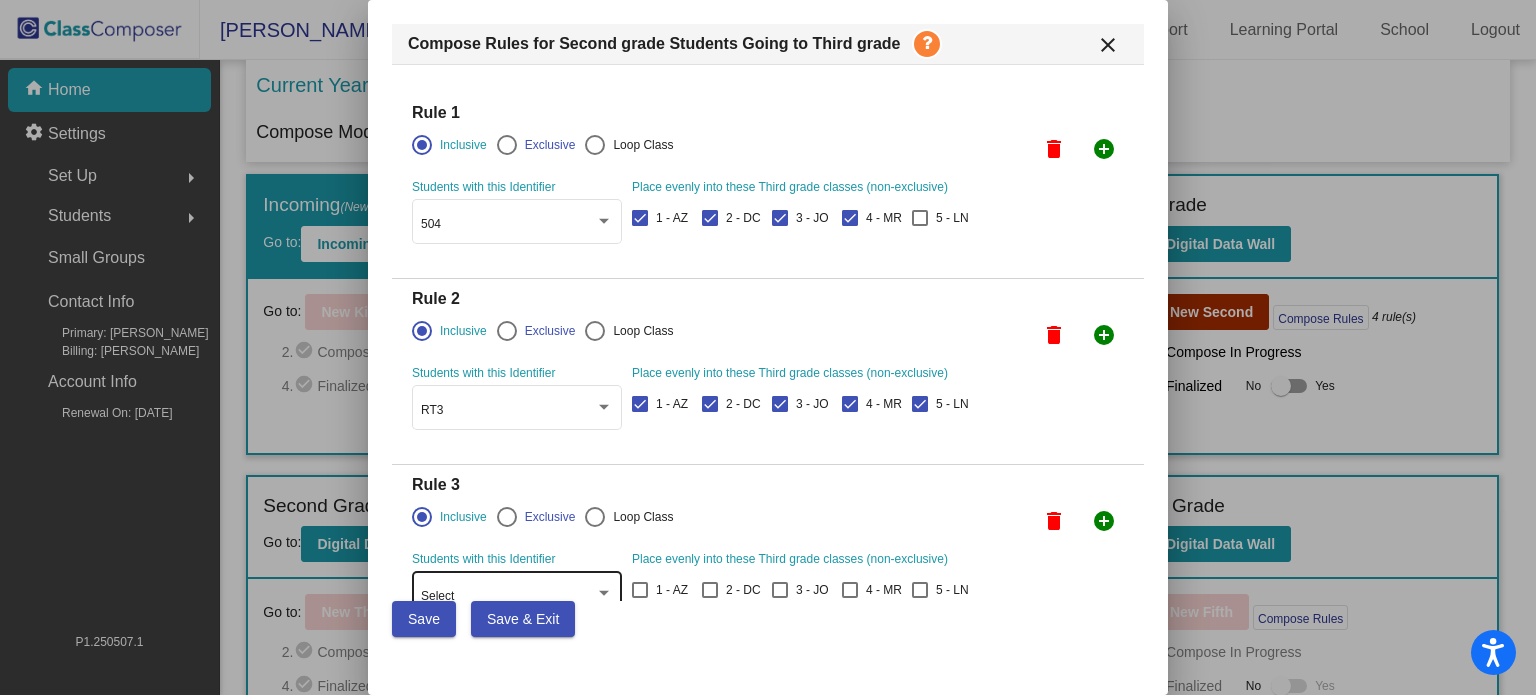 click on "Select" 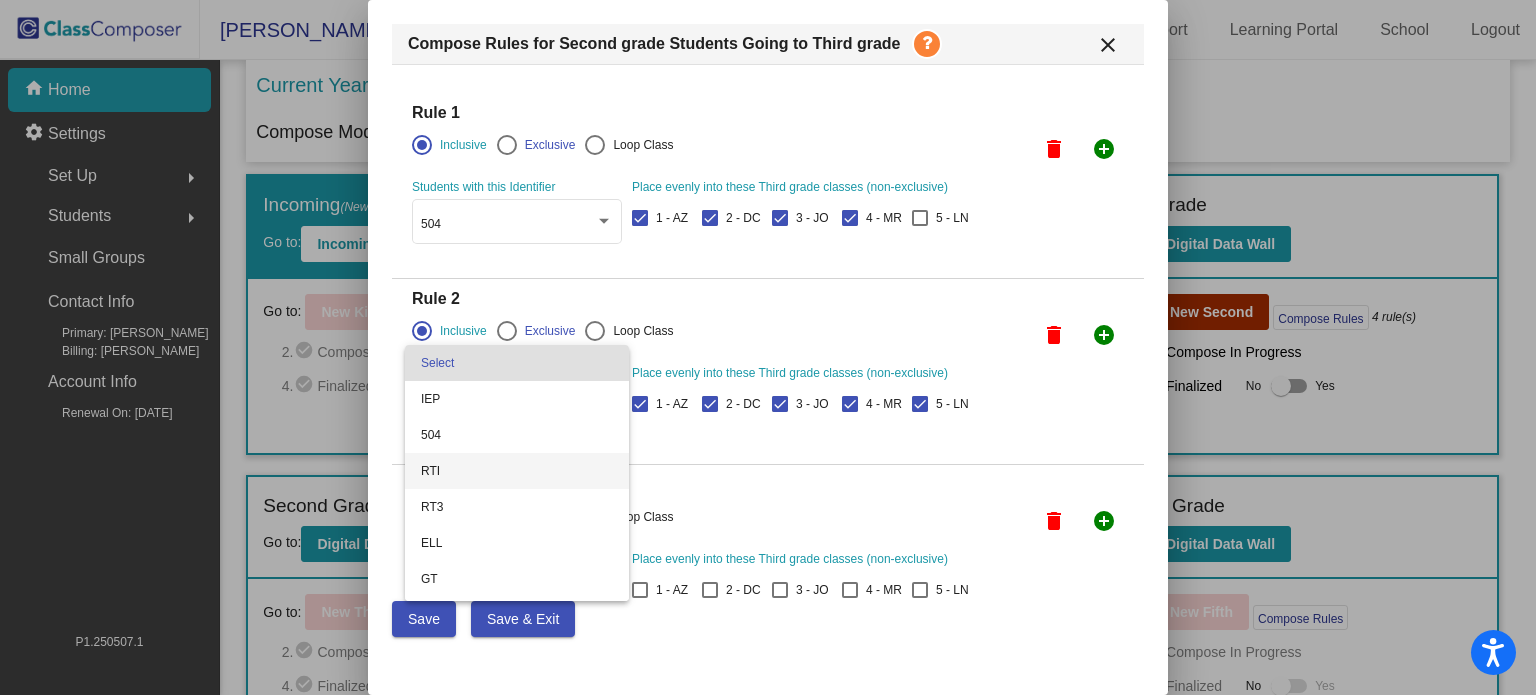 click on "RTI" at bounding box center (517, 471) 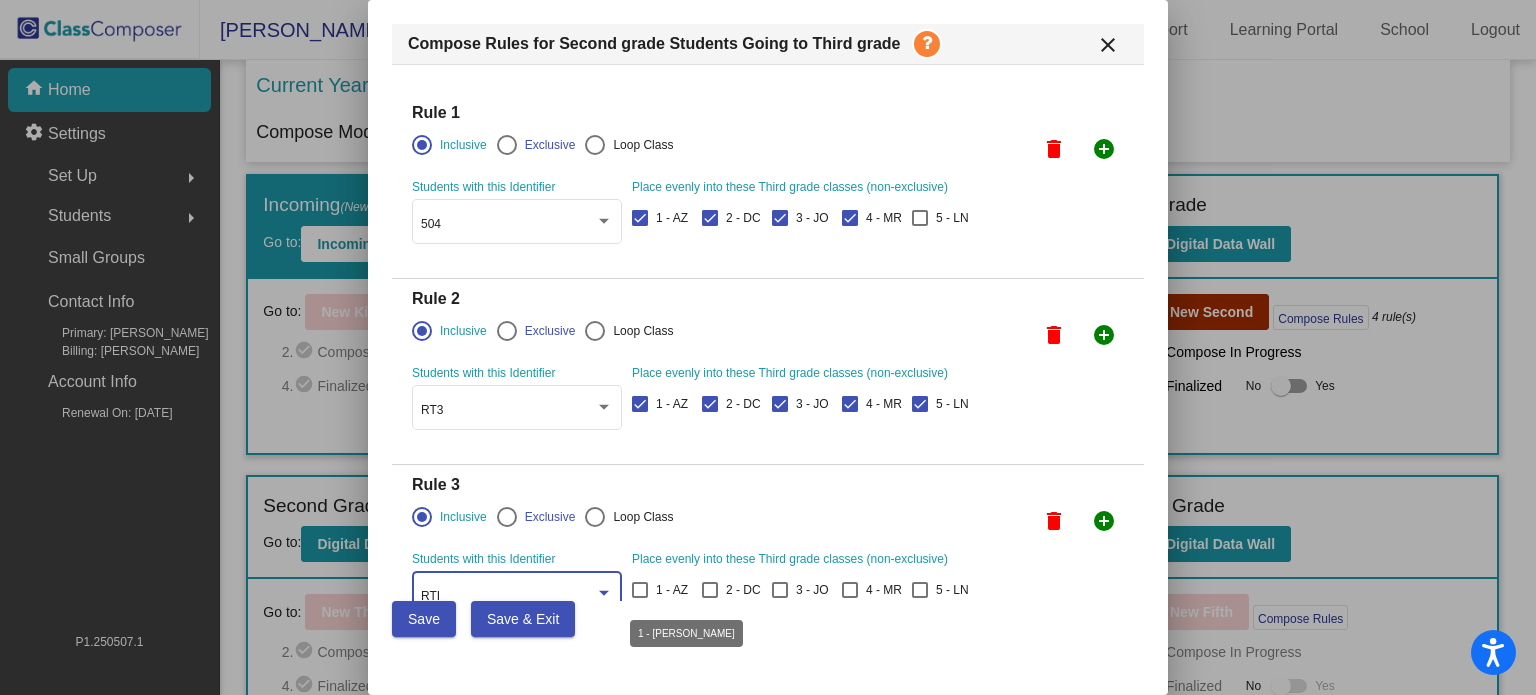 click at bounding box center (640, 590) 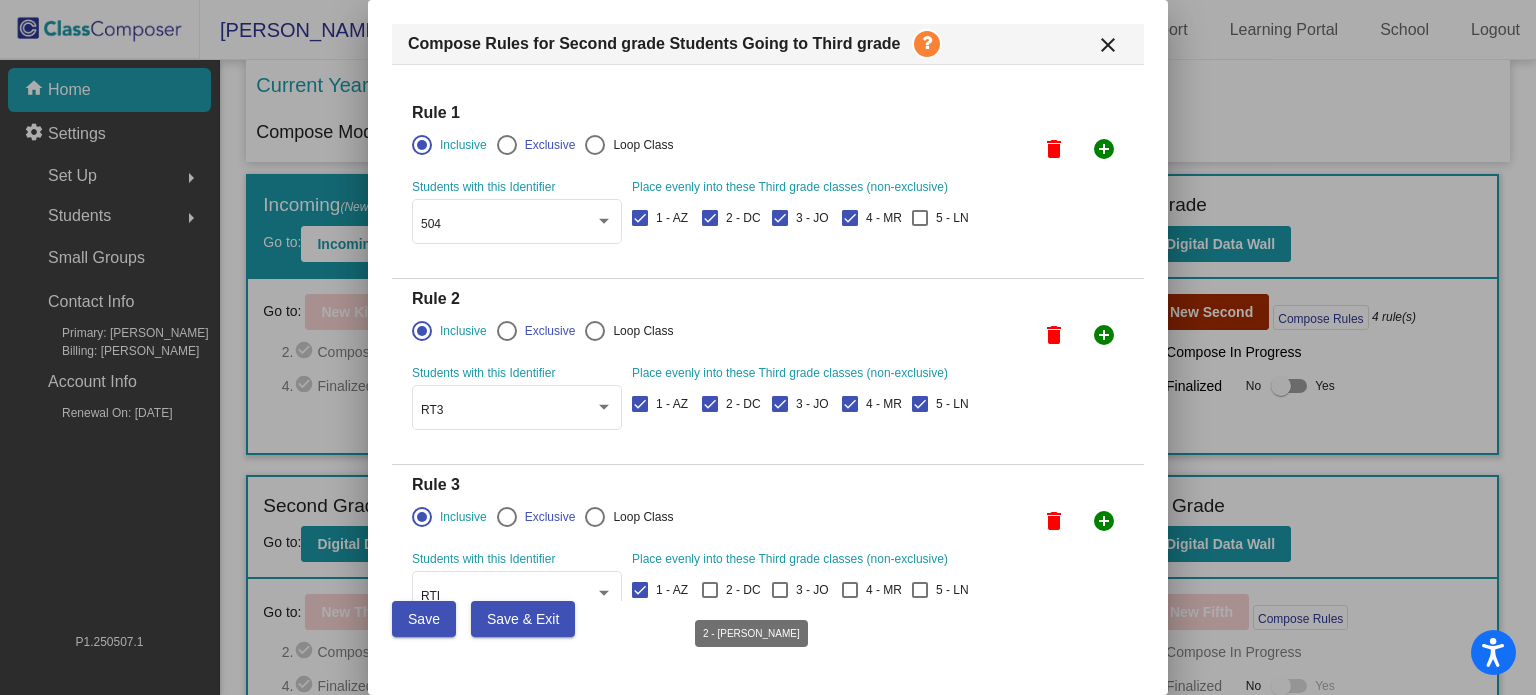 click at bounding box center [710, 590] 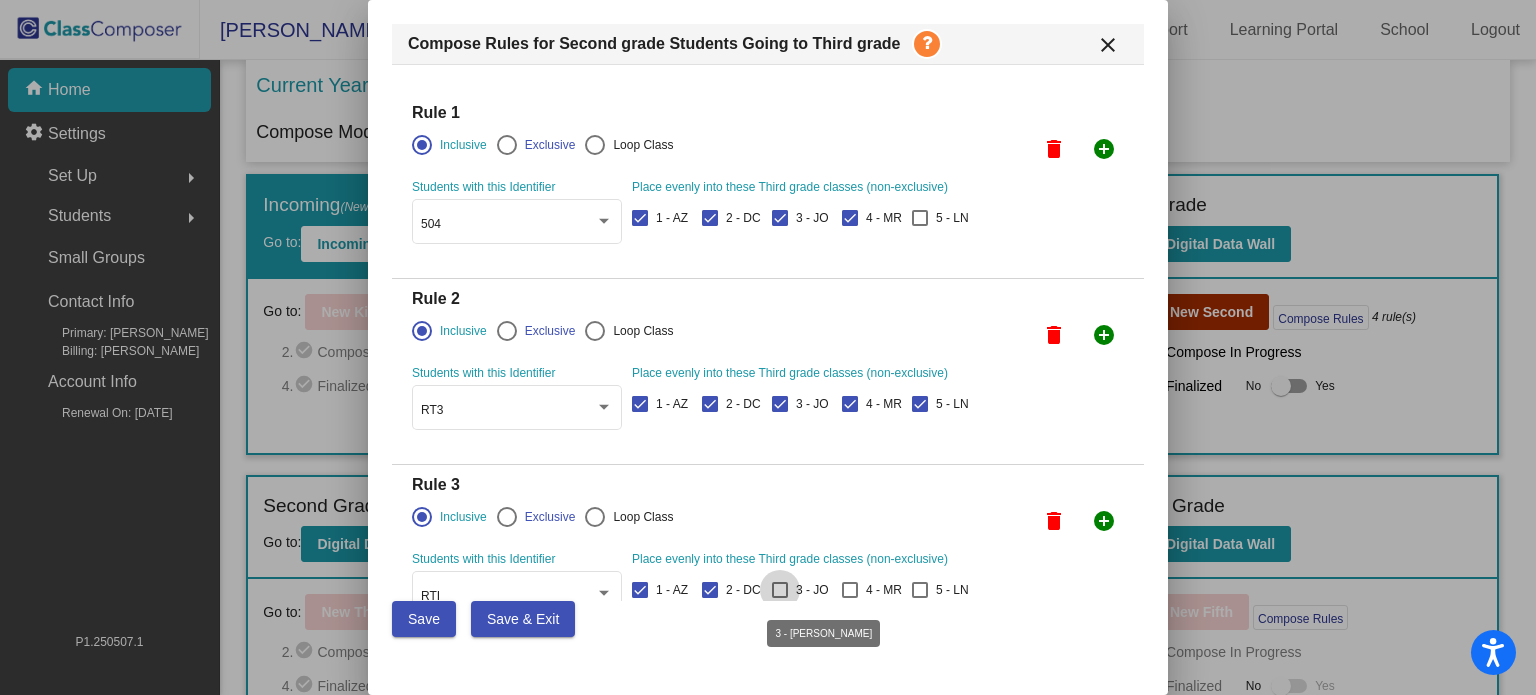 click at bounding box center [780, 590] 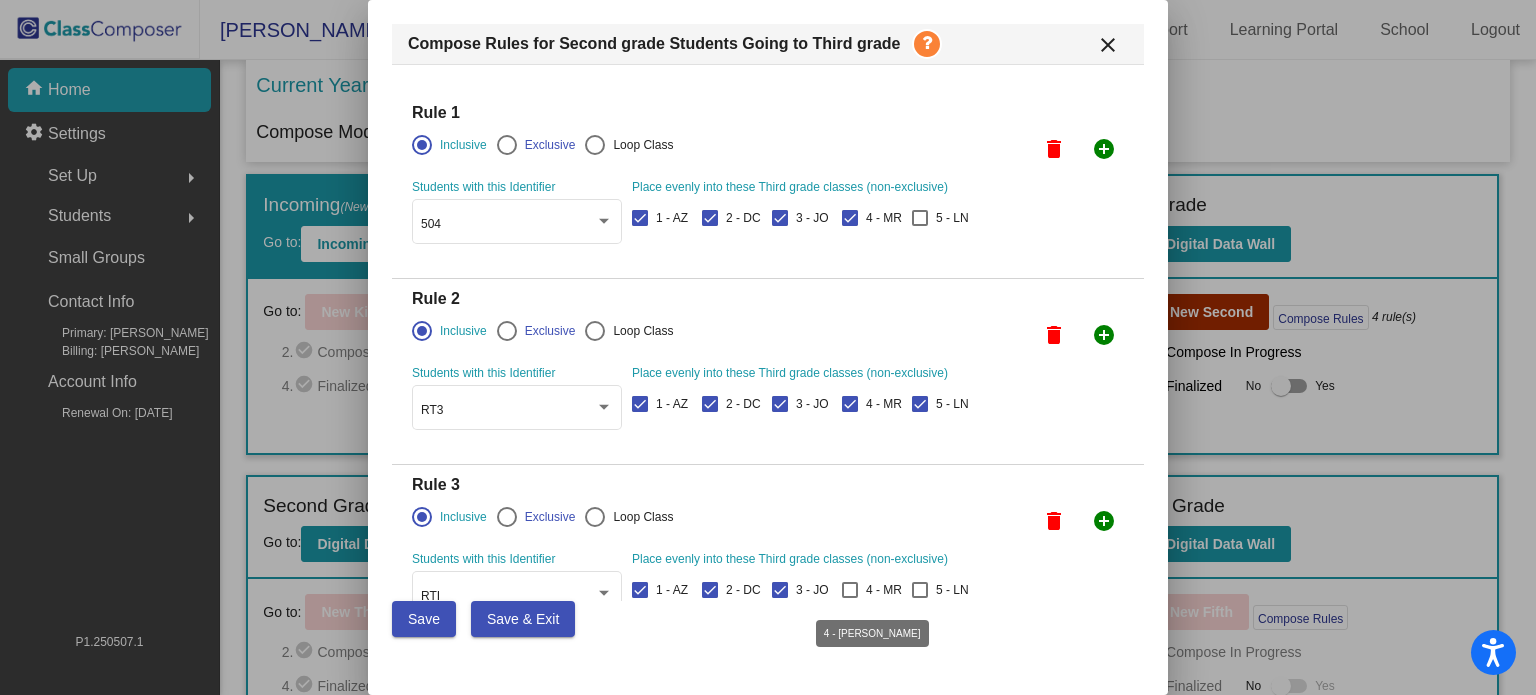 click at bounding box center (850, 590) 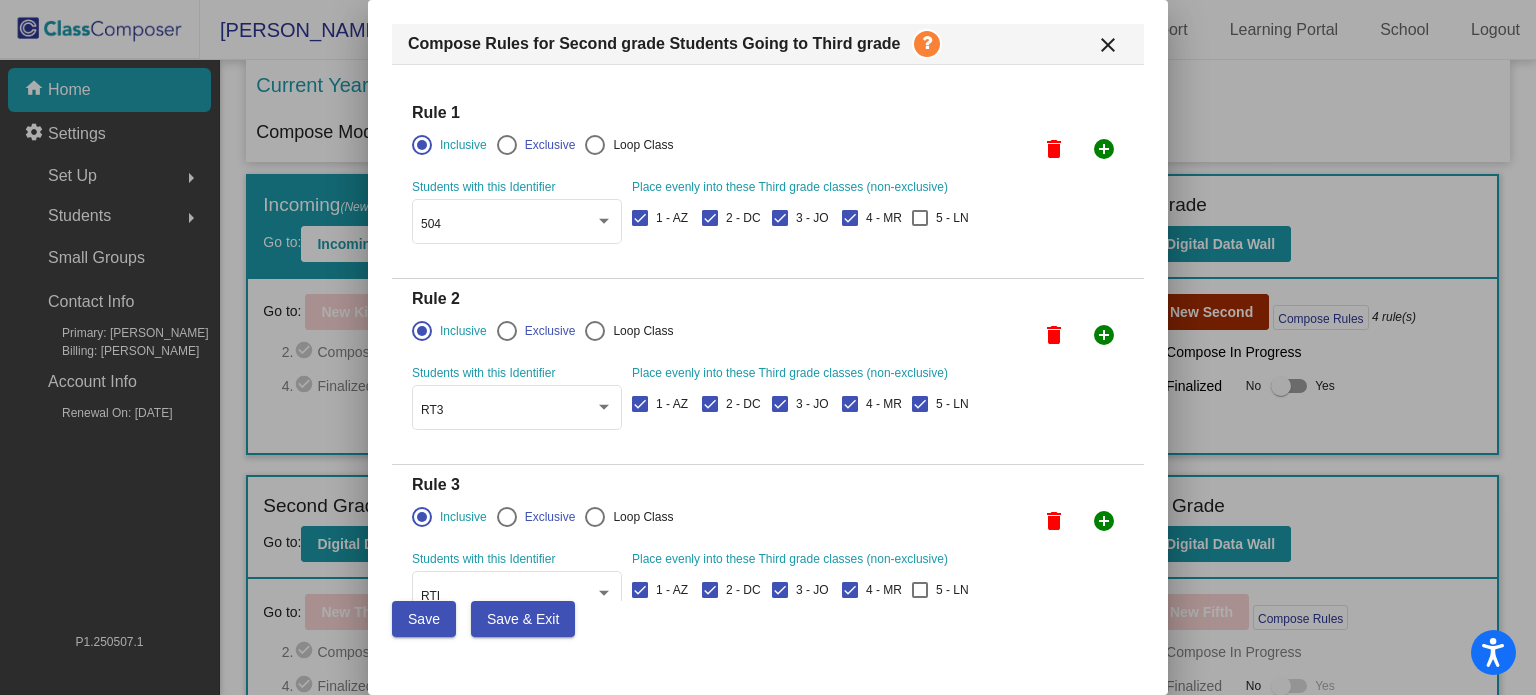 click on "Save" at bounding box center (424, 619) 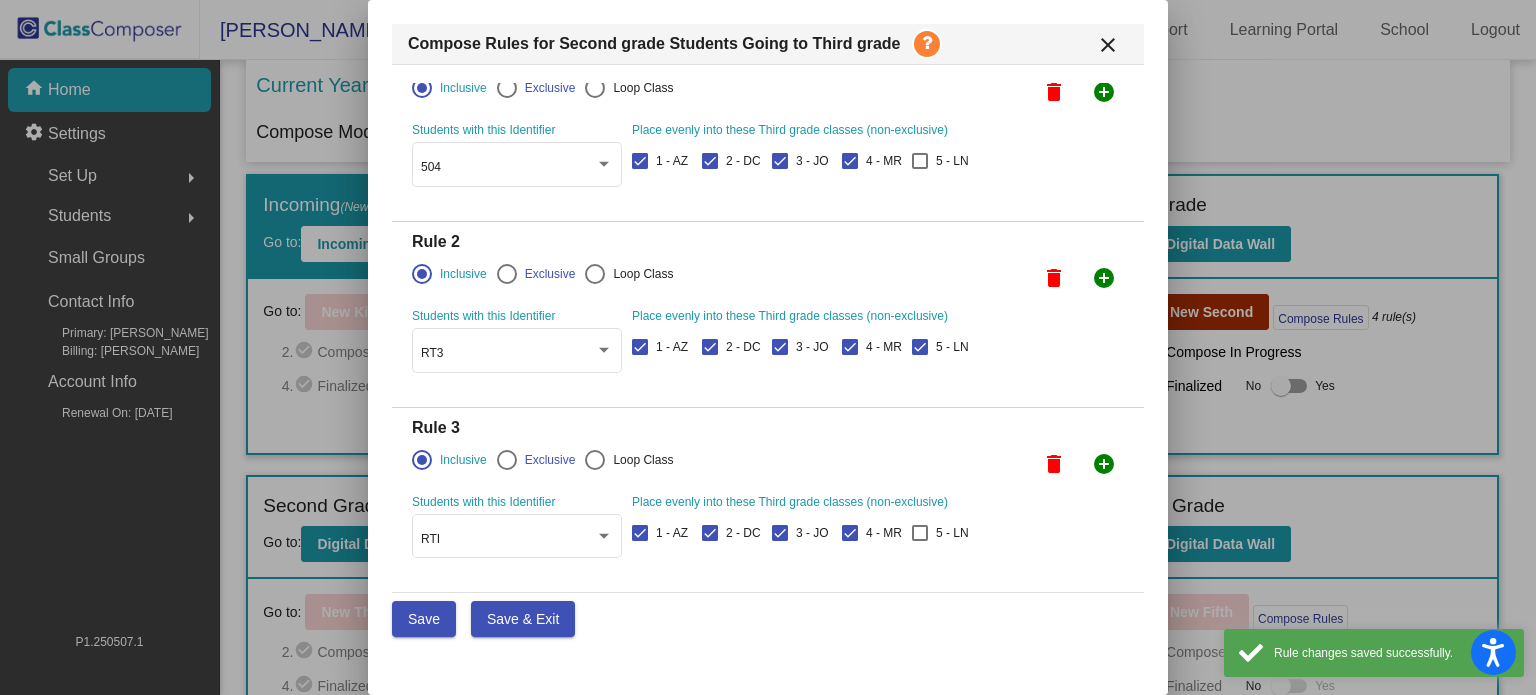 scroll, scrollTop: 0, scrollLeft: 0, axis: both 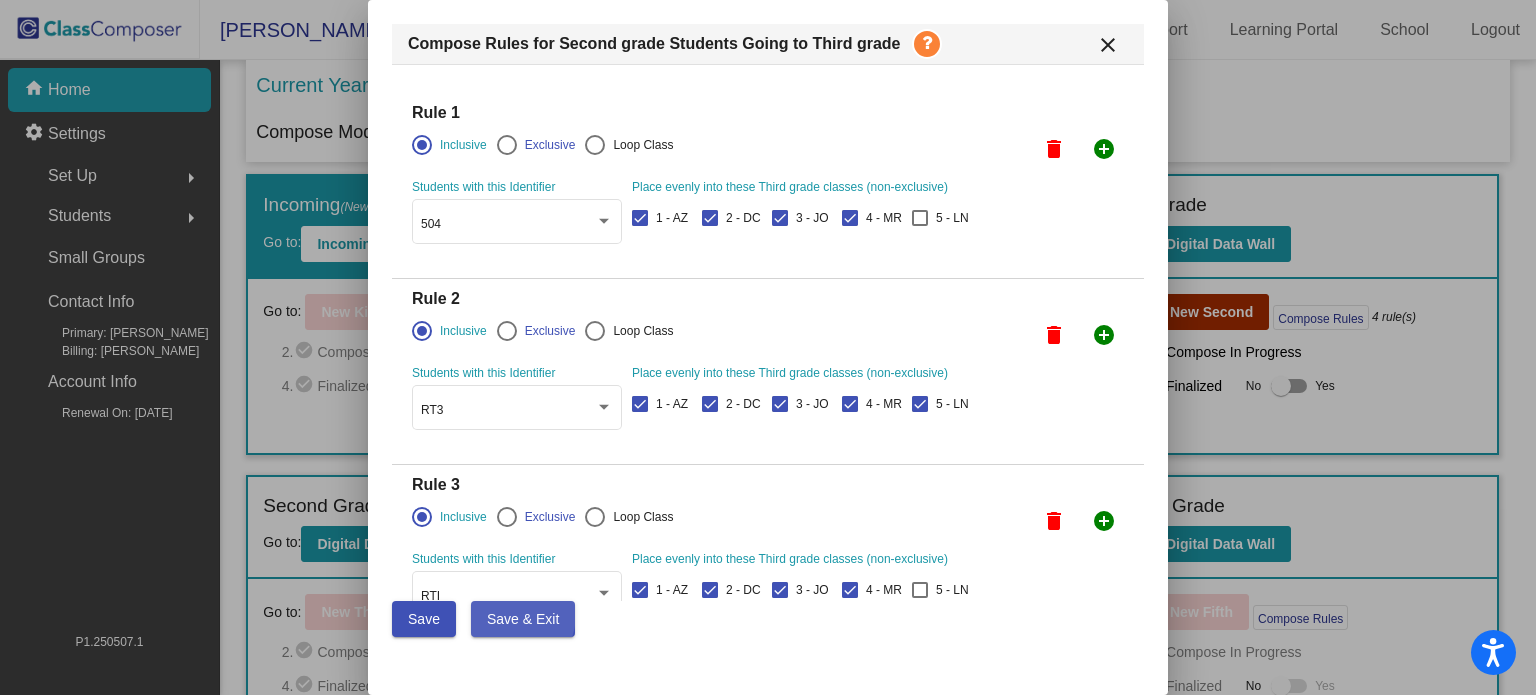click on "Save & Exit" at bounding box center [523, 619] 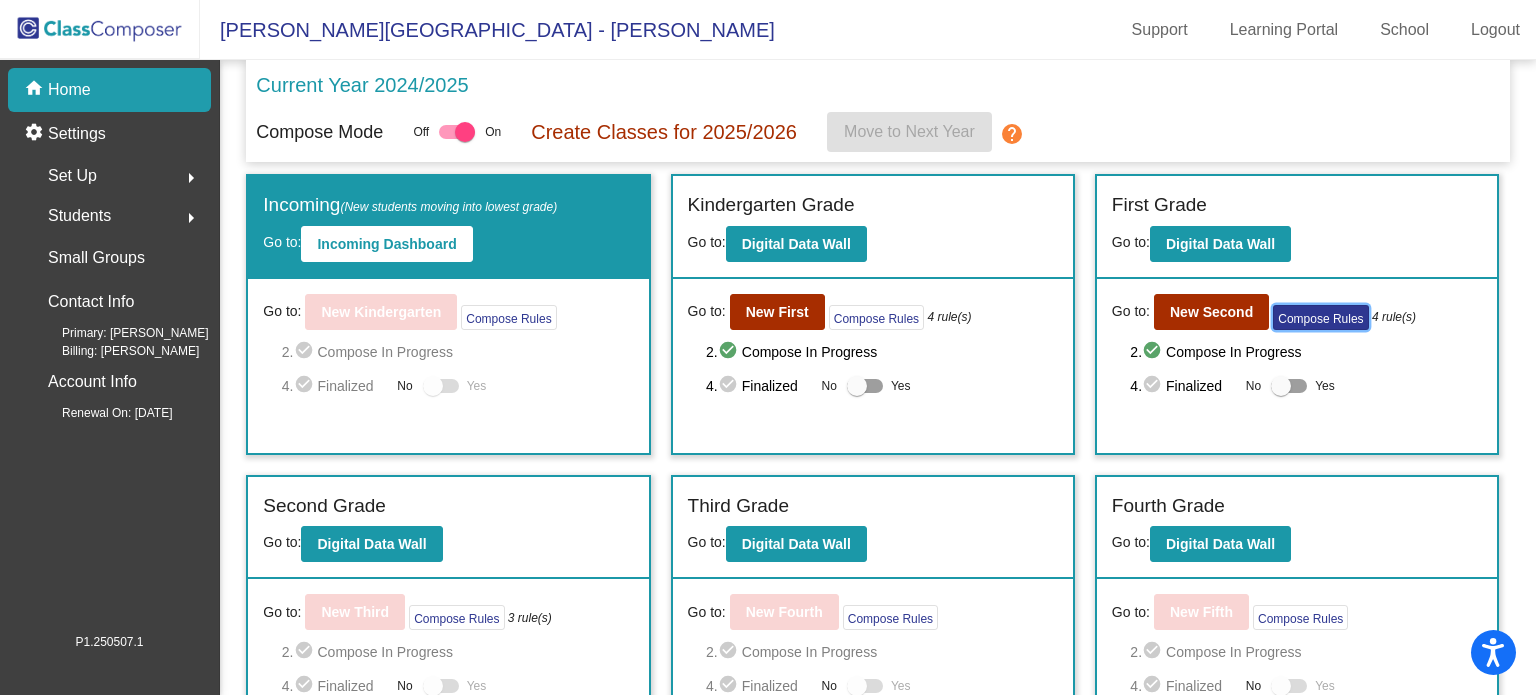 click on "Compose Rules" 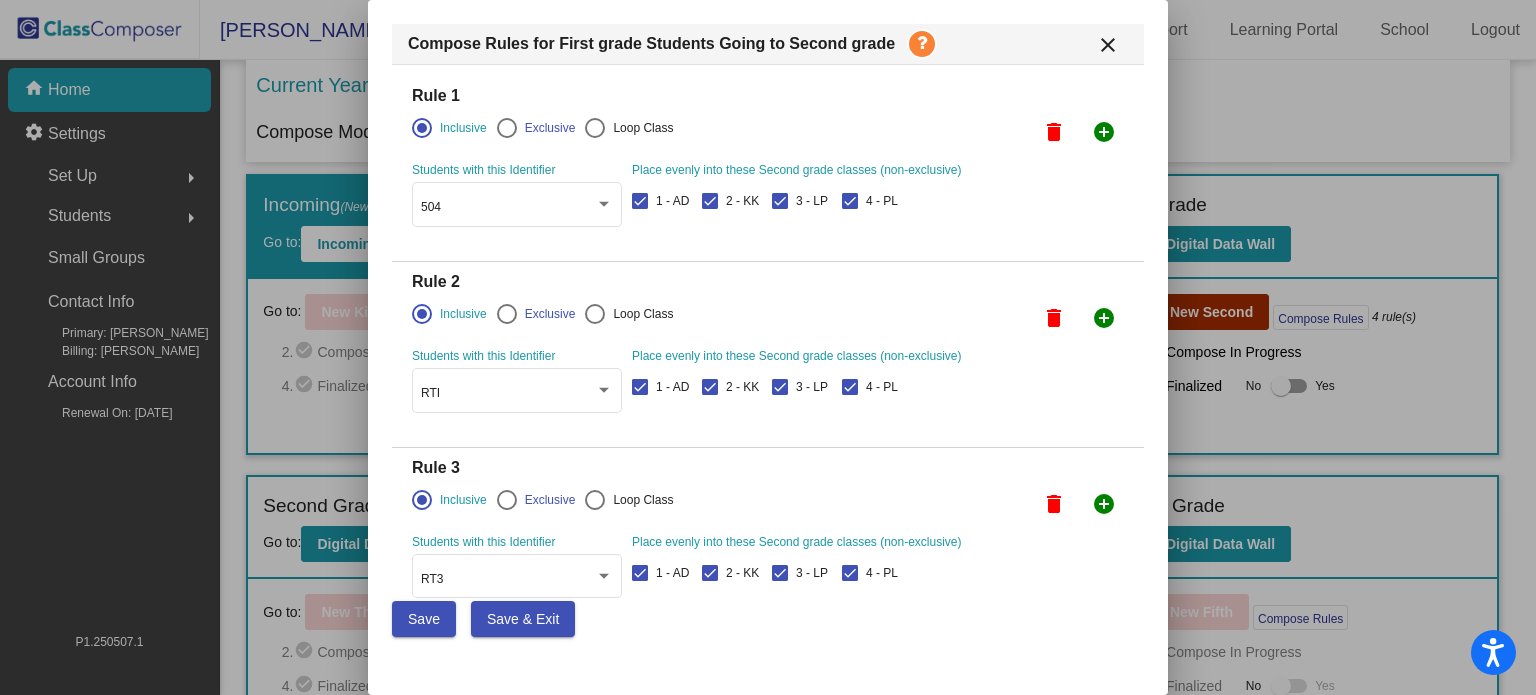 scroll, scrollTop: 0, scrollLeft: 0, axis: both 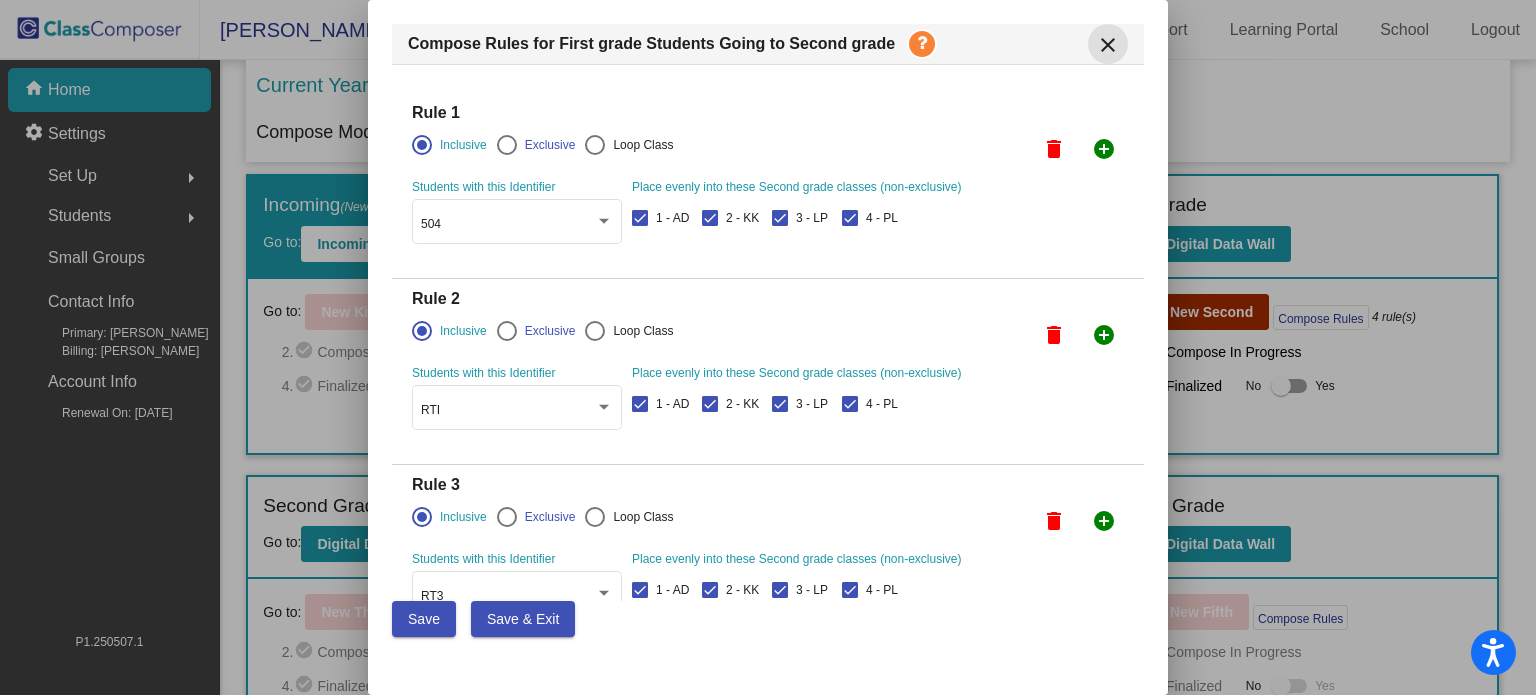 click on "close" at bounding box center [1108, 45] 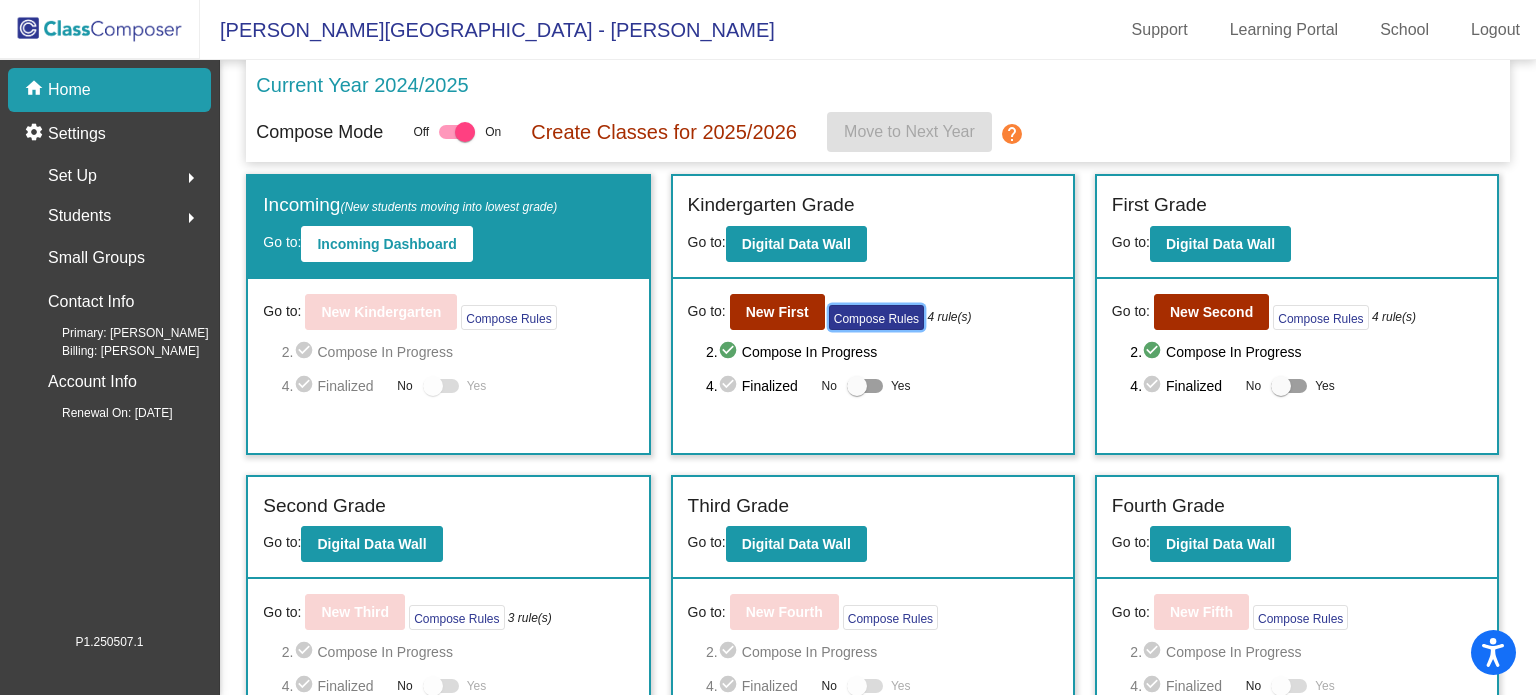 click on "Compose Rules" 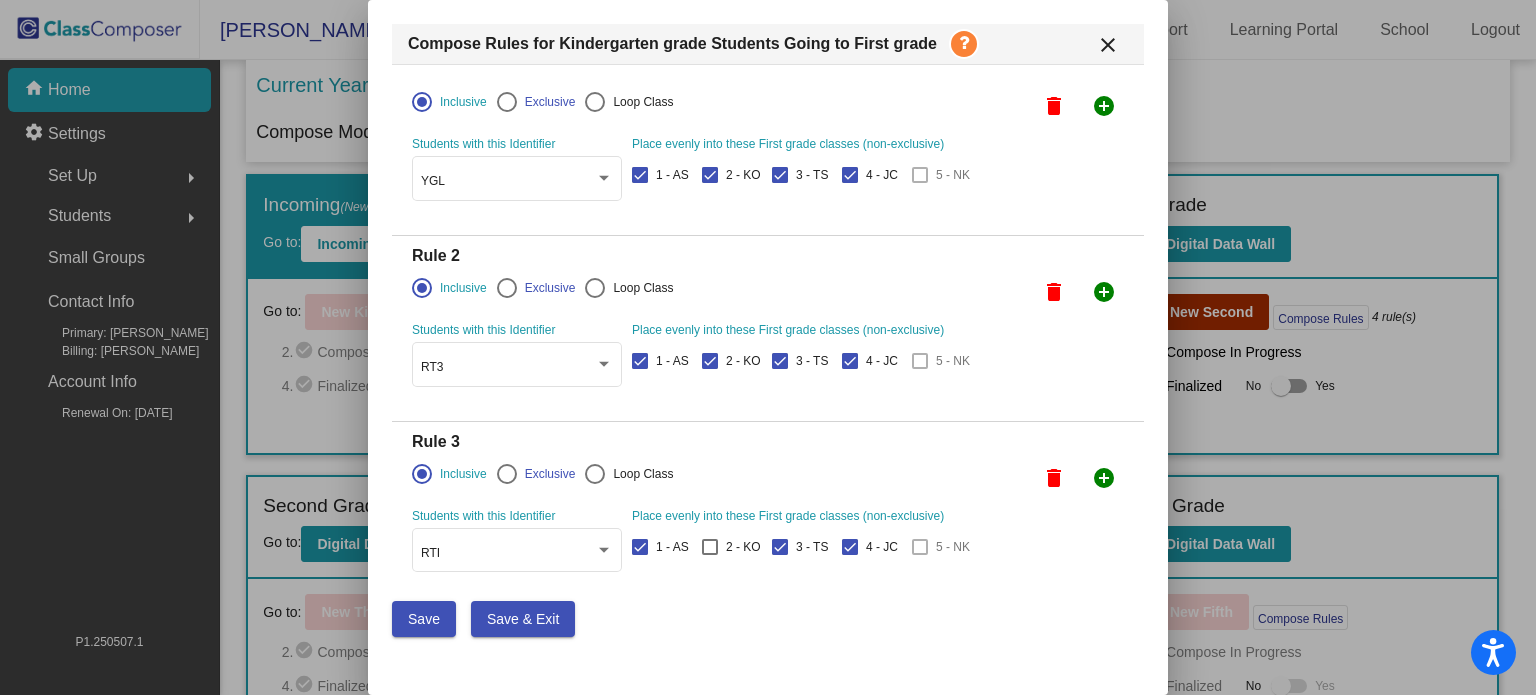scroll, scrollTop: 0, scrollLeft: 0, axis: both 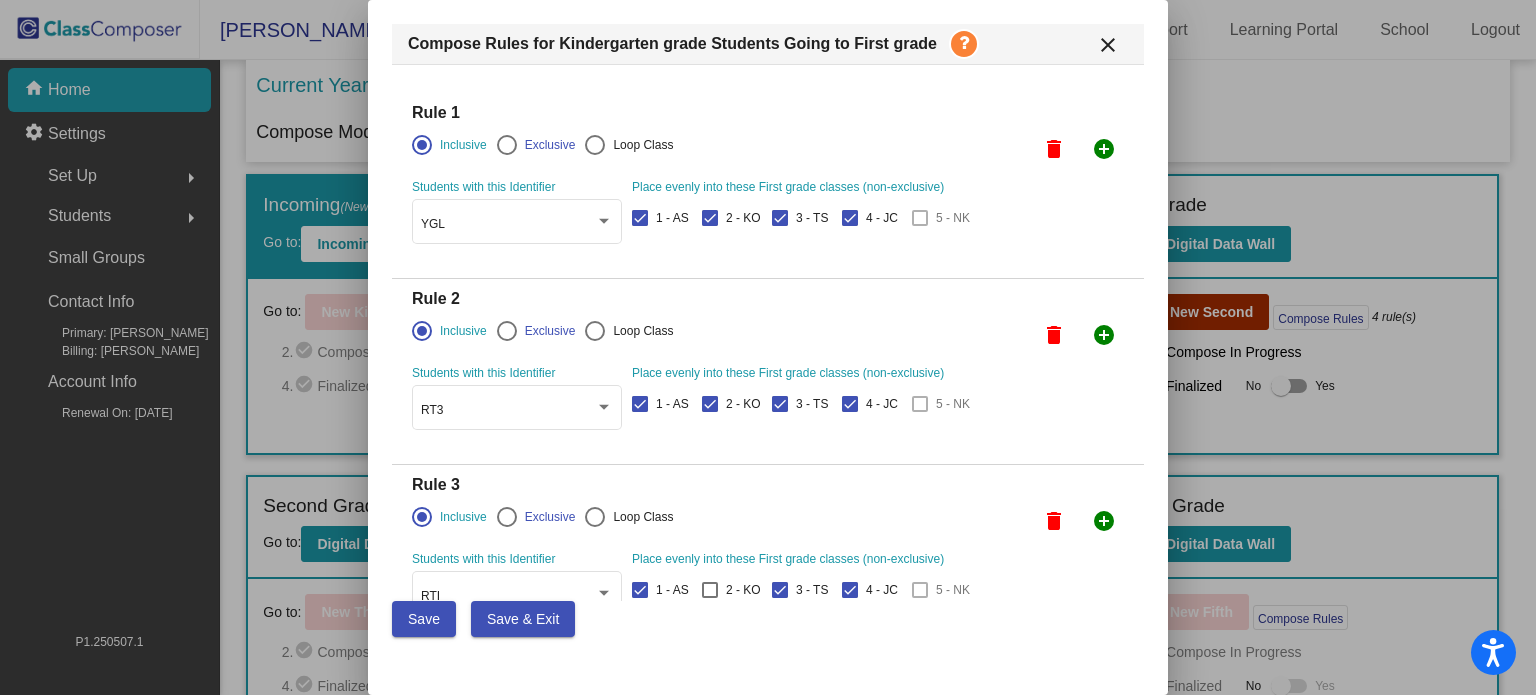 click on "close" at bounding box center (1108, 45) 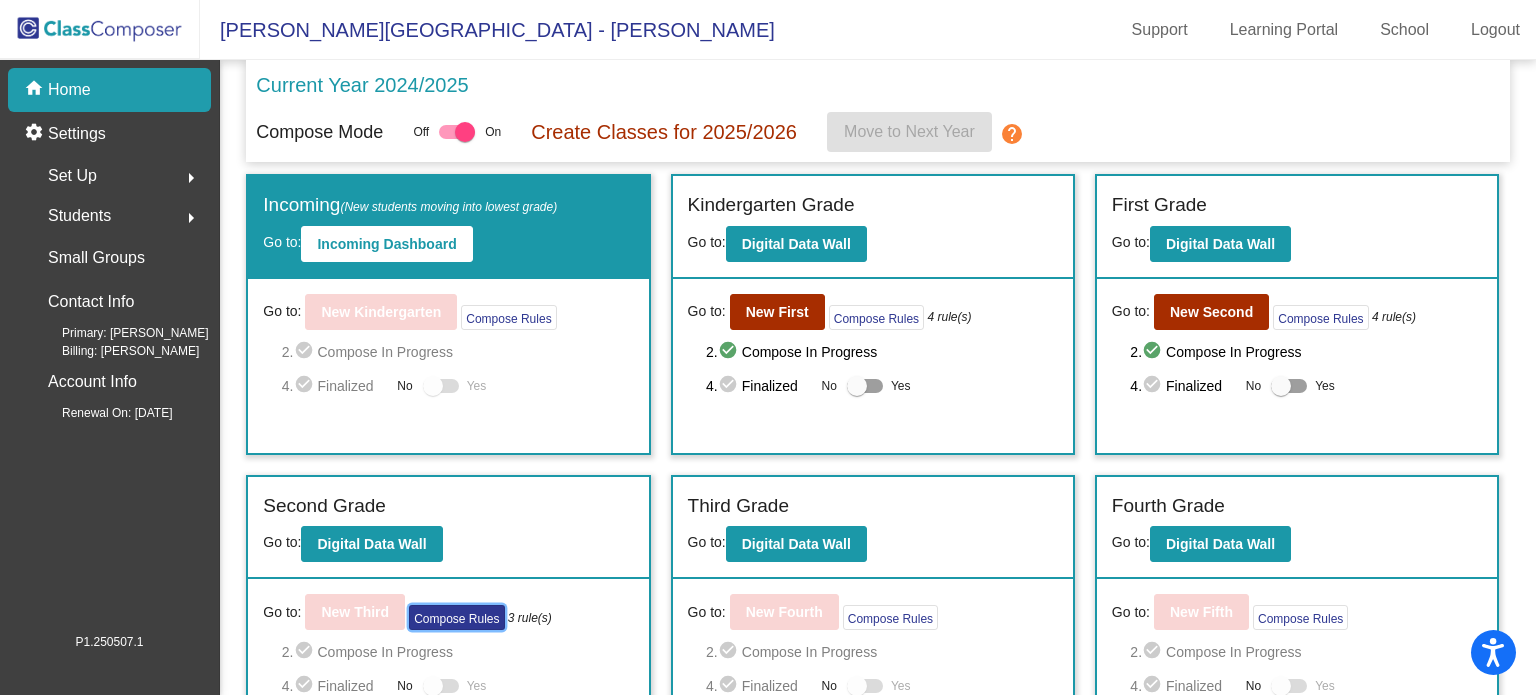 click on "Compose Rules" 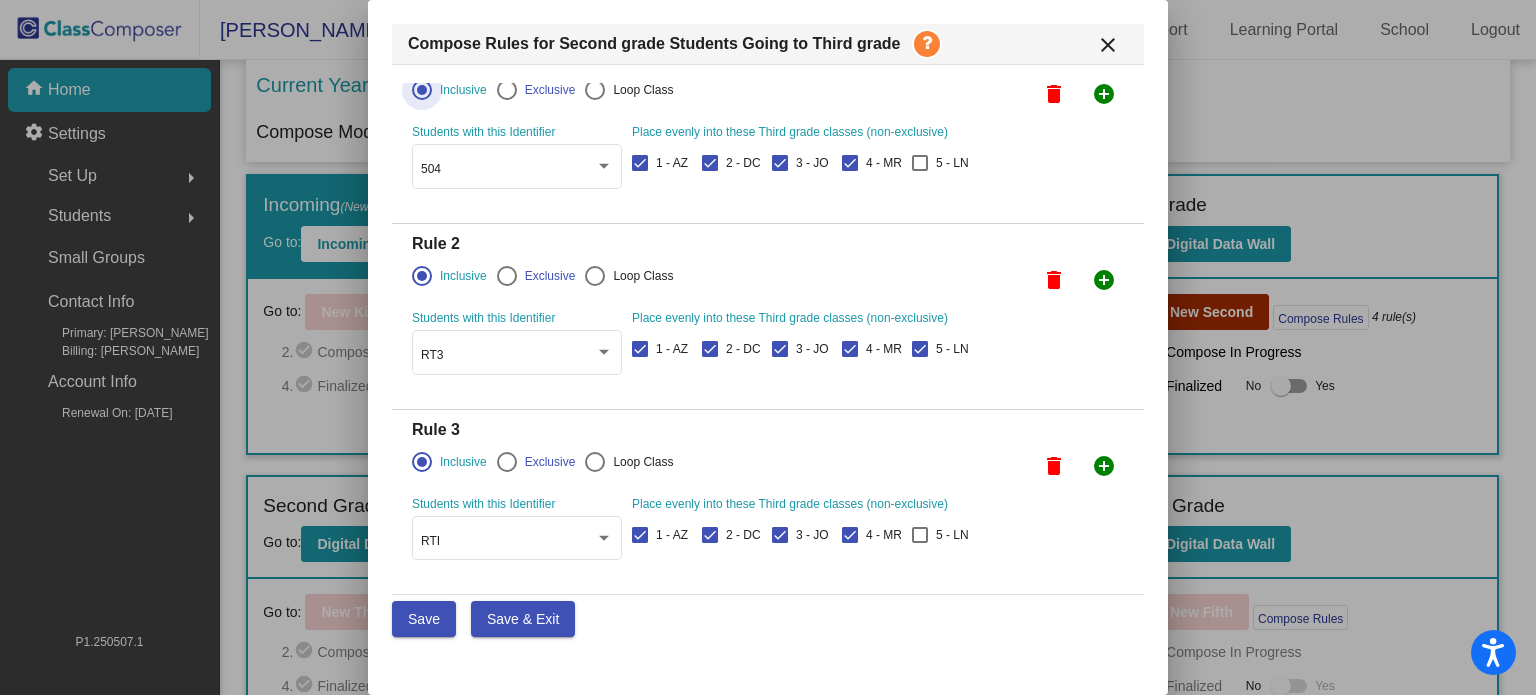 scroll, scrollTop: 57, scrollLeft: 0, axis: vertical 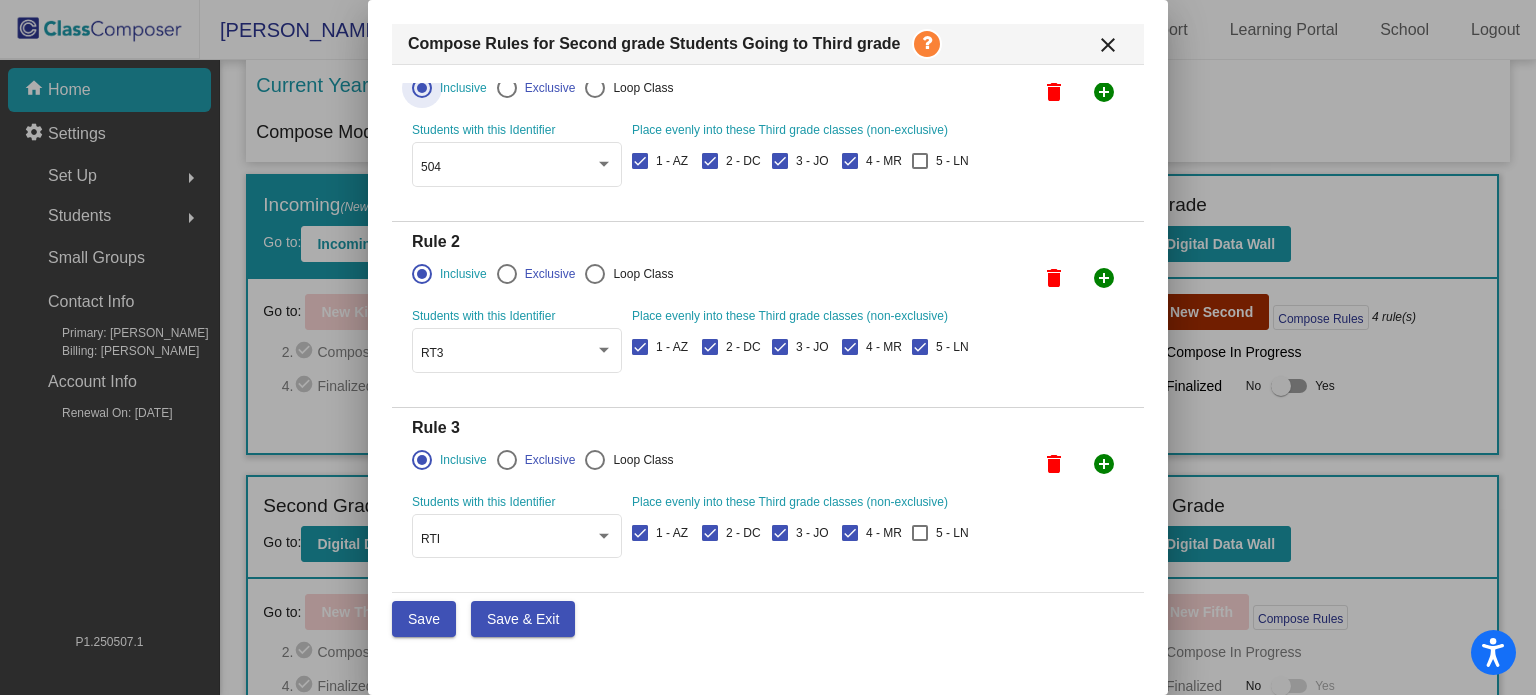 click on "Save" at bounding box center (424, 619) 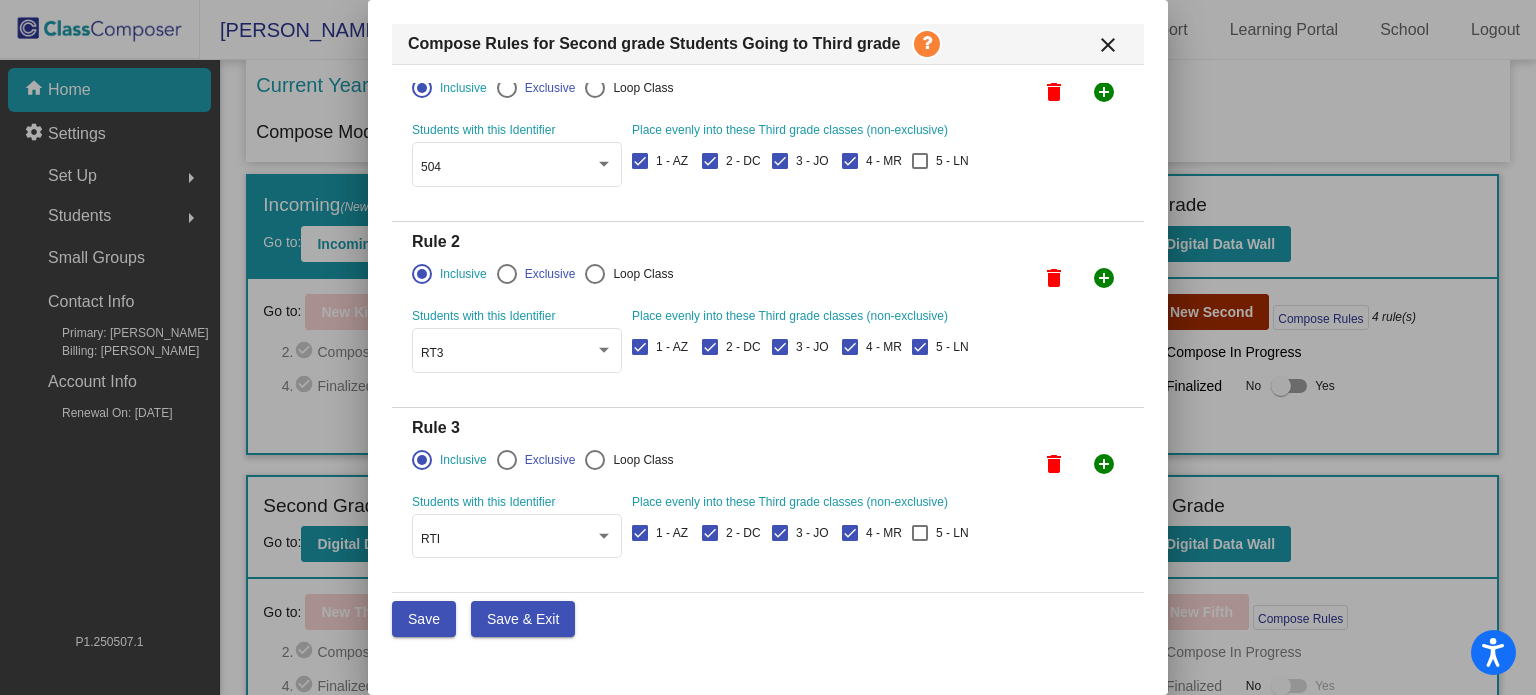 click on "close" at bounding box center [1108, 45] 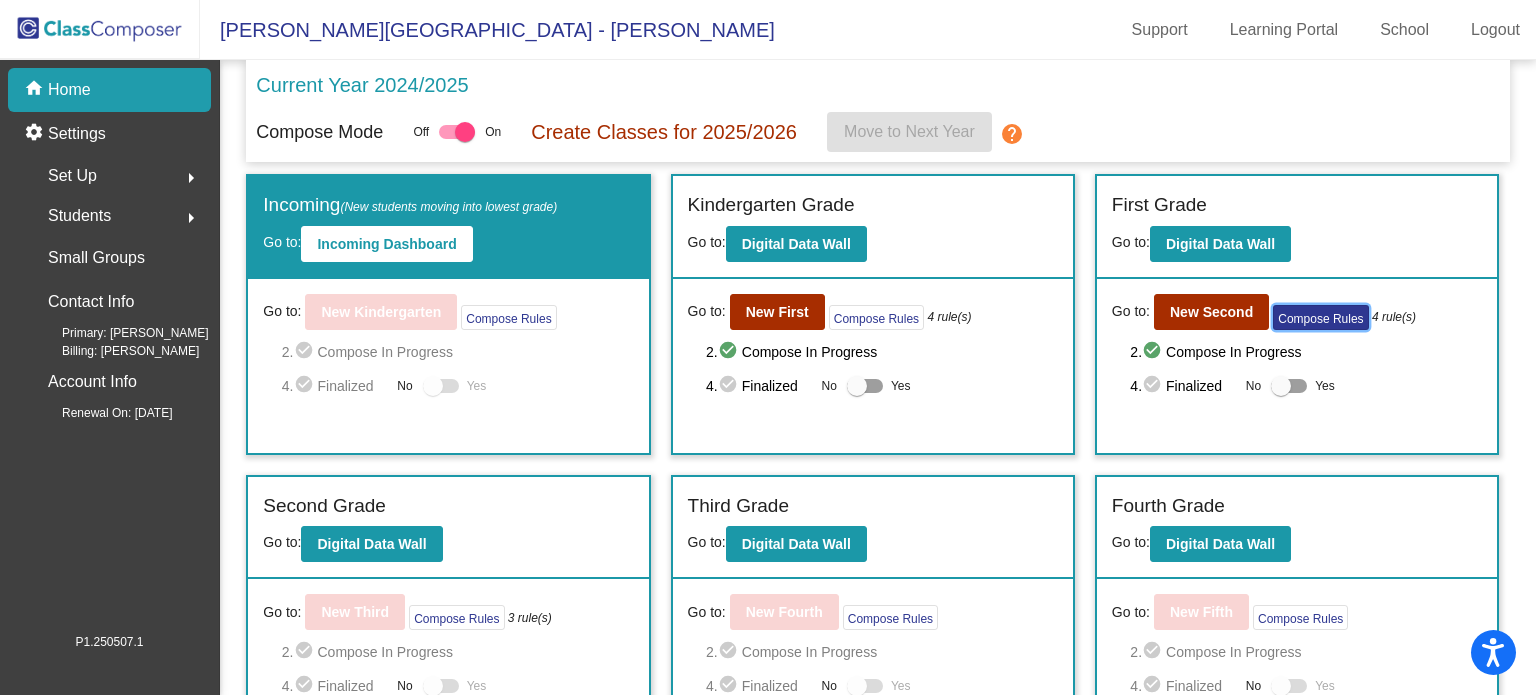 click on "Compose Rules" 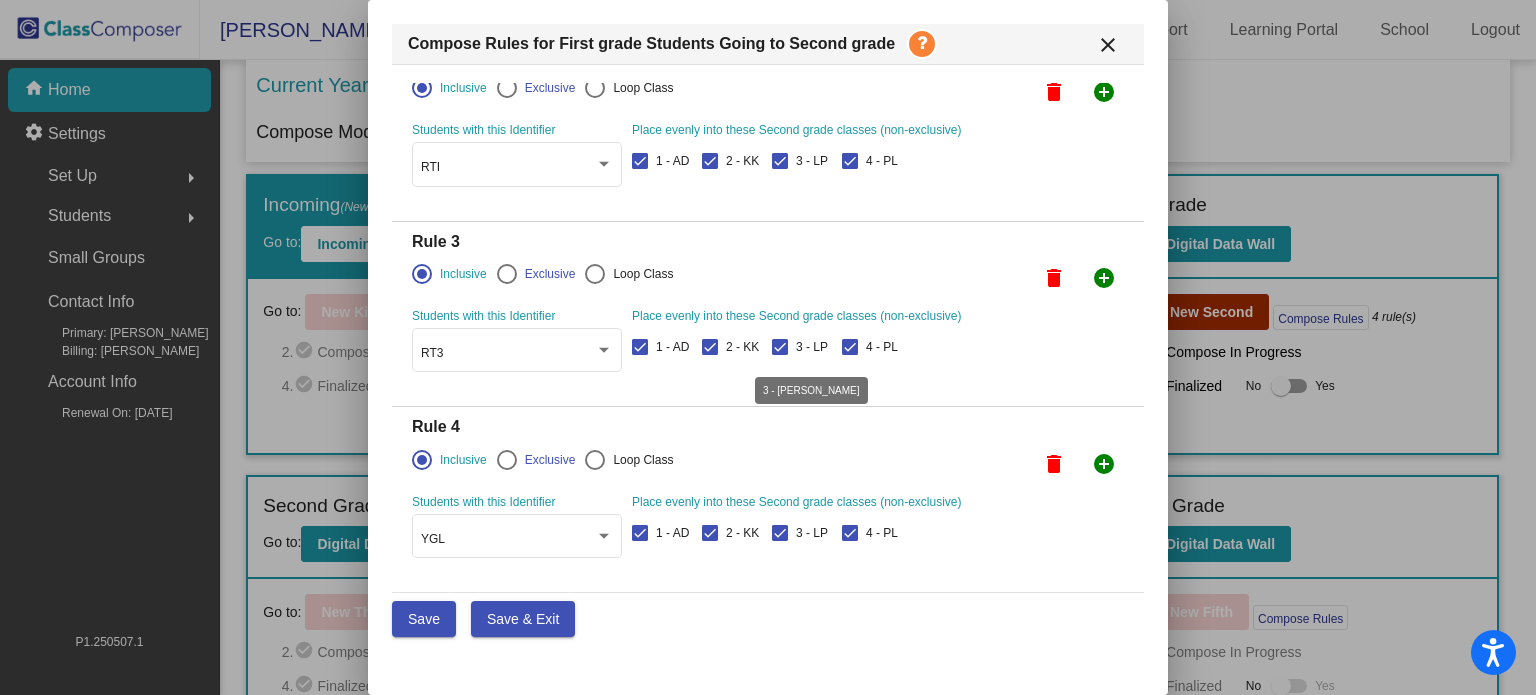 scroll, scrollTop: 0, scrollLeft: 0, axis: both 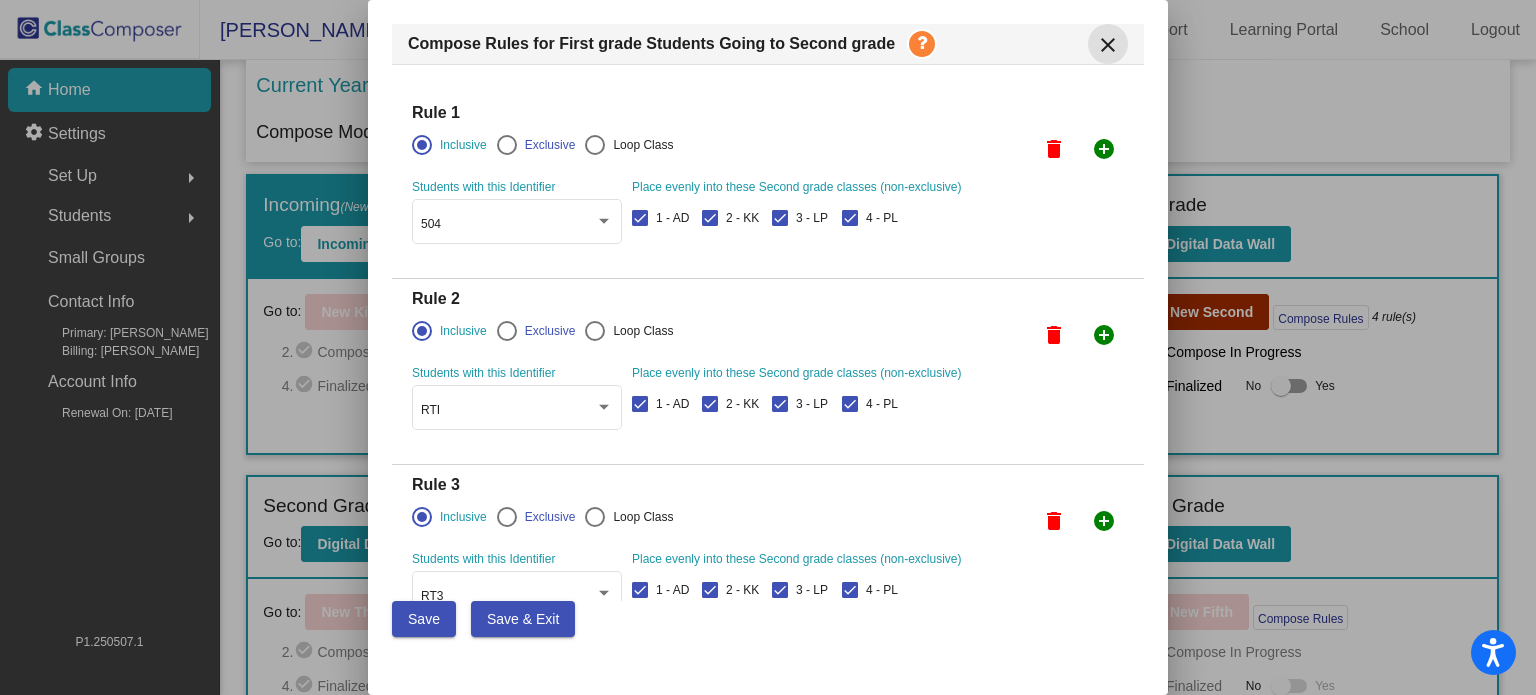 click on "close" at bounding box center (1108, 45) 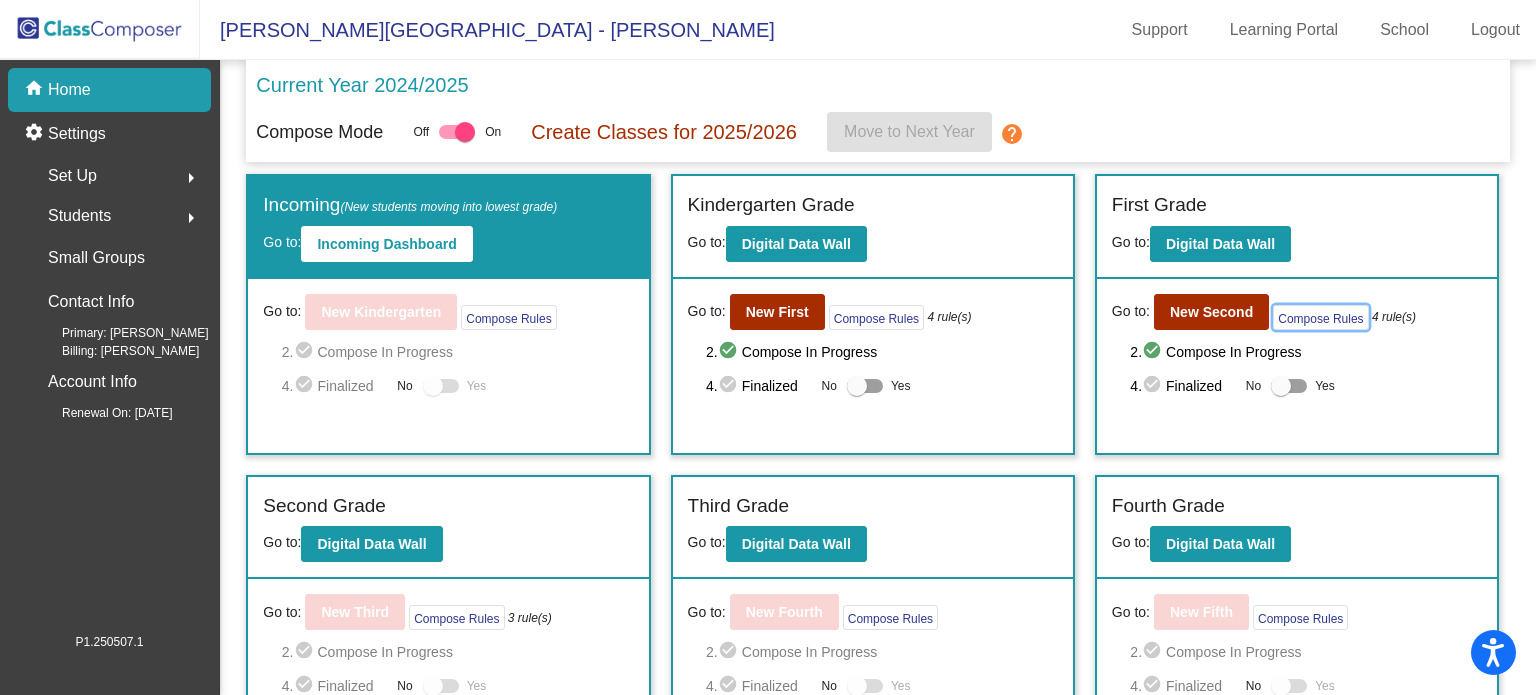 scroll, scrollTop: 181, scrollLeft: 0, axis: vertical 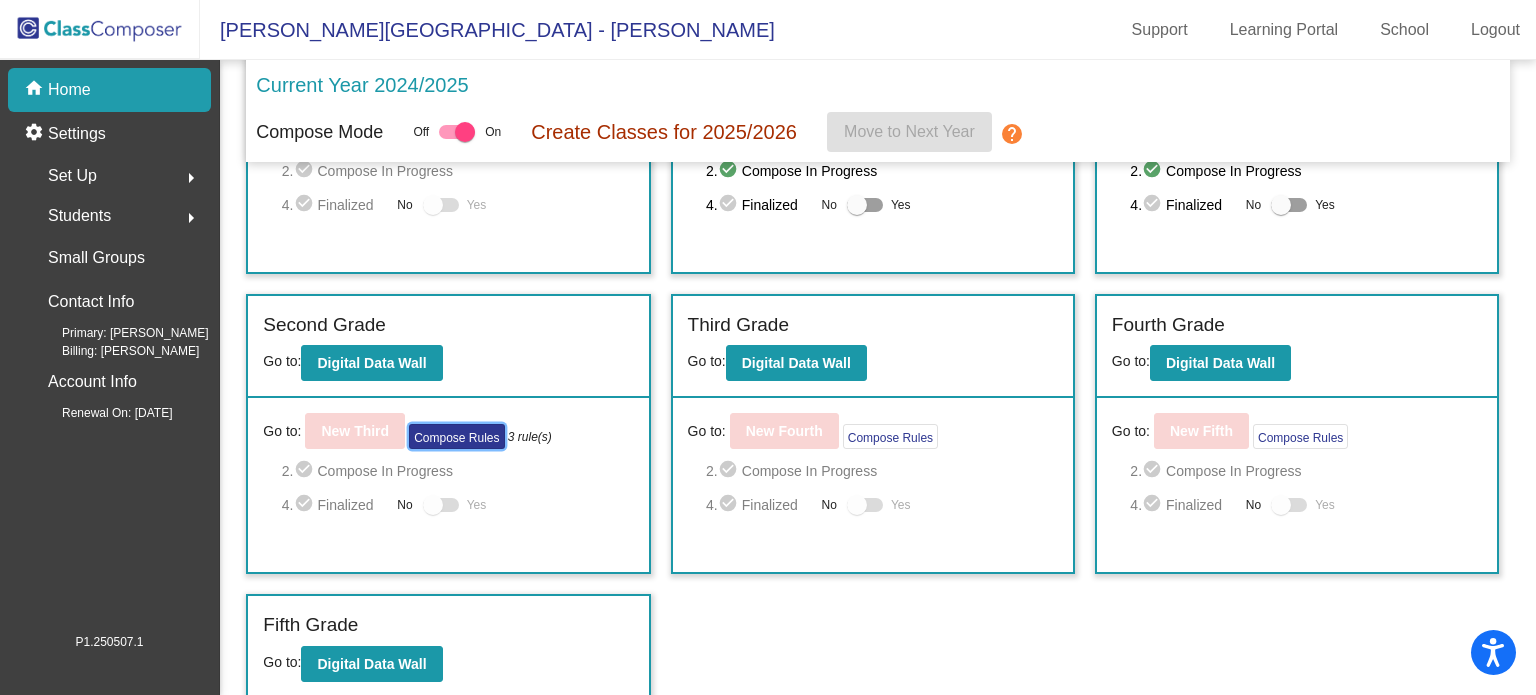 click on "Compose Rules" 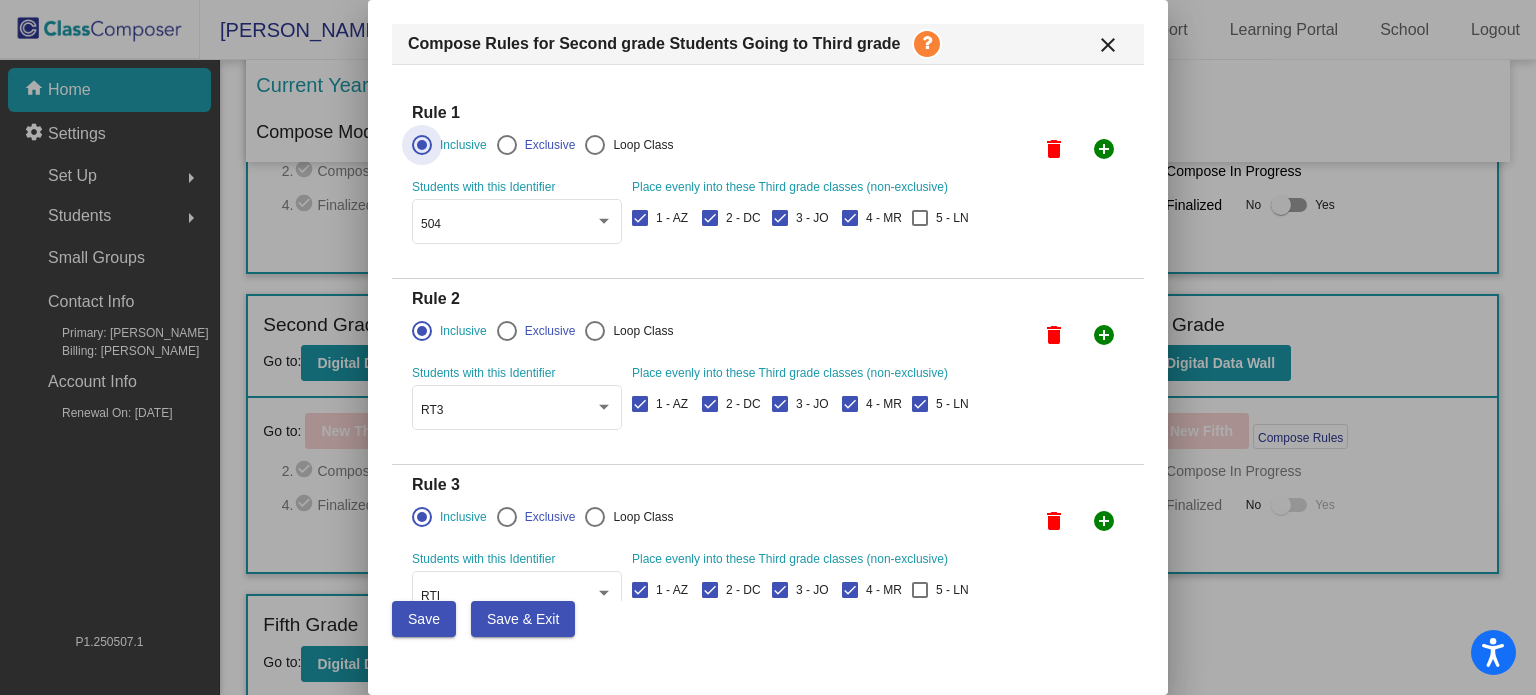scroll, scrollTop: 57, scrollLeft: 0, axis: vertical 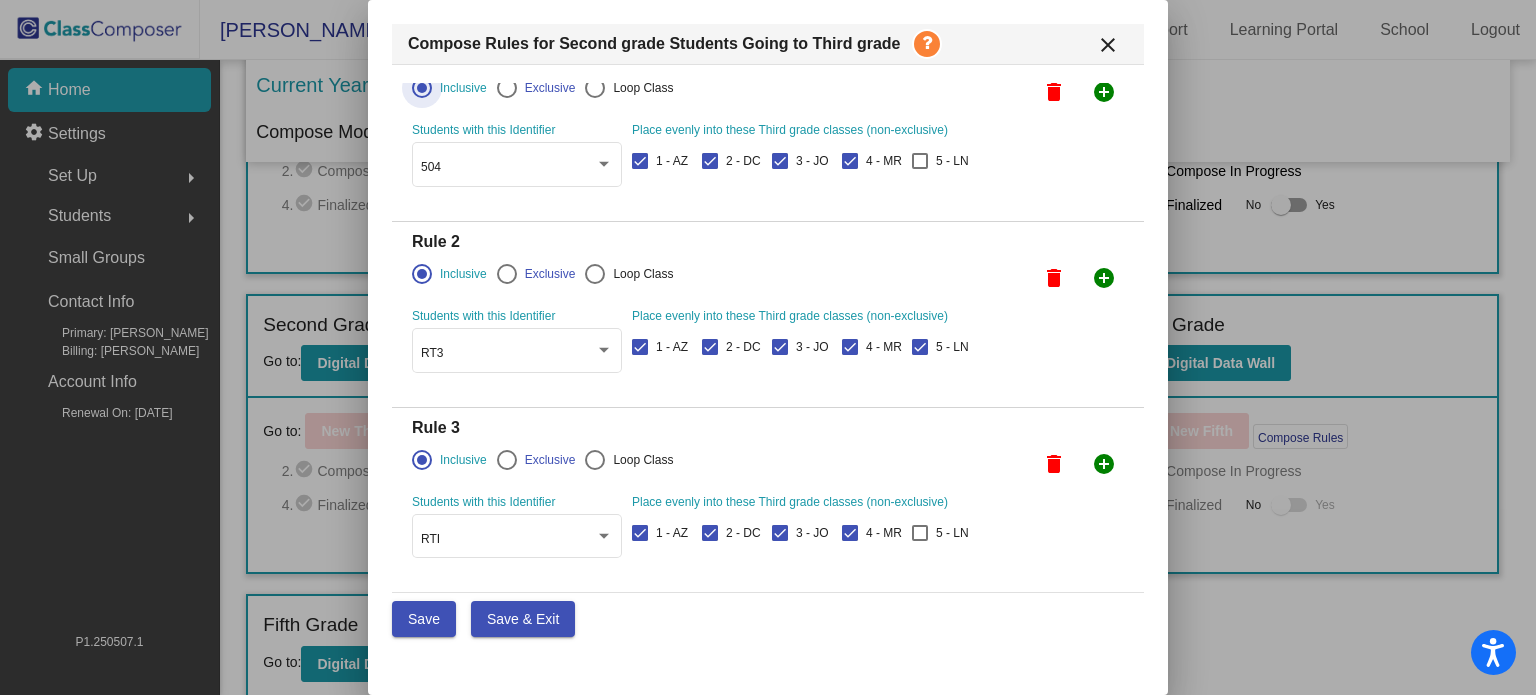 click on "add_circle" at bounding box center (1104, 92) 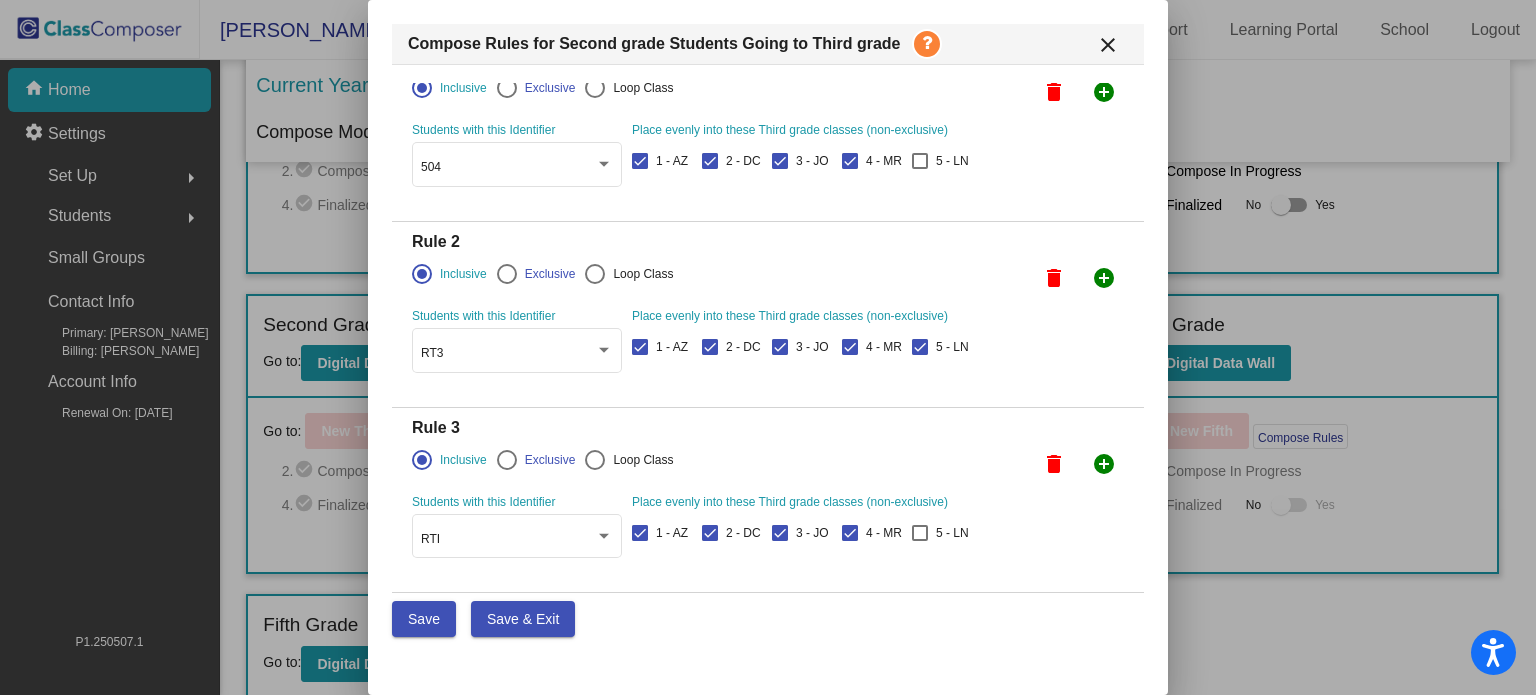 scroll, scrollTop: 243, scrollLeft: 0, axis: vertical 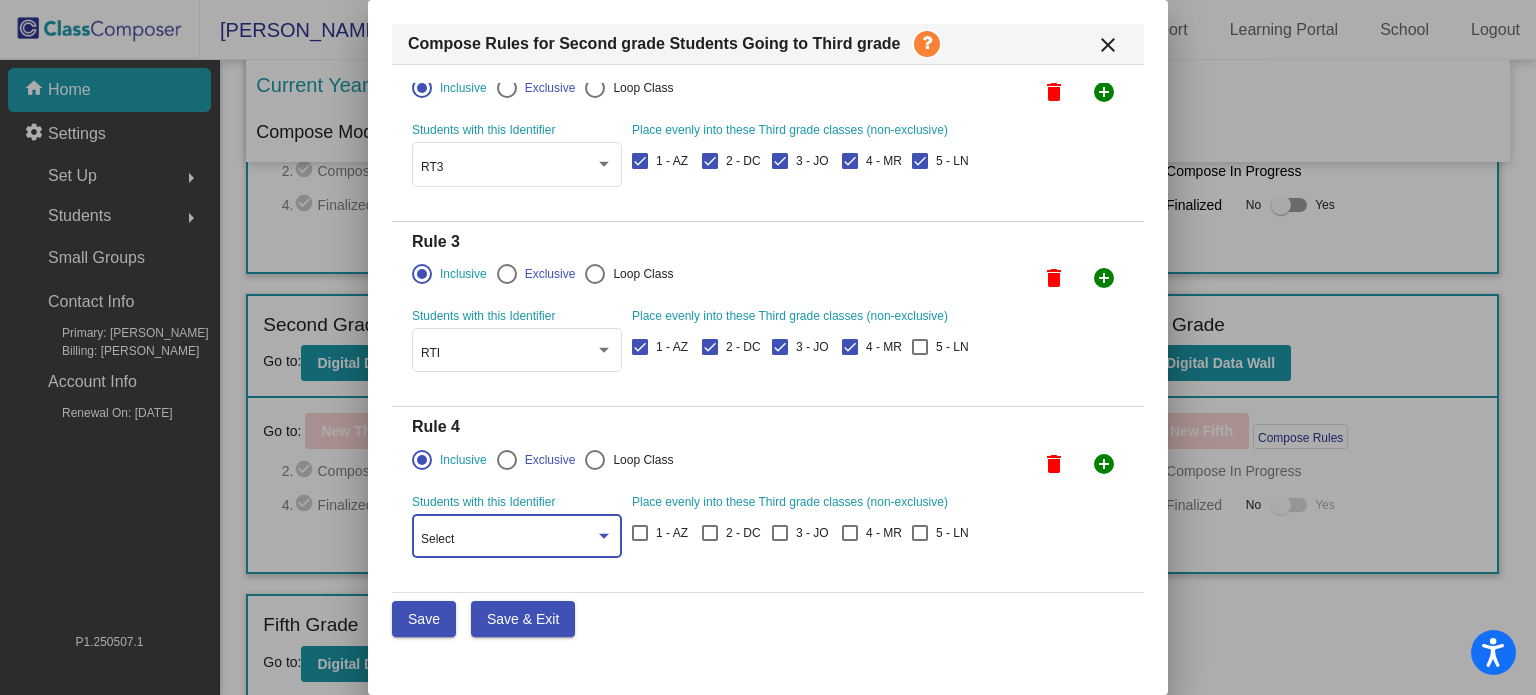 click on "Select" at bounding box center [508, 540] 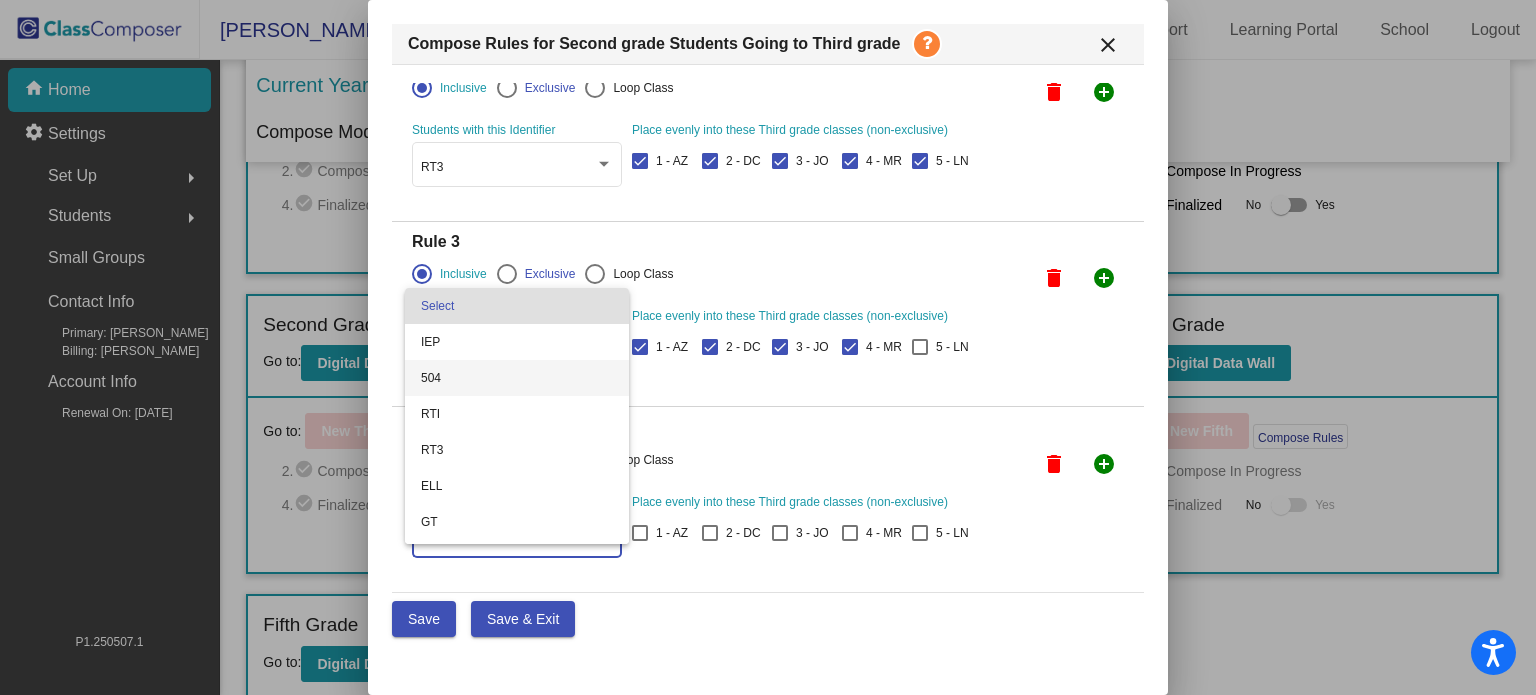 scroll, scrollTop: 68, scrollLeft: 0, axis: vertical 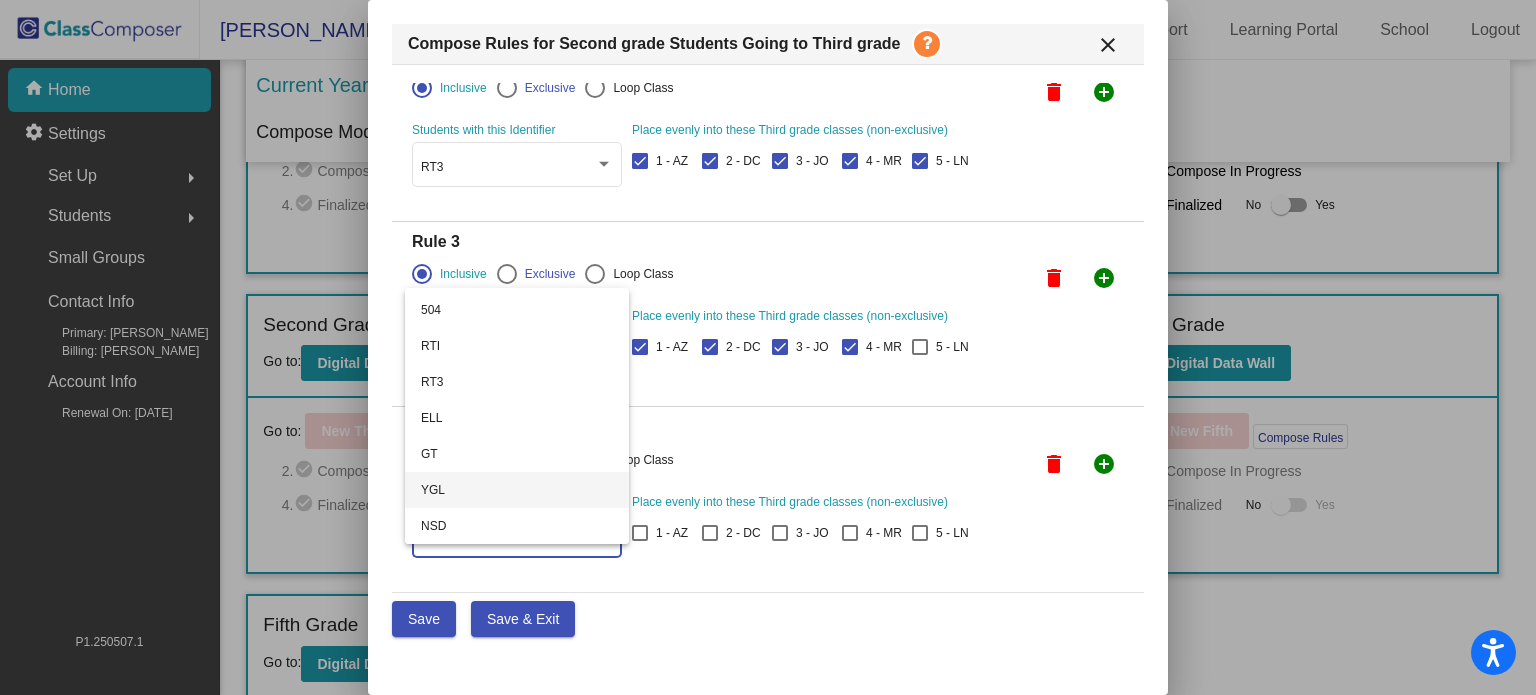 click on "YGL" at bounding box center (517, 490) 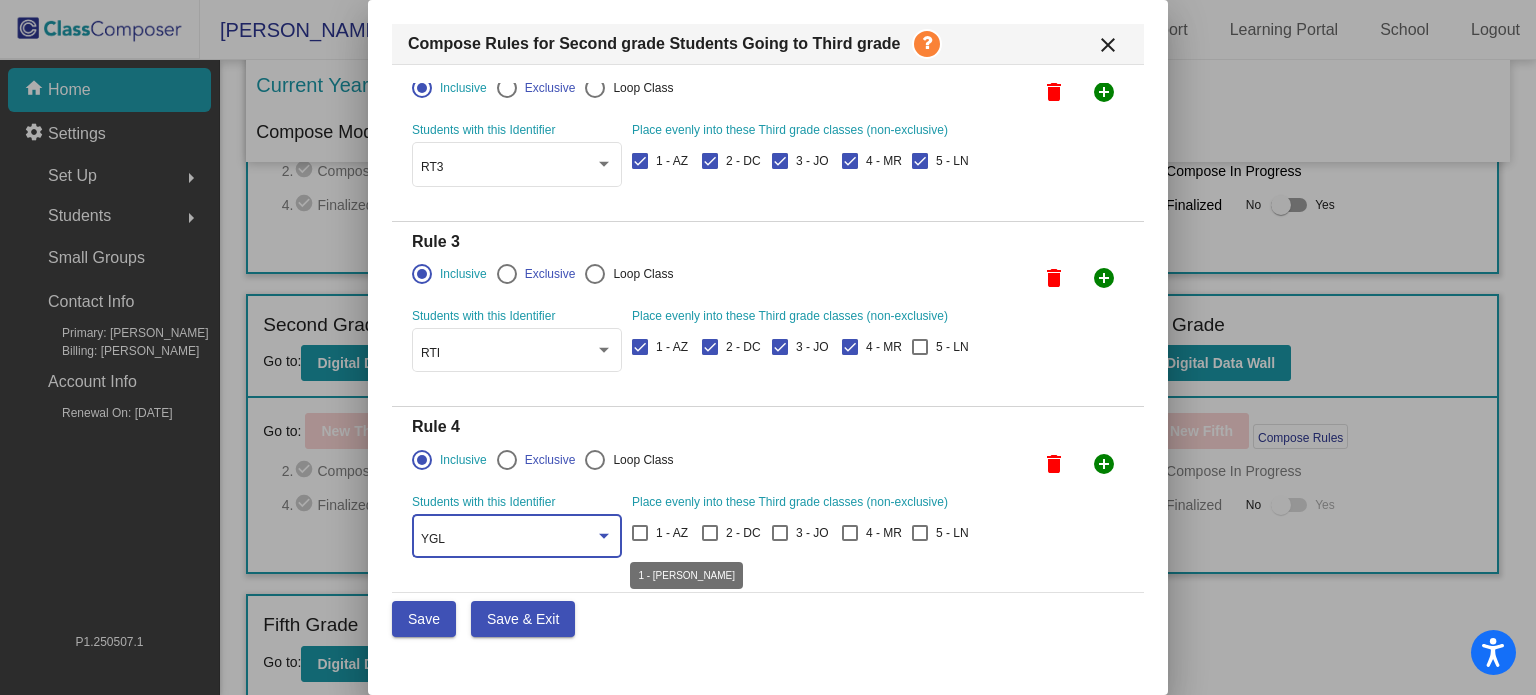 click at bounding box center [640, 533] 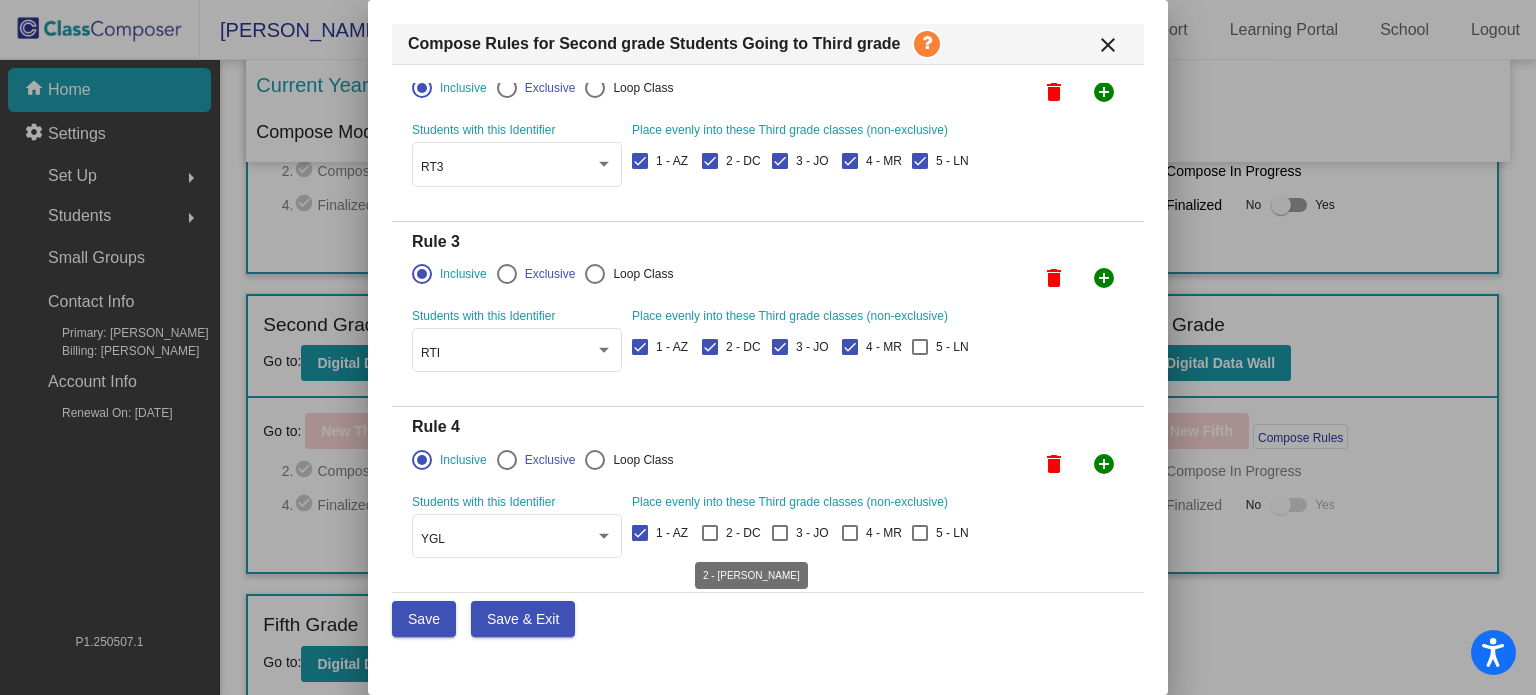 click at bounding box center (710, 533) 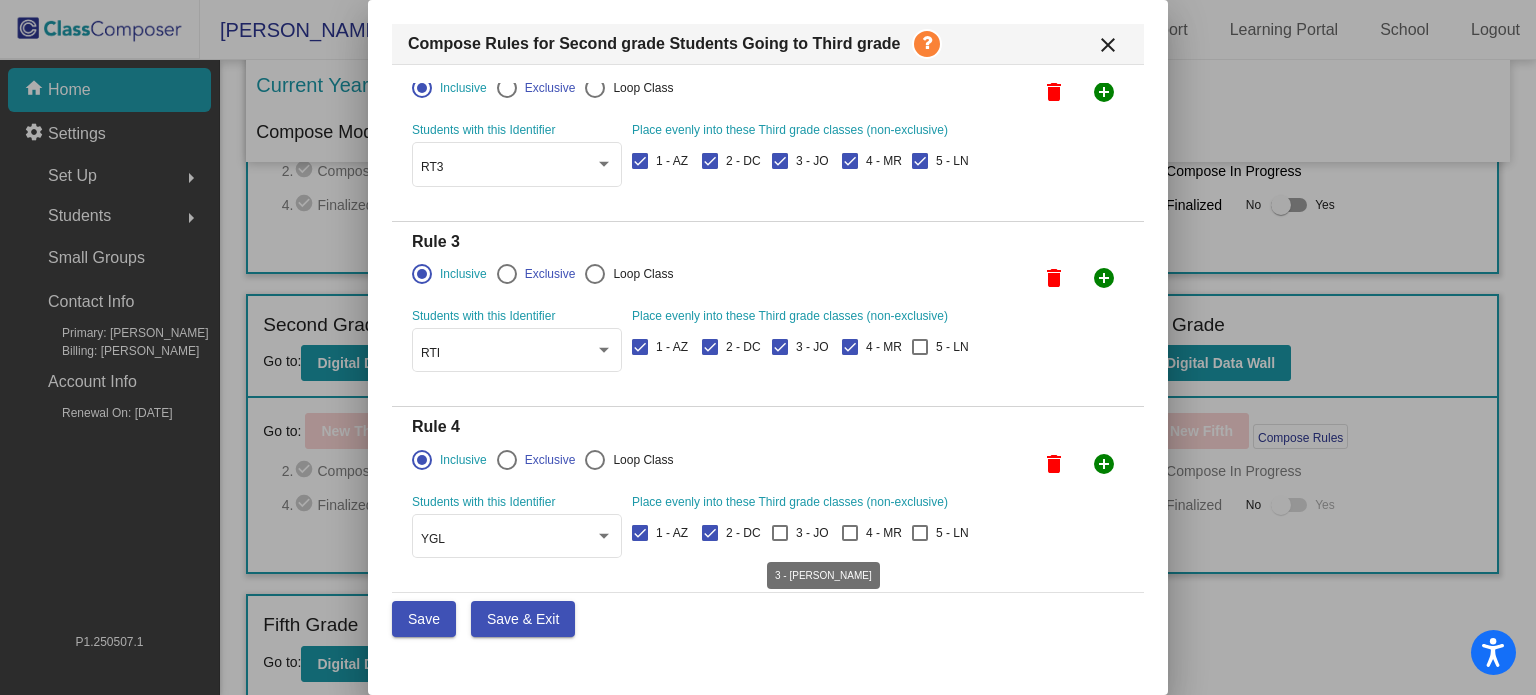 click on "3 - JO" at bounding box center (800, 533) 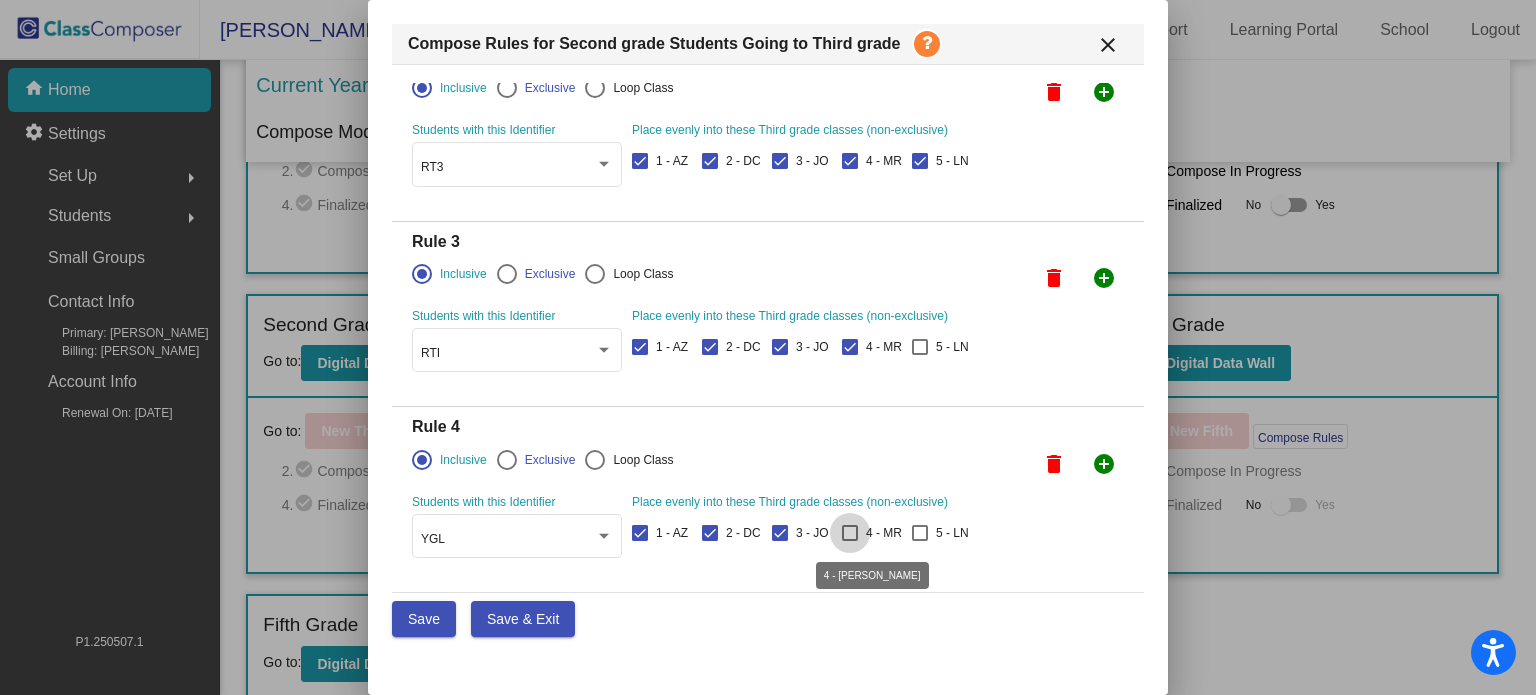 click at bounding box center (850, 533) 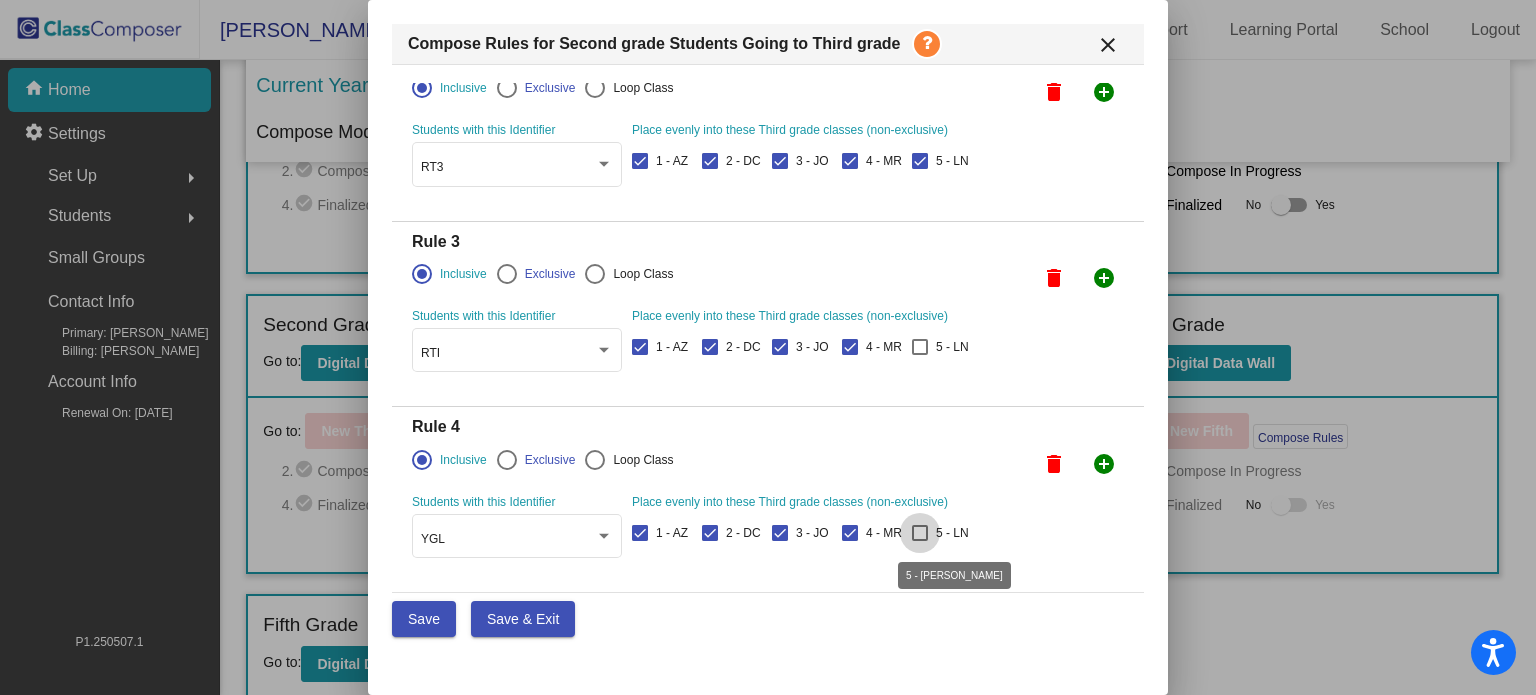 click at bounding box center (920, 533) 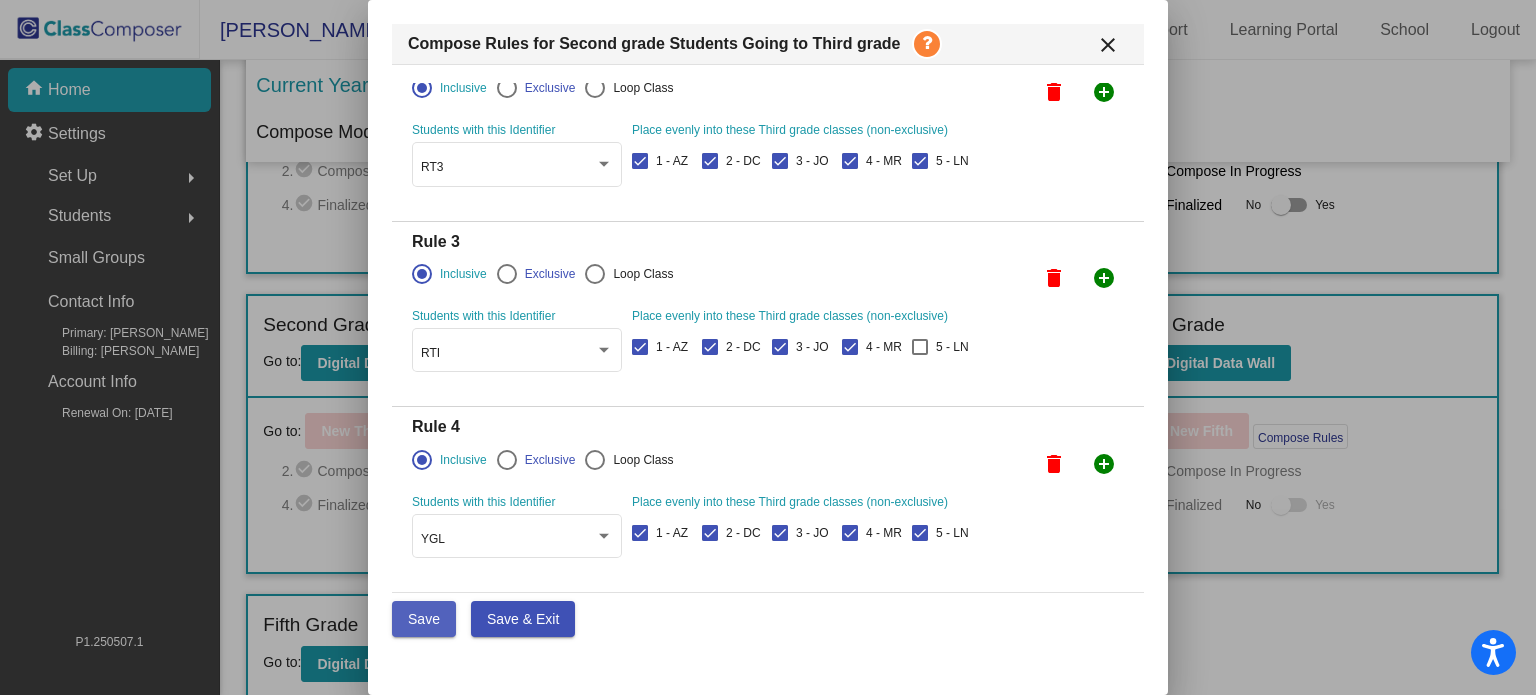 click on "Save" at bounding box center [424, 619] 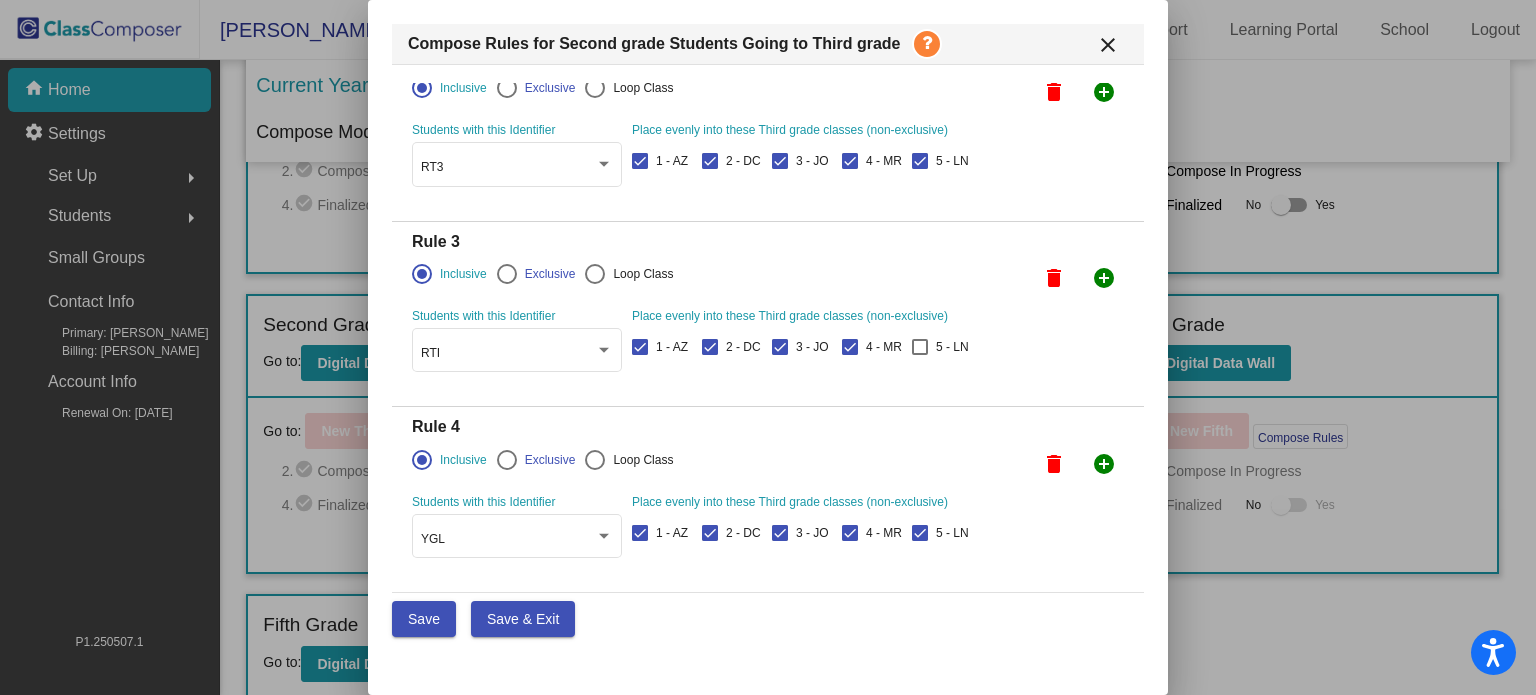 click on "Save & Exit" at bounding box center [523, 619] 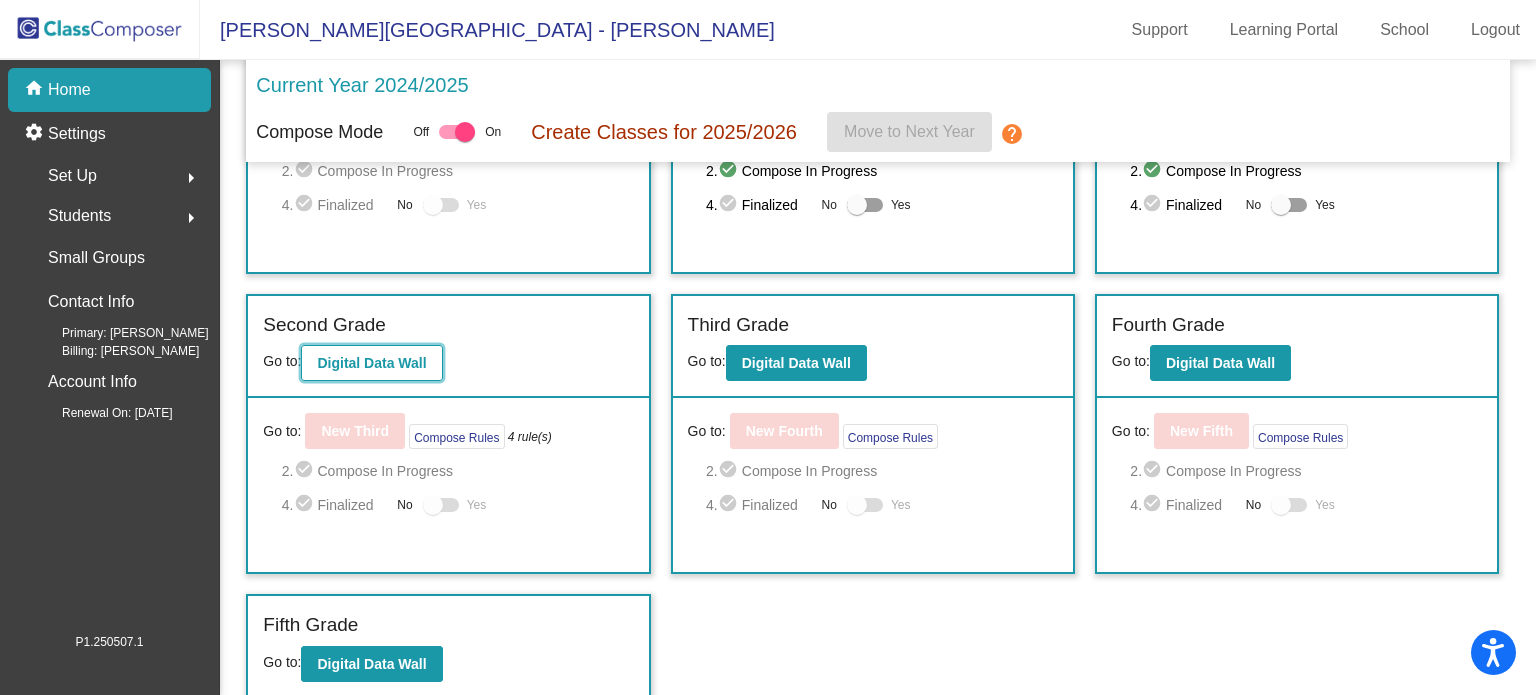 click on "Digital Data Wall" 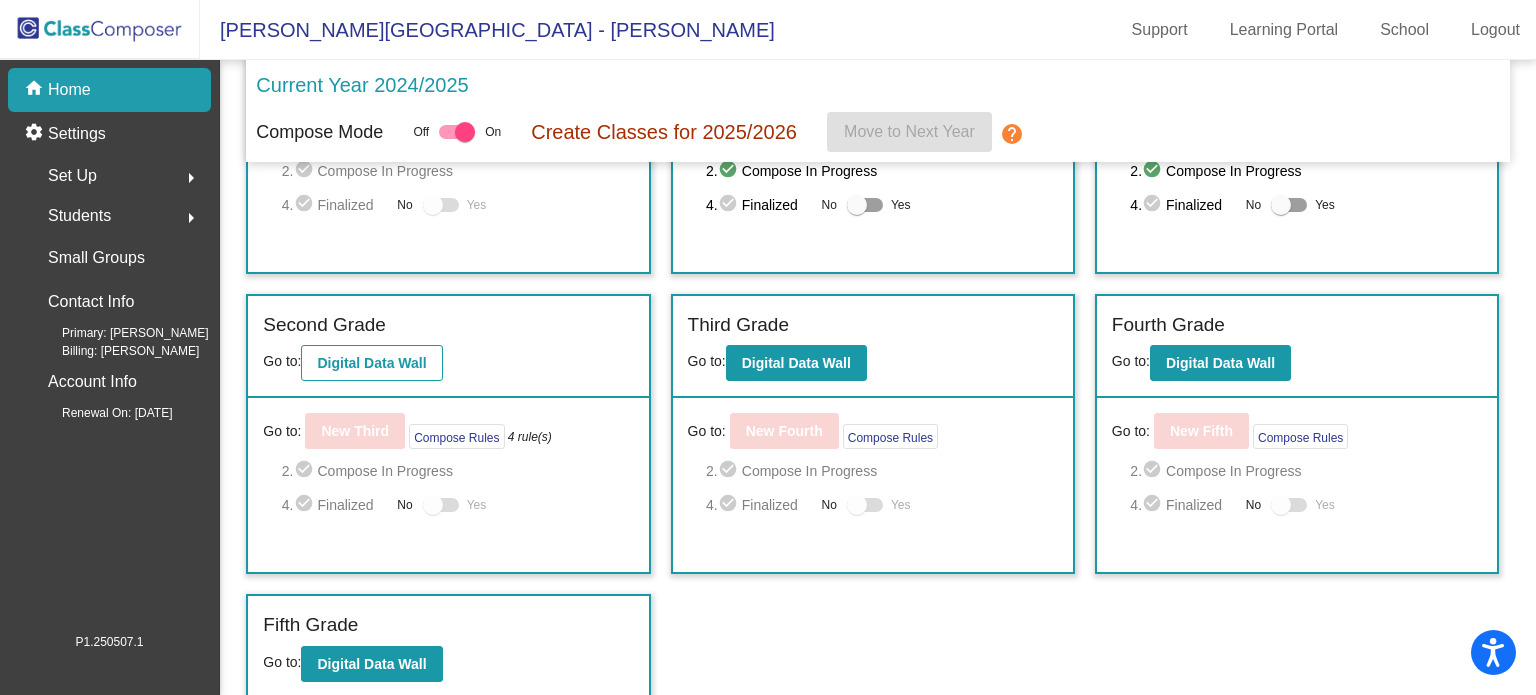 scroll, scrollTop: 0, scrollLeft: 0, axis: both 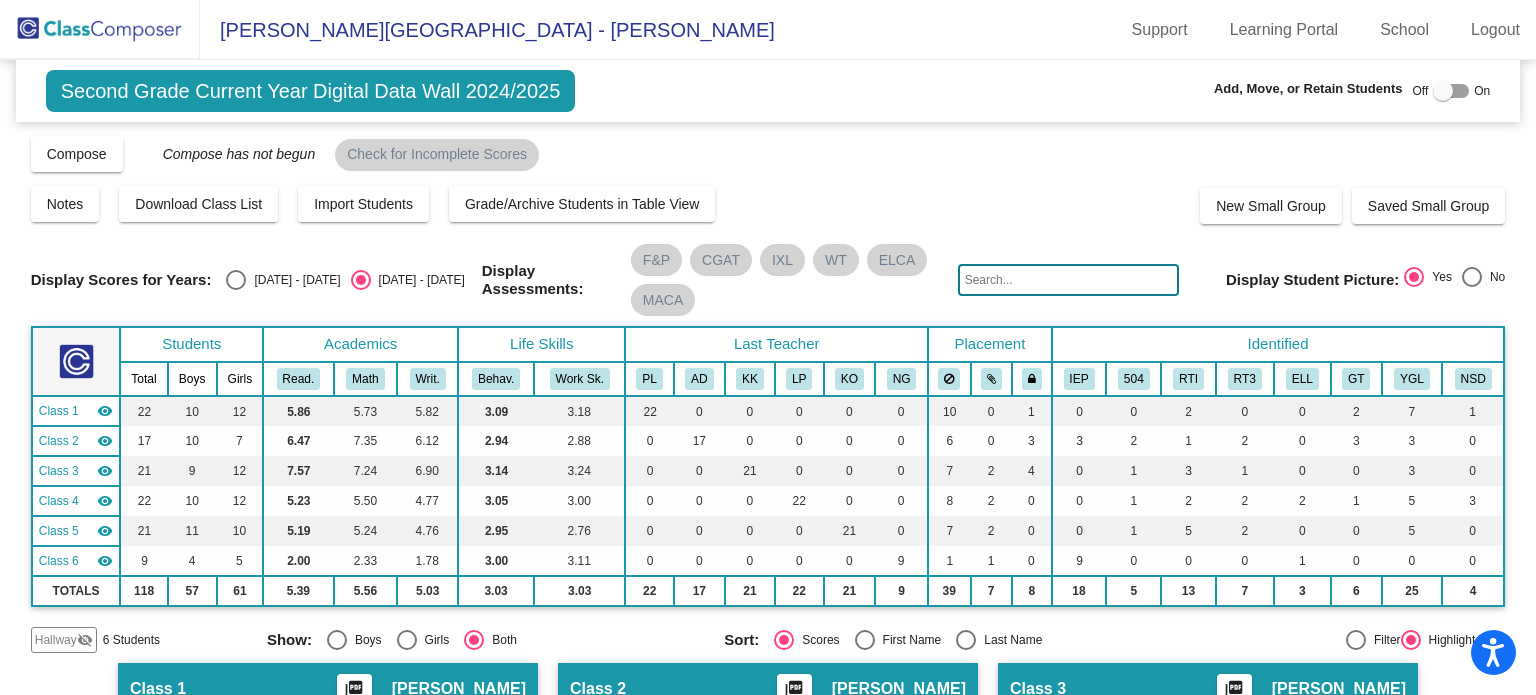click 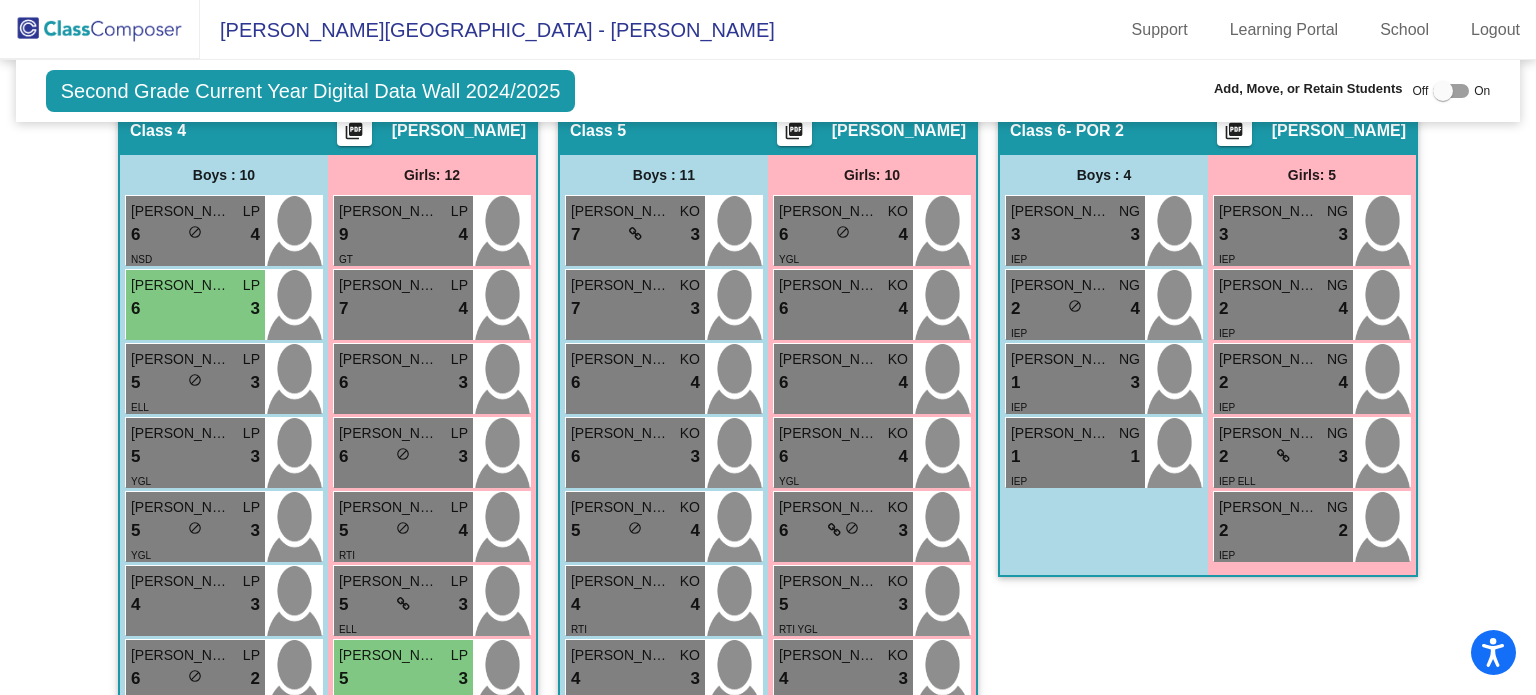 scroll, scrollTop: 1578, scrollLeft: 0, axis: vertical 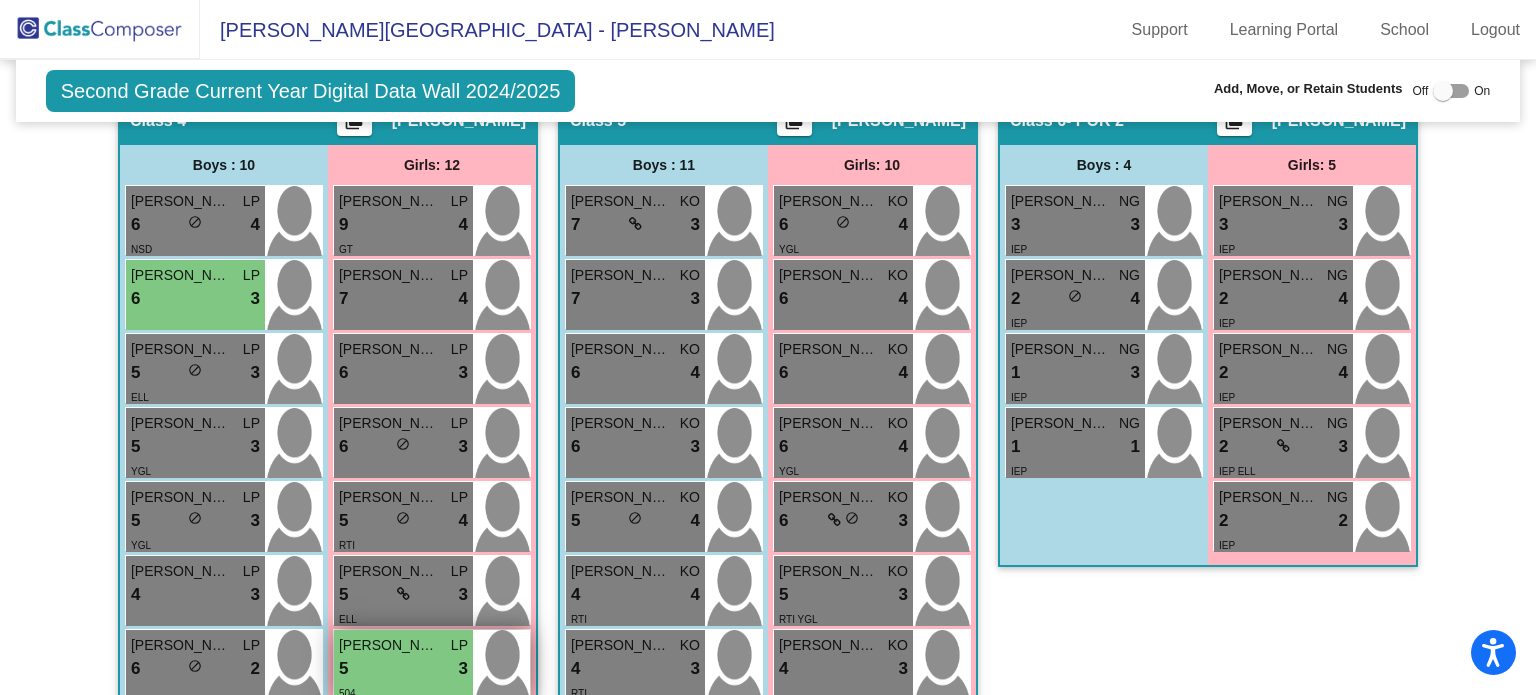 click on "504" at bounding box center [403, 692] 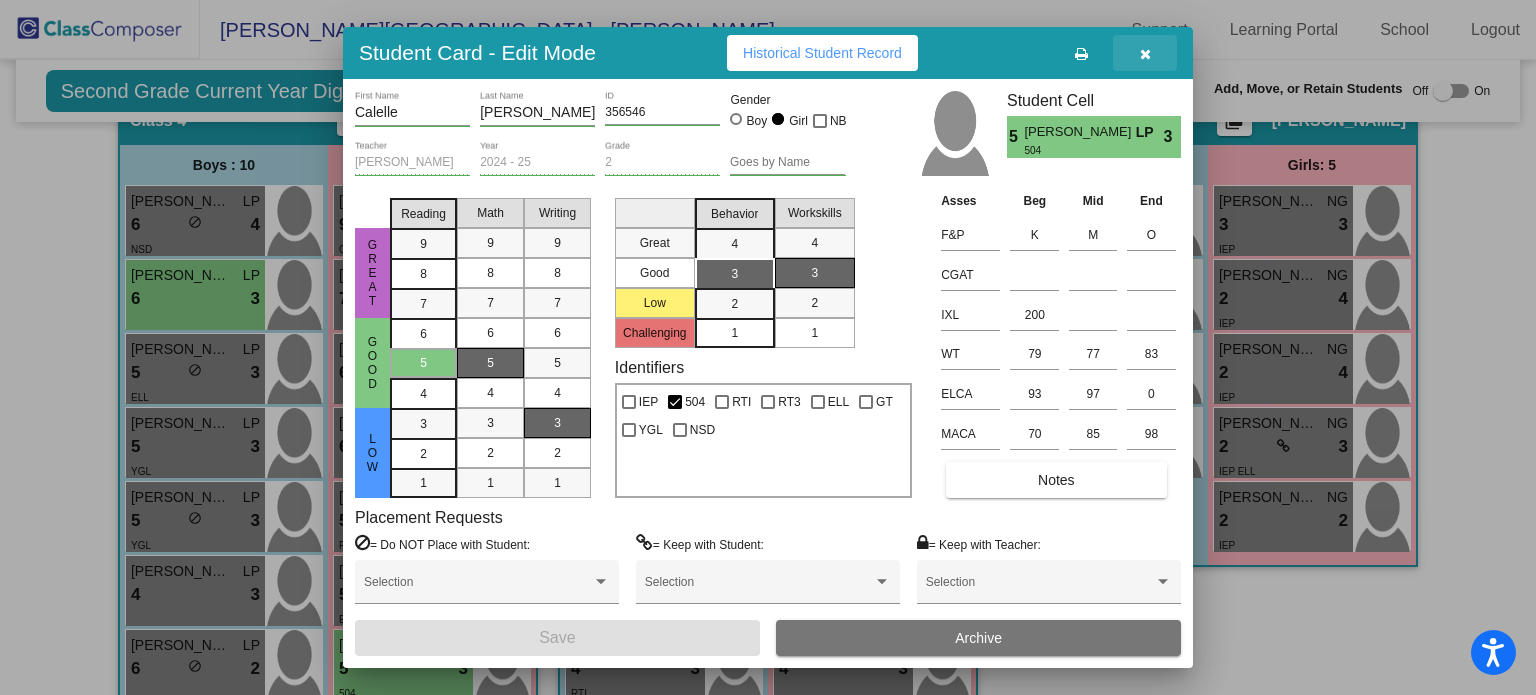 click at bounding box center (1145, 54) 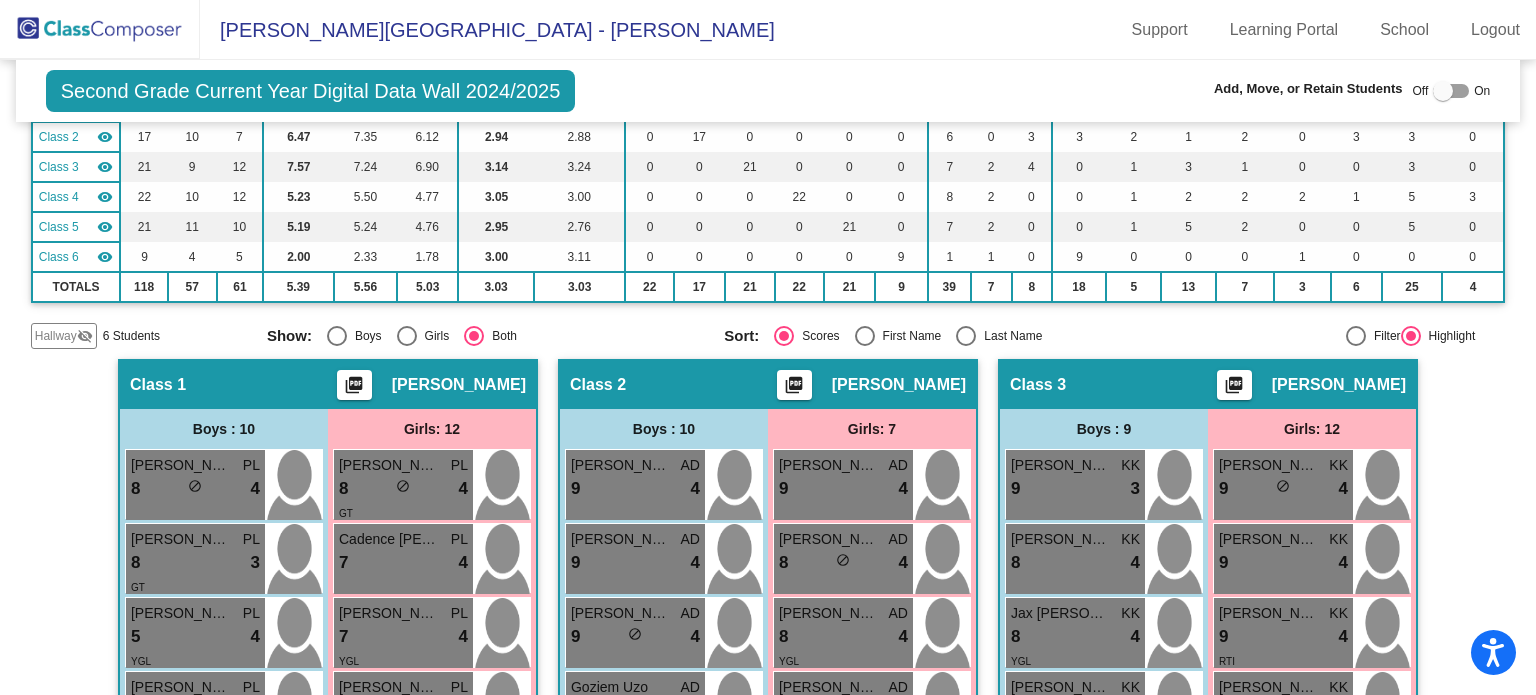 scroll, scrollTop: 156, scrollLeft: 0, axis: vertical 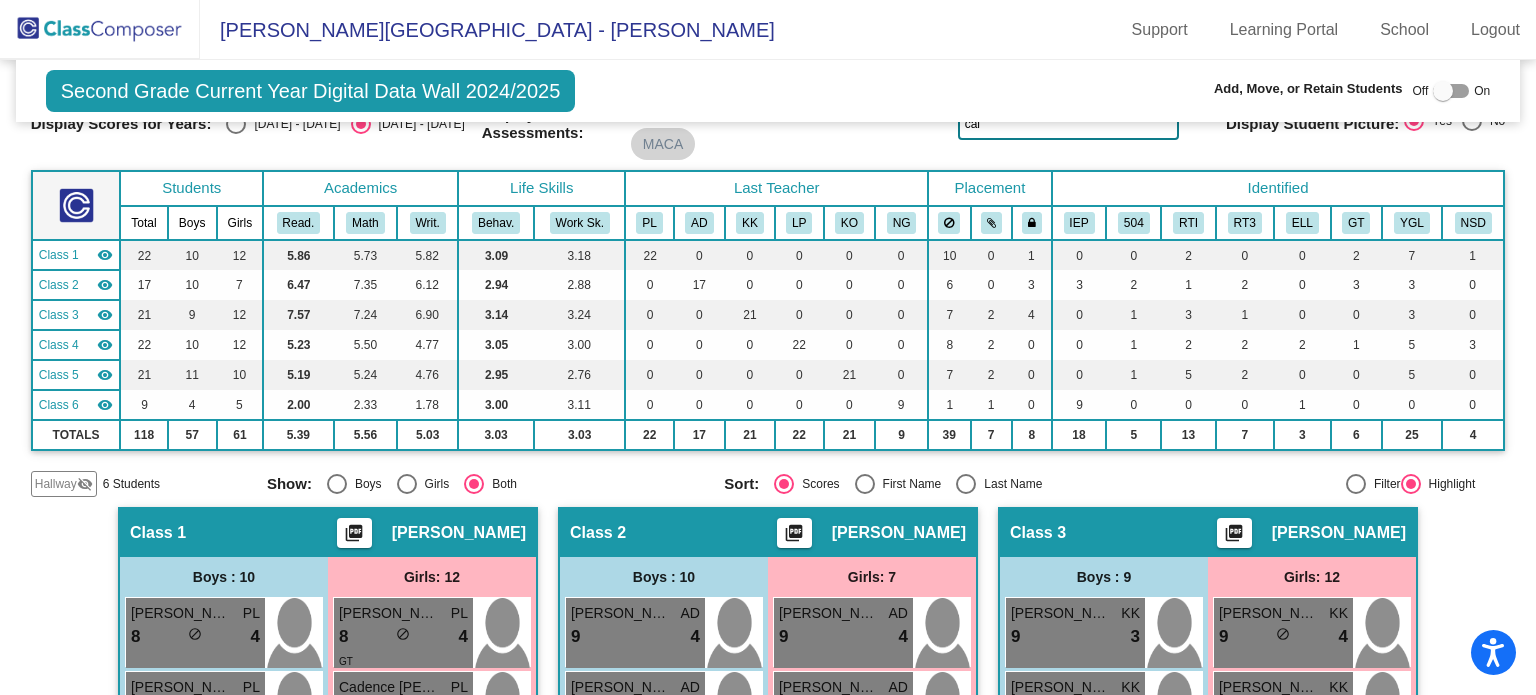 click on "cal" 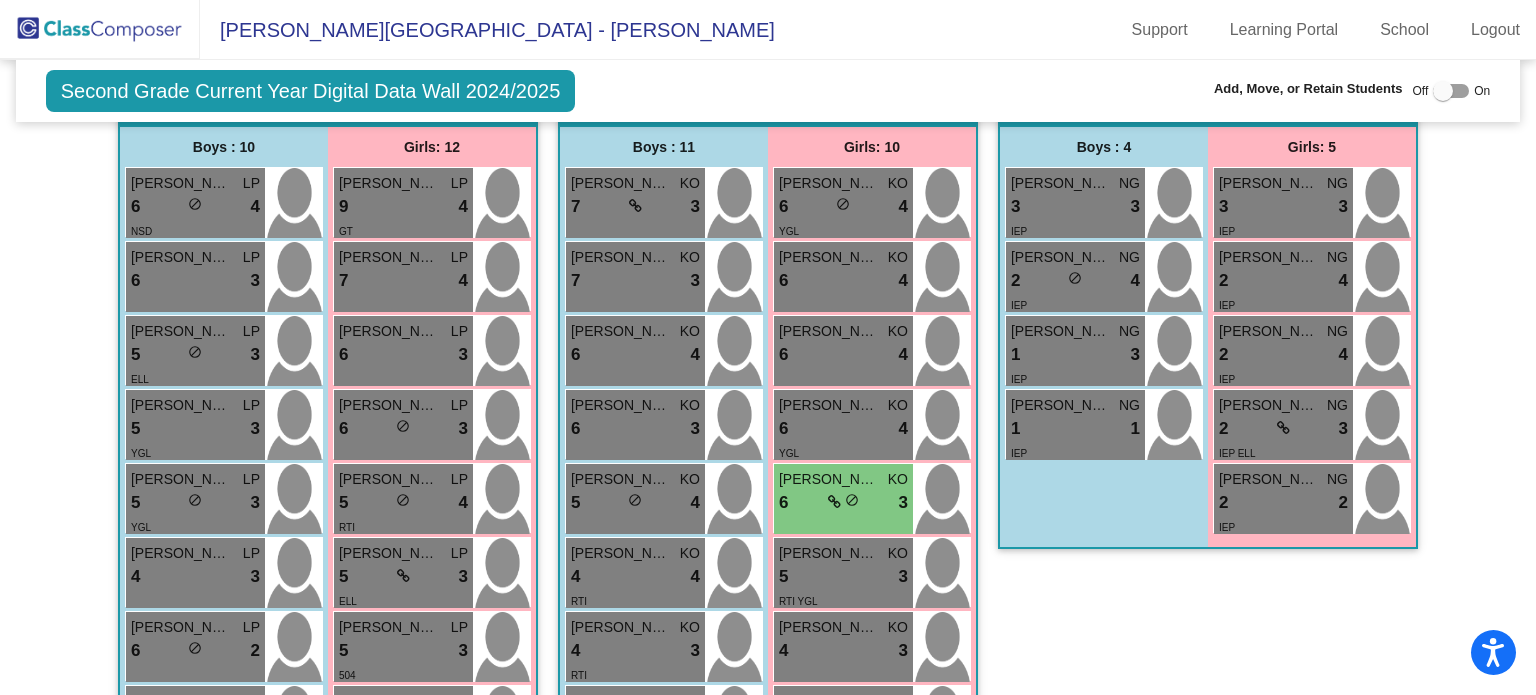 scroll, scrollTop: 1635, scrollLeft: 0, axis: vertical 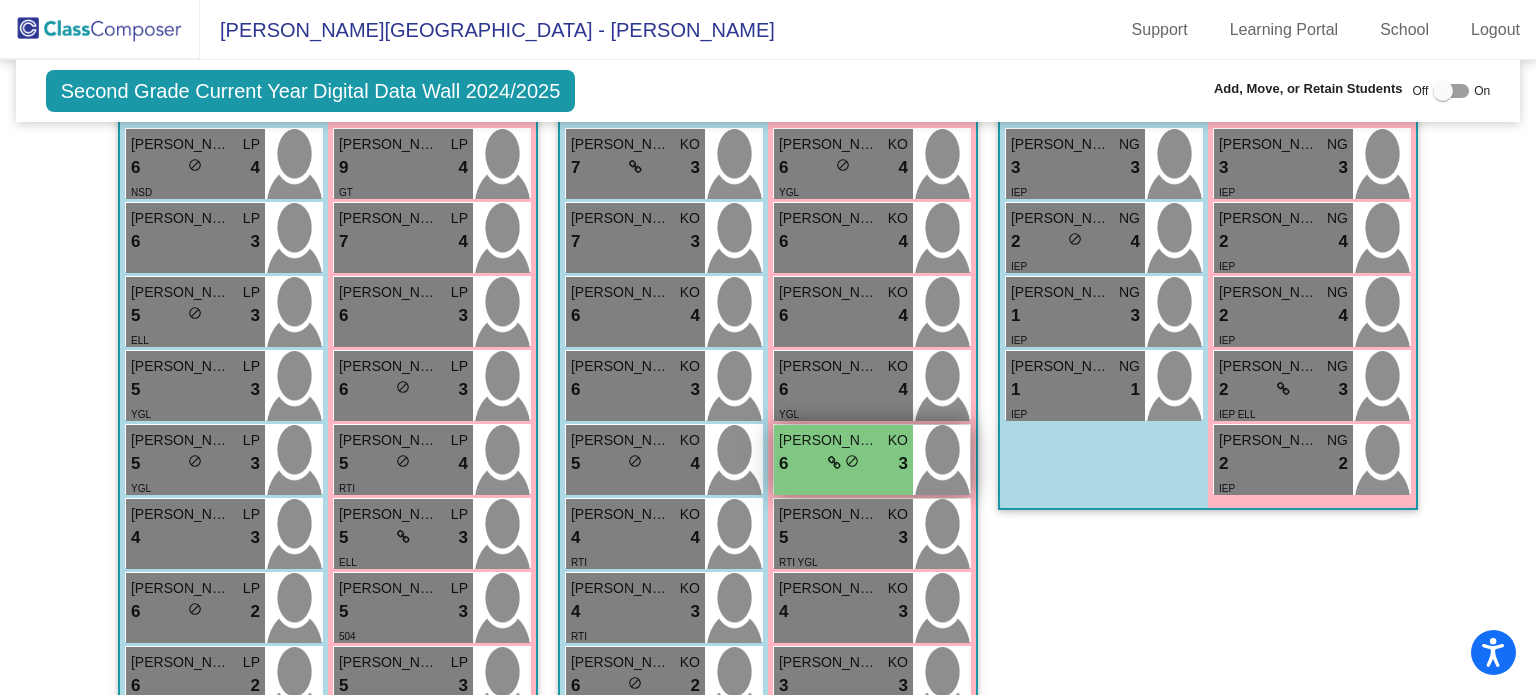 click on "6 lock do_not_disturb_alt 3" at bounding box center (843, 464) 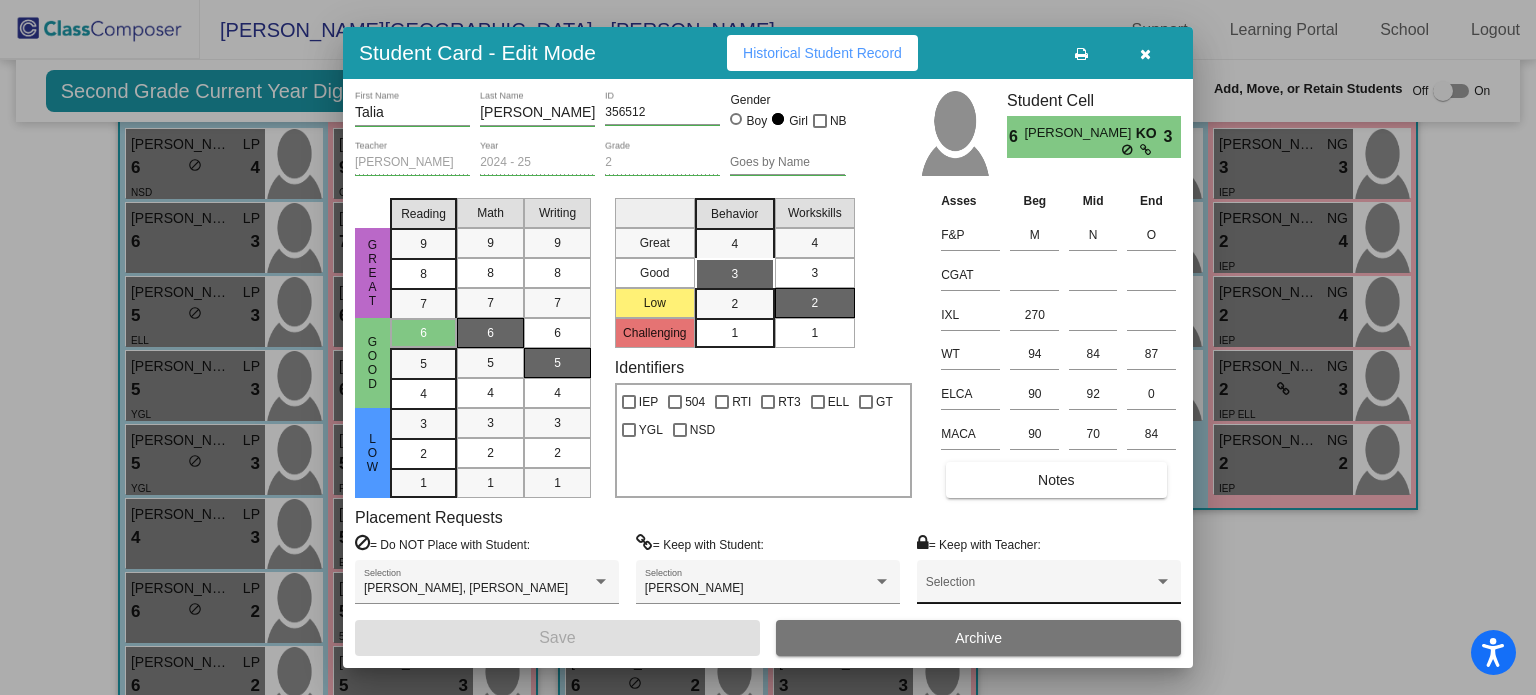 click at bounding box center (1040, 589) 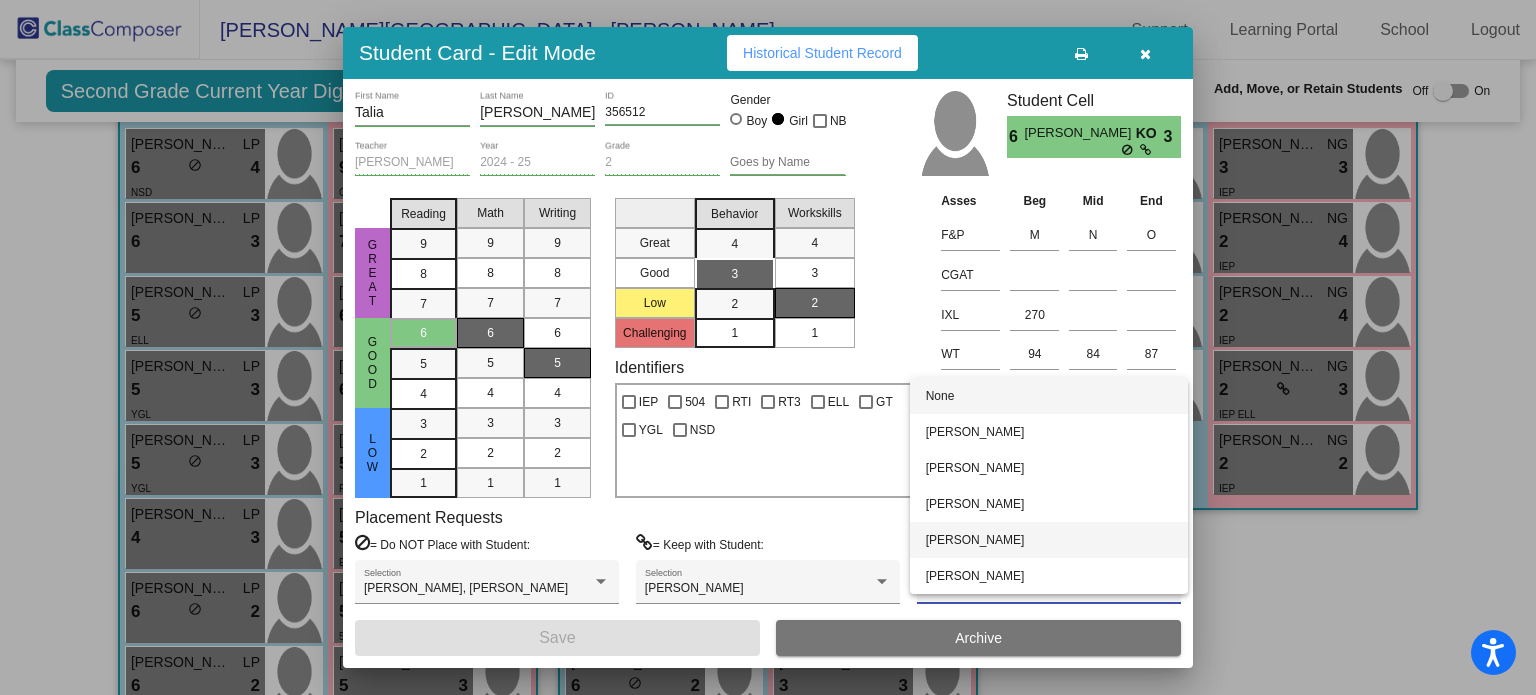 click on "[PERSON_NAME]" at bounding box center [1049, 540] 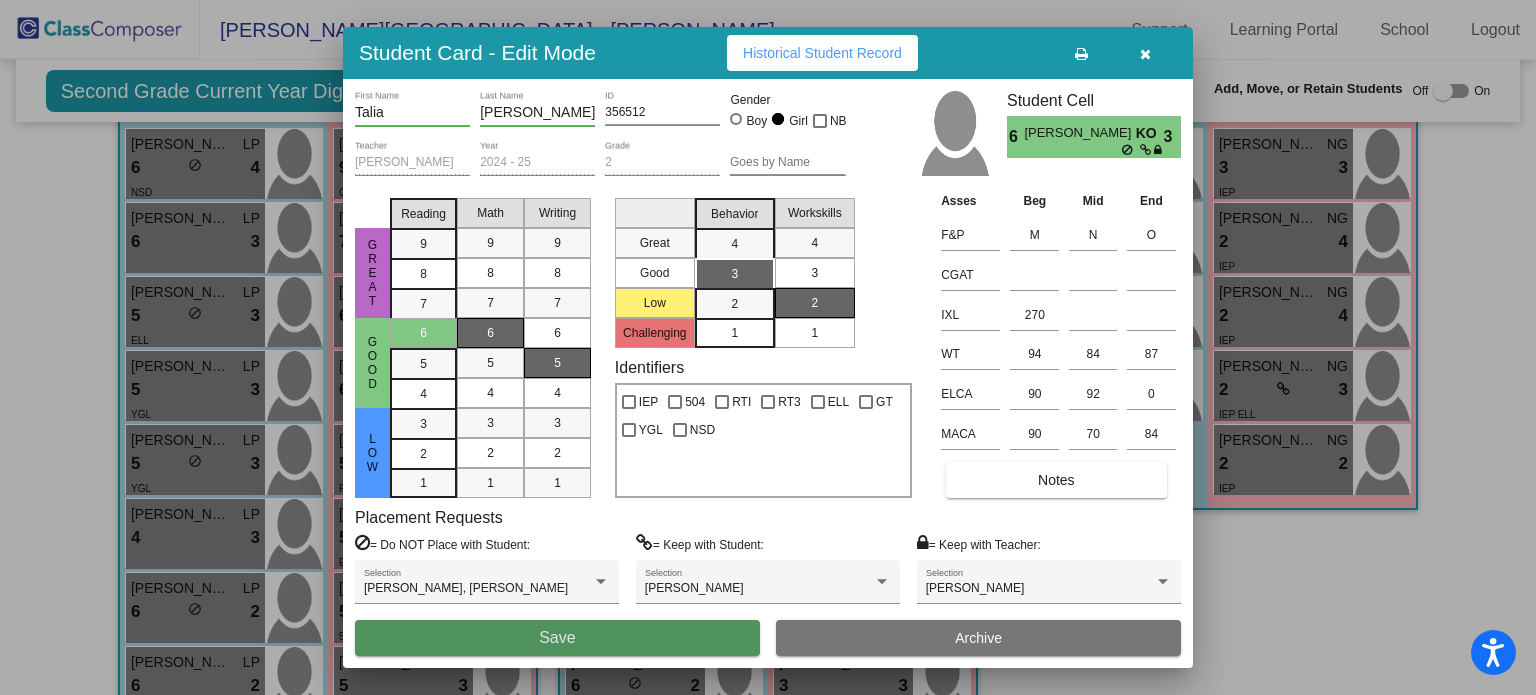 click on "Save" at bounding box center (557, 638) 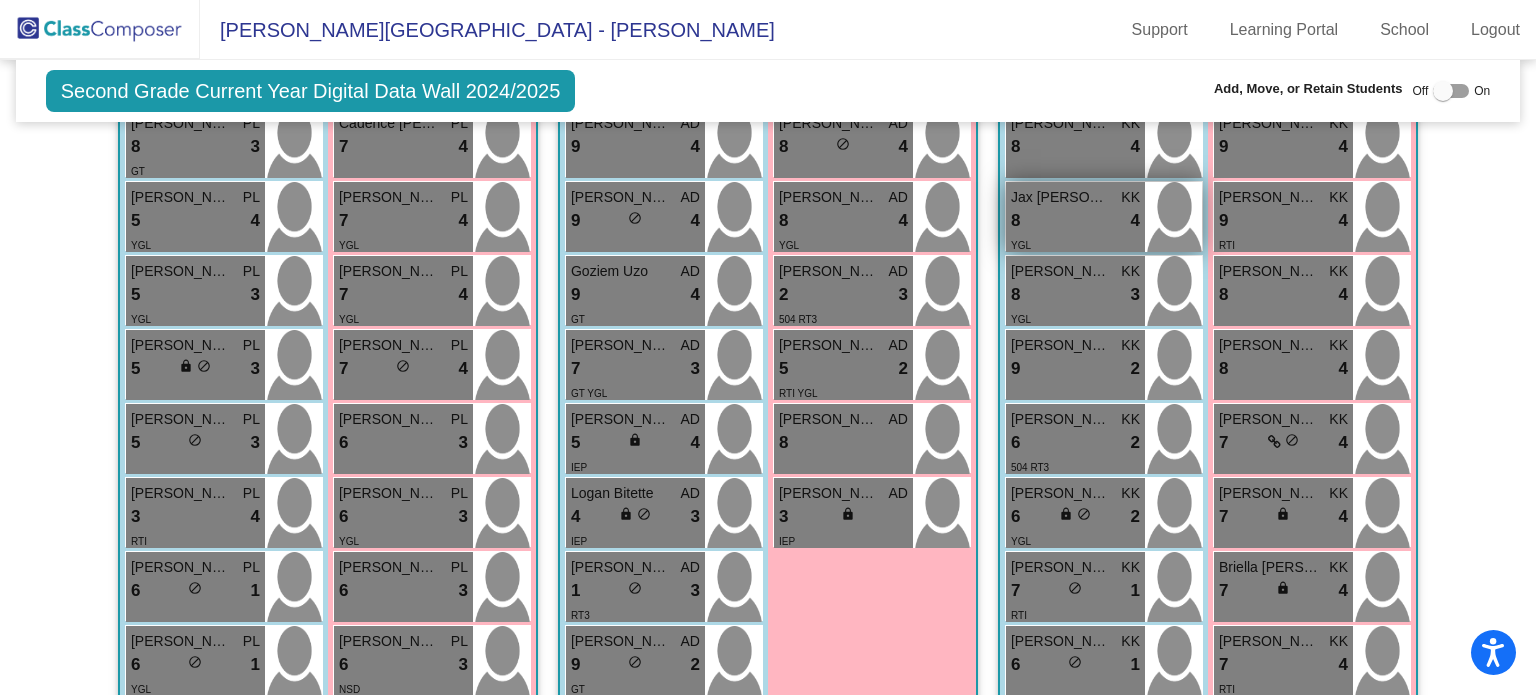 scroll, scrollTop: 0, scrollLeft: 0, axis: both 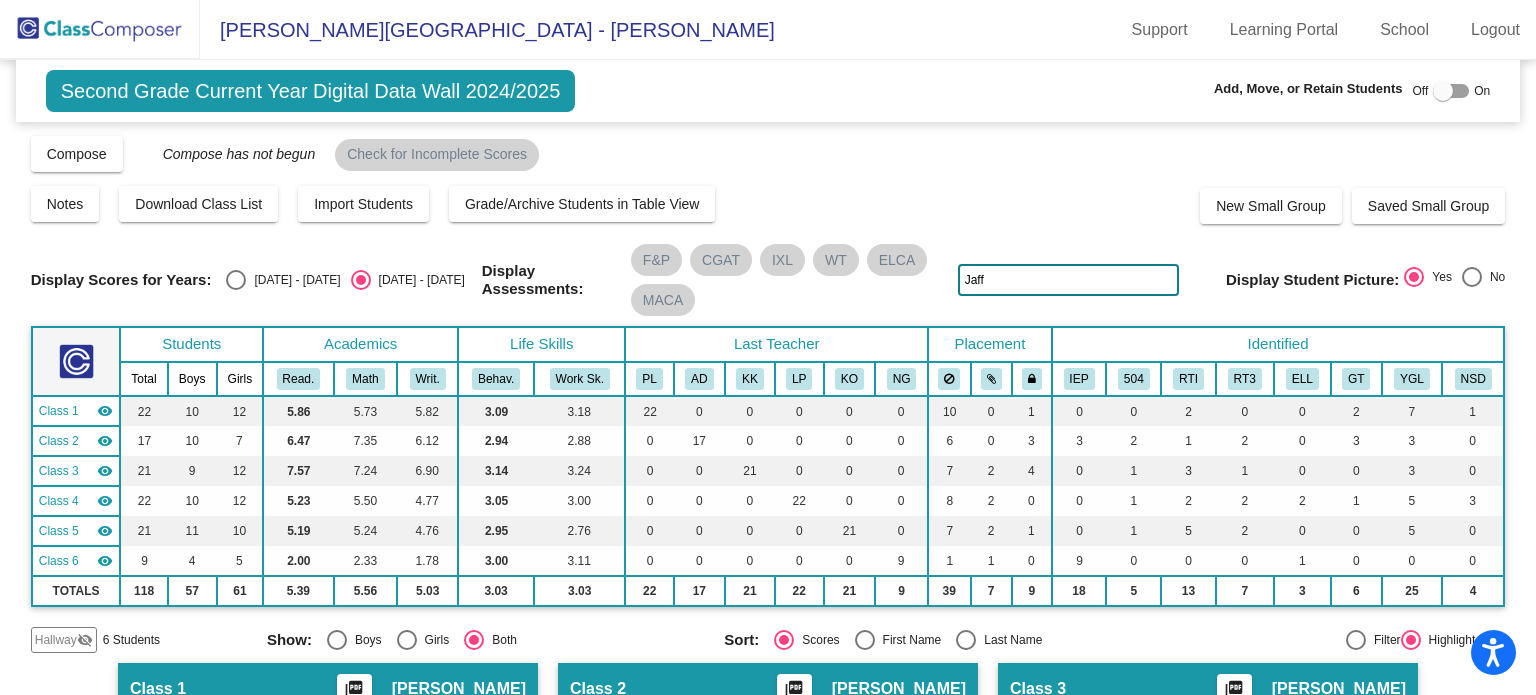 click on "Jaff" 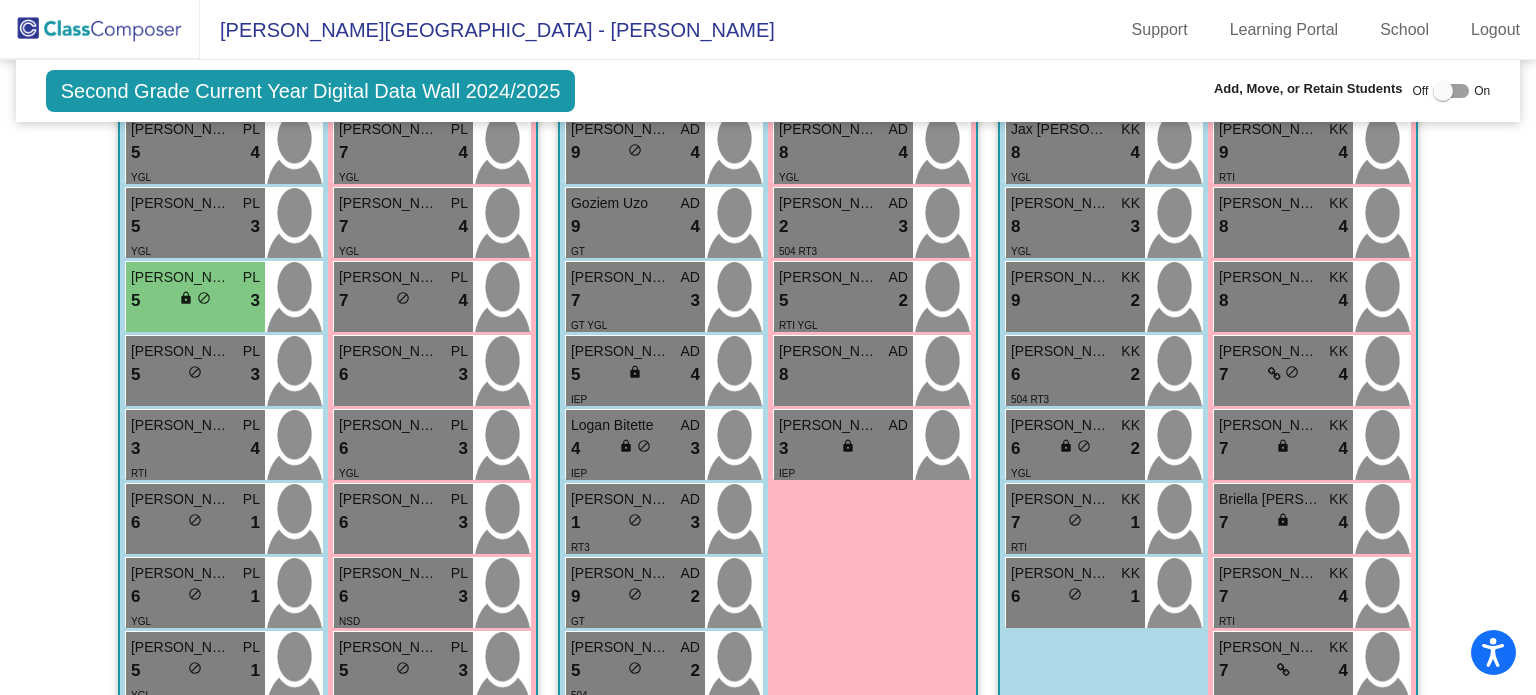 scroll, scrollTop: 790, scrollLeft: 0, axis: vertical 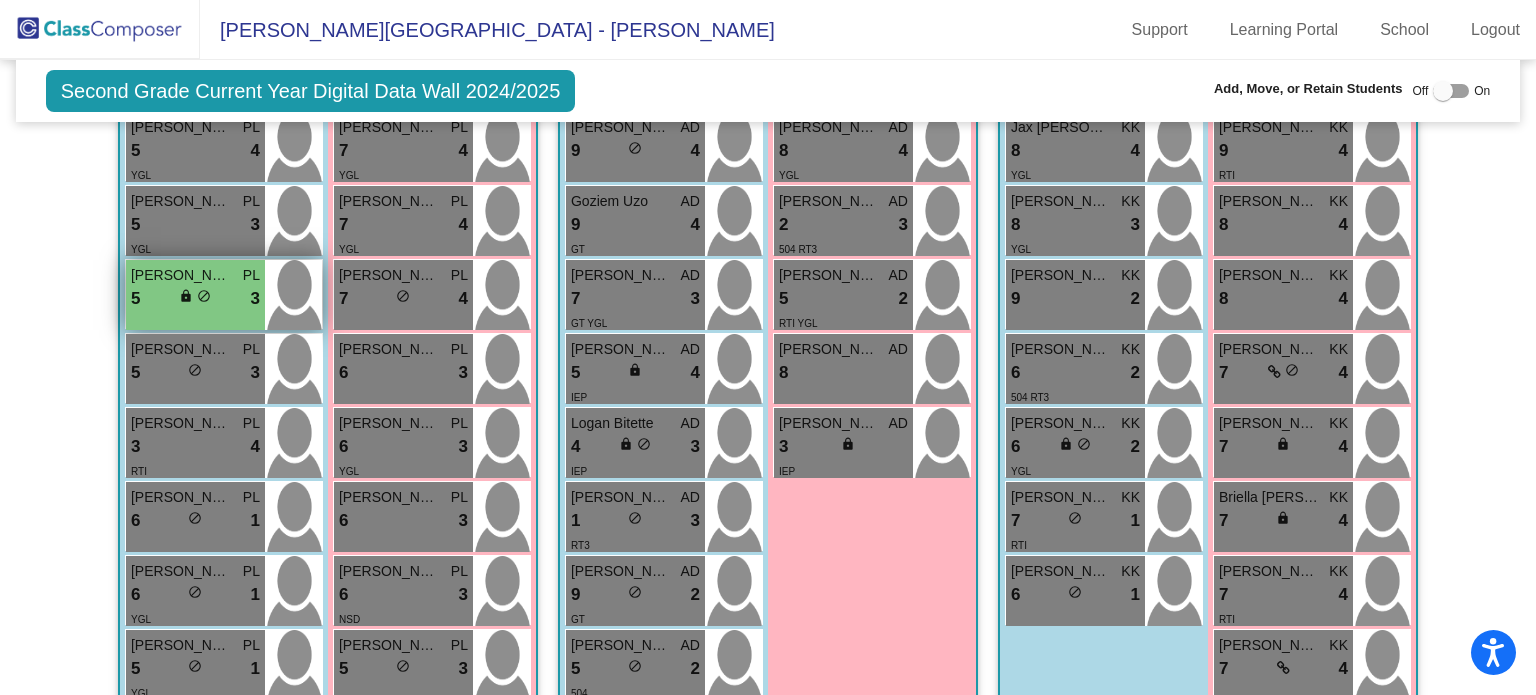 click on "5 lock do_not_disturb_alt 3" at bounding box center (195, 299) 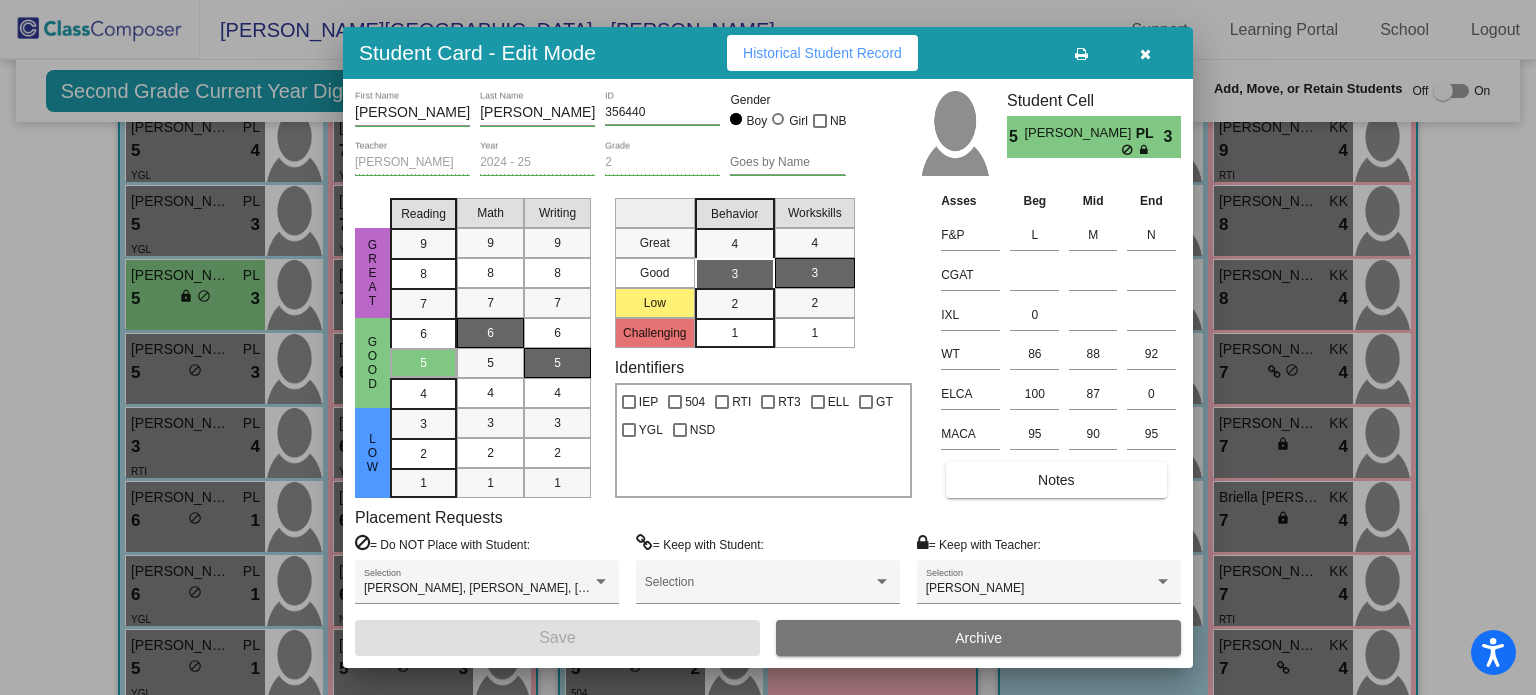 click at bounding box center (1145, 54) 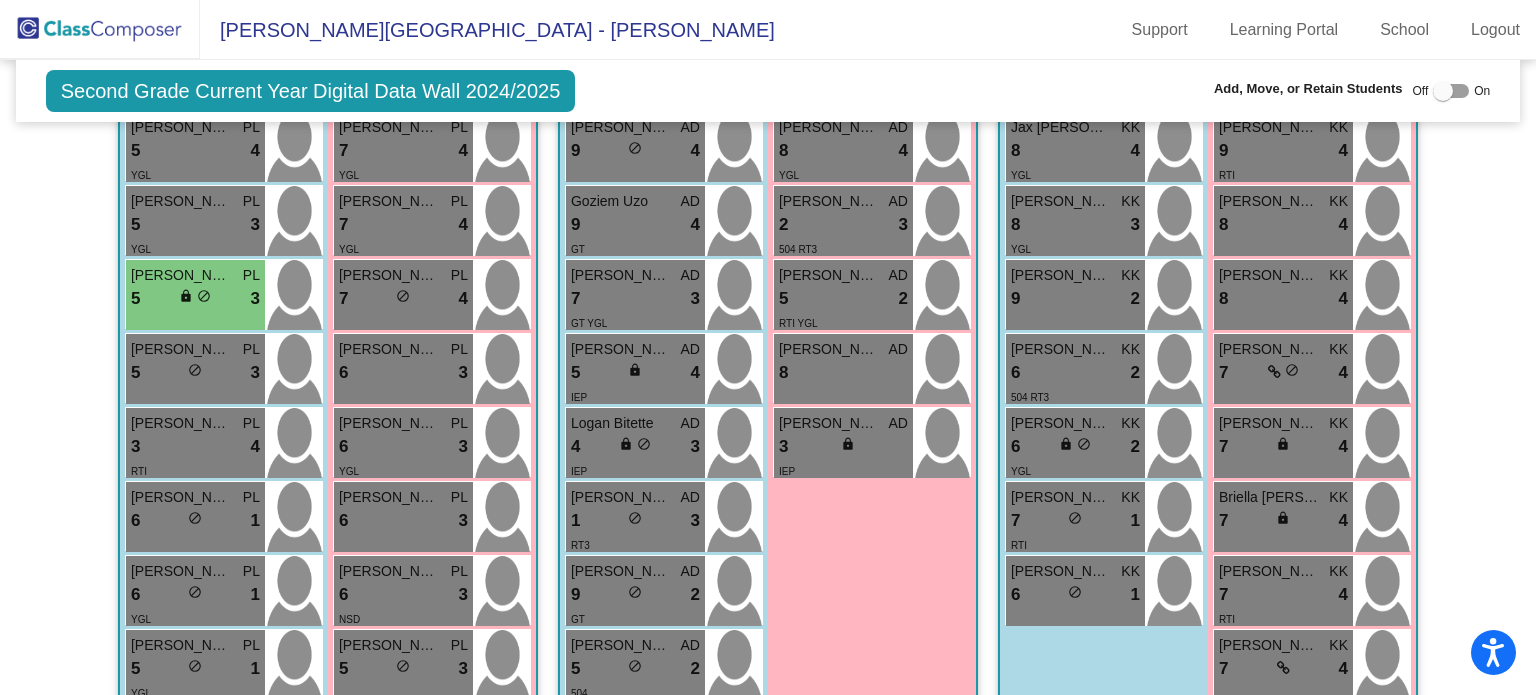 scroll, scrollTop: 0, scrollLeft: 0, axis: both 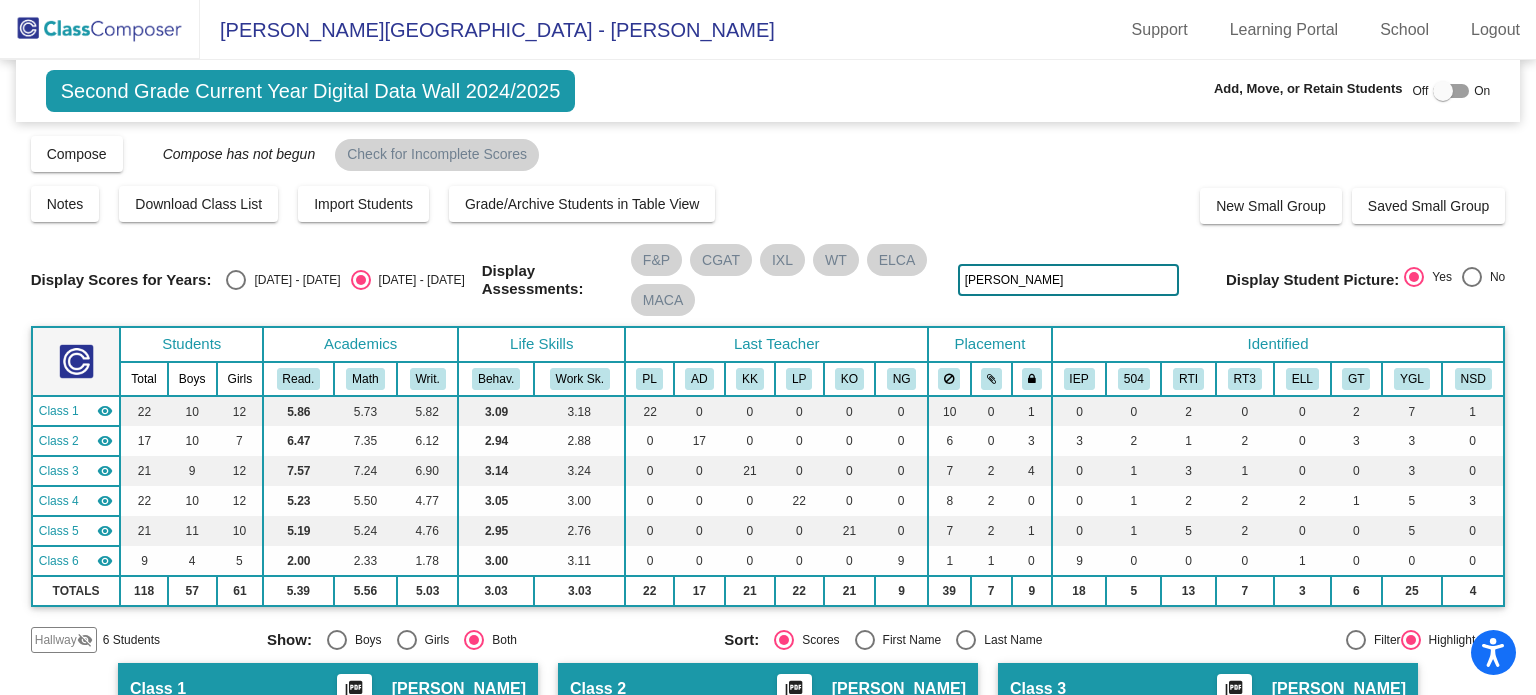 click on "Display Scores for Years:   [DATE] - [DATE]   [DATE] - [DATE] Display Assessments: F&P CGAT IXL WT ELCA MACA [PERSON_NAME] Display Student Picture:    Yes     No" 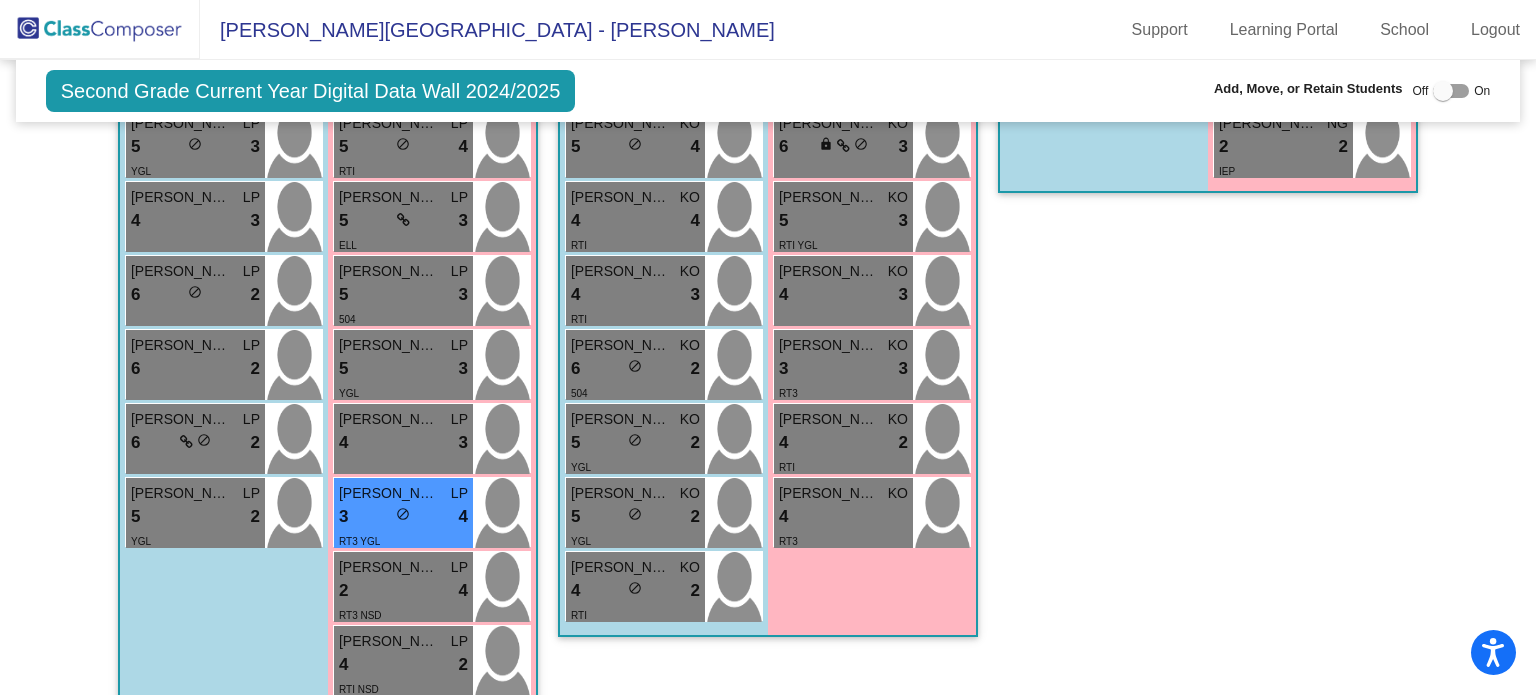 scroll, scrollTop: 1959, scrollLeft: 0, axis: vertical 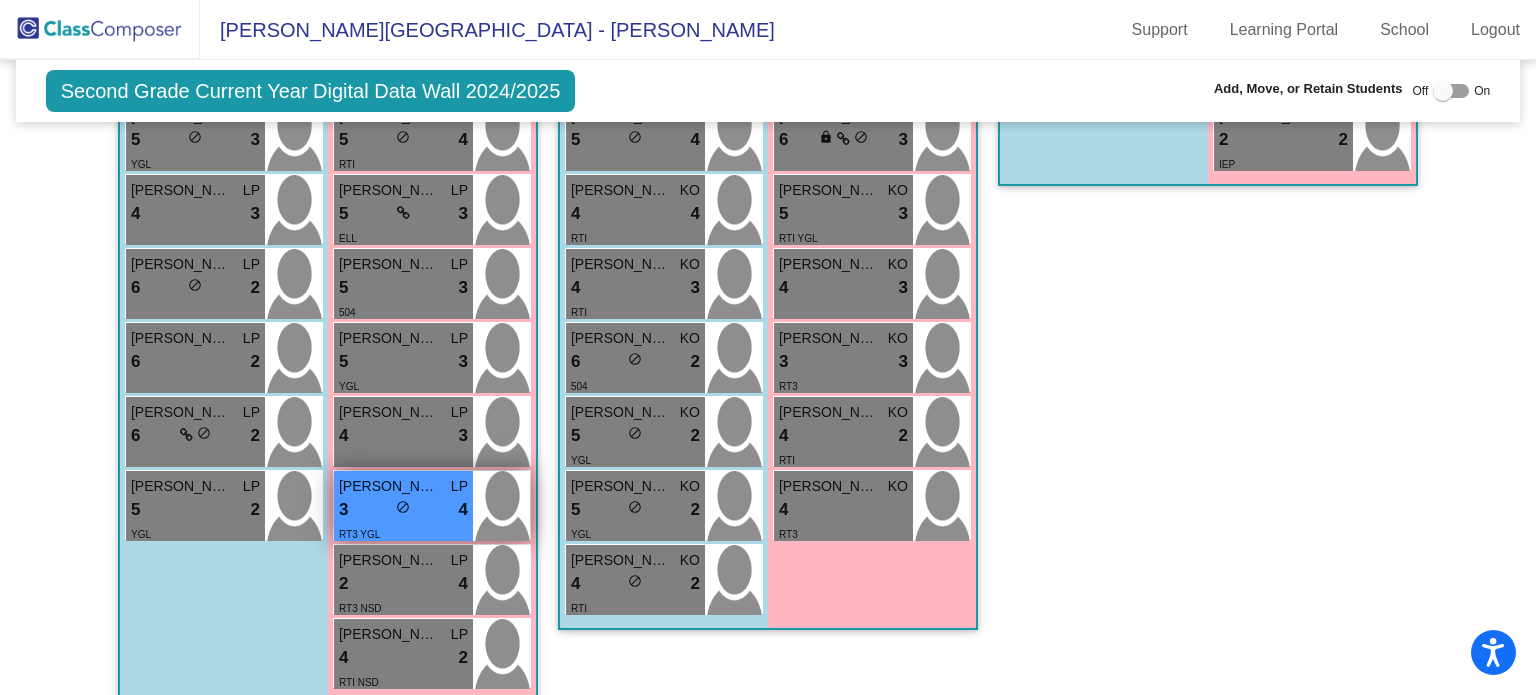 click on "do_not_disturb_alt" at bounding box center (403, 507) 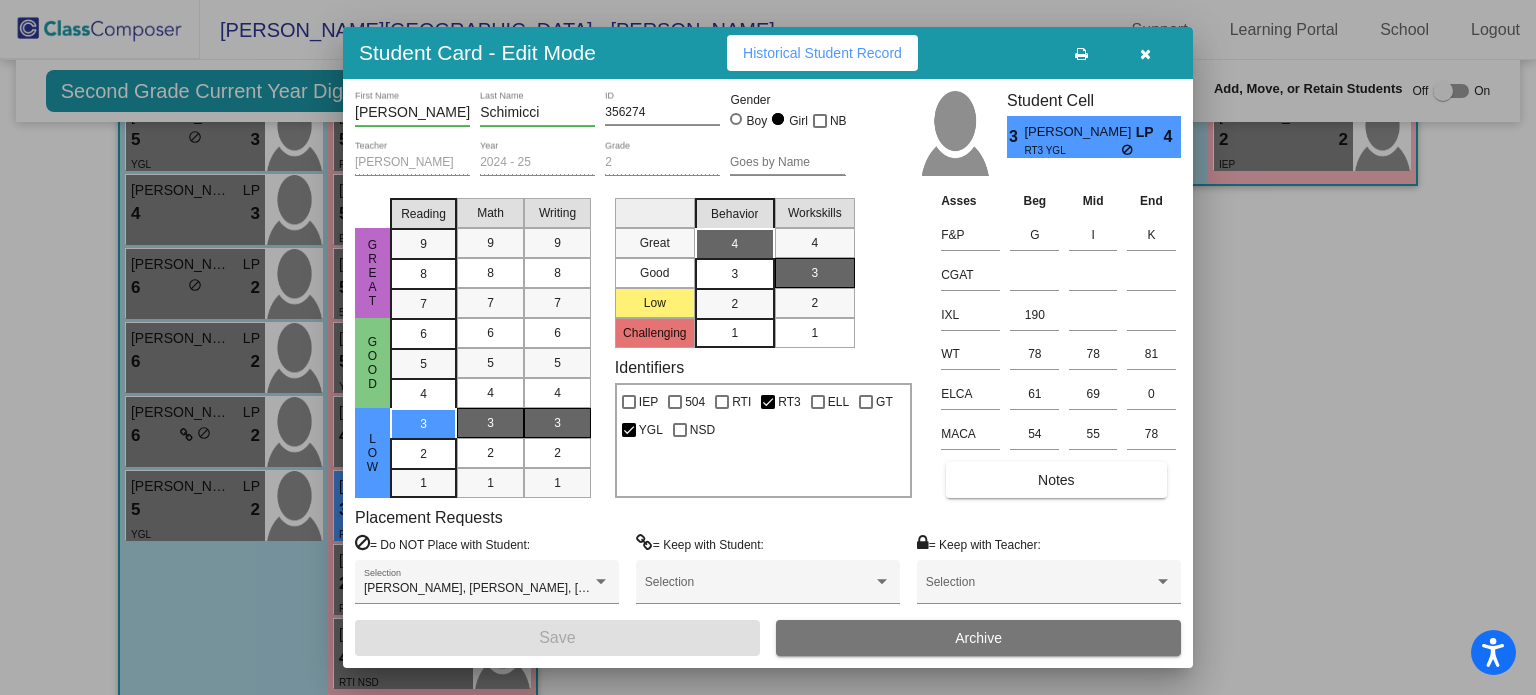 click at bounding box center [1145, 54] 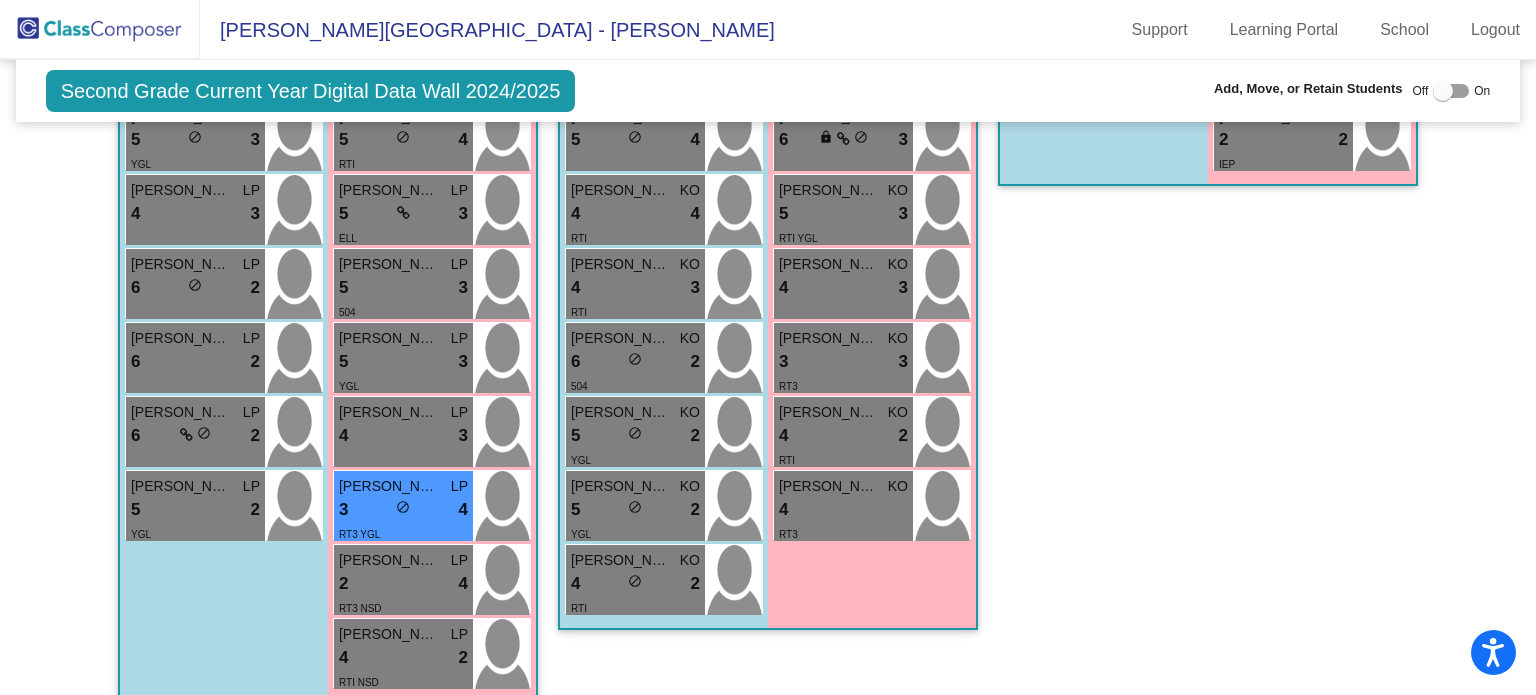 scroll, scrollTop: 0, scrollLeft: 0, axis: both 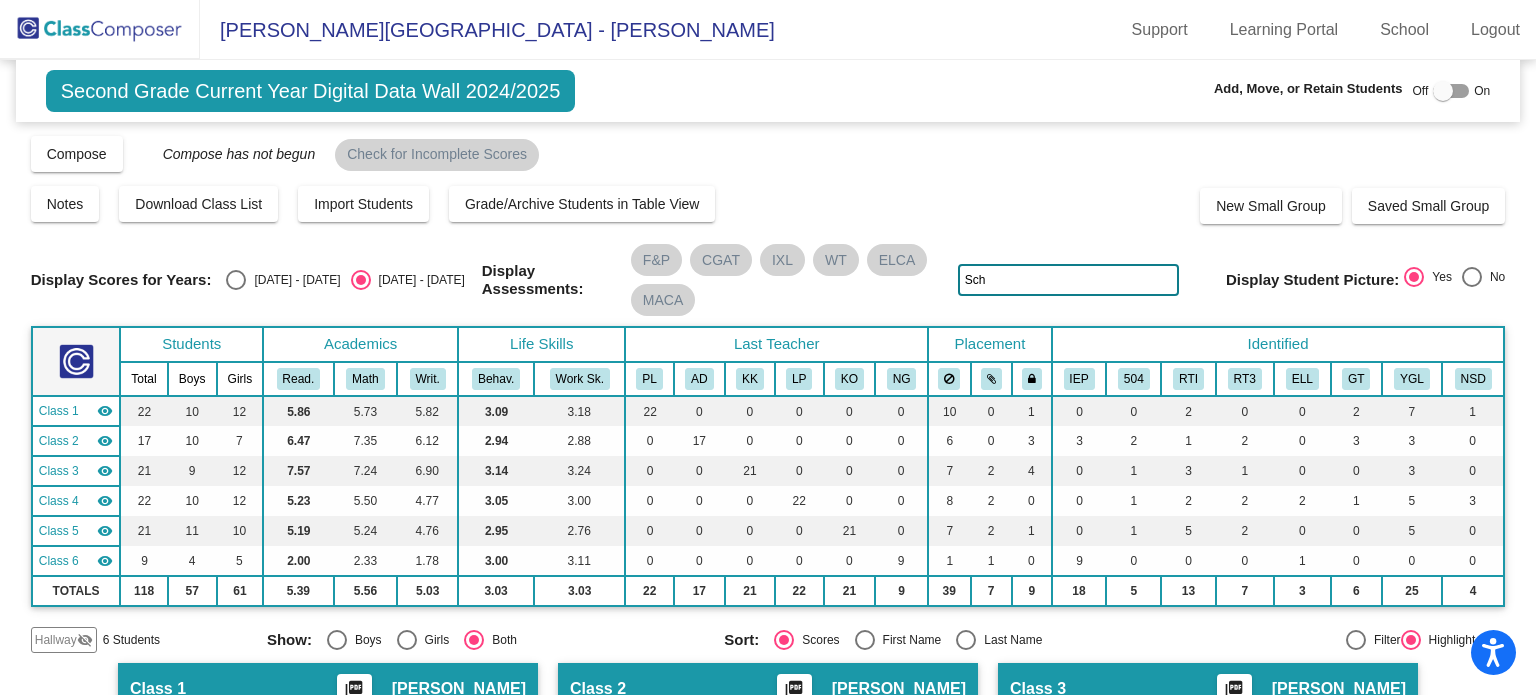 click on "Sch" 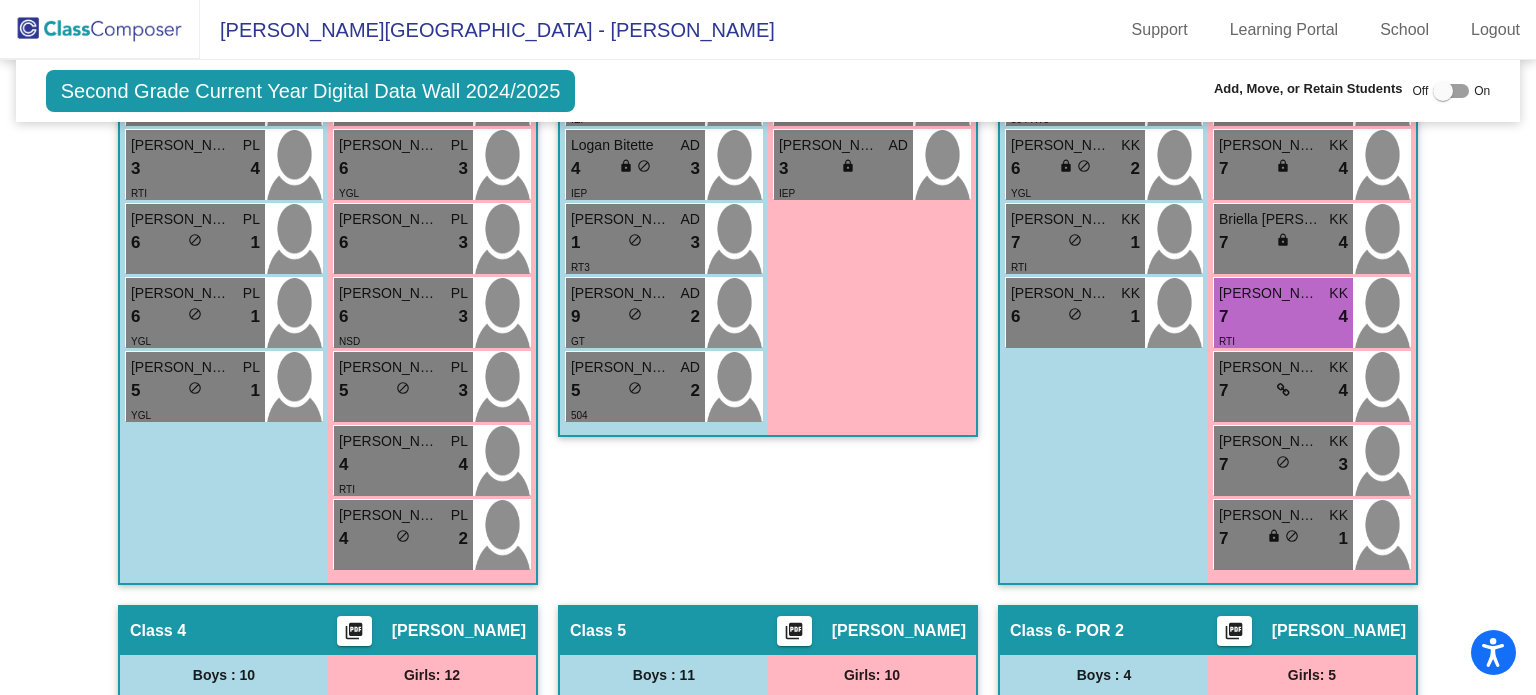 scroll, scrollTop: 1072, scrollLeft: 0, axis: vertical 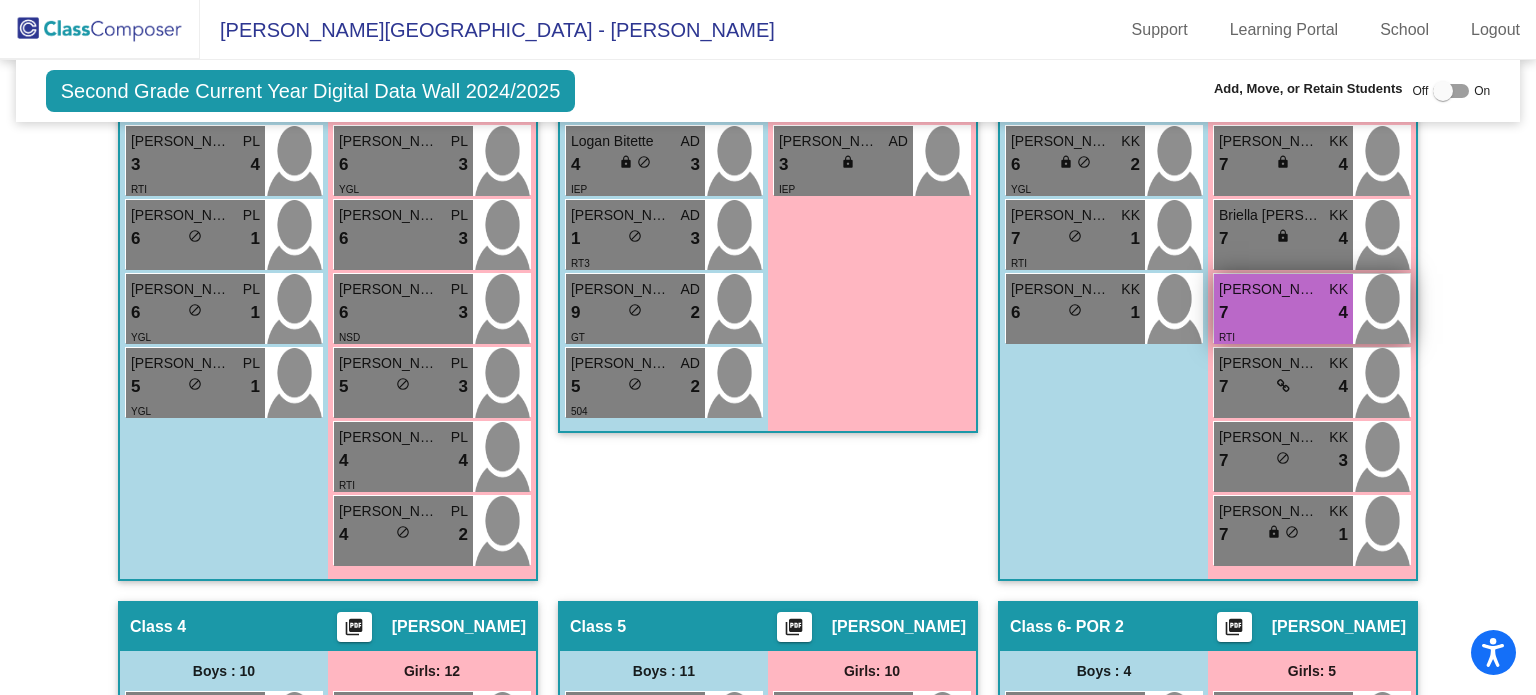 click on "RTI" at bounding box center [1283, 336] 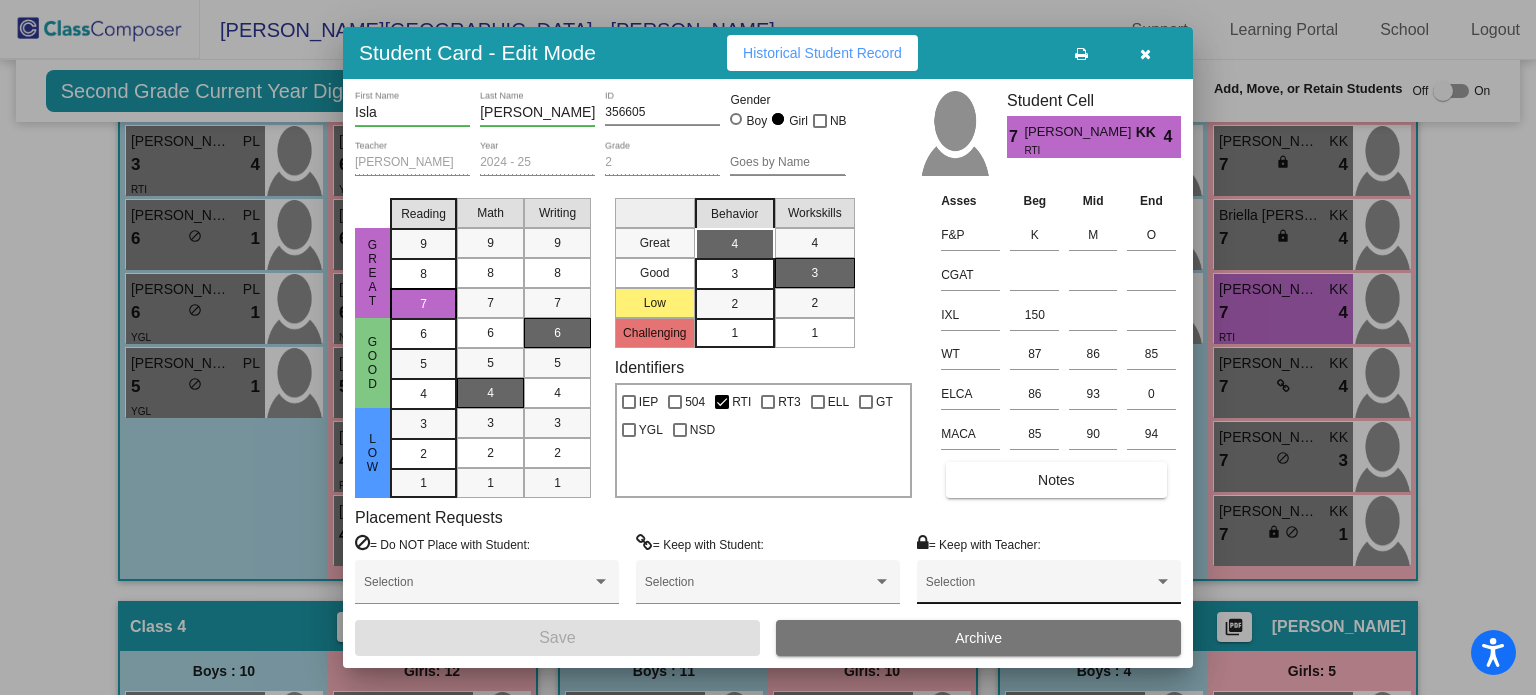 click on "Selection" at bounding box center (1049, 587) 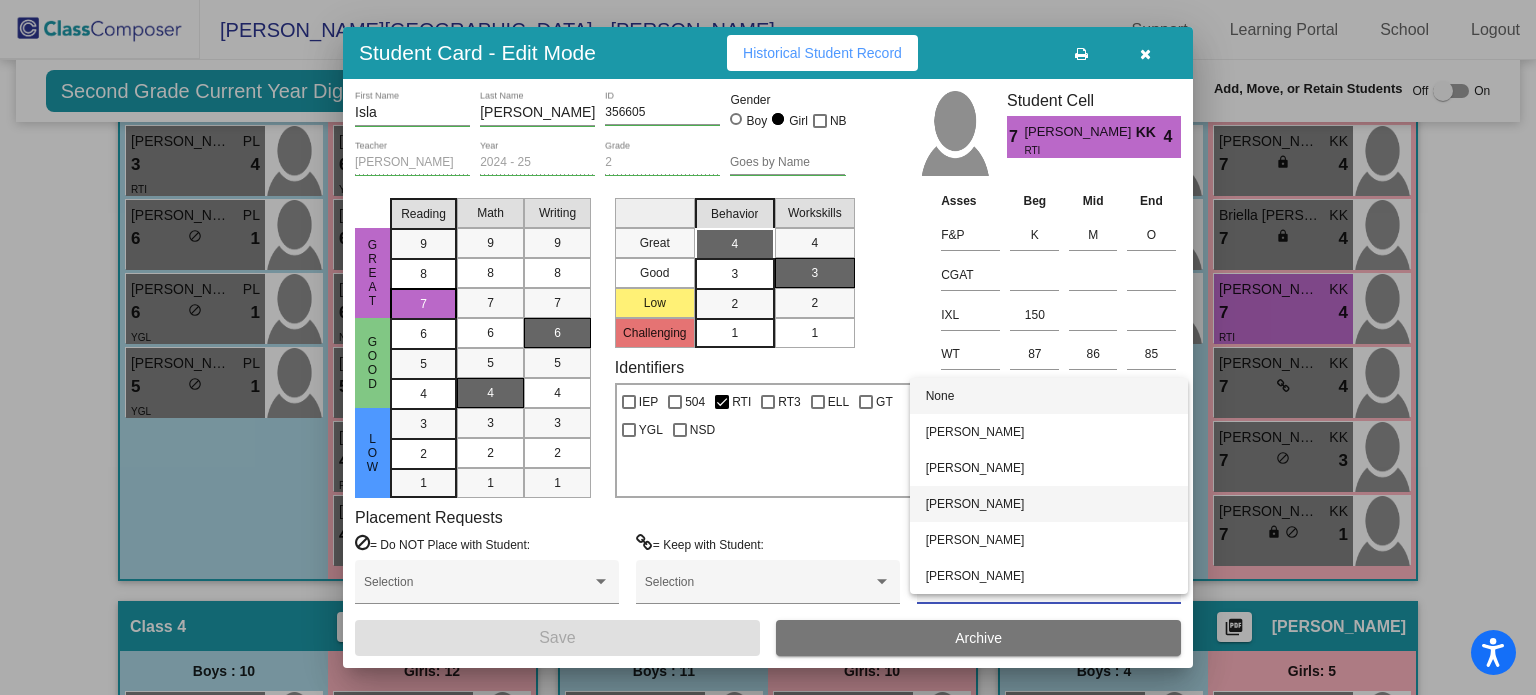 click on "[PERSON_NAME]" at bounding box center (1049, 504) 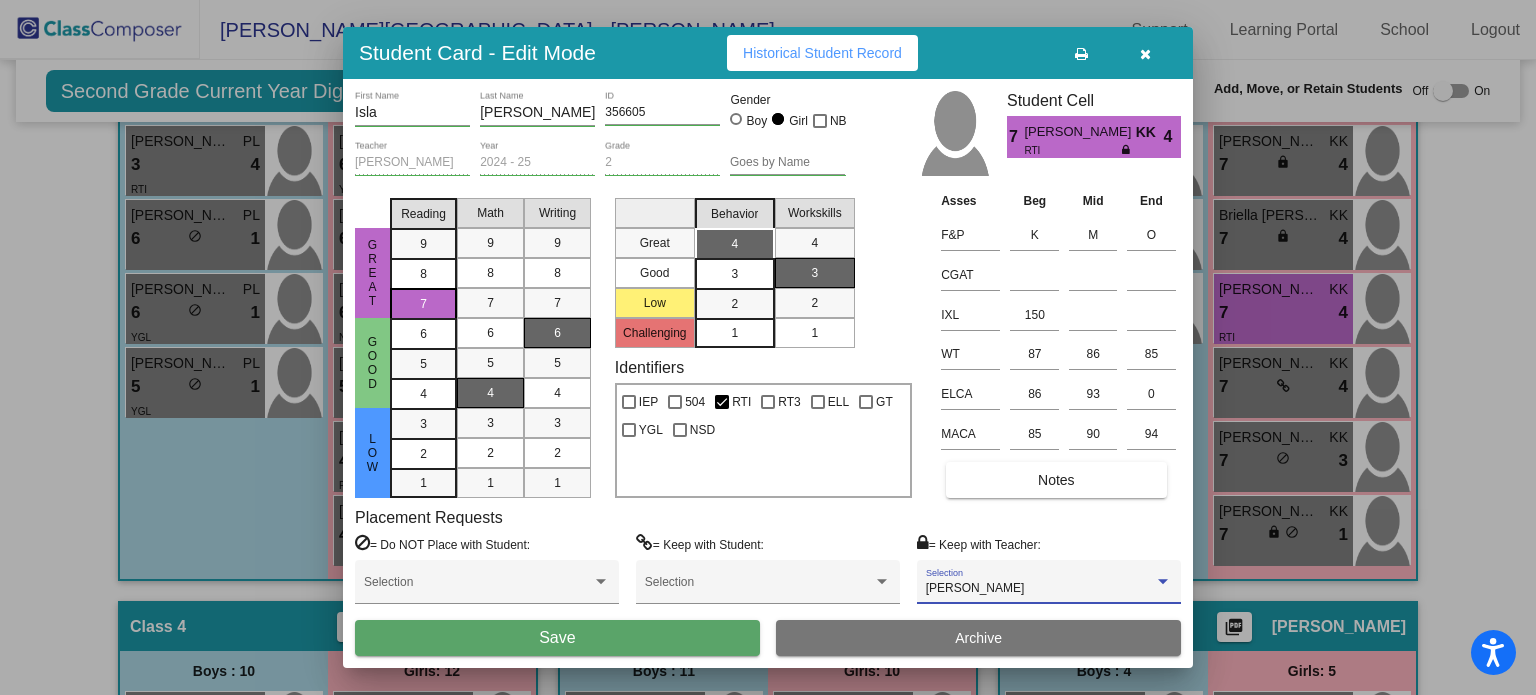 click on "Save" at bounding box center [557, 638] 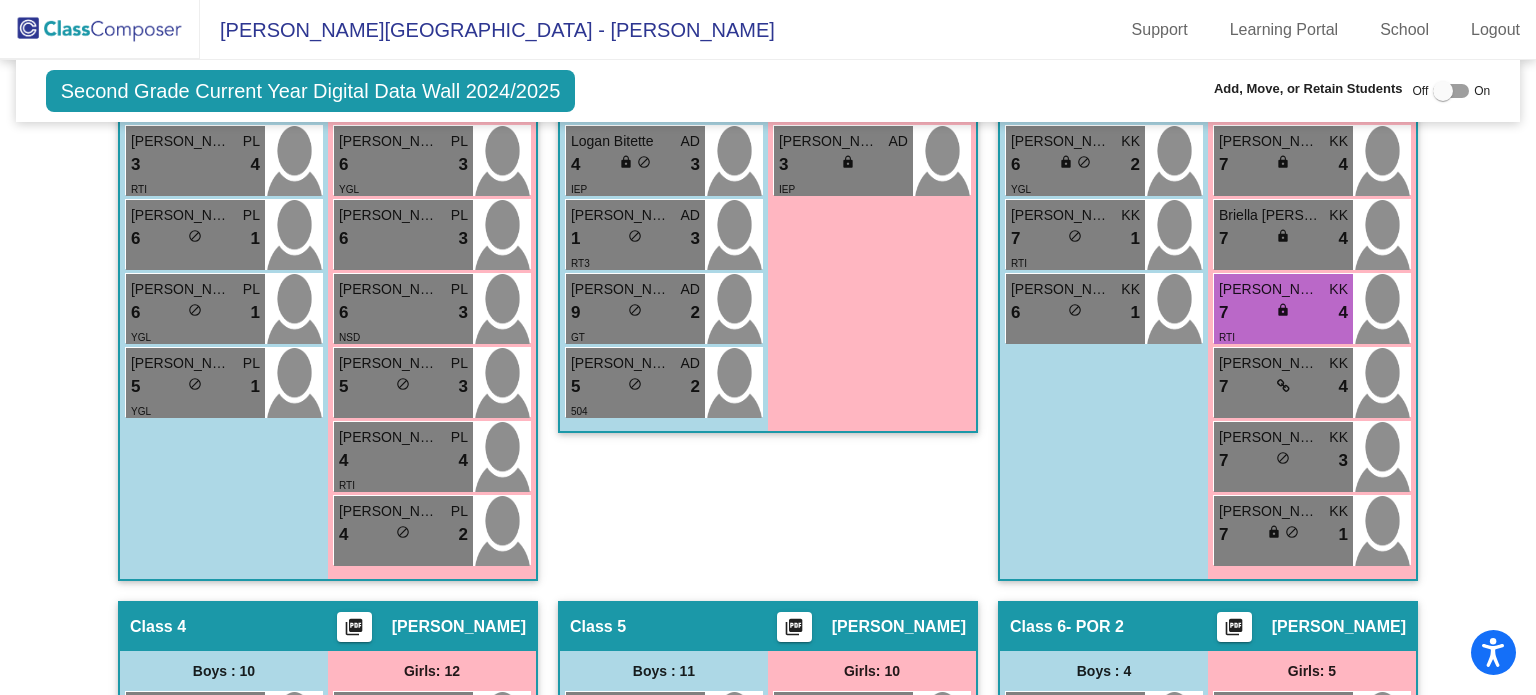 scroll, scrollTop: 0, scrollLeft: 0, axis: both 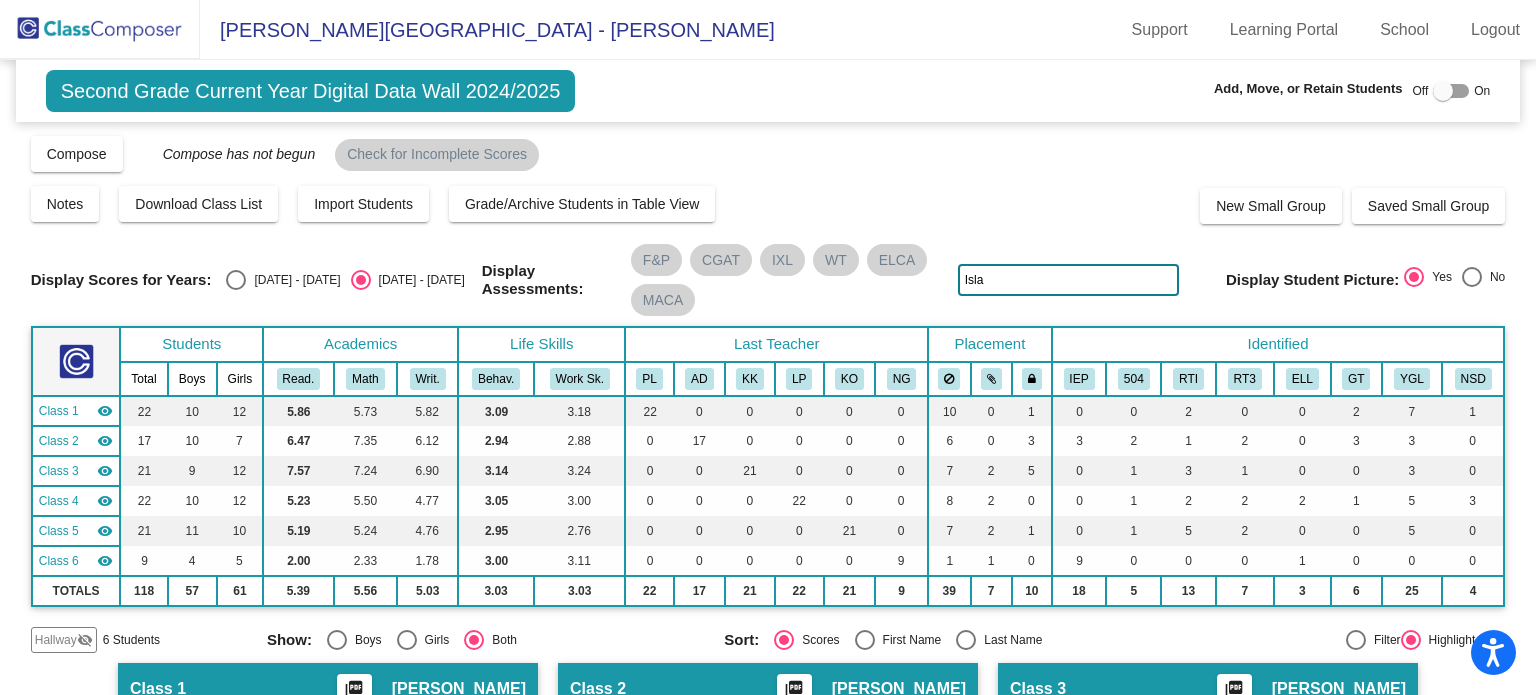 click on "Isla" 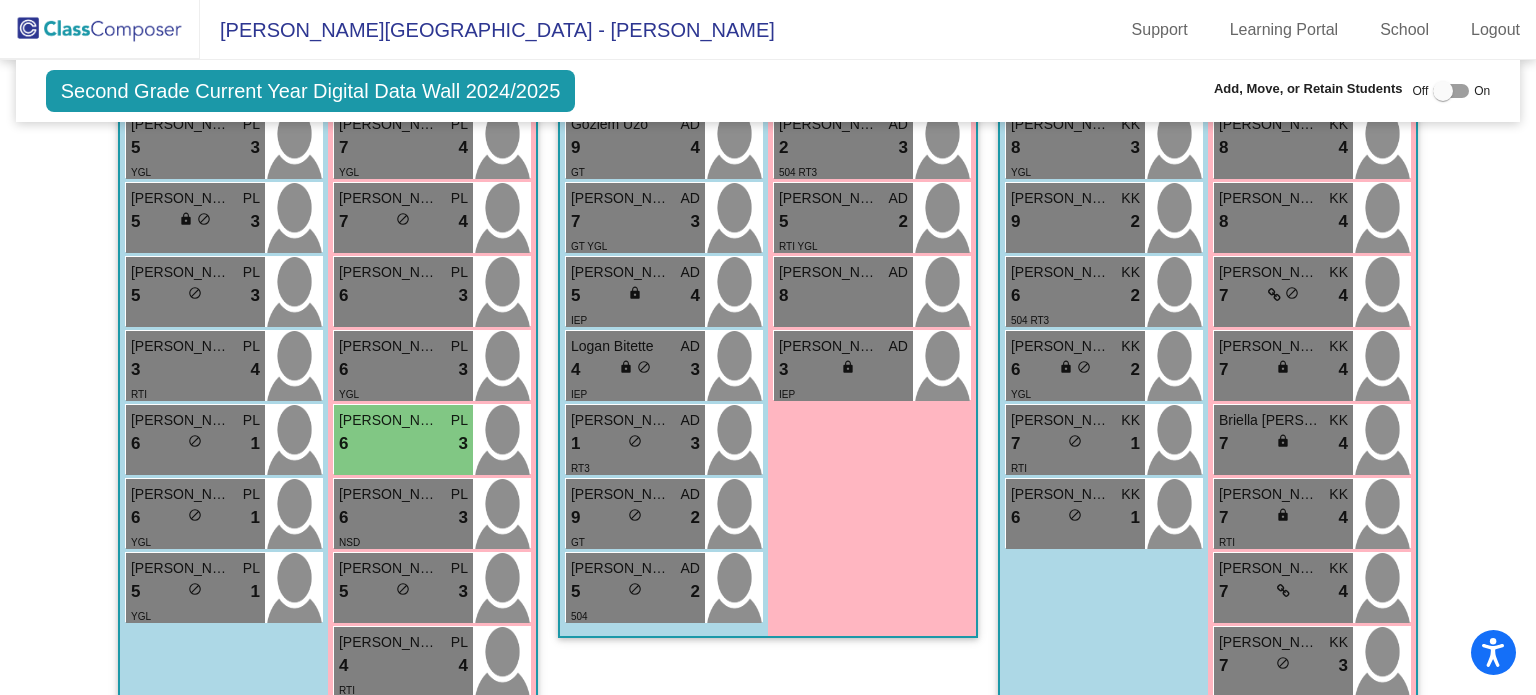 scroll, scrollTop: 868, scrollLeft: 0, axis: vertical 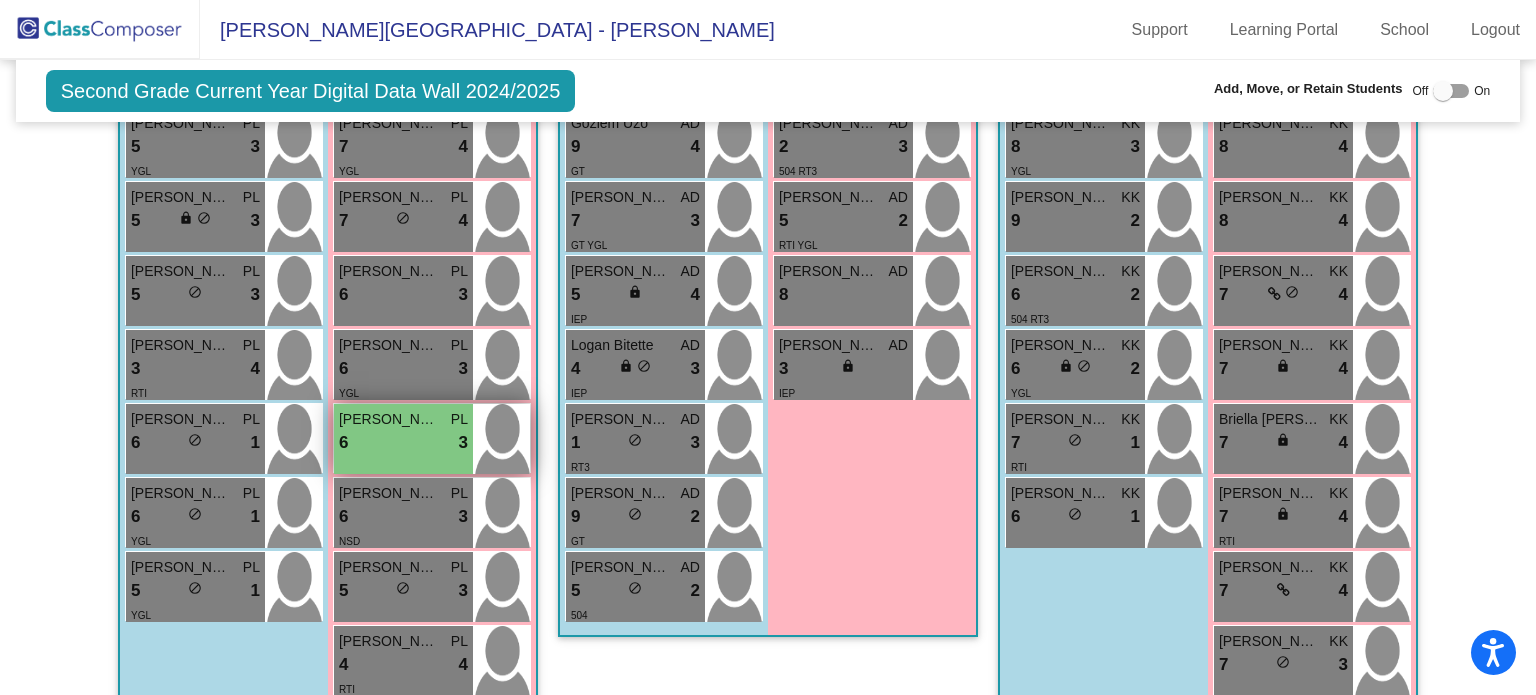 click on "6 lock do_not_disturb_alt 3" at bounding box center [403, 443] 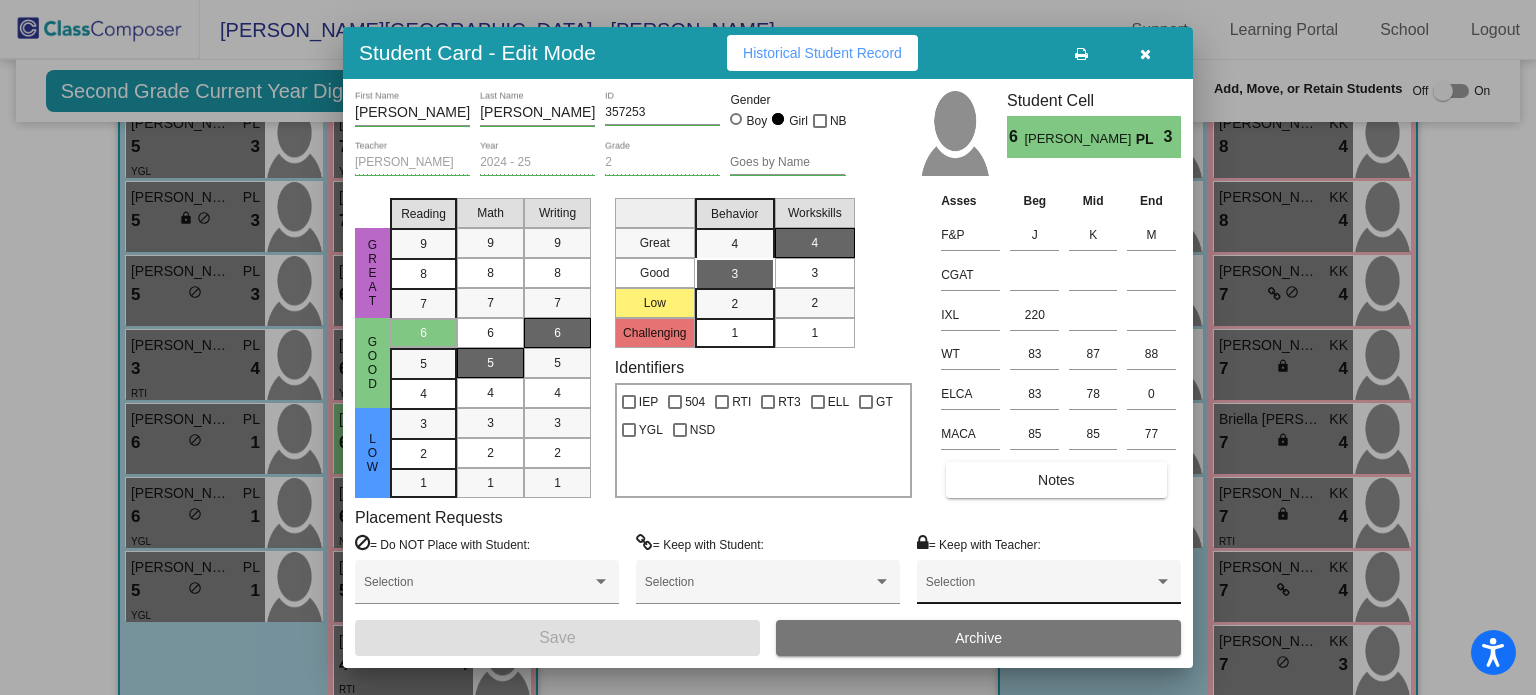 click on "Selection" at bounding box center [1049, 587] 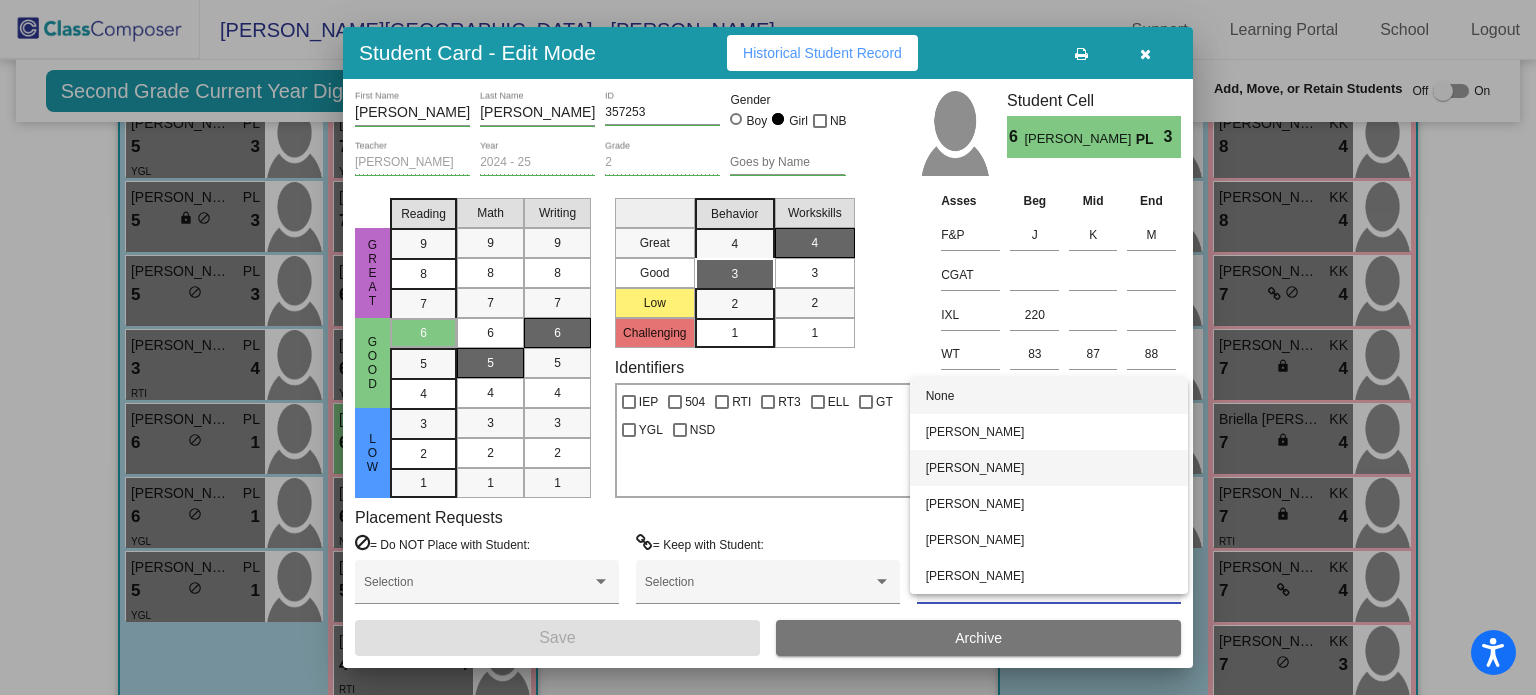 click on "[PERSON_NAME]" at bounding box center (1049, 468) 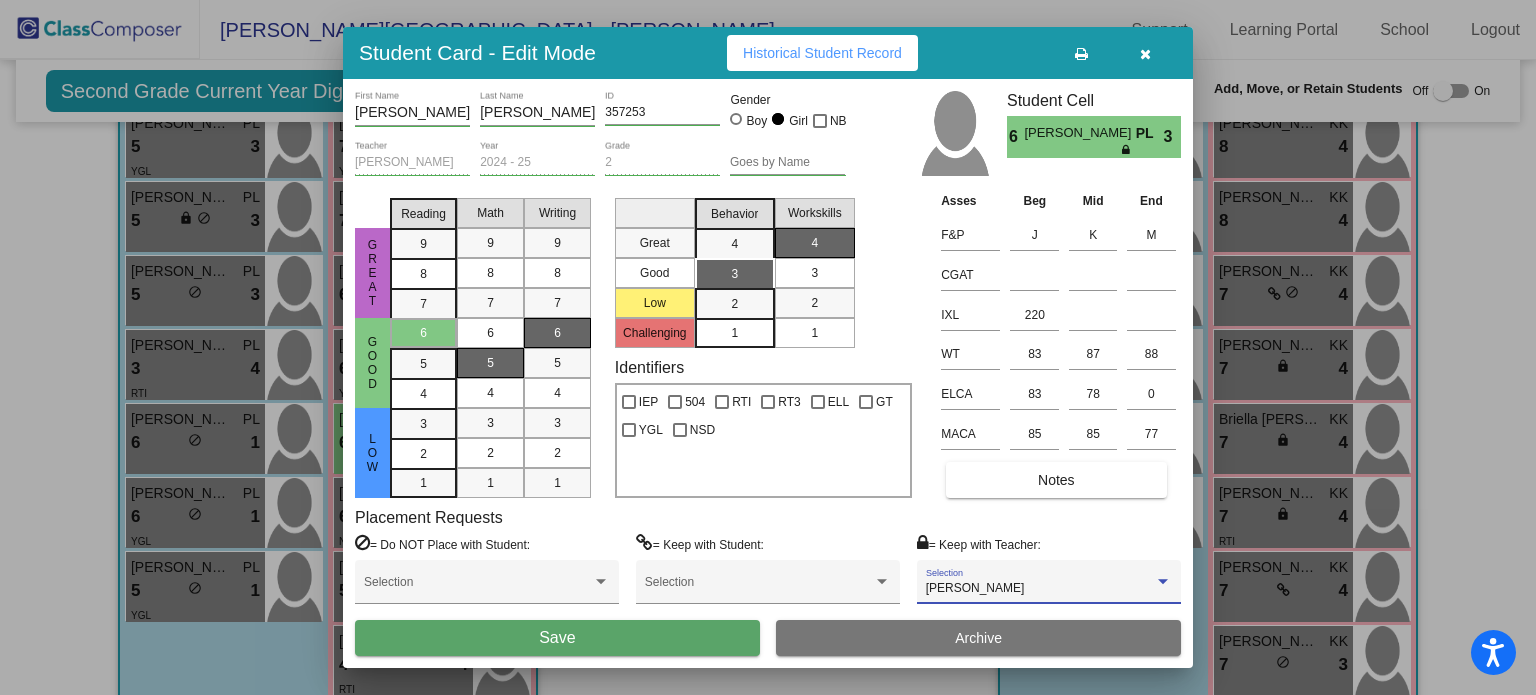 click on "Save" at bounding box center [557, 638] 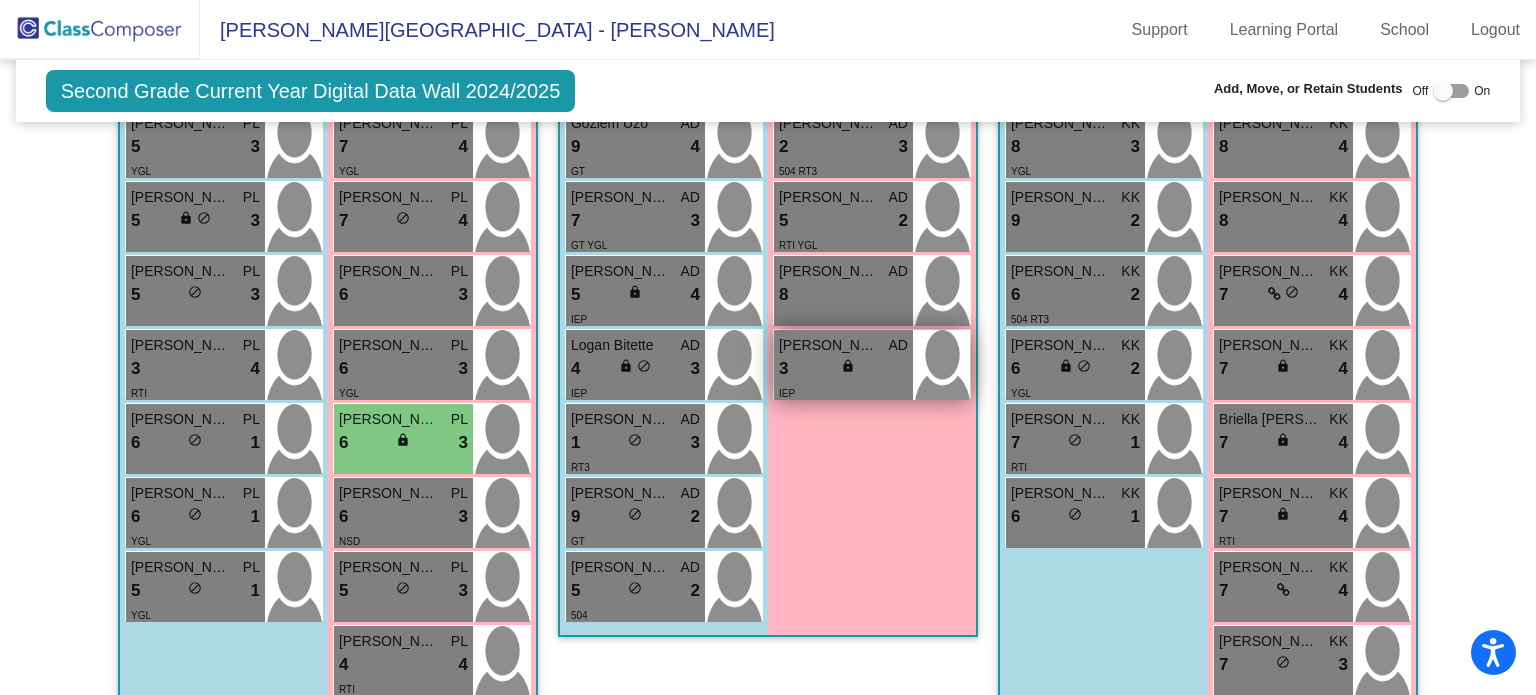 scroll, scrollTop: 0, scrollLeft: 0, axis: both 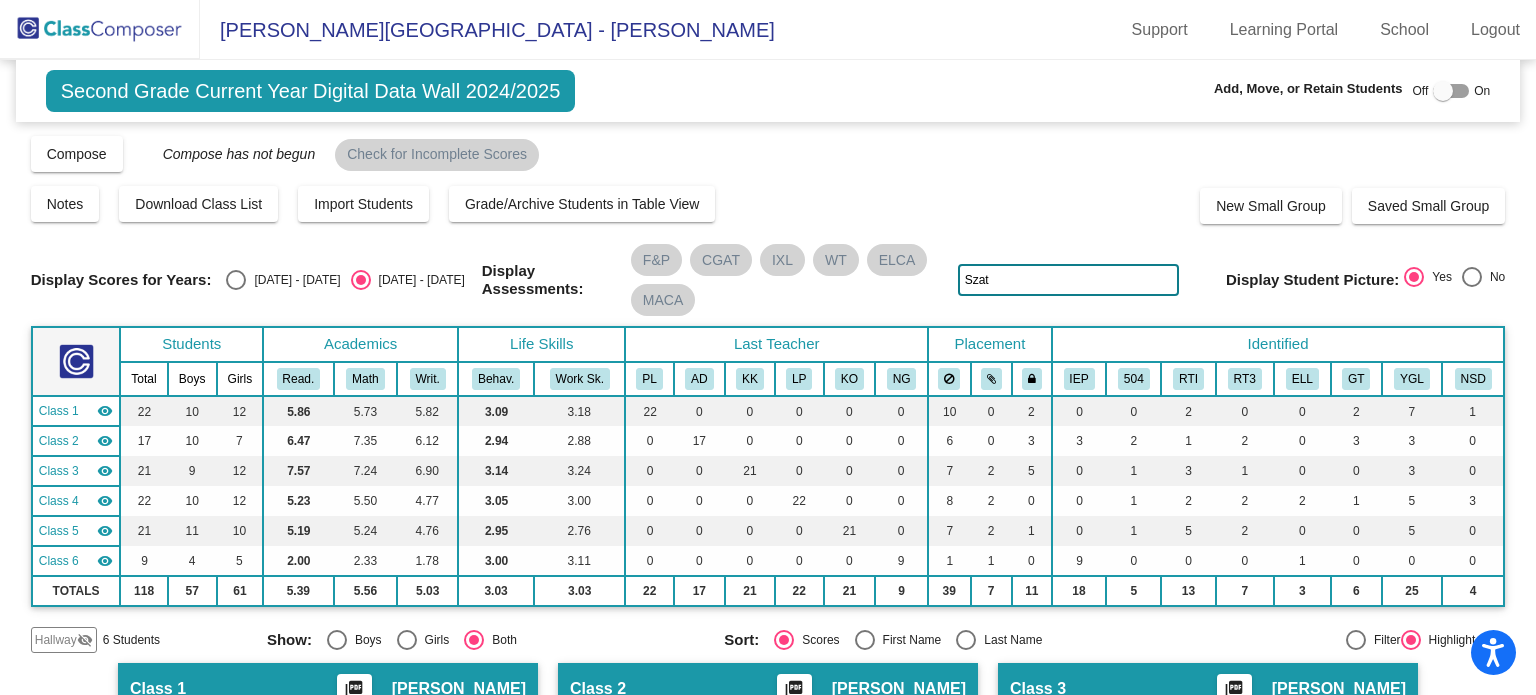 click on "Szat" 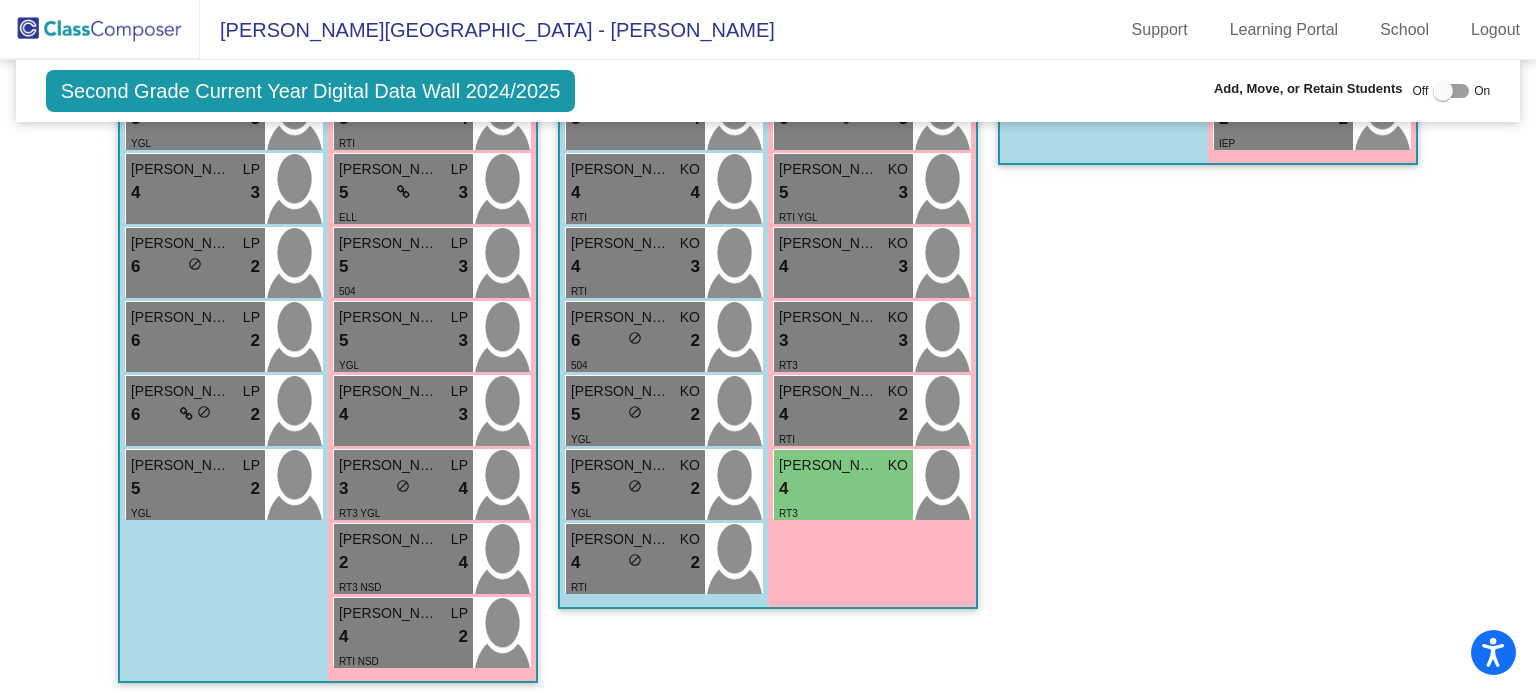 scroll, scrollTop: 1984, scrollLeft: 0, axis: vertical 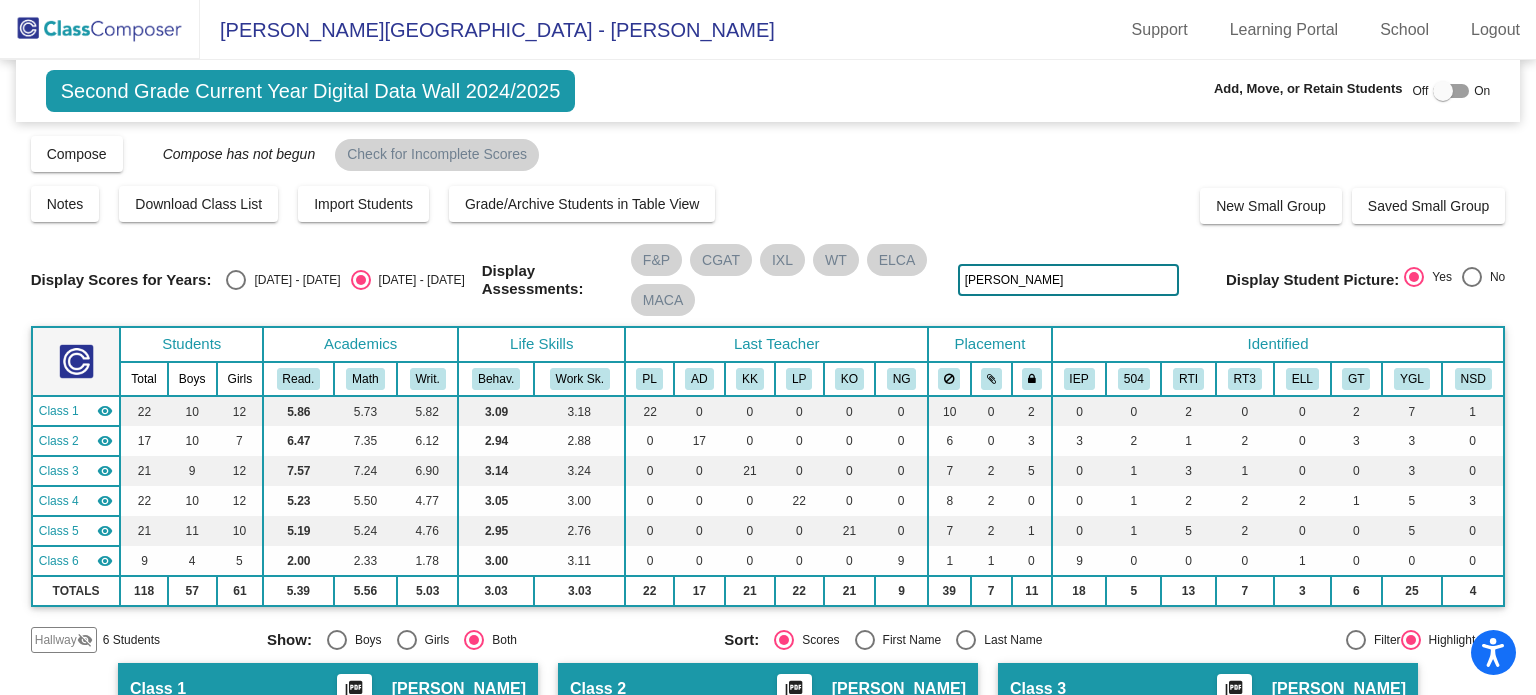 click on "[PERSON_NAME]" 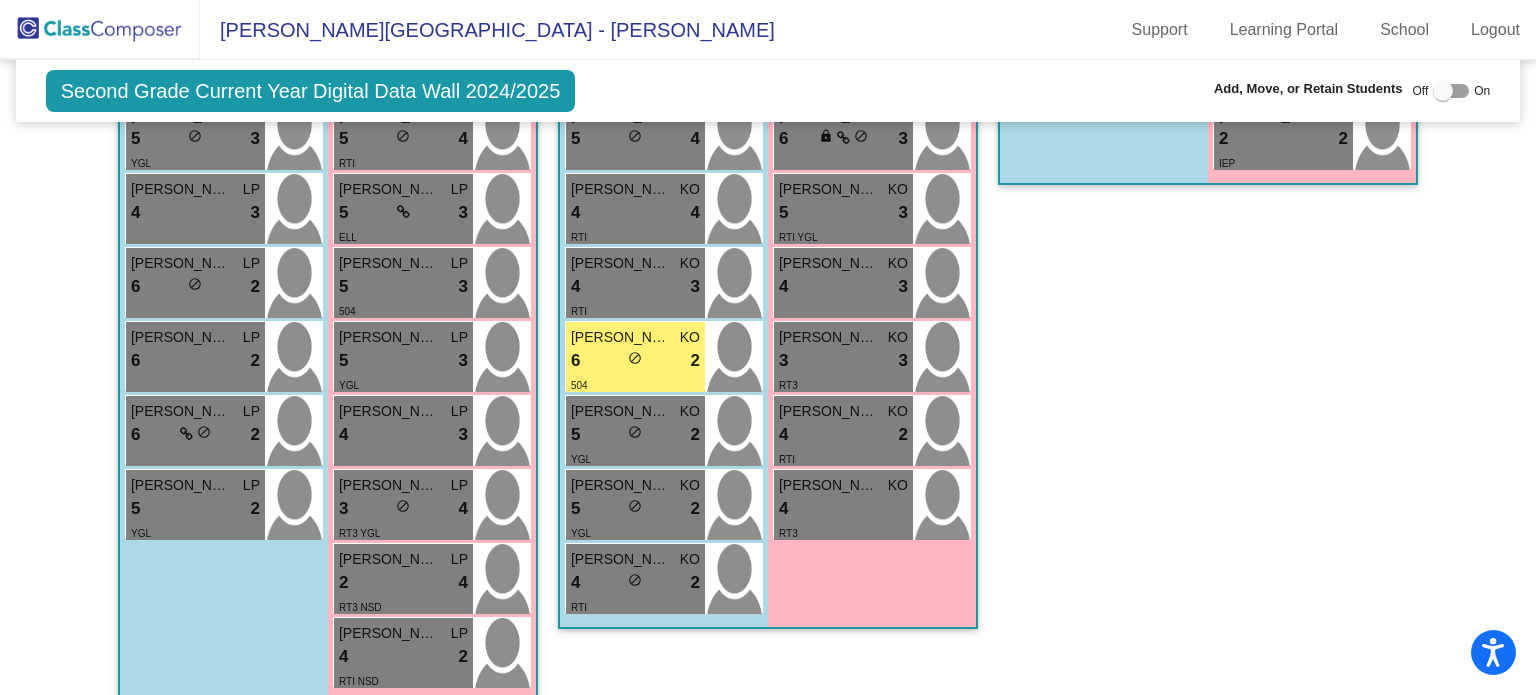scroll, scrollTop: 1962, scrollLeft: 0, axis: vertical 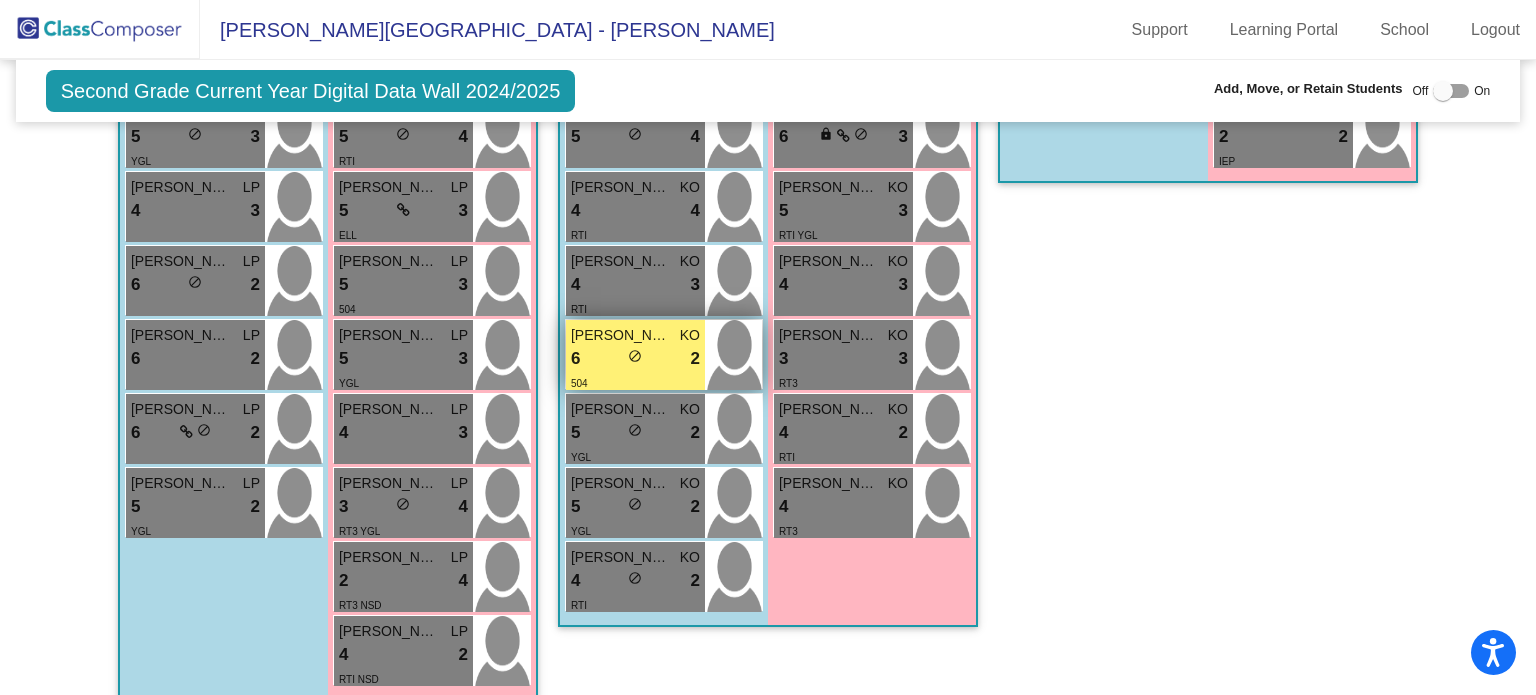 click on "6 lock do_not_disturb_alt 2" at bounding box center (635, 359) 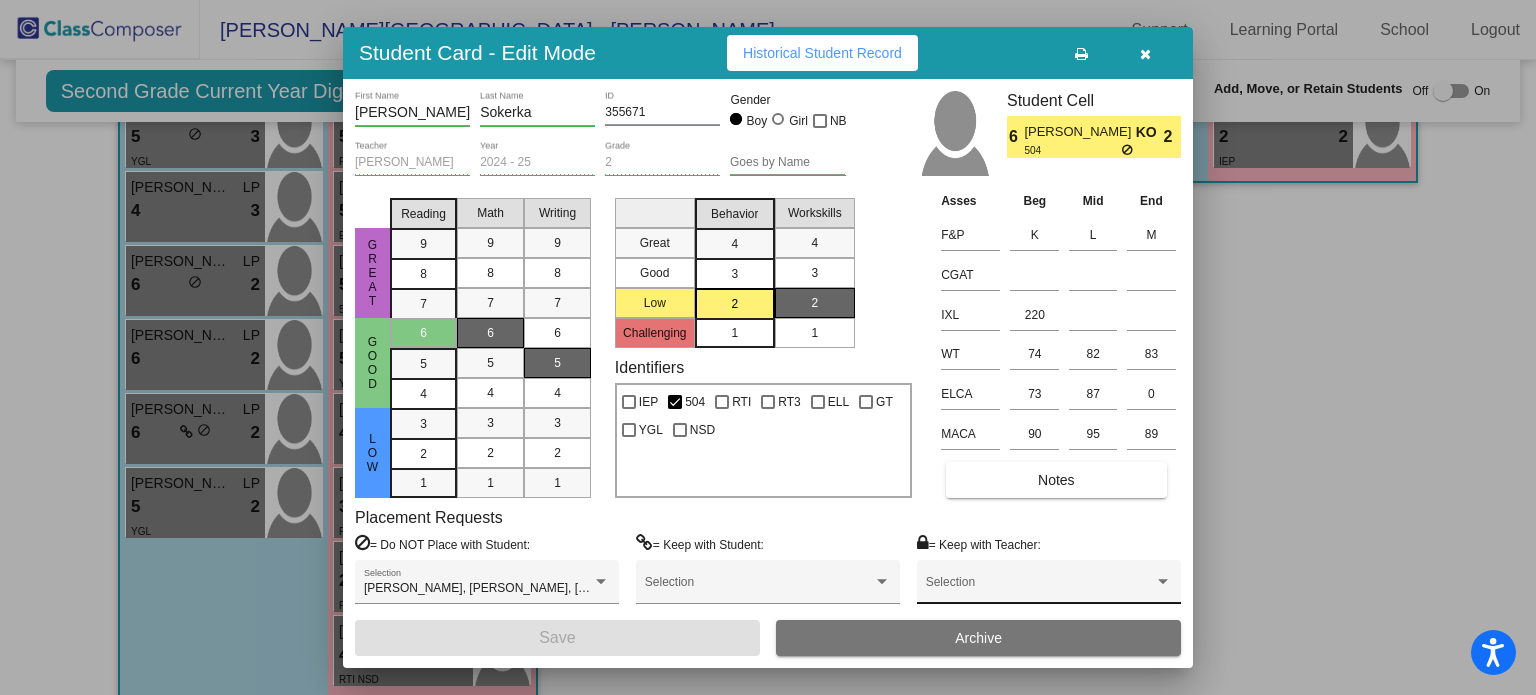 click on "Selection" at bounding box center (1049, 587) 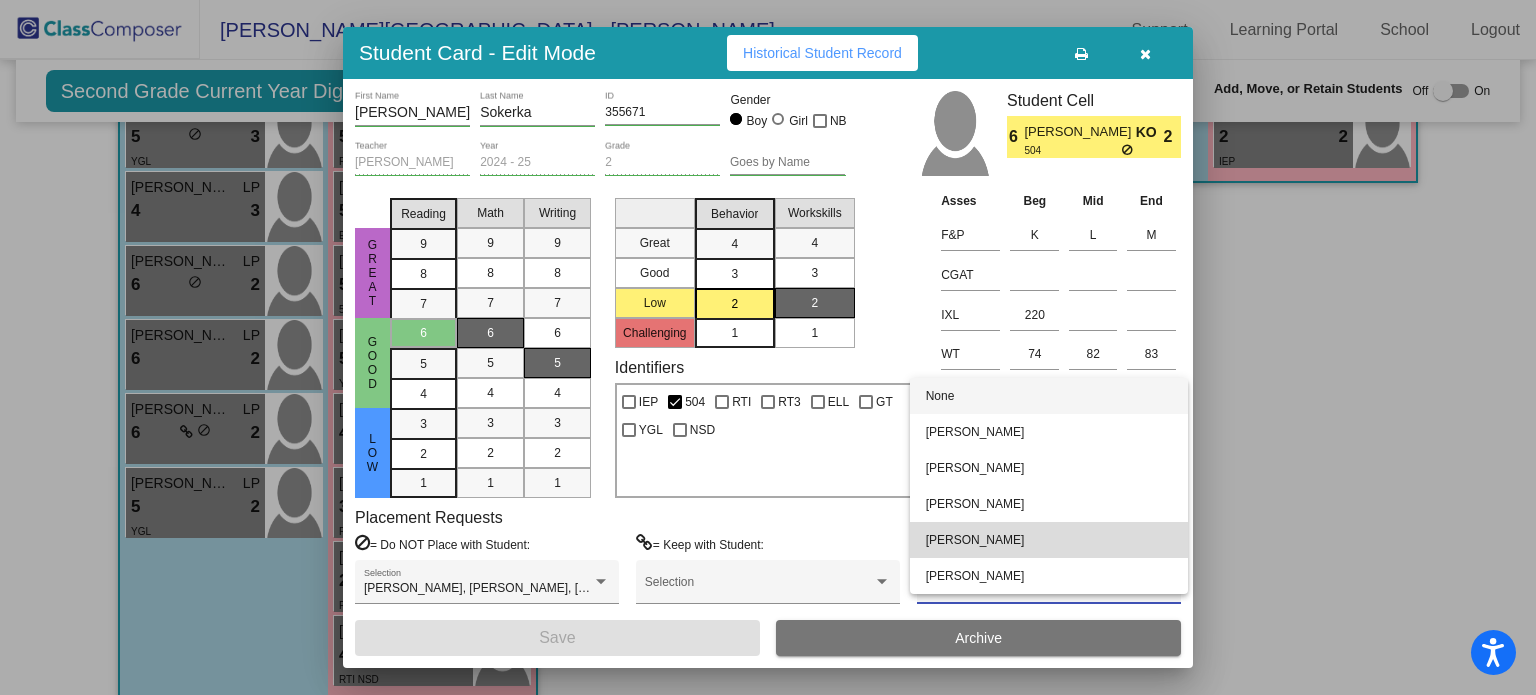 click on "[PERSON_NAME]" at bounding box center [1049, 540] 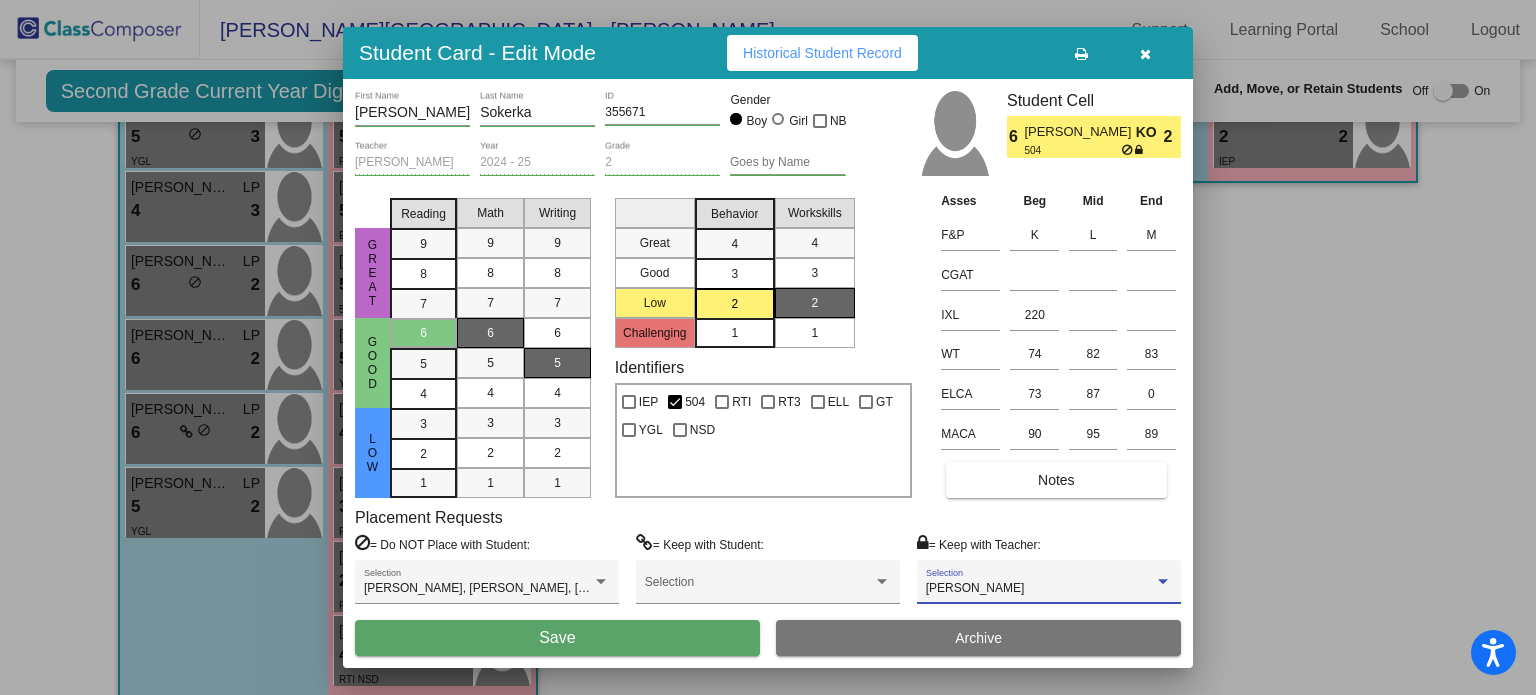 click on "Save" at bounding box center [557, 638] 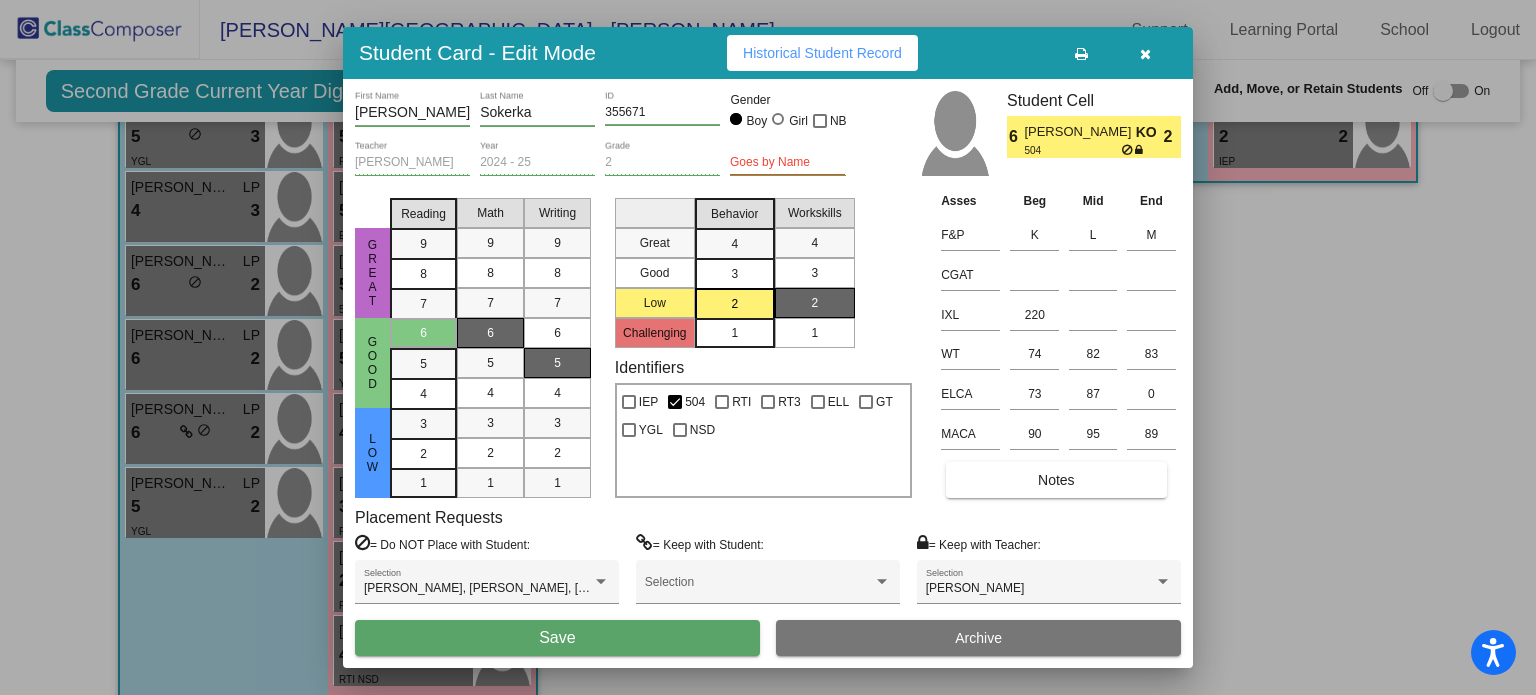 click on "Save" at bounding box center (557, 638) 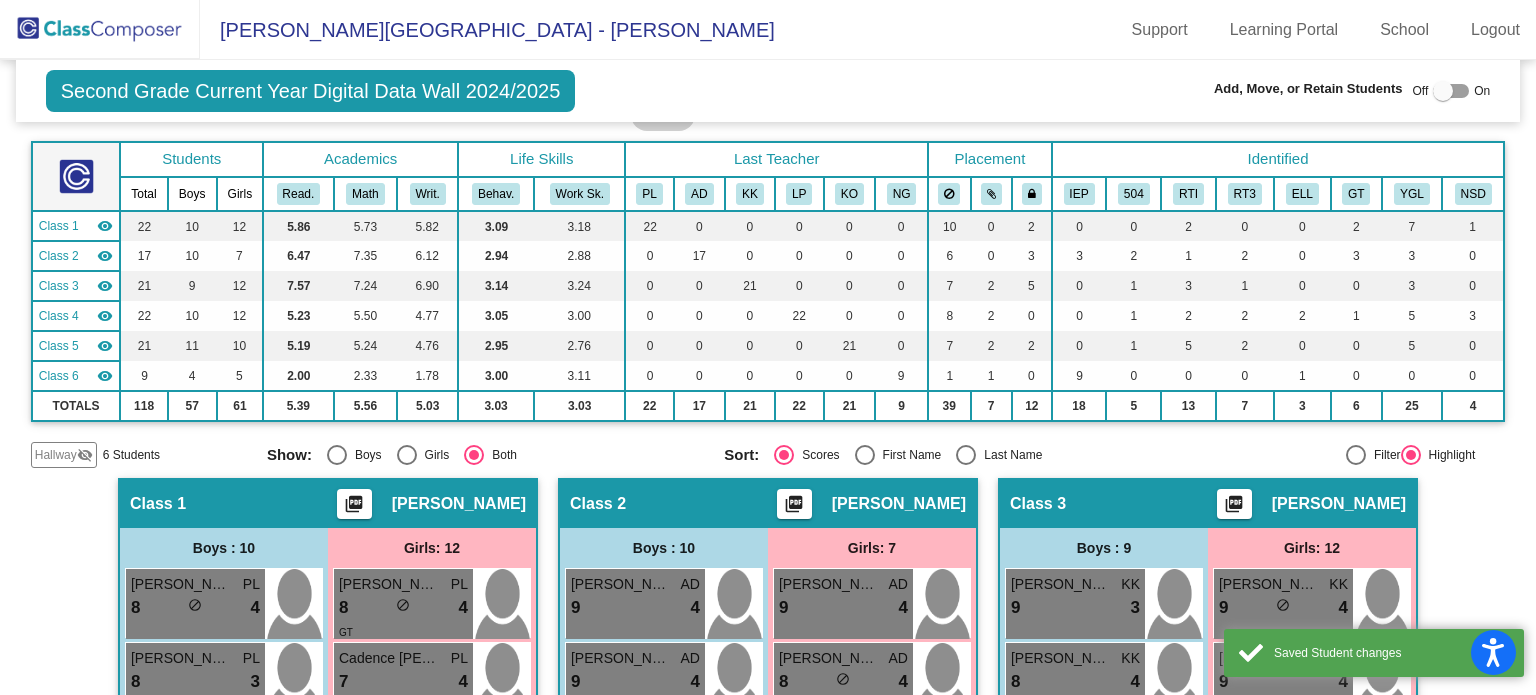 scroll, scrollTop: 0, scrollLeft: 0, axis: both 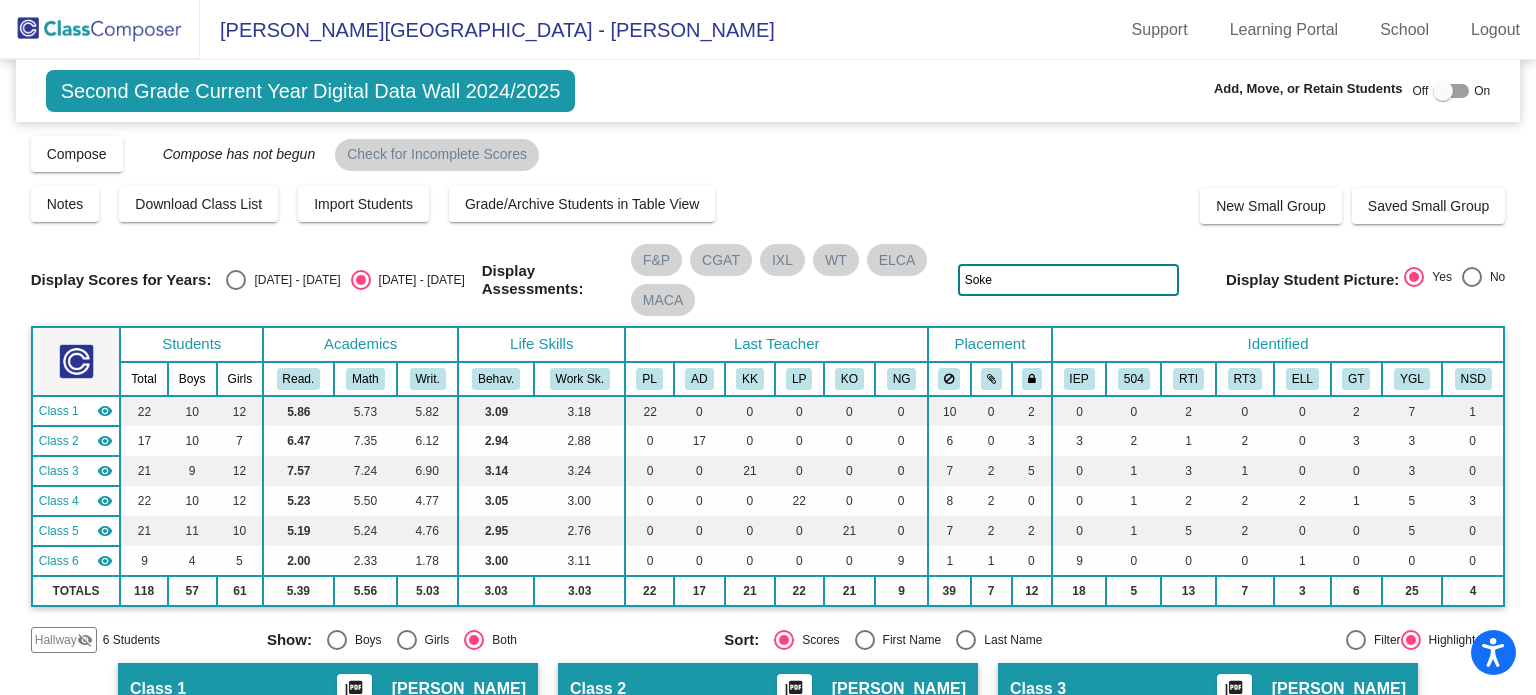 click on "Soke" 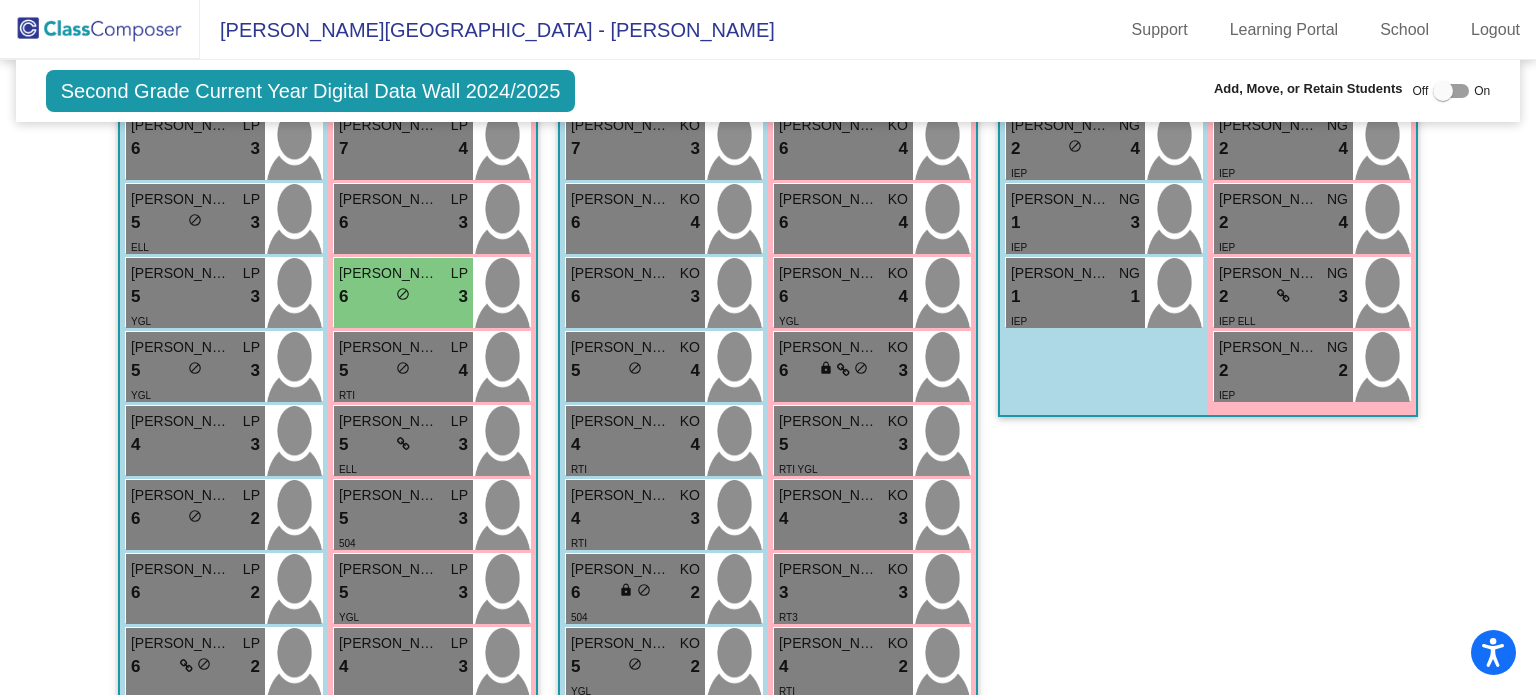 scroll, scrollTop: 1726, scrollLeft: 0, axis: vertical 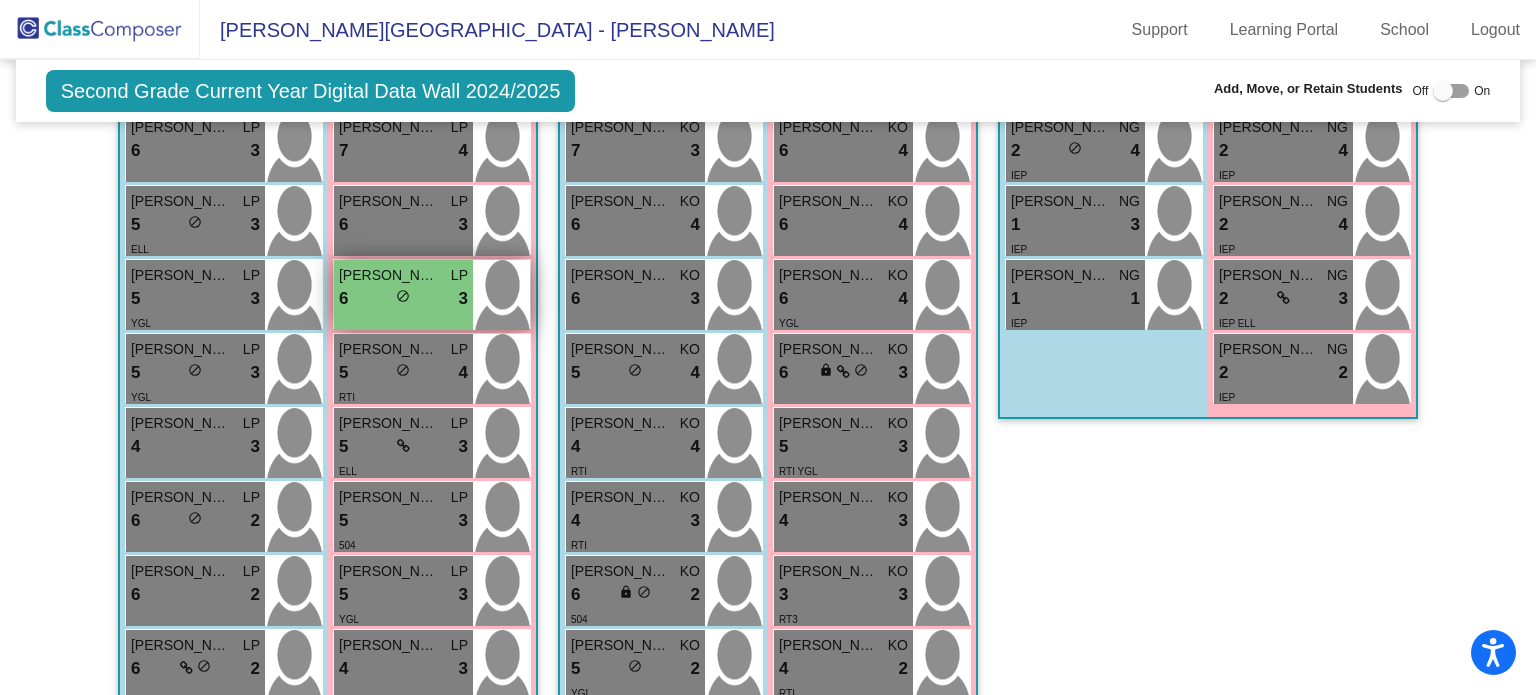 click on "[PERSON_NAME] LP 6 lock do_not_disturb_alt 3" at bounding box center [403, 295] 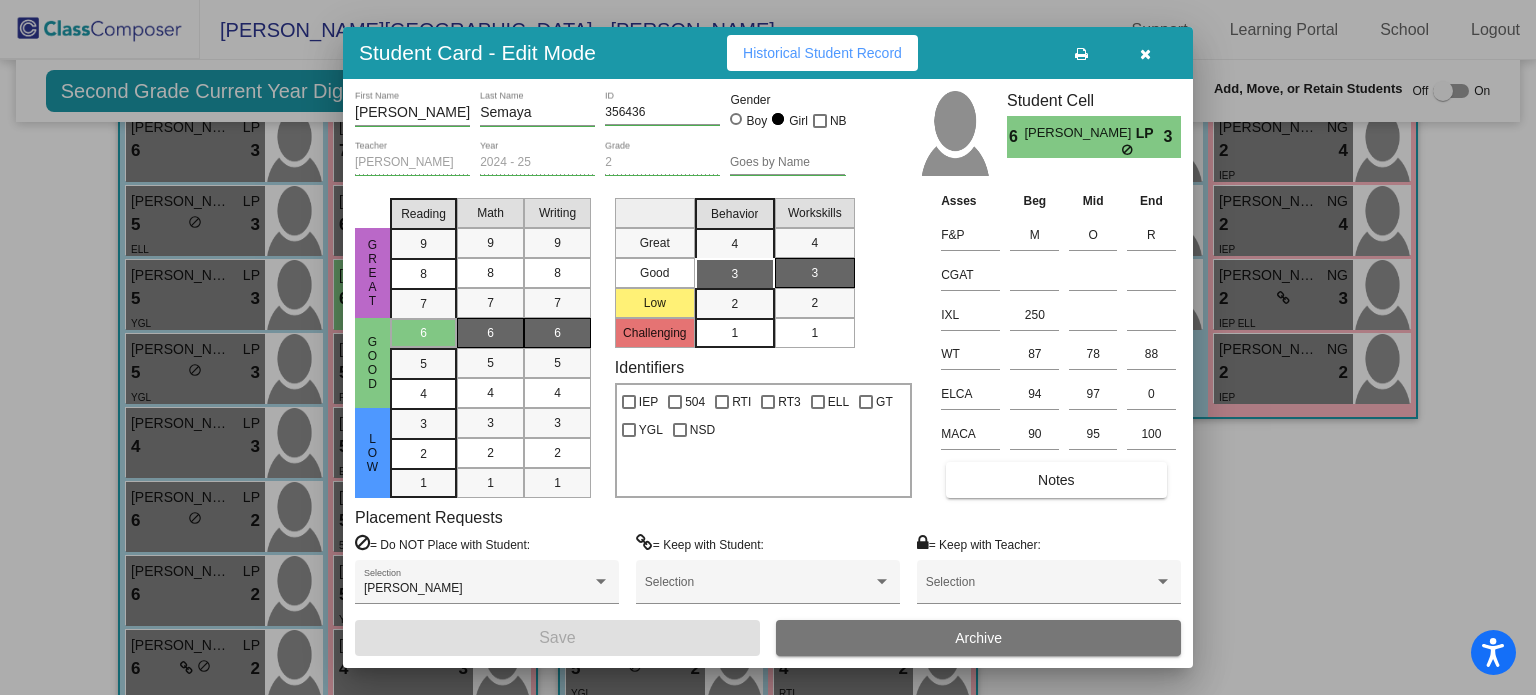 click at bounding box center [1145, 54] 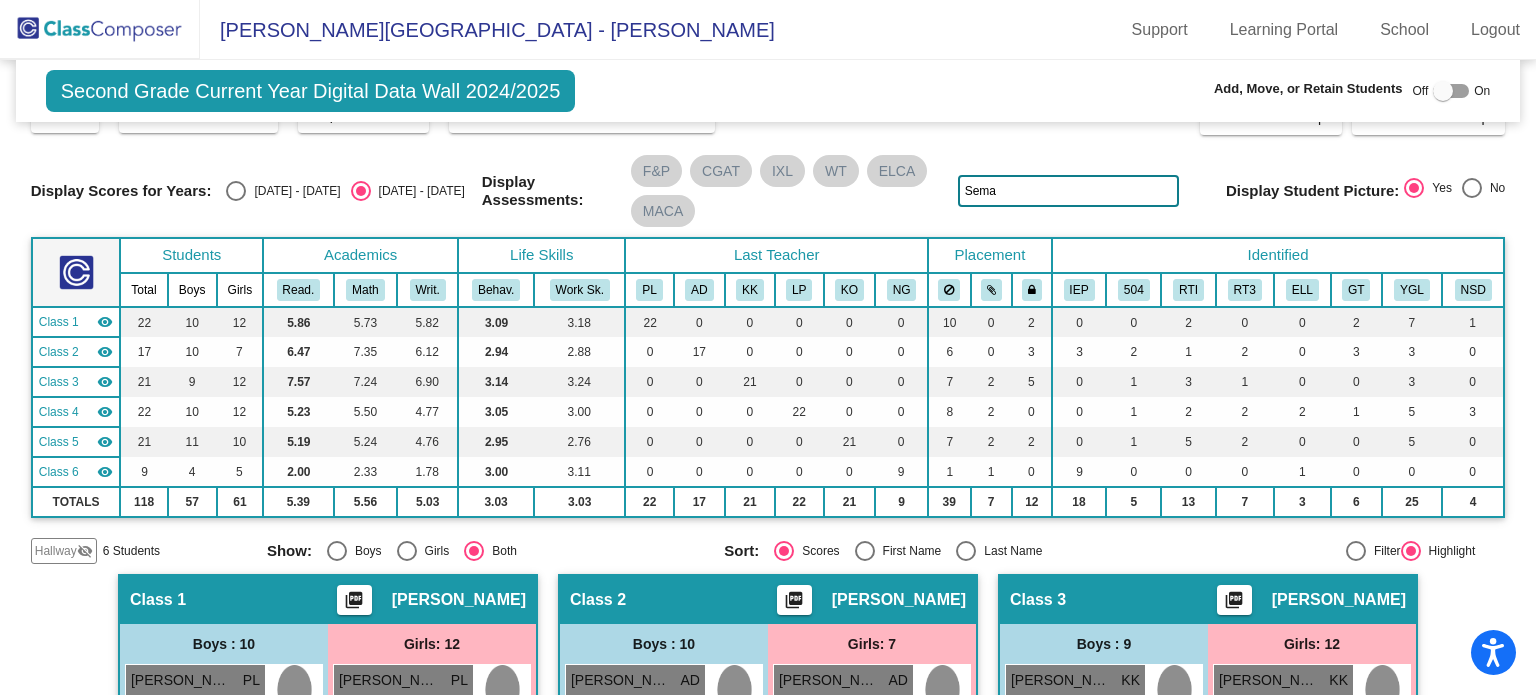 scroll, scrollTop: 0, scrollLeft: 0, axis: both 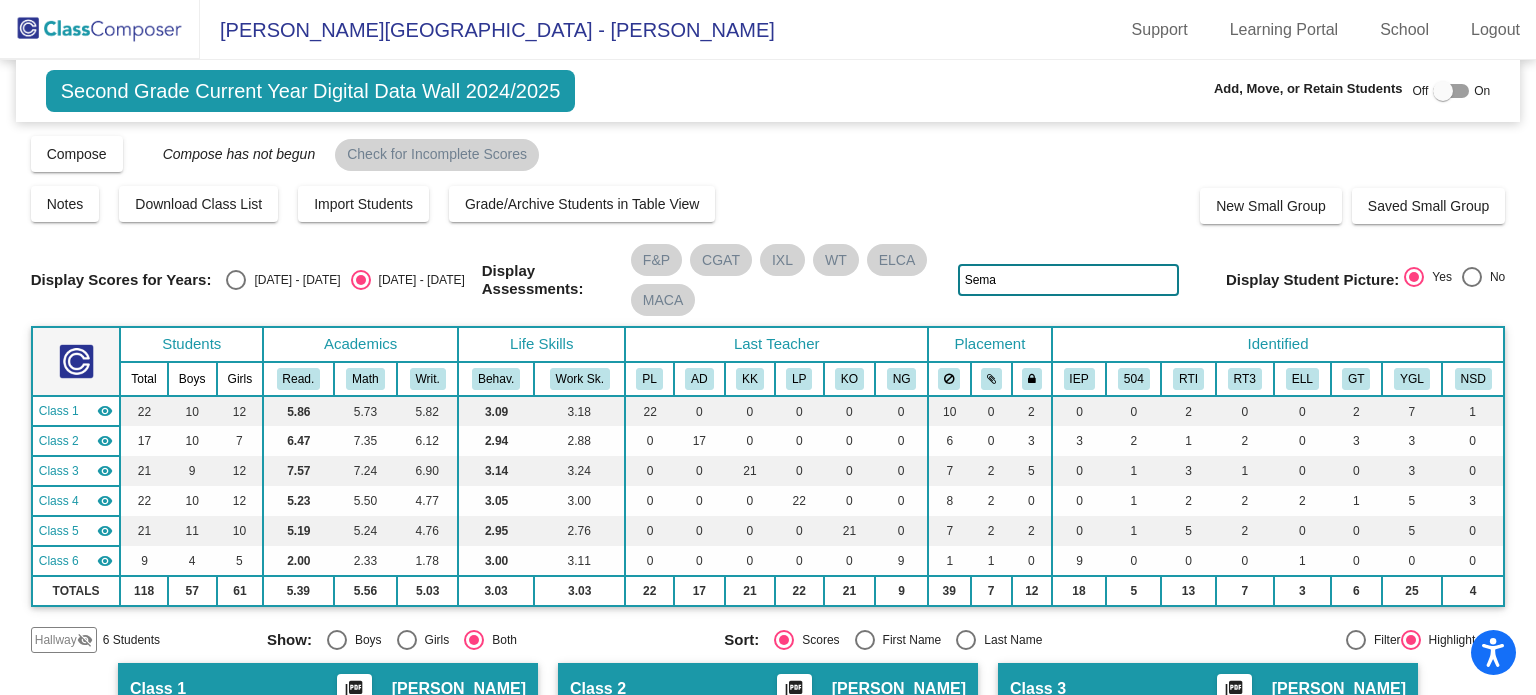 click on "Sema" 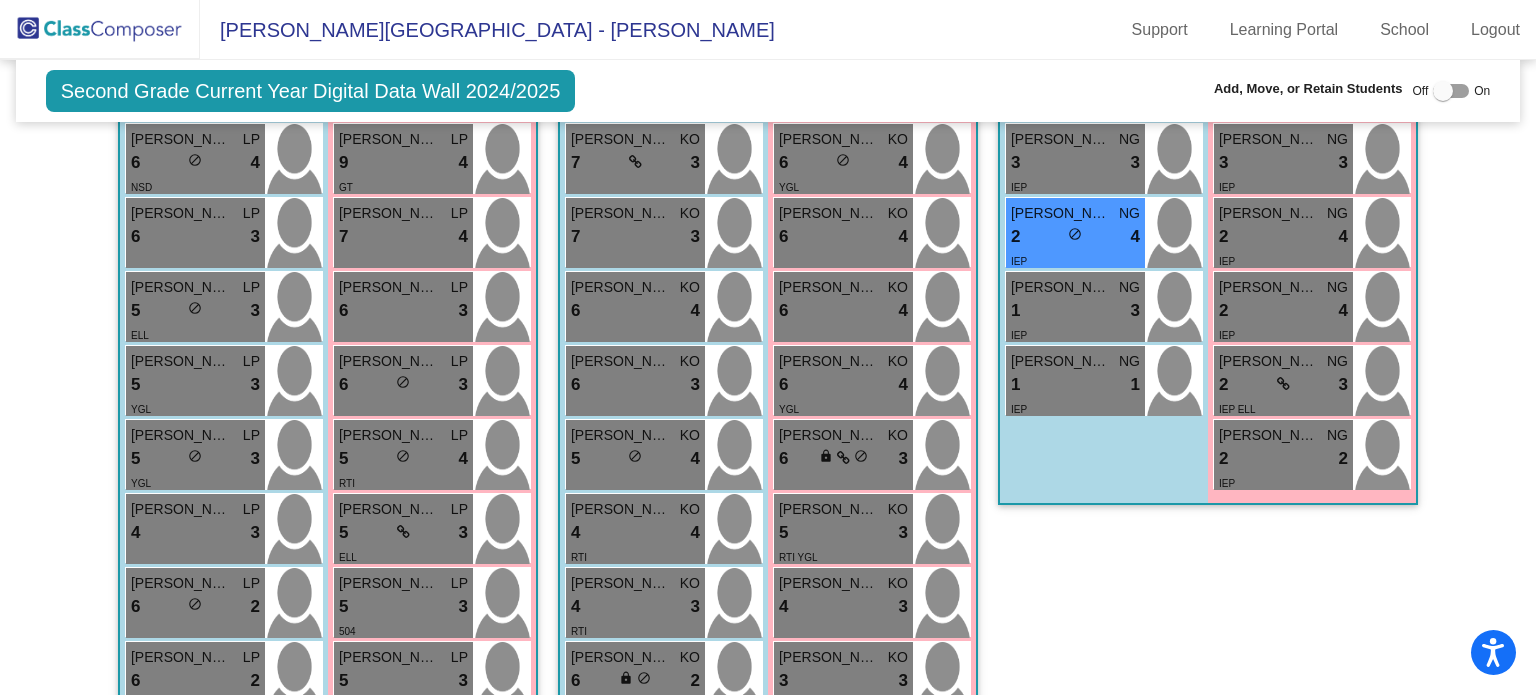 scroll, scrollTop: 1635, scrollLeft: 0, axis: vertical 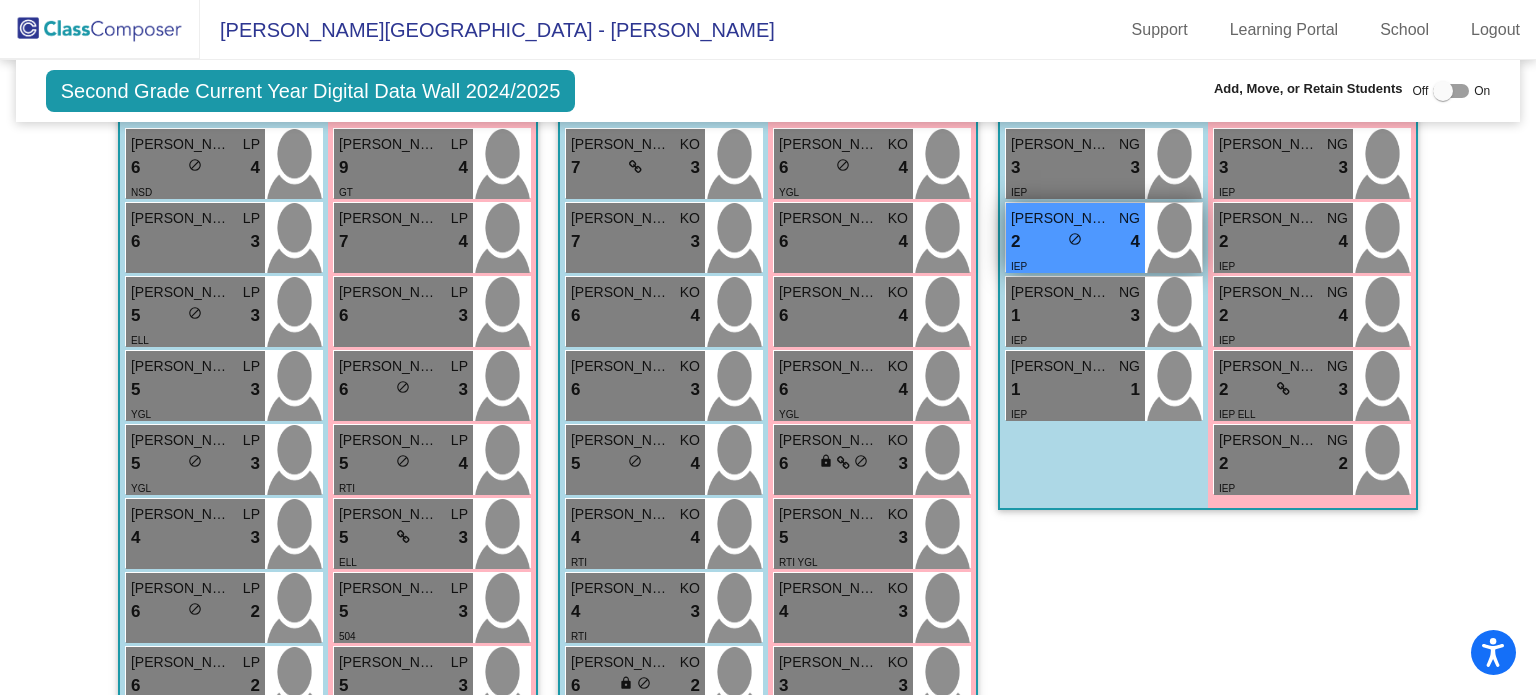 click on "2 lock do_not_disturb_alt 4" at bounding box center (1075, 242) 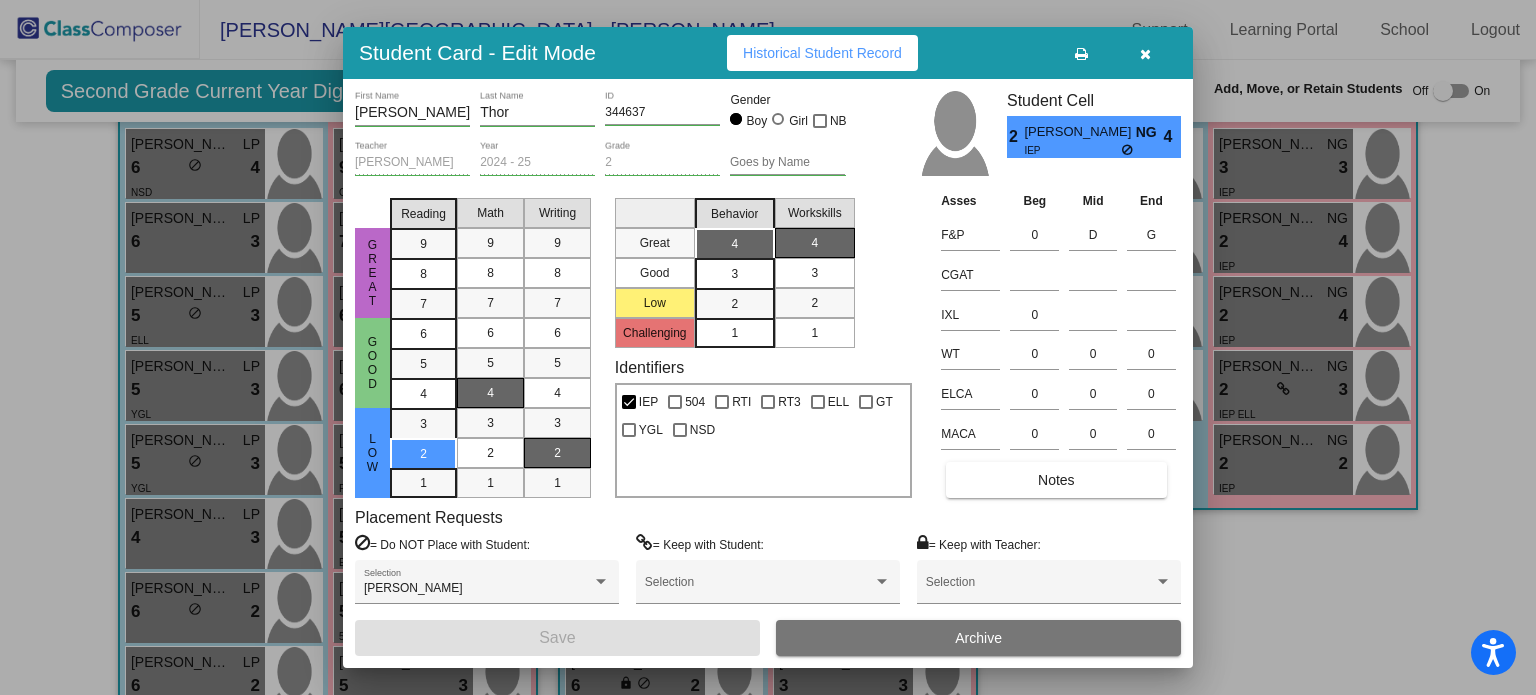 click at bounding box center [1145, 53] 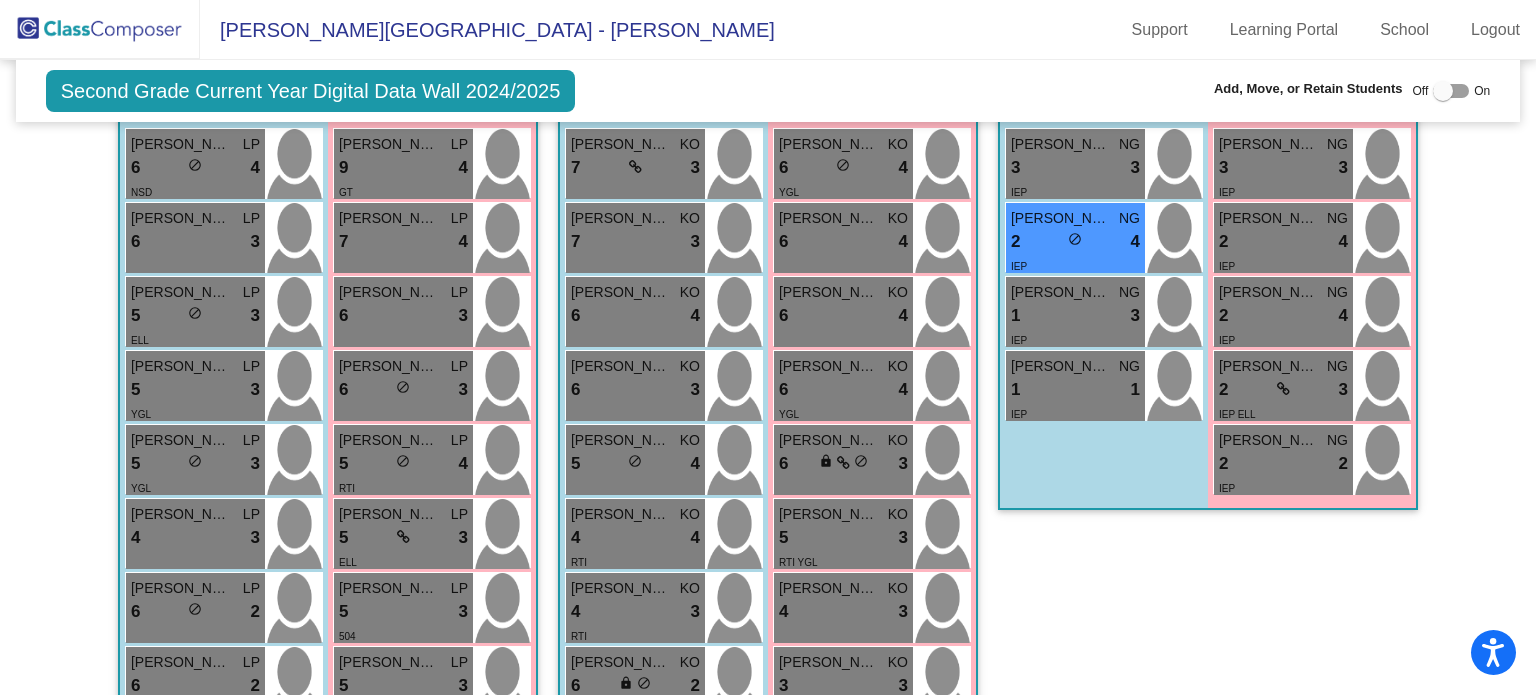 scroll, scrollTop: 0, scrollLeft: 0, axis: both 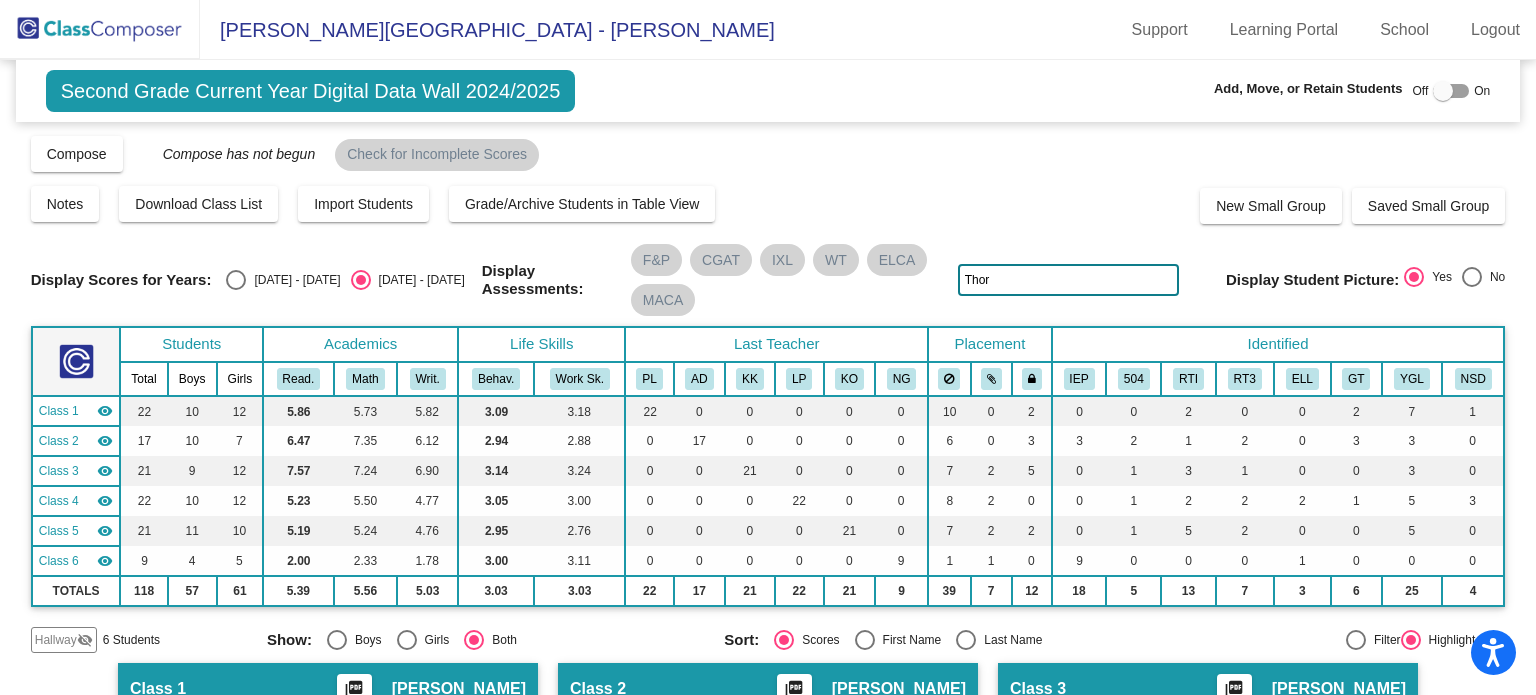 click on "Thor" 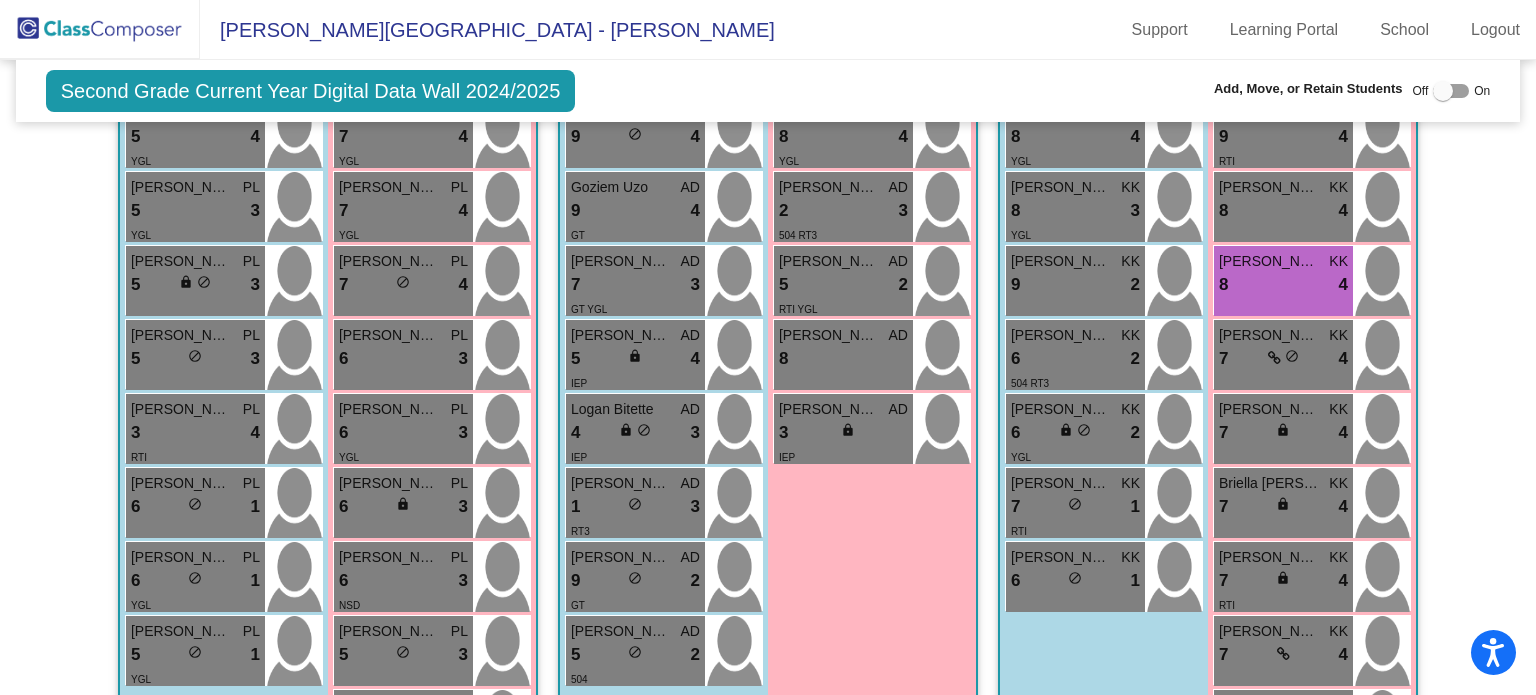 scroll, scrollTop: 808, scrollLeft: 0, axis: vertical 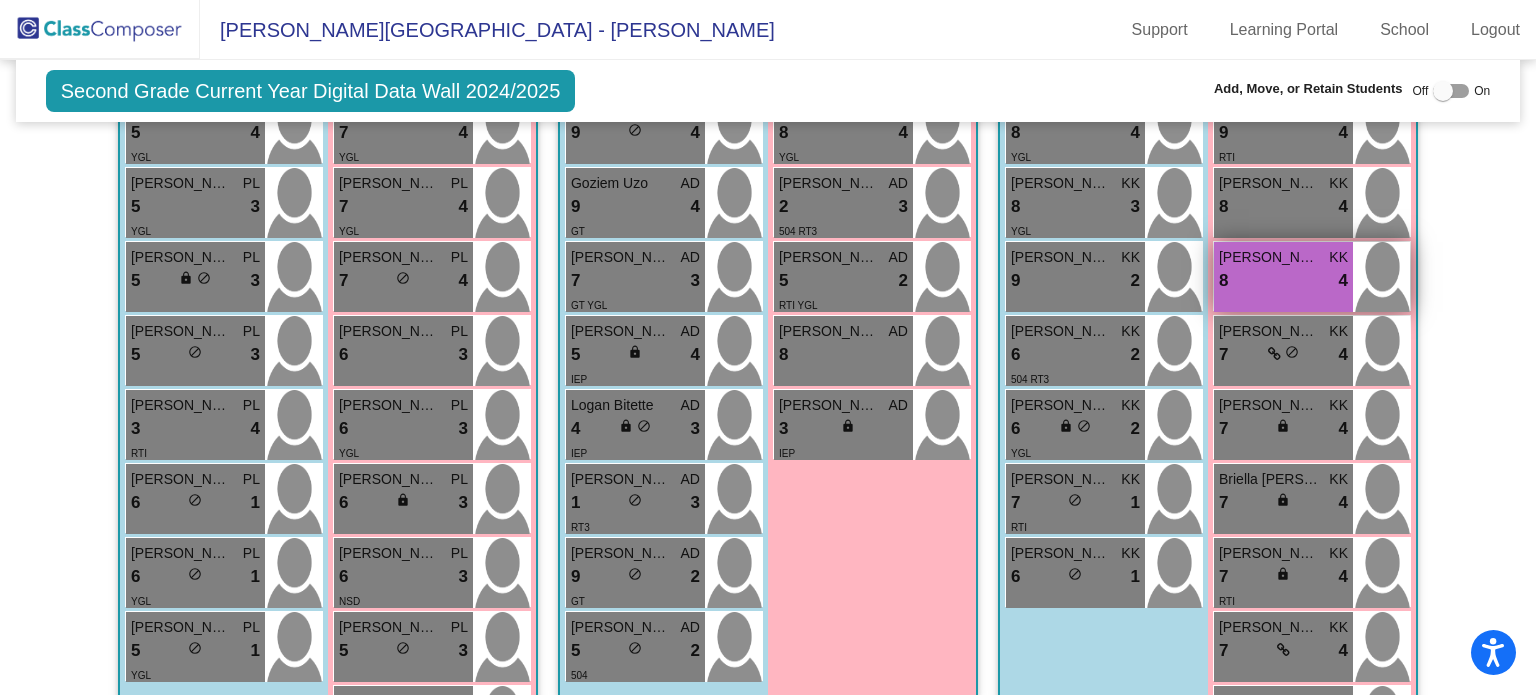 click on "8 lock do_not_disturb_alt 4" at bounding box center [1283, 281] 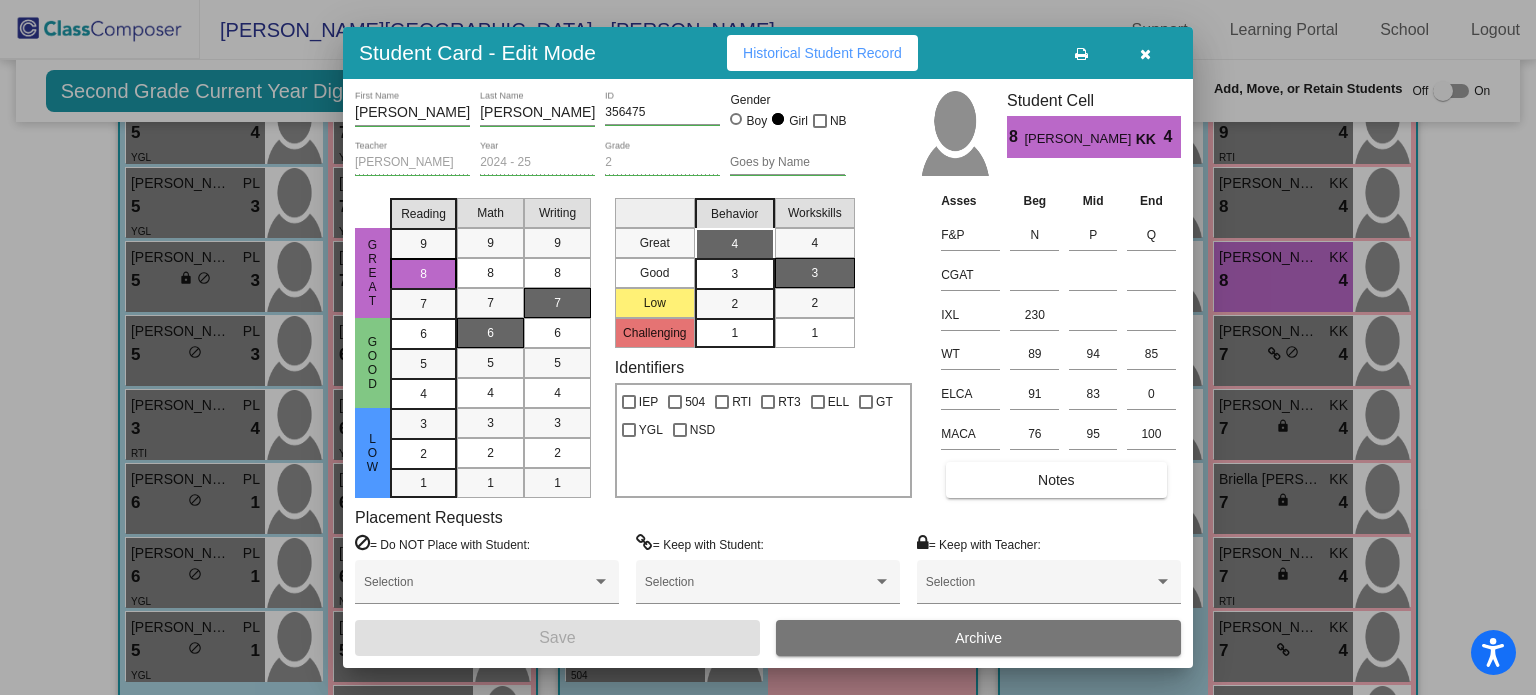 click at bounding box center (1145, 54) 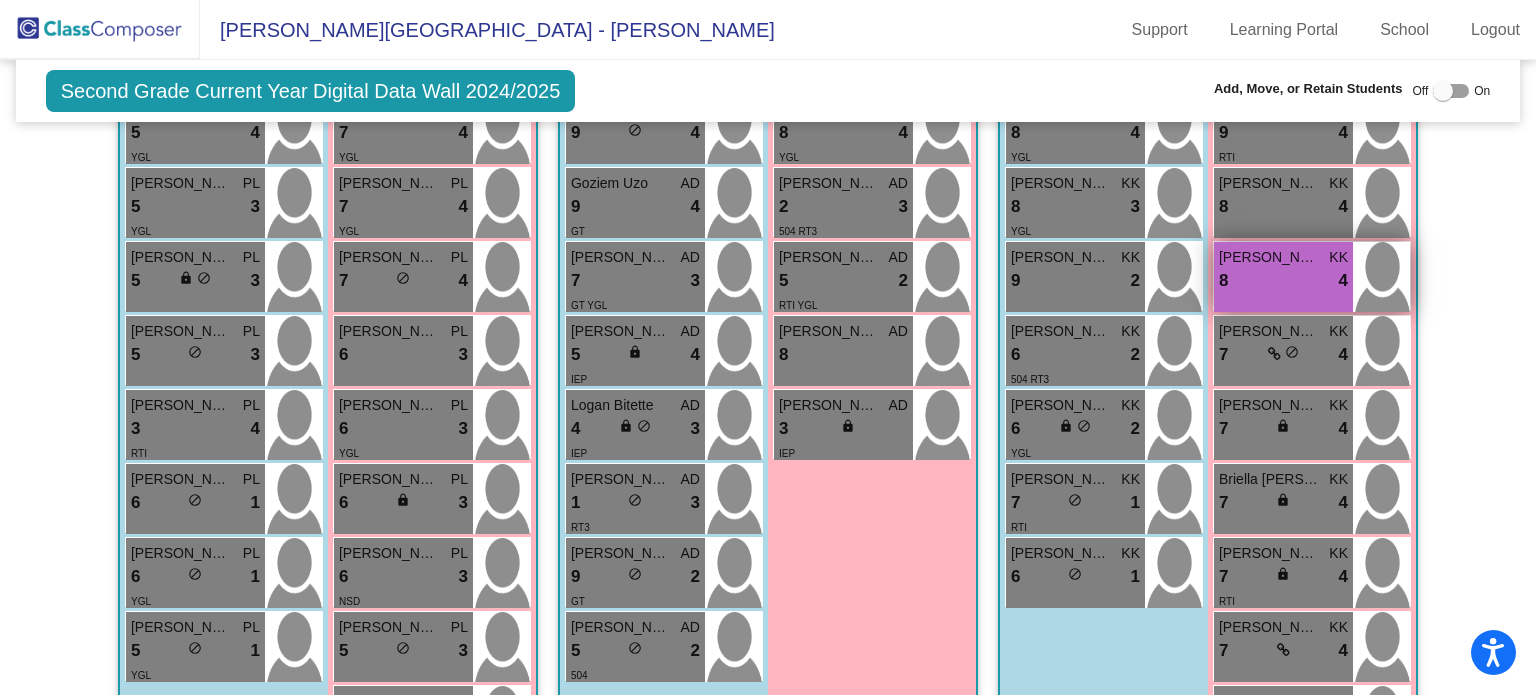 click on "8 lock do_not_disturb_alt 4" at bounding box center (1283, 281) 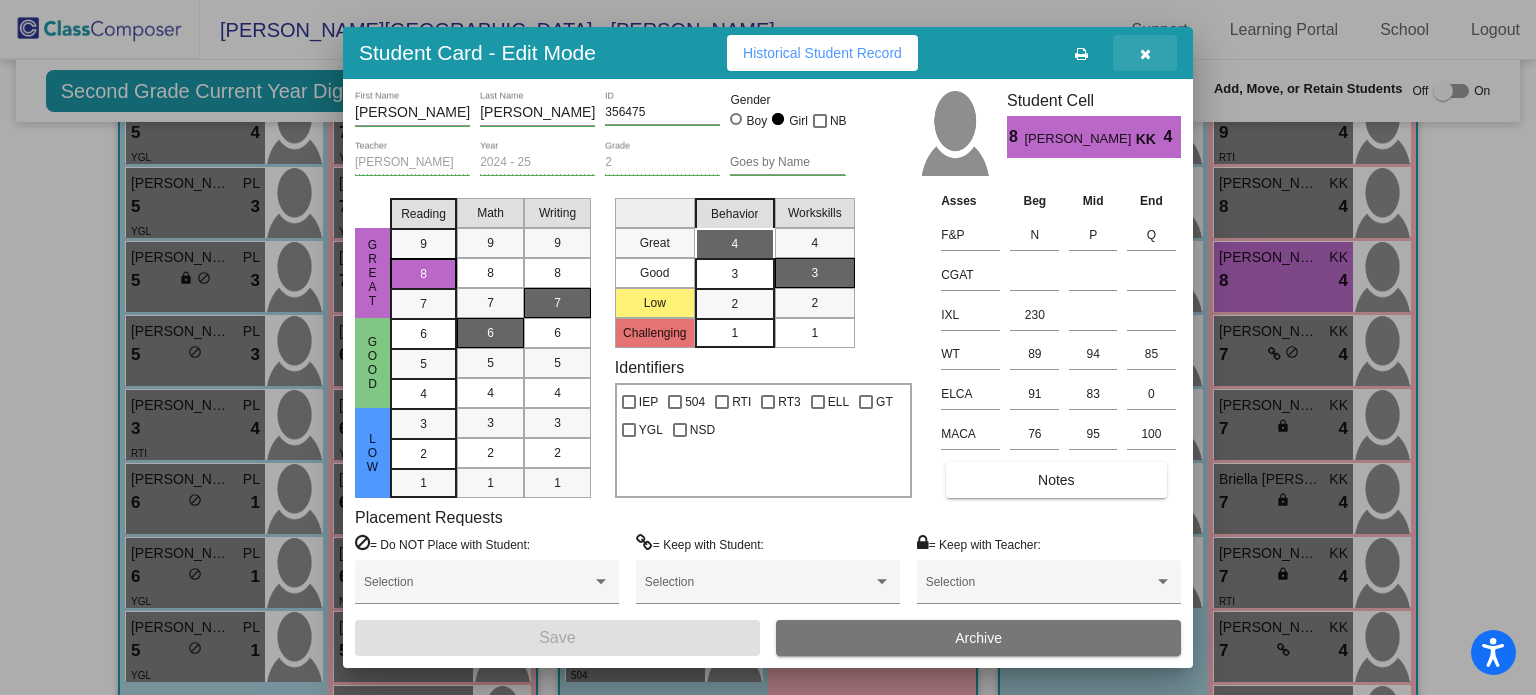 click at bounding box center (1145, 54) 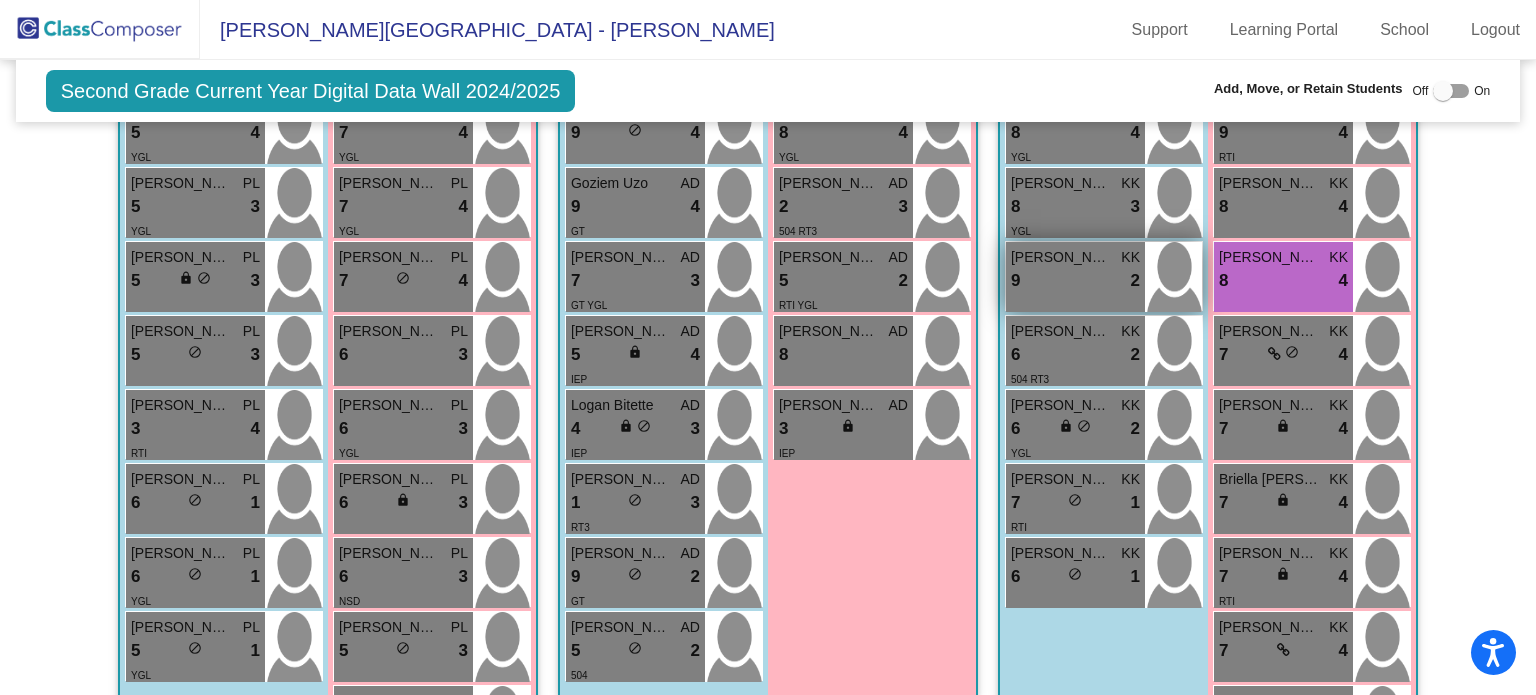 scroll, scrollTop: 0, scrollLeft: 0, axis: both 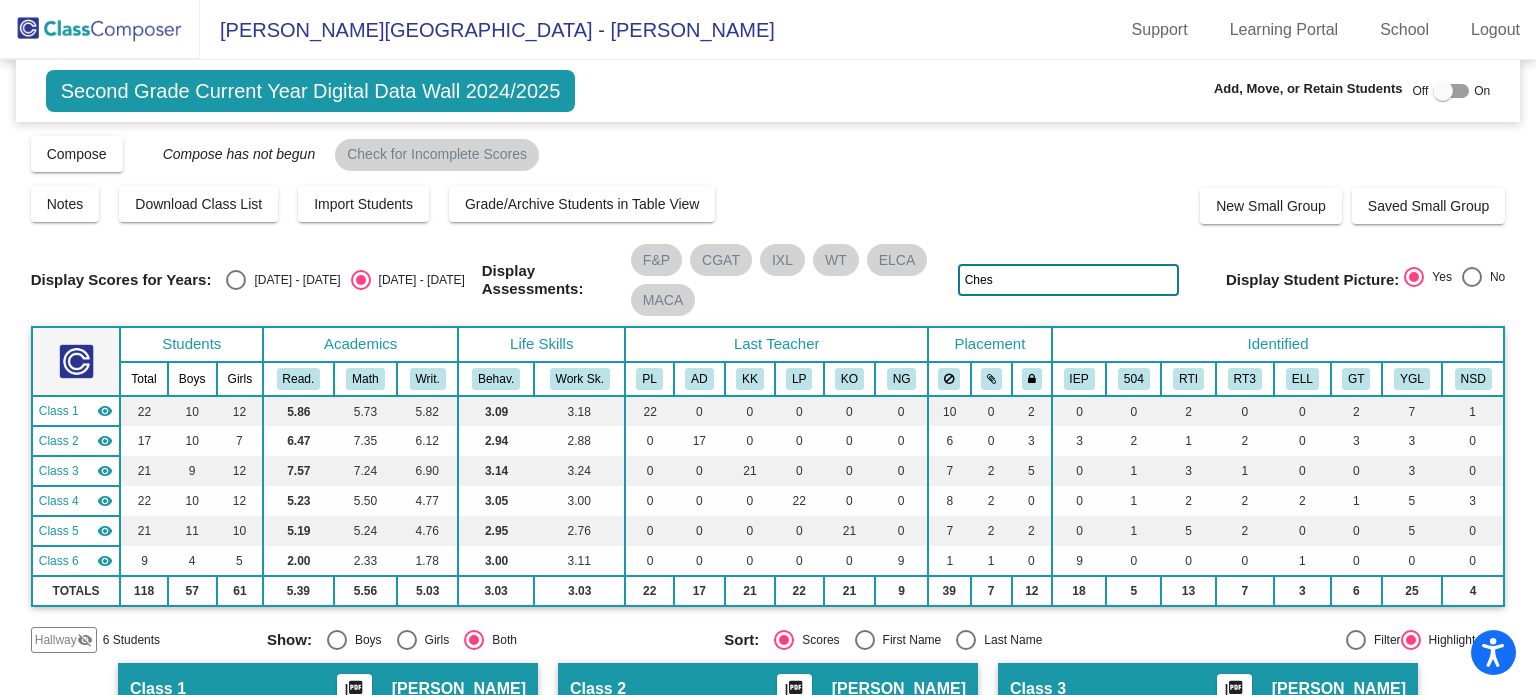 click on "Ches" 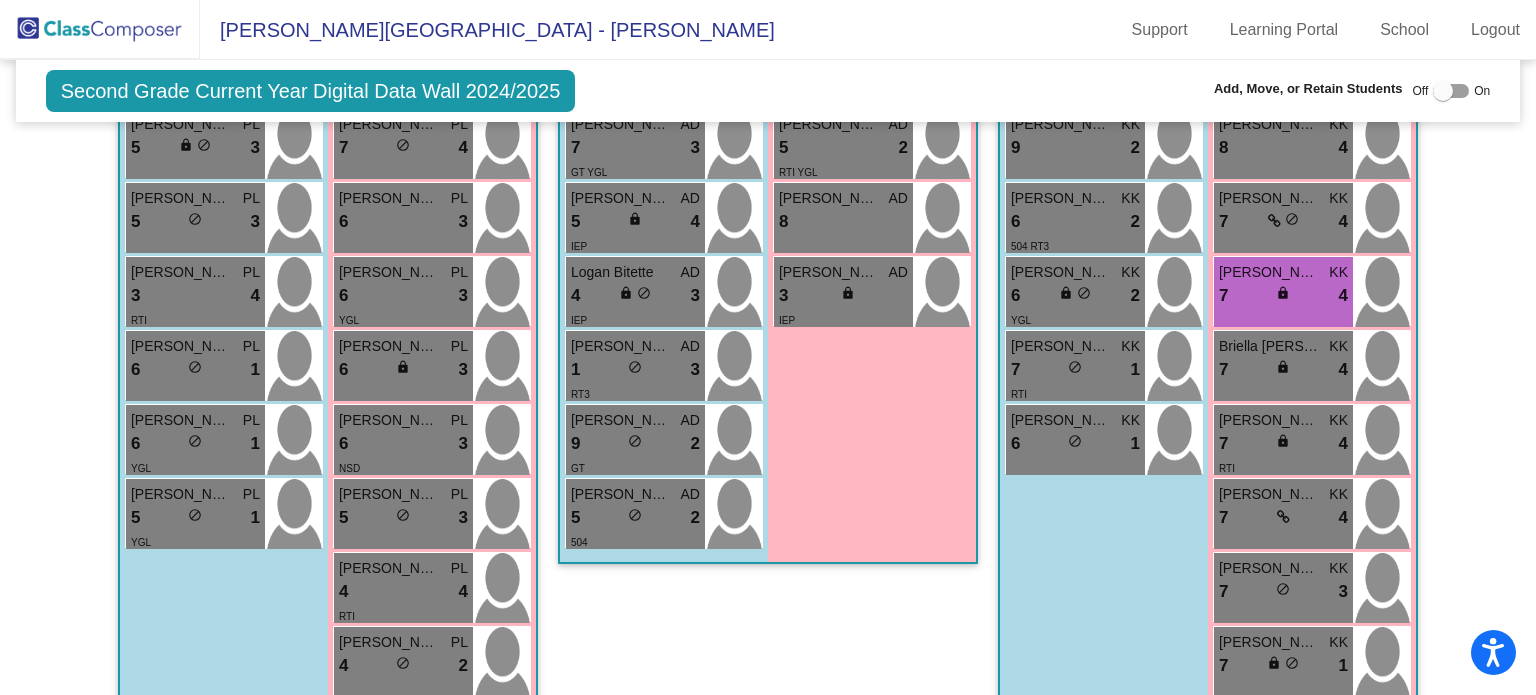 scroll, scrollTop: 934, scrollLeft: 0, axis: vertical 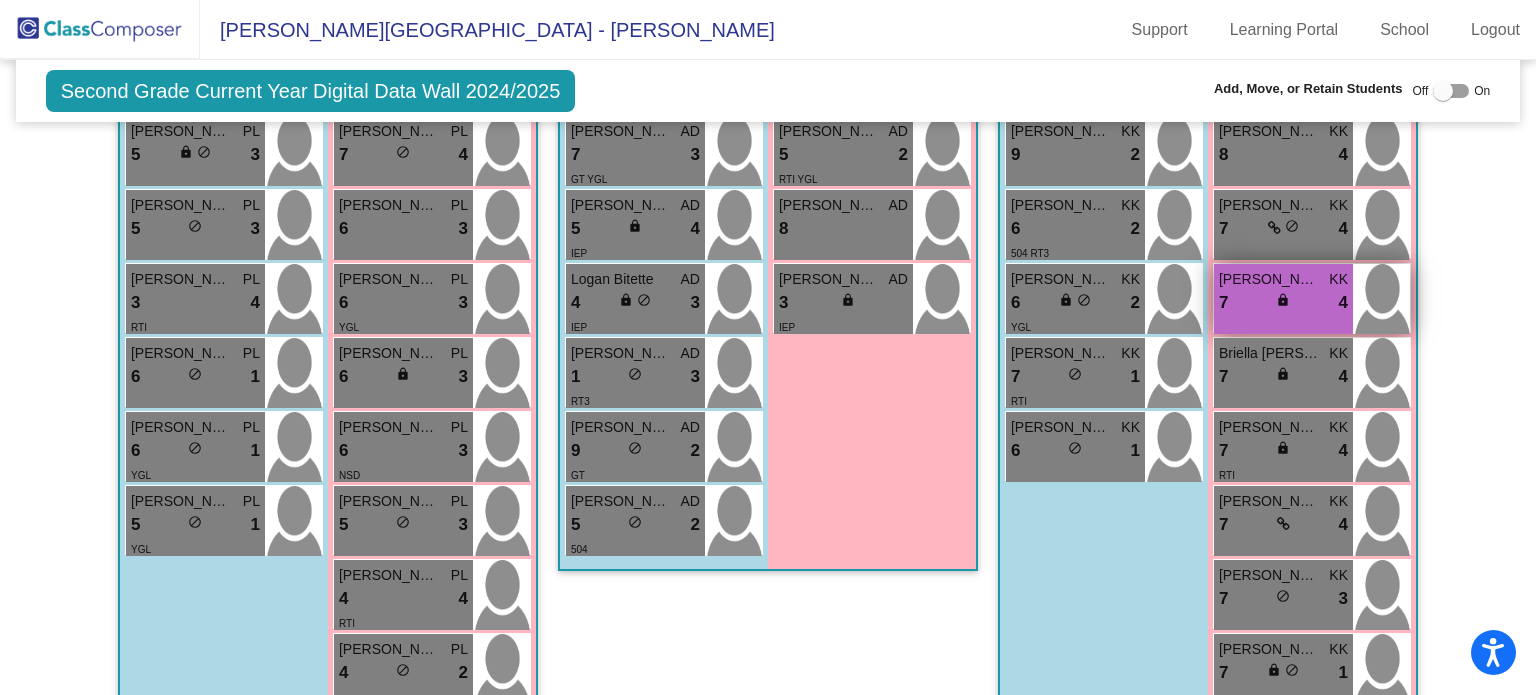click on "7 lock do_not_disturb_alt 4" at bounding box center (1283, 303) 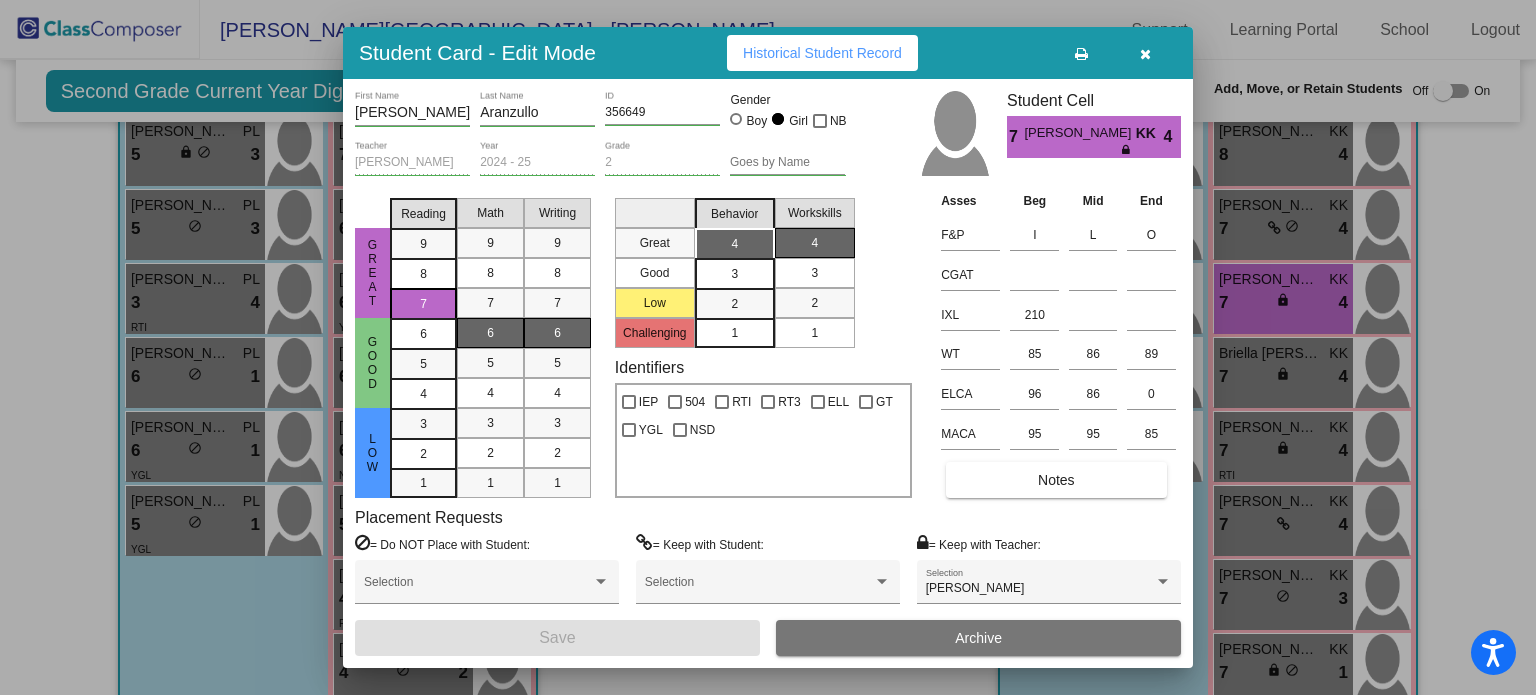 click at bounding box center (1145, 54) 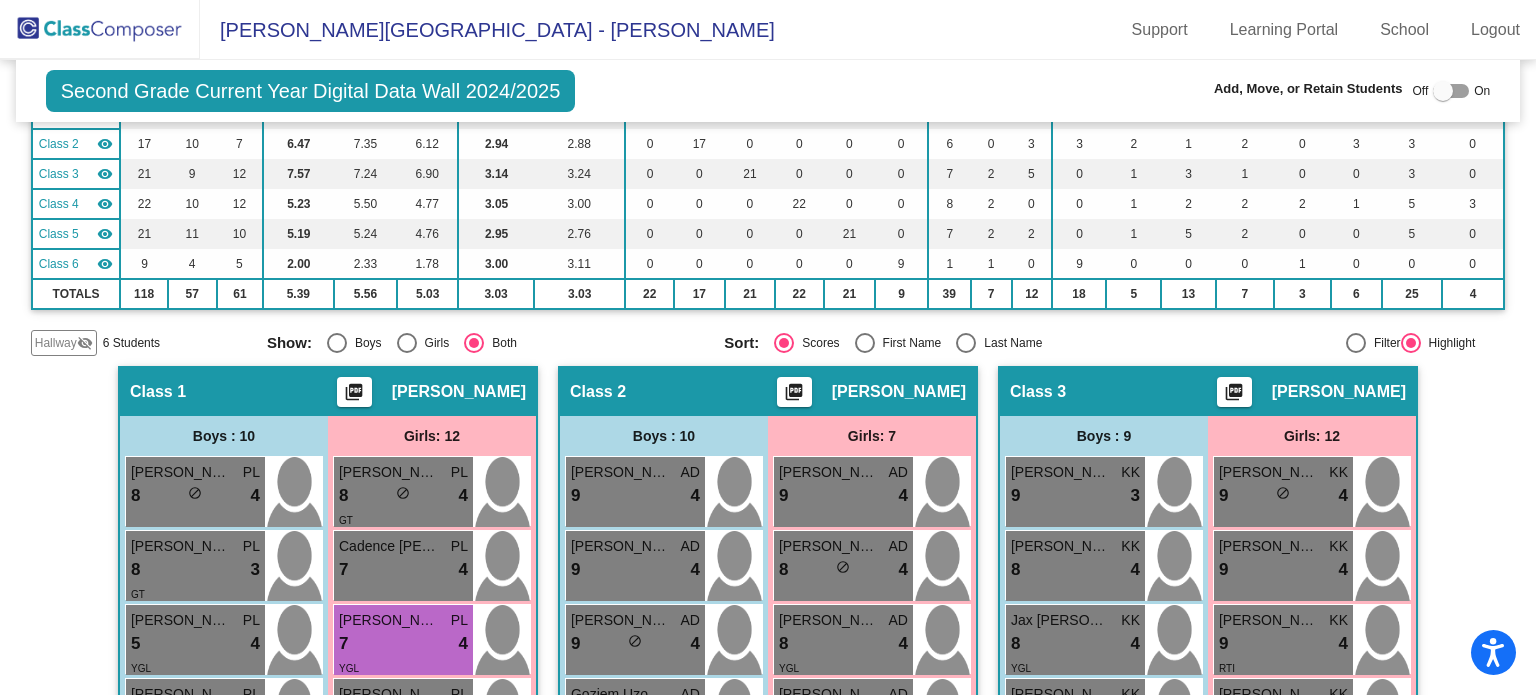 scroll, scrollTop: 0, scrollLeft: 0, axis: both 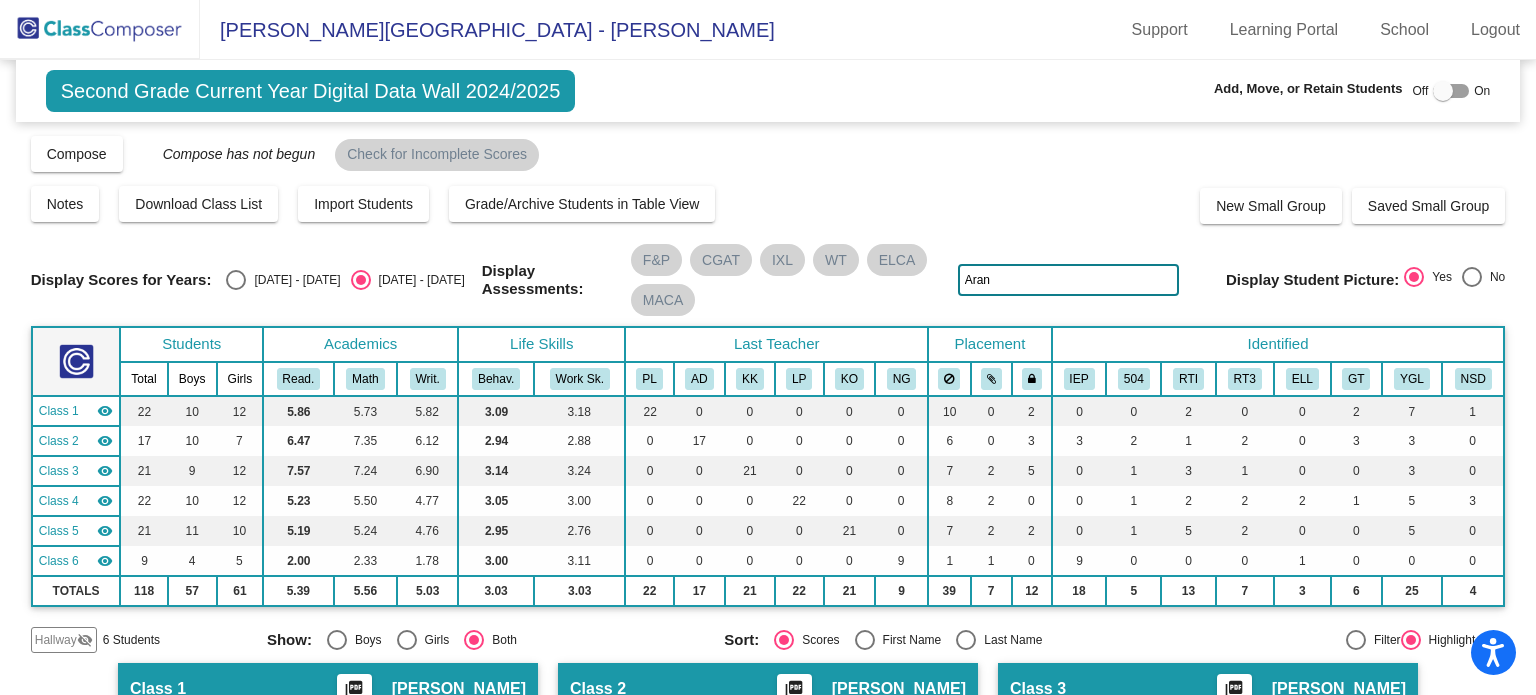 click on "Aran" 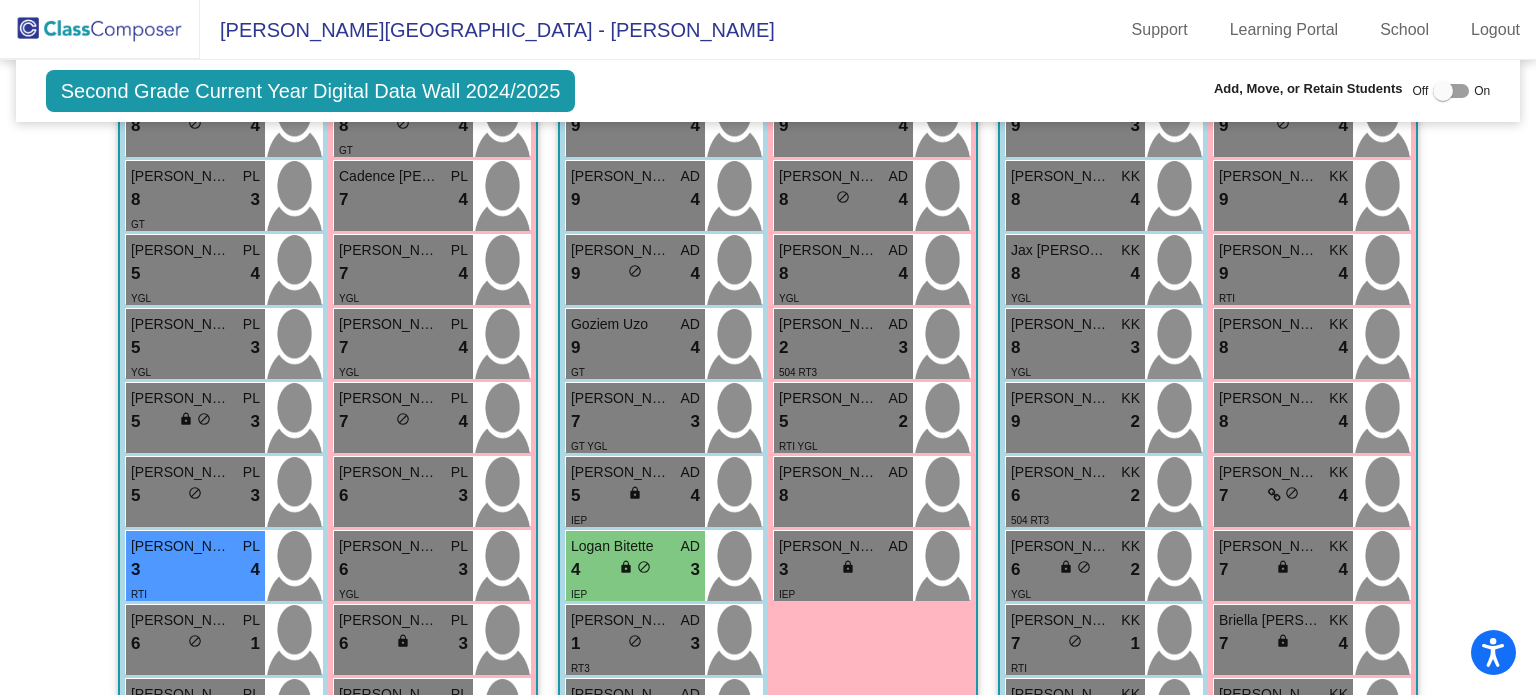 scroll, scrollTop: 672, scrollLeft: 0, axis: vertical 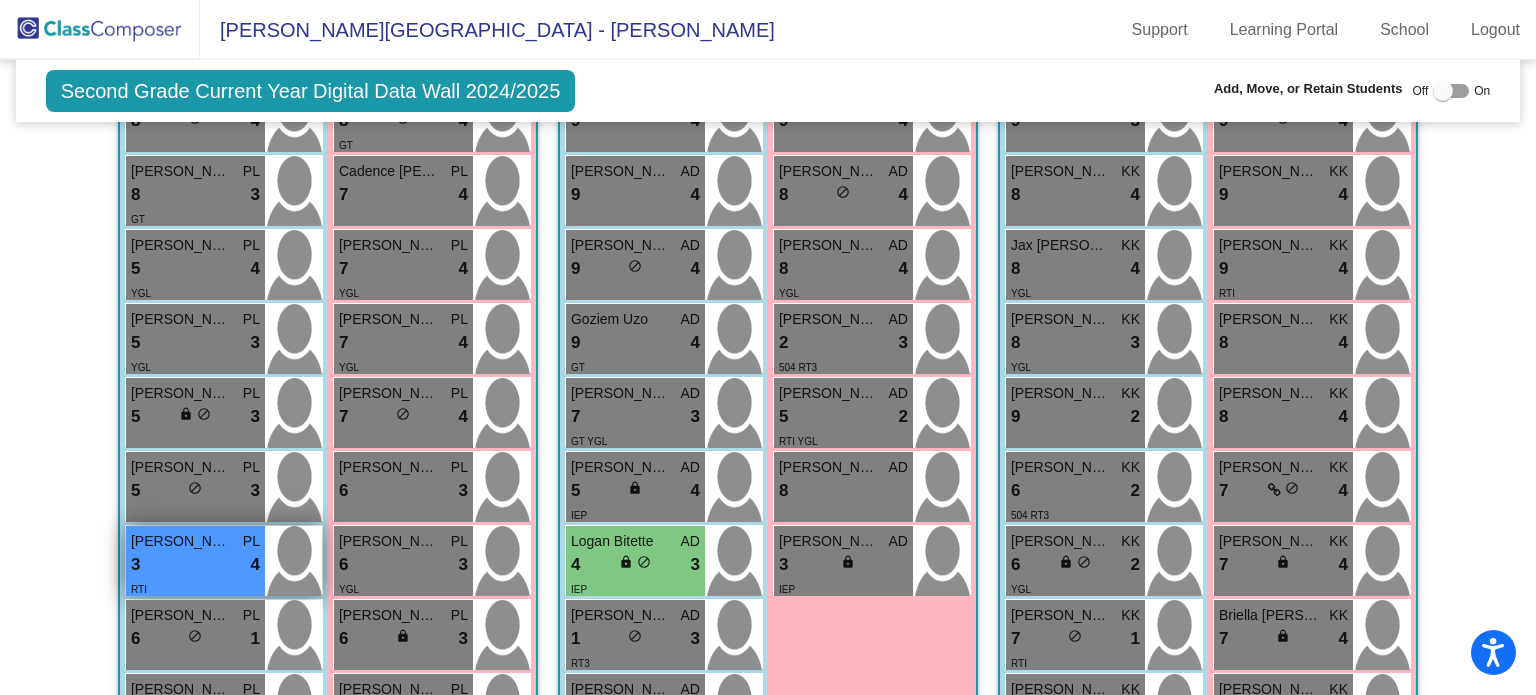 click on "3 lock do_not_disturb_alt 4" at bounding box center (195, 565) 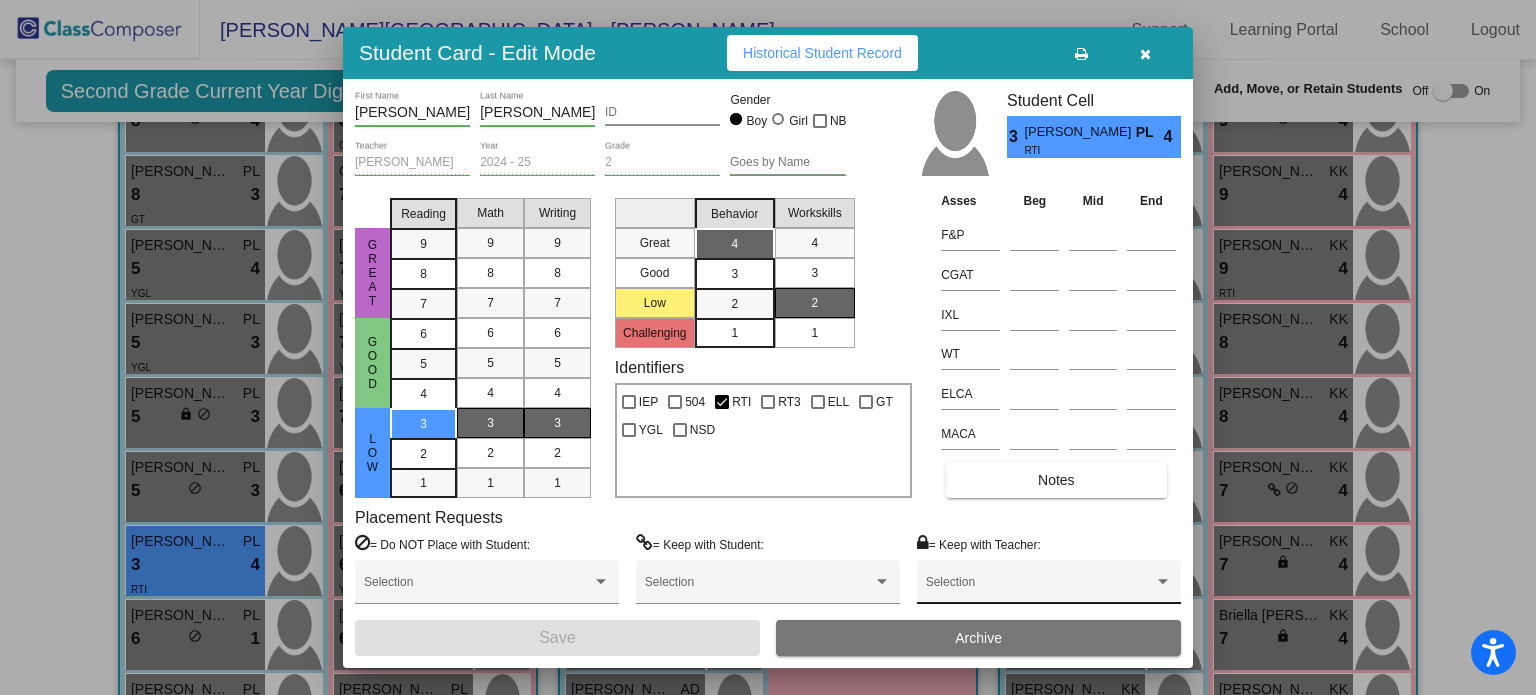 click on "Selection" at bounding box center [1049, 587] 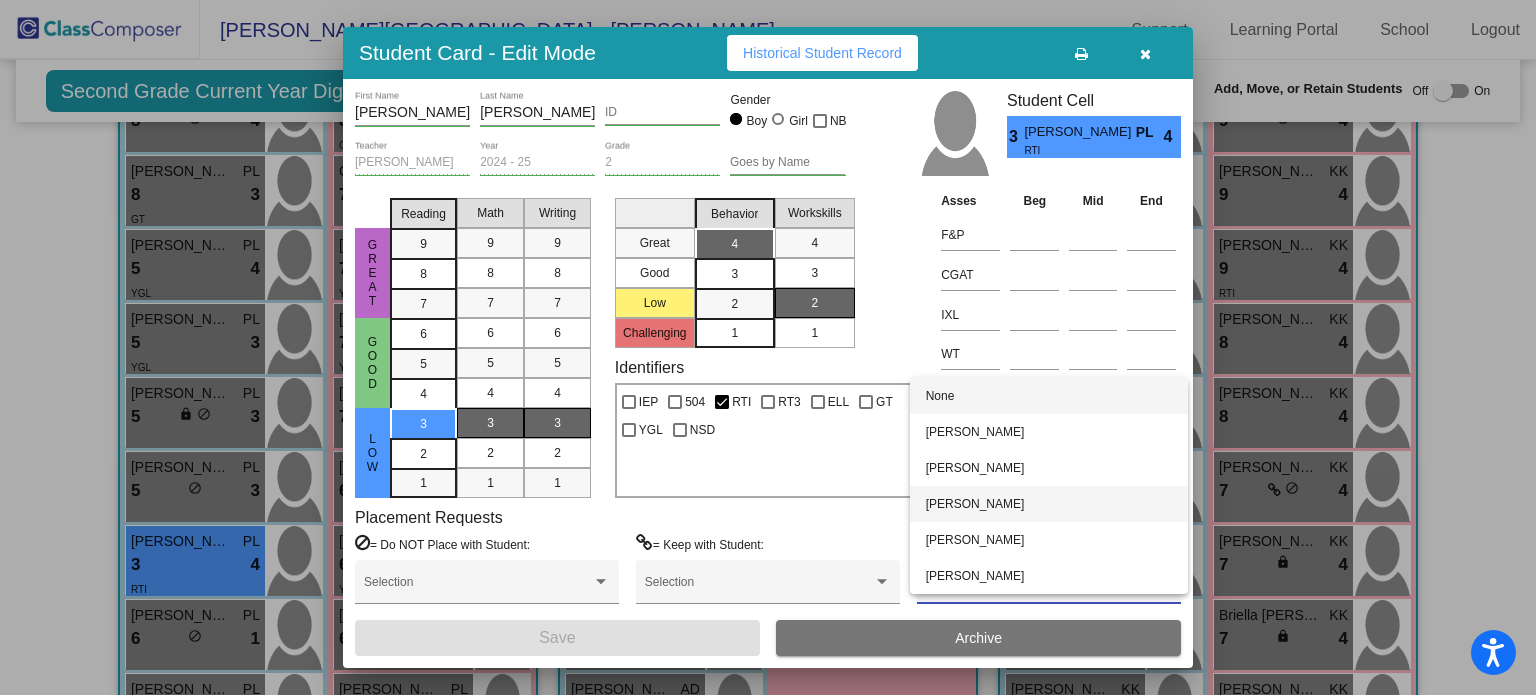 click on "[PERSON_NAME]" at bounding box center [1049, 504] 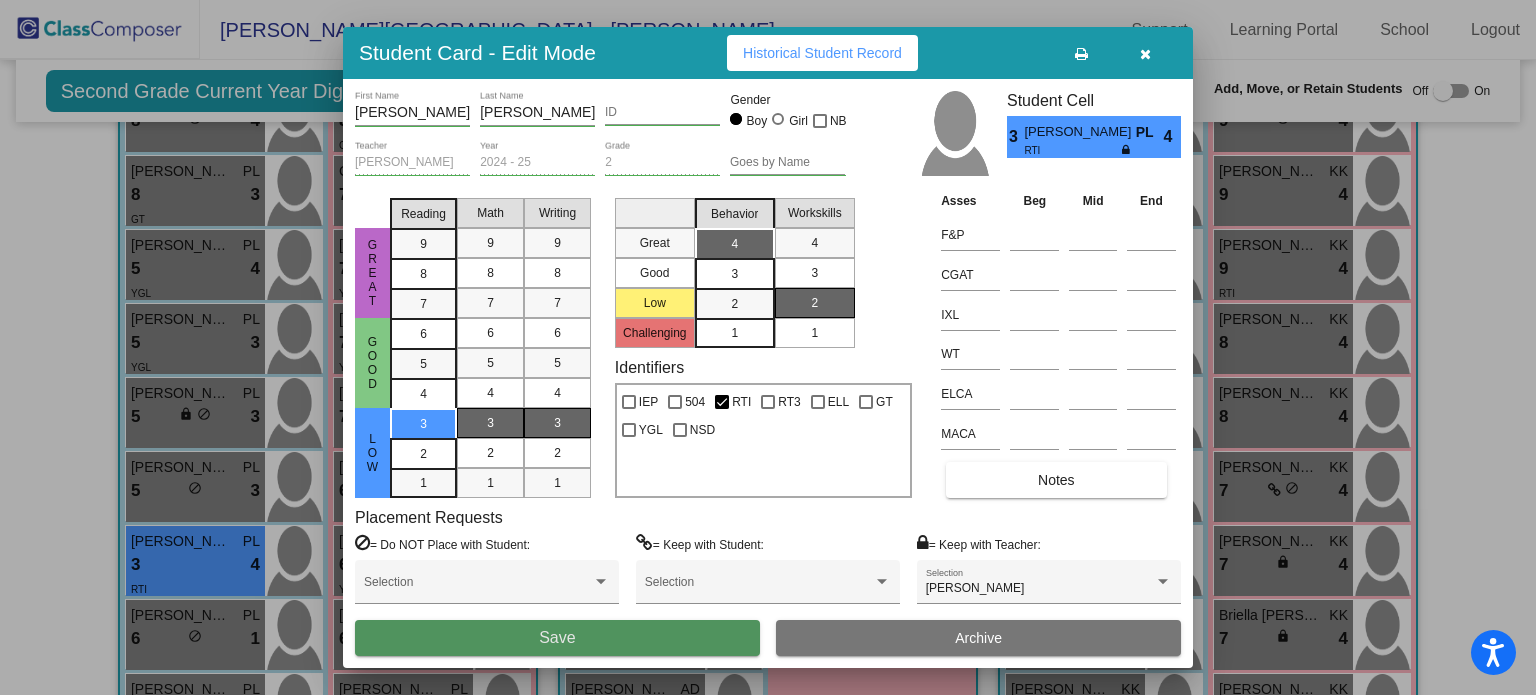 click on "Save" at bounding box center [557, 638] 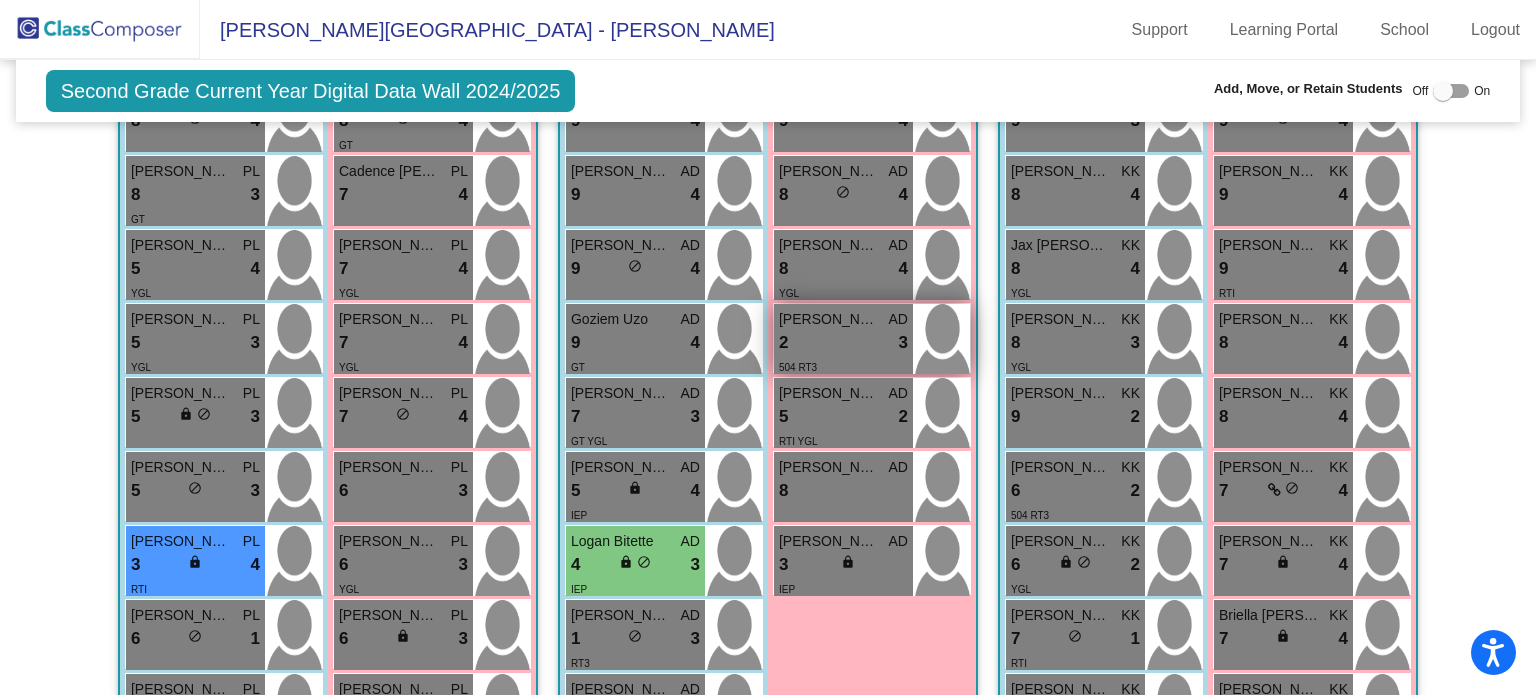 scroll, scrollTop: 0, scrollLeft: 0, axis: both 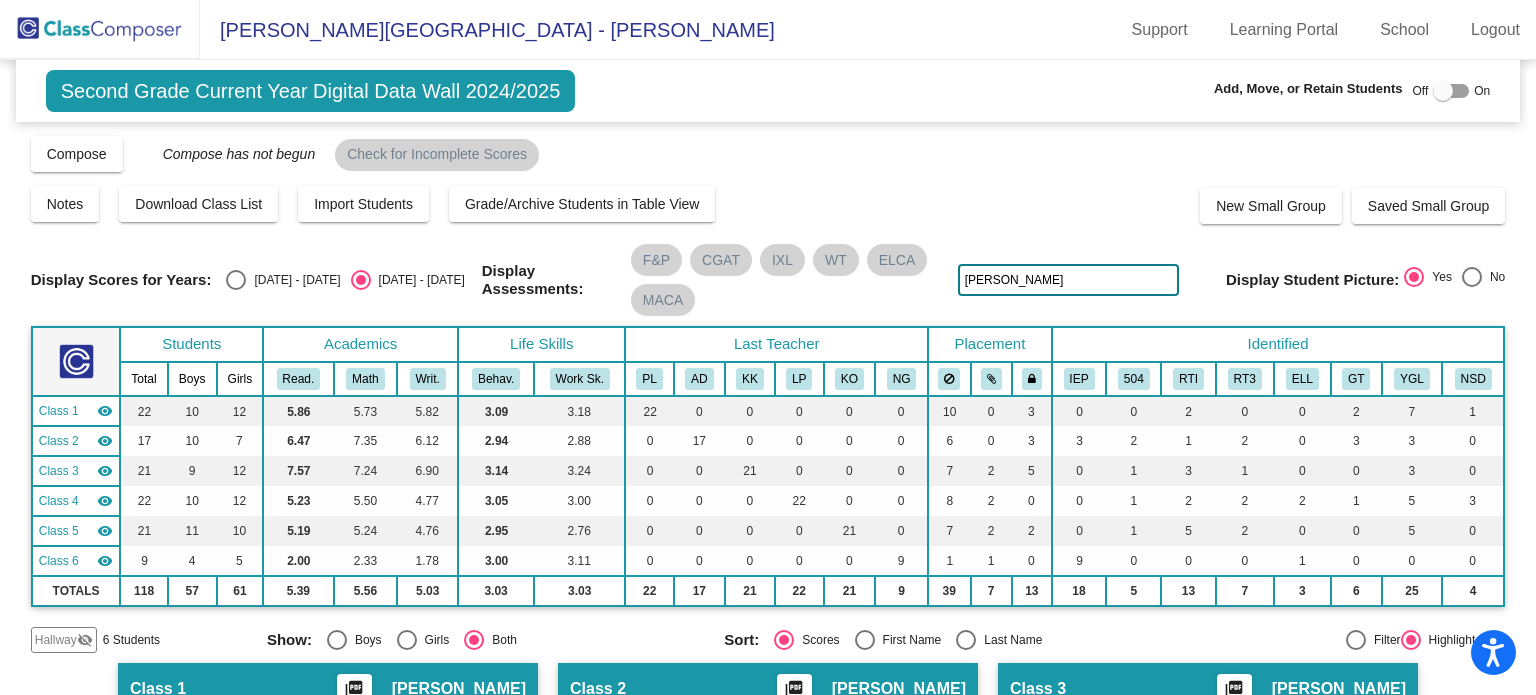 click on "[PERSON_NAME]" 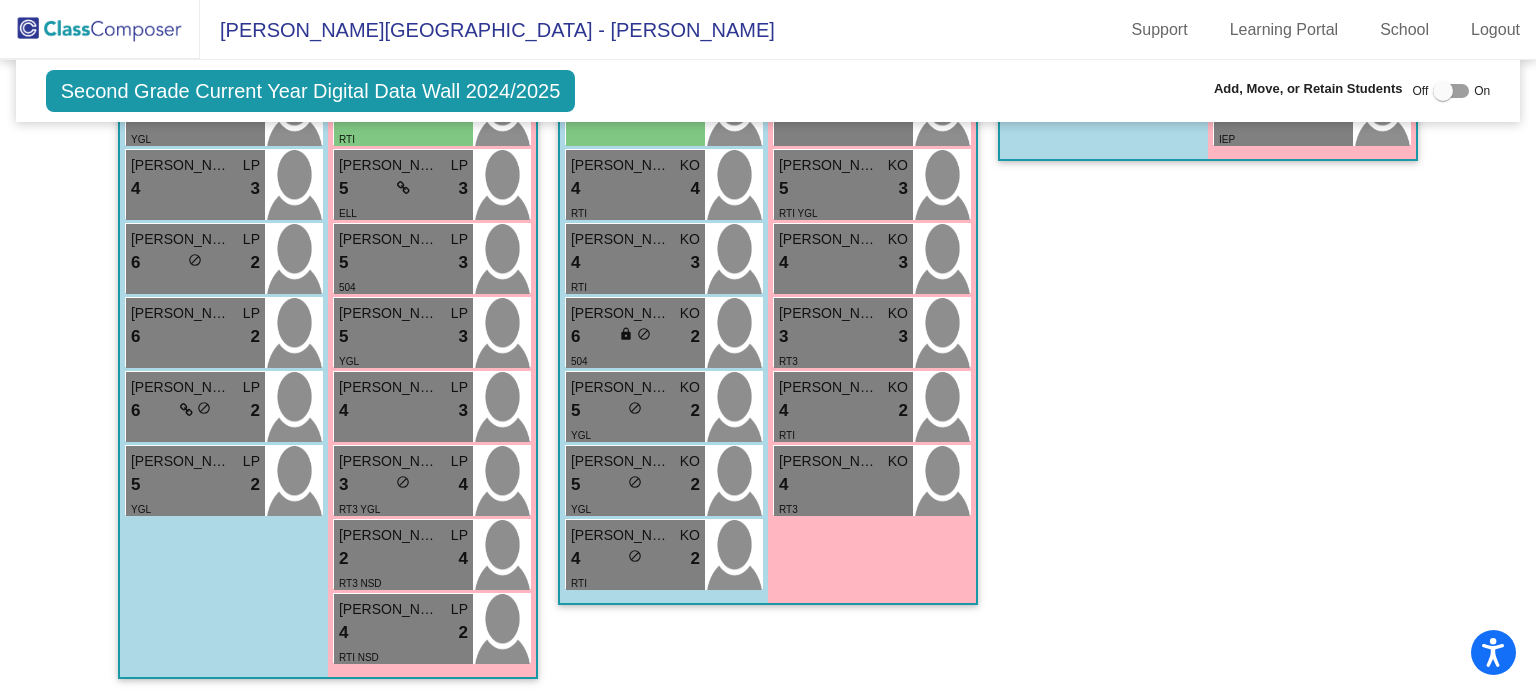 scroll, scrollTop: 0, scrollLeft: 0, axis: both 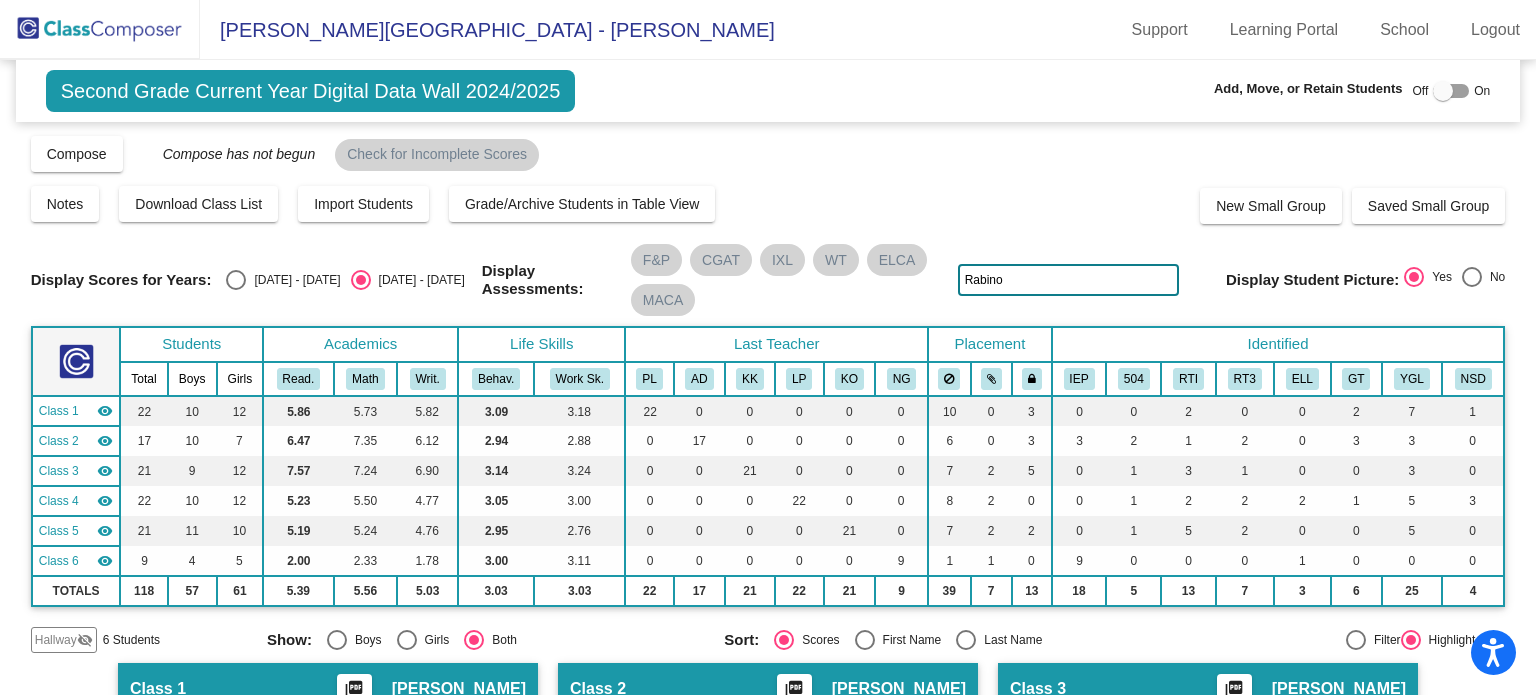 click on "Rabino" 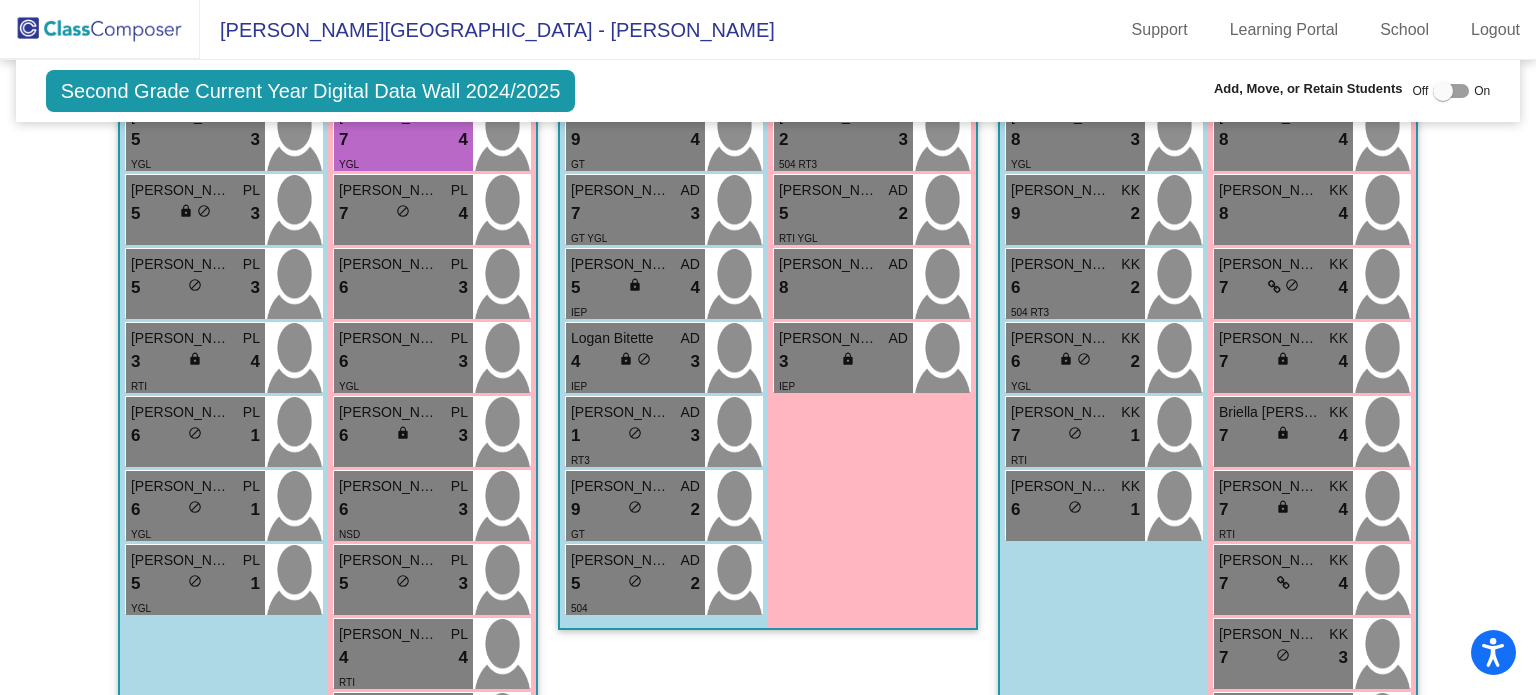 scroll, scrollTop: 768, scrollLeft: 0, axis: vertical 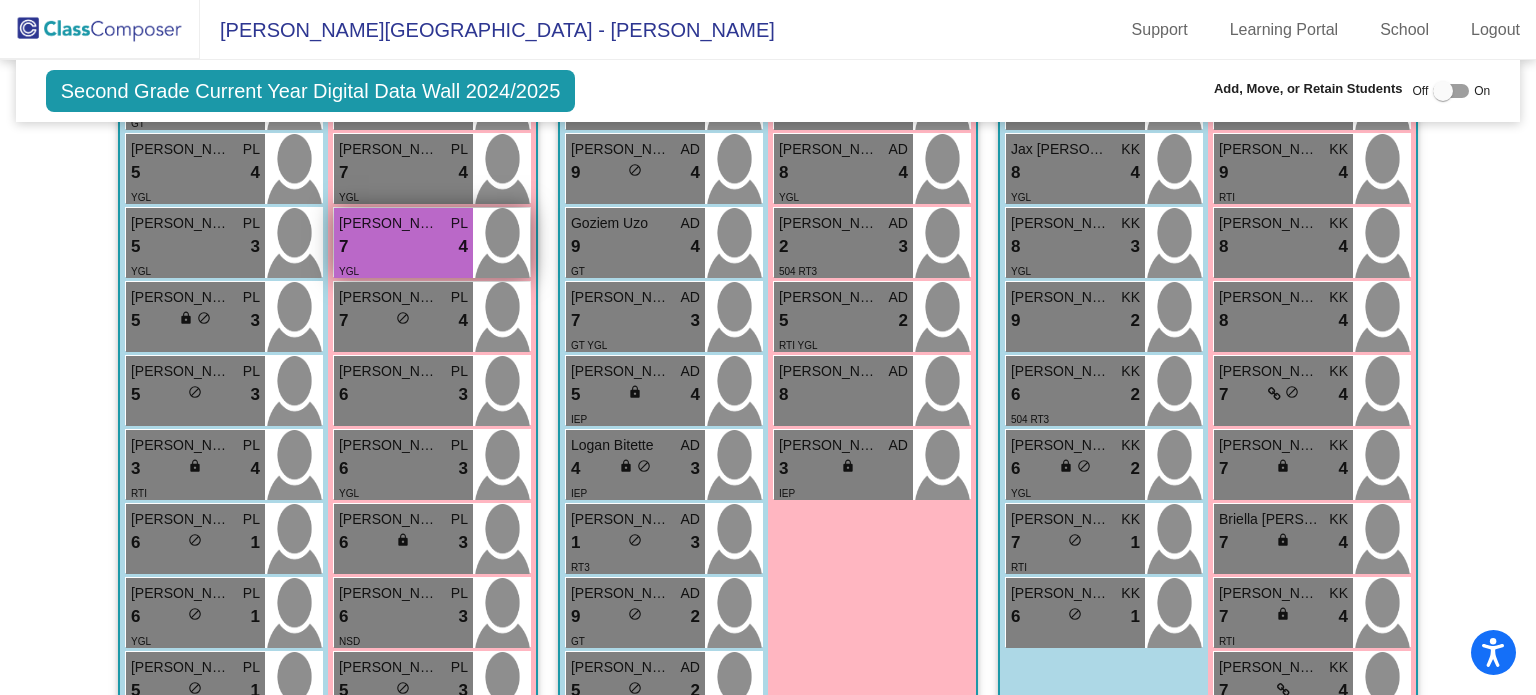 type on "[PERSON_NAME]" 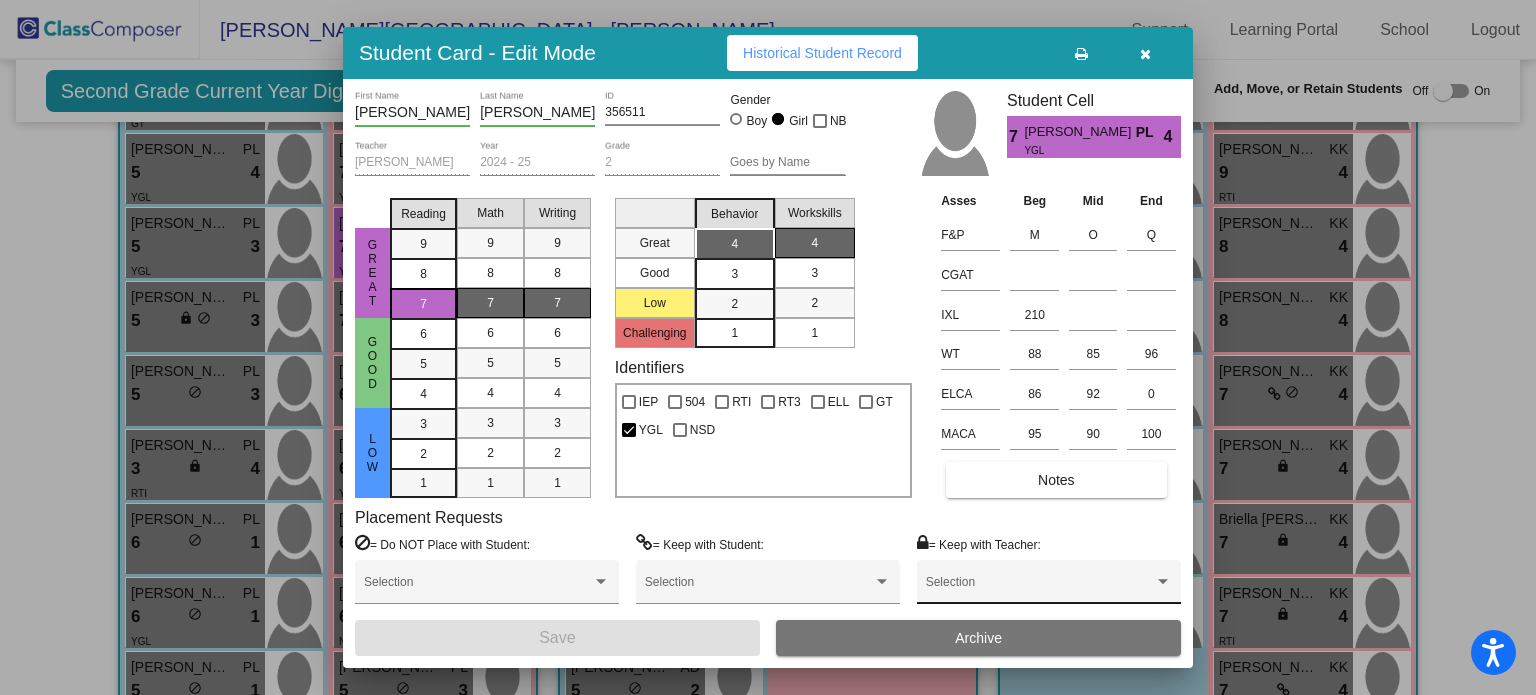 click on "Selection" at bounding box center [1049, 582] 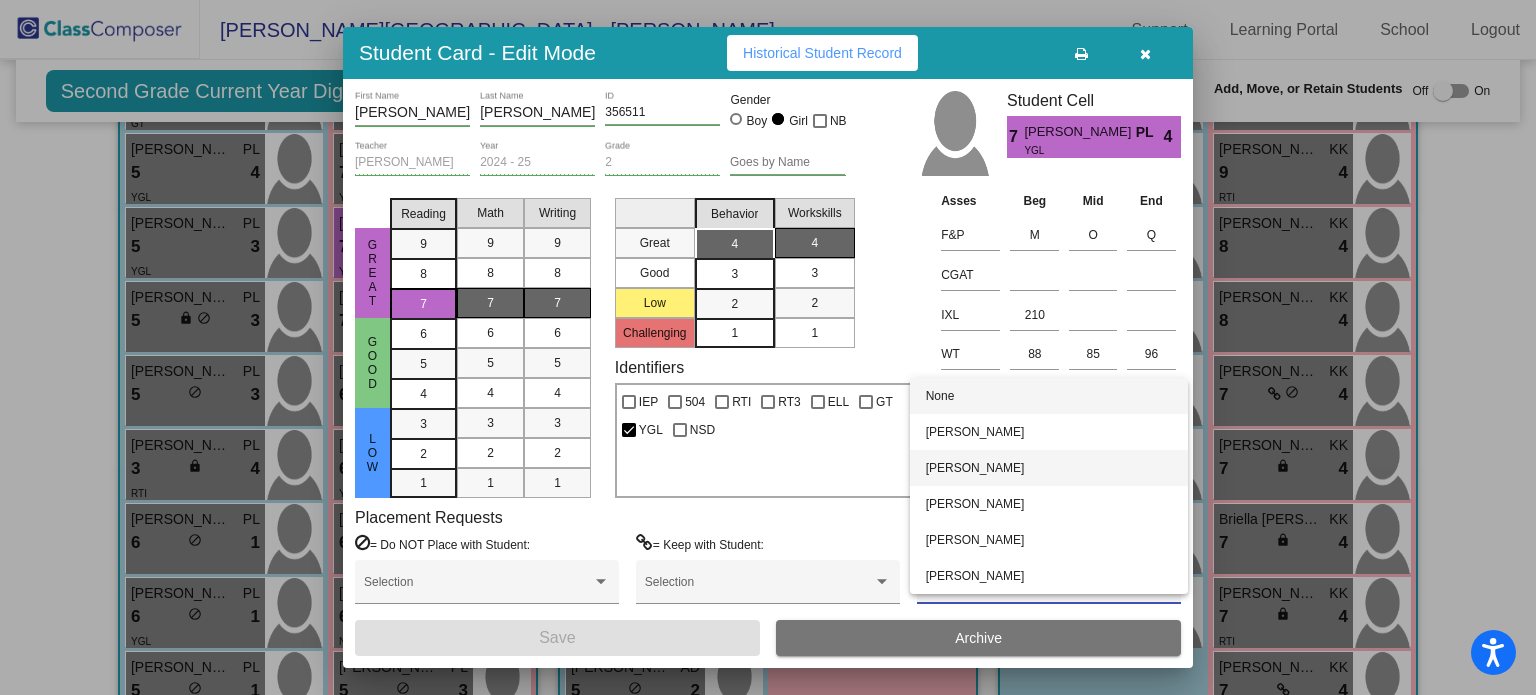 click on "[PERSON_NAME]" at bounding box center [1049, 468] 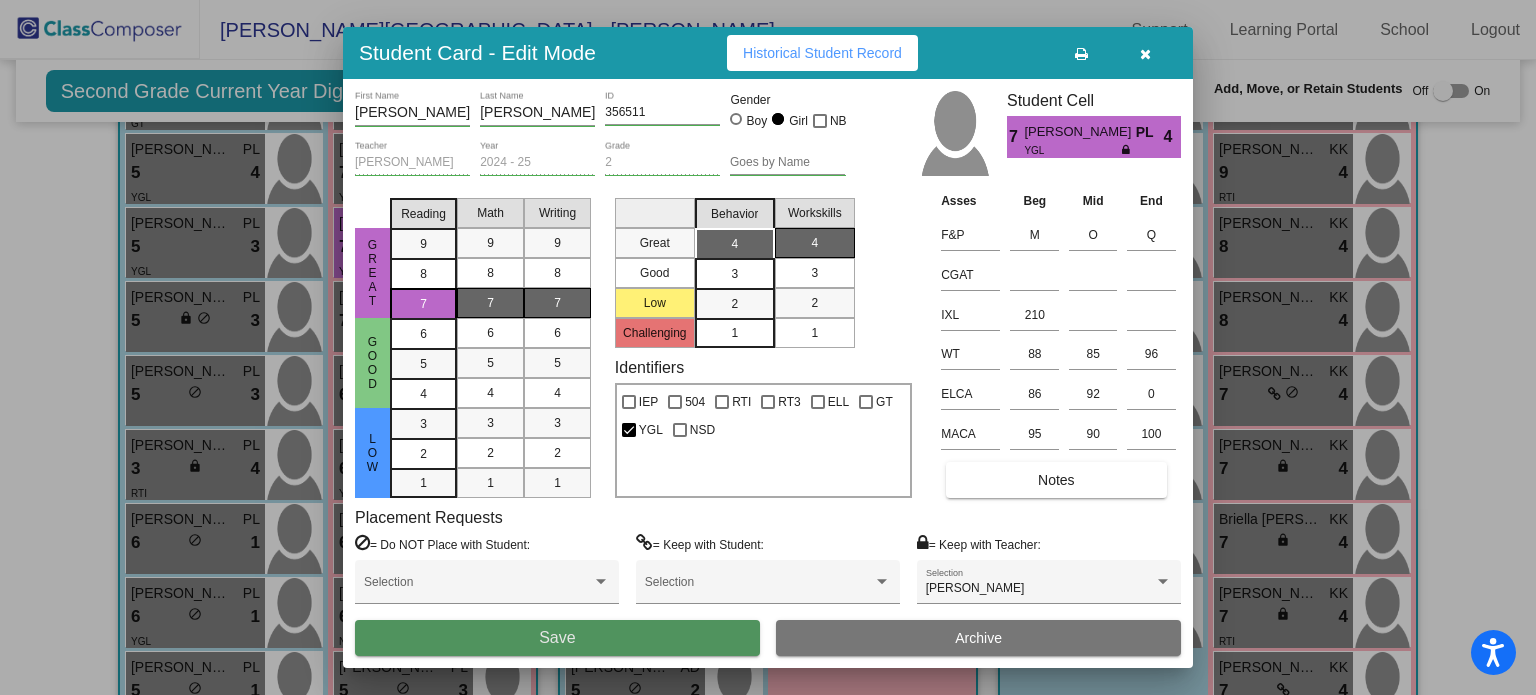 click on "Save" at bounding box center (557, 638) 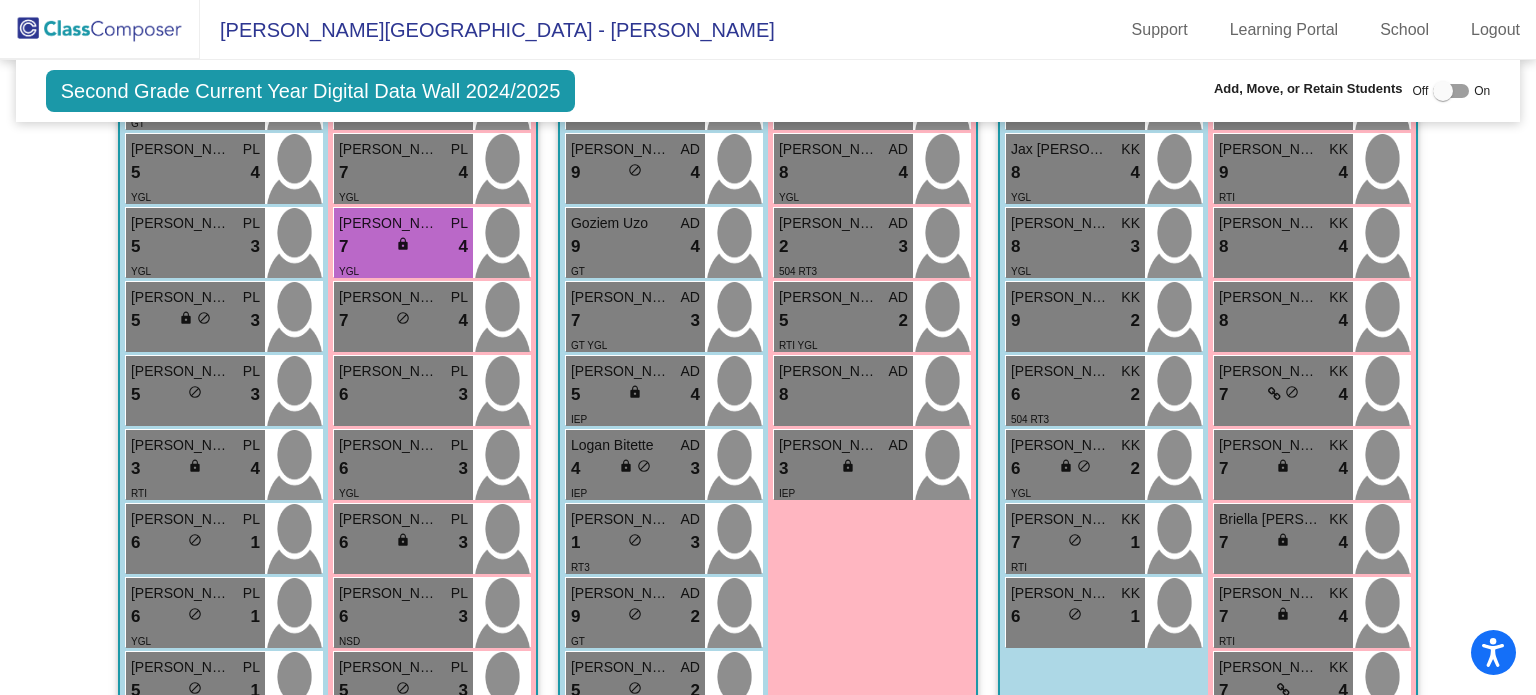 scroll, scrollTop: 0, scrollLeft: 0, axis: both 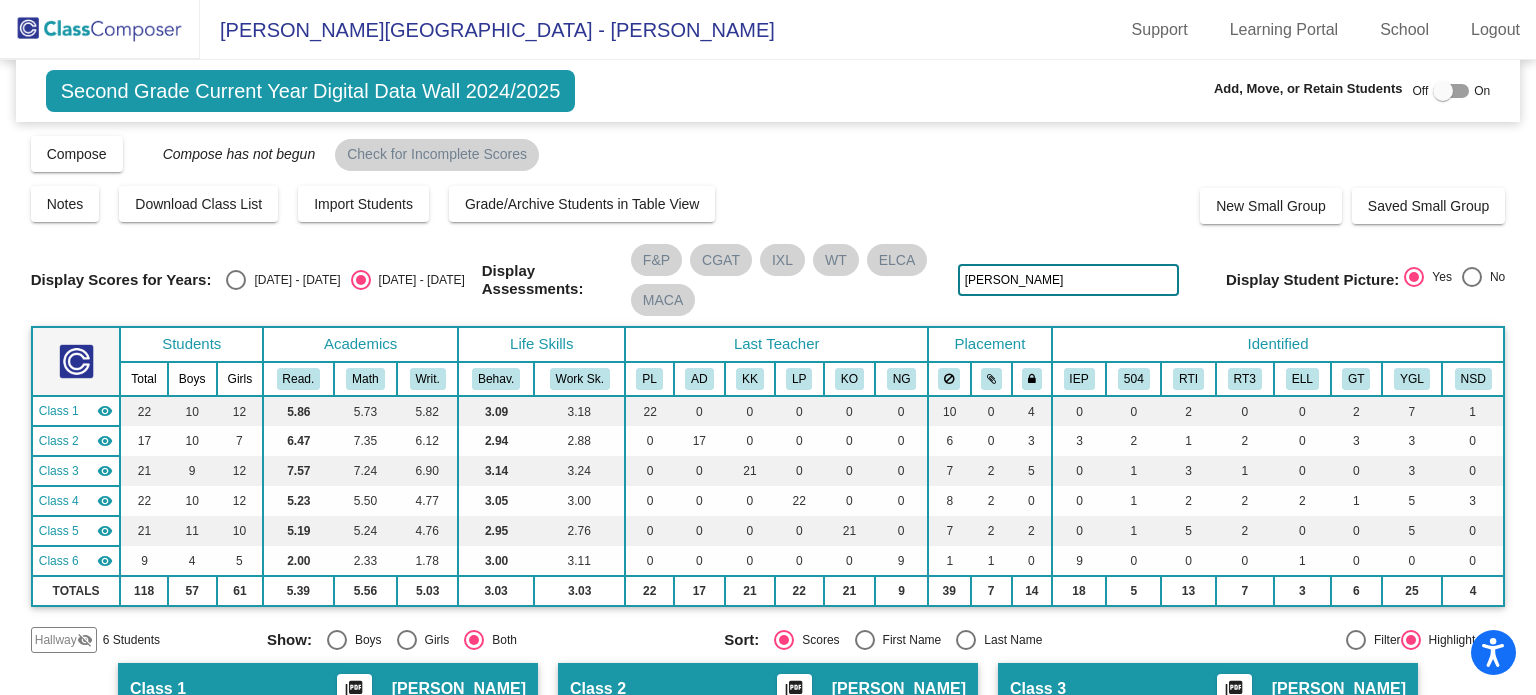 click on "Compose   View Compose   View & Edit Compose   Submit Classes  Compose has not begun  Check for Incomplete Scores" 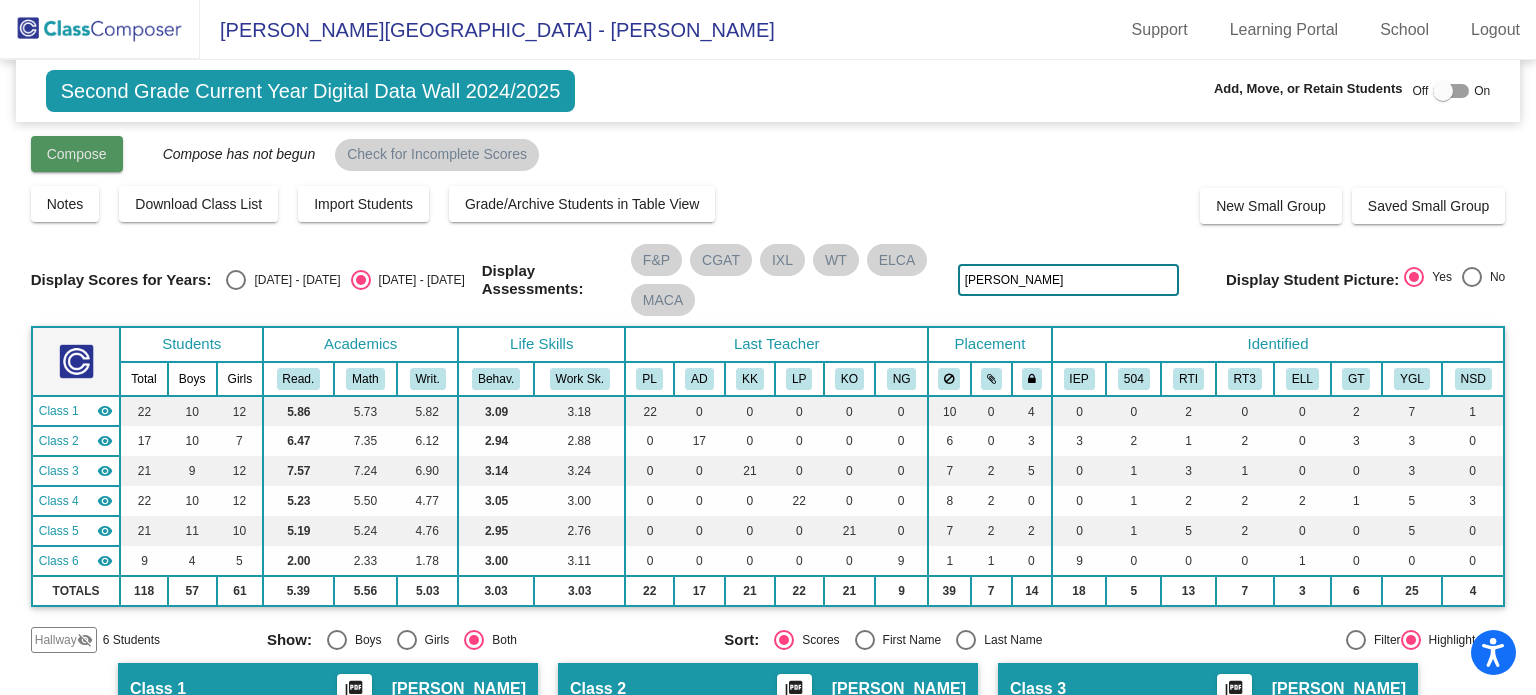 click on "Compose" 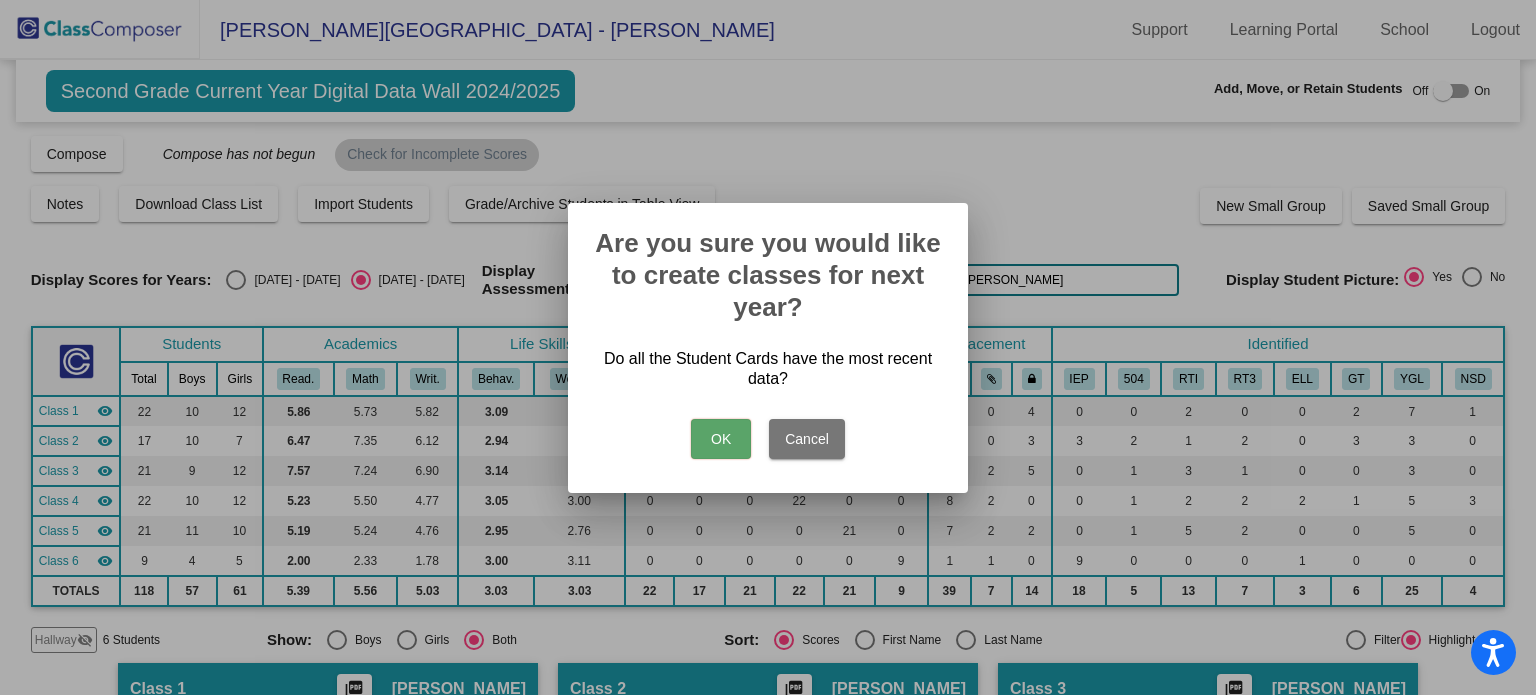 click on "OK" at bounding box center [721, 439] 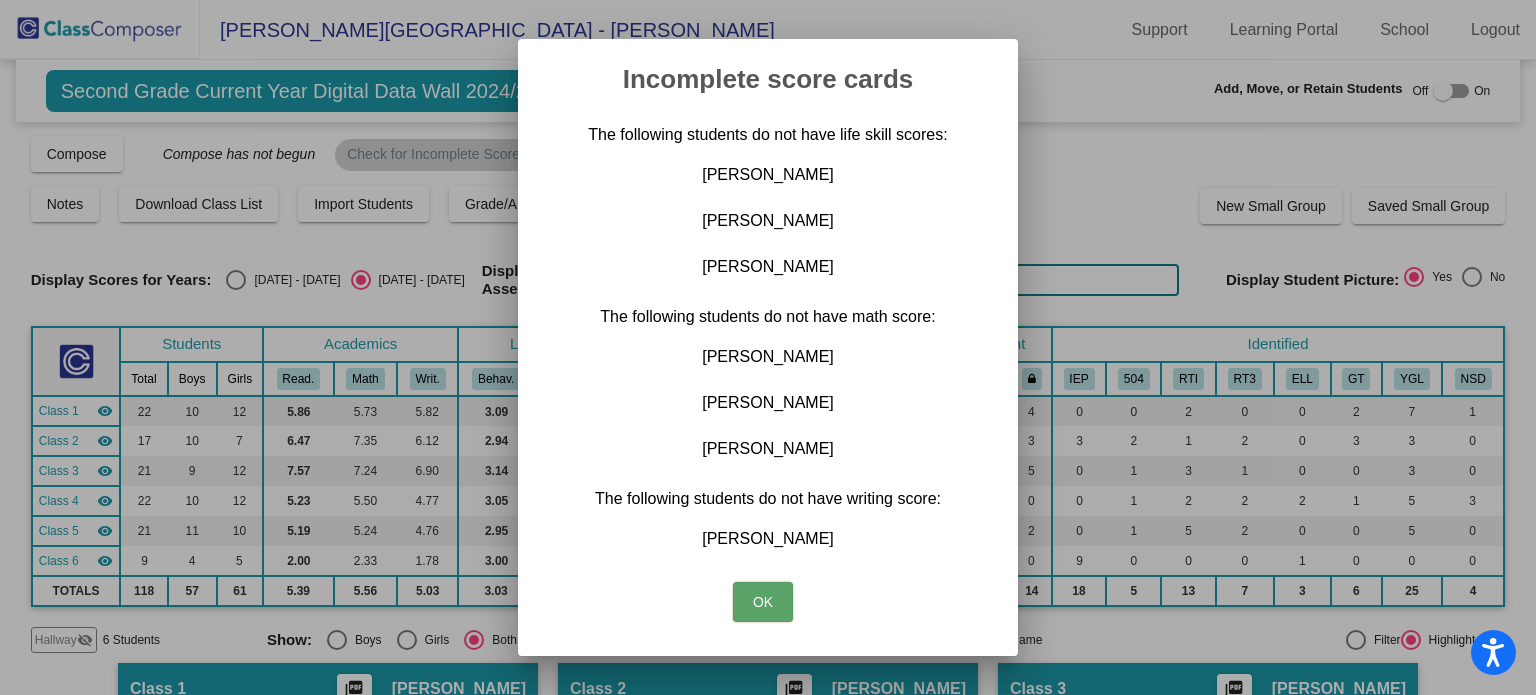 click on "OK" at bounding box center (763, 602) 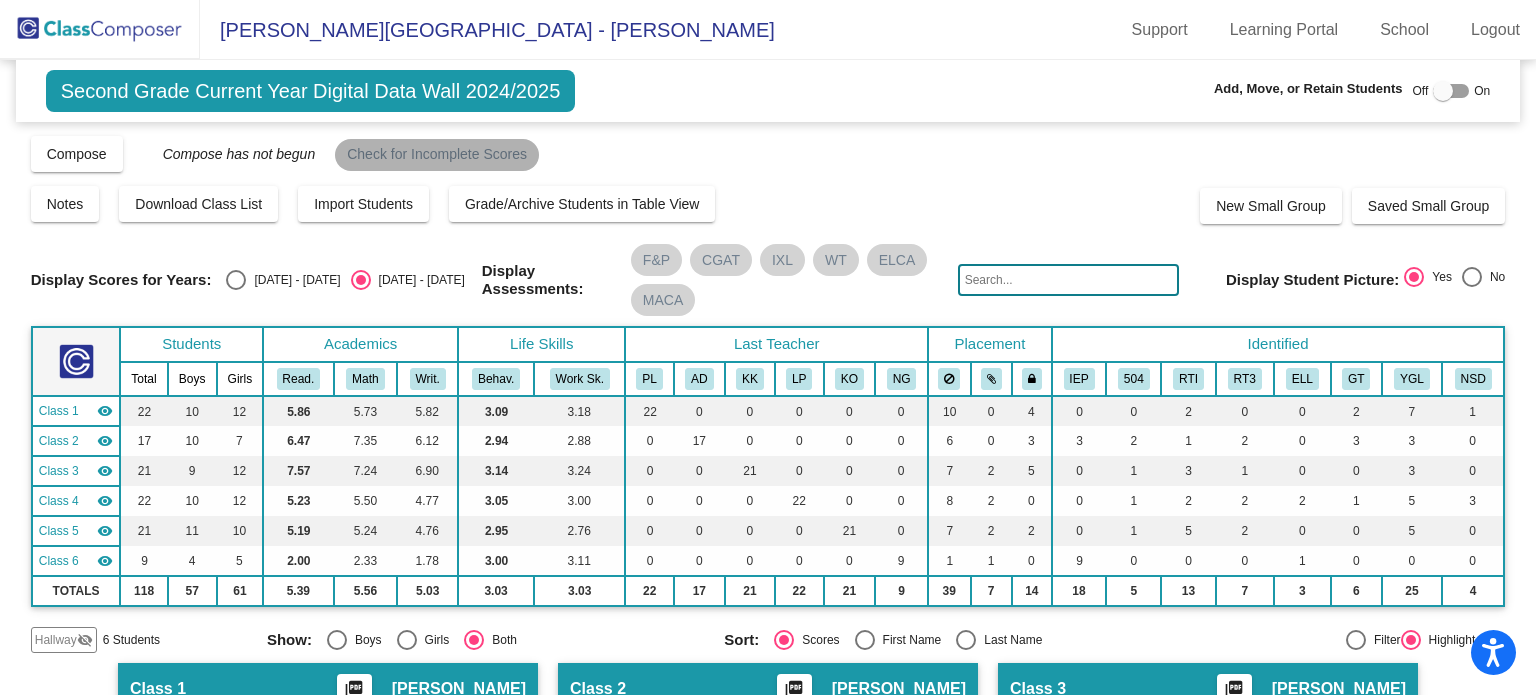click on "Check for Incomplete Scores" 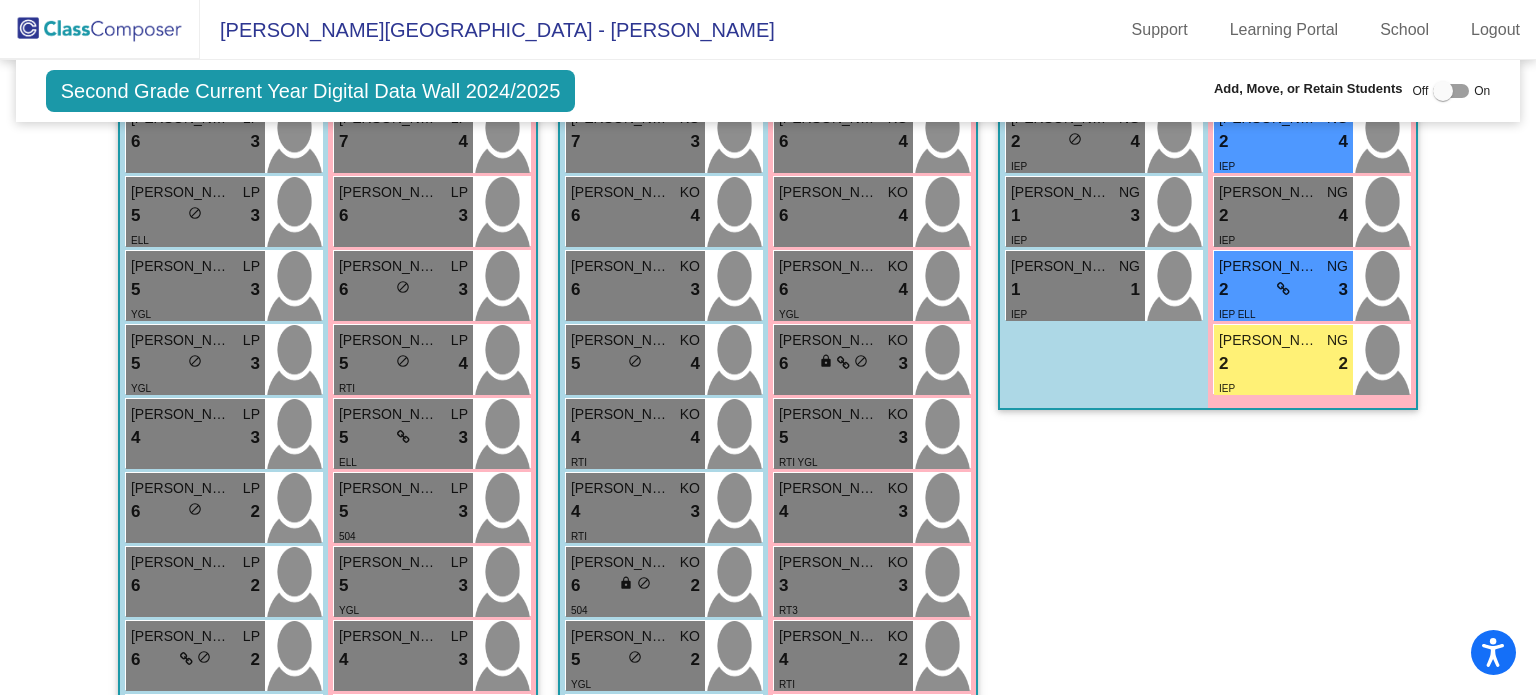 scroll, scrollTop: 1736, scrollLeft: 0, axis: vertical 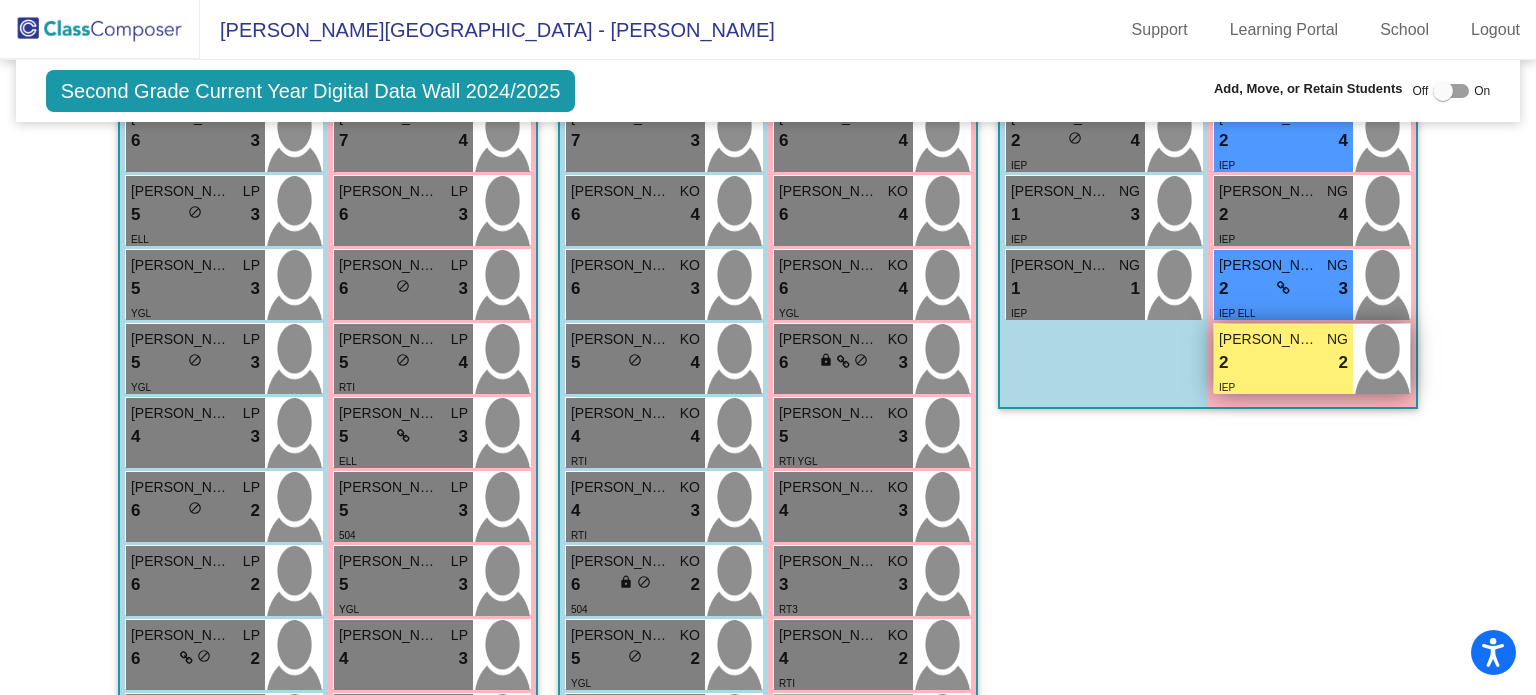 click on "2 lock do_not_disturb_alt 2" at bounding box center (1283, 363) 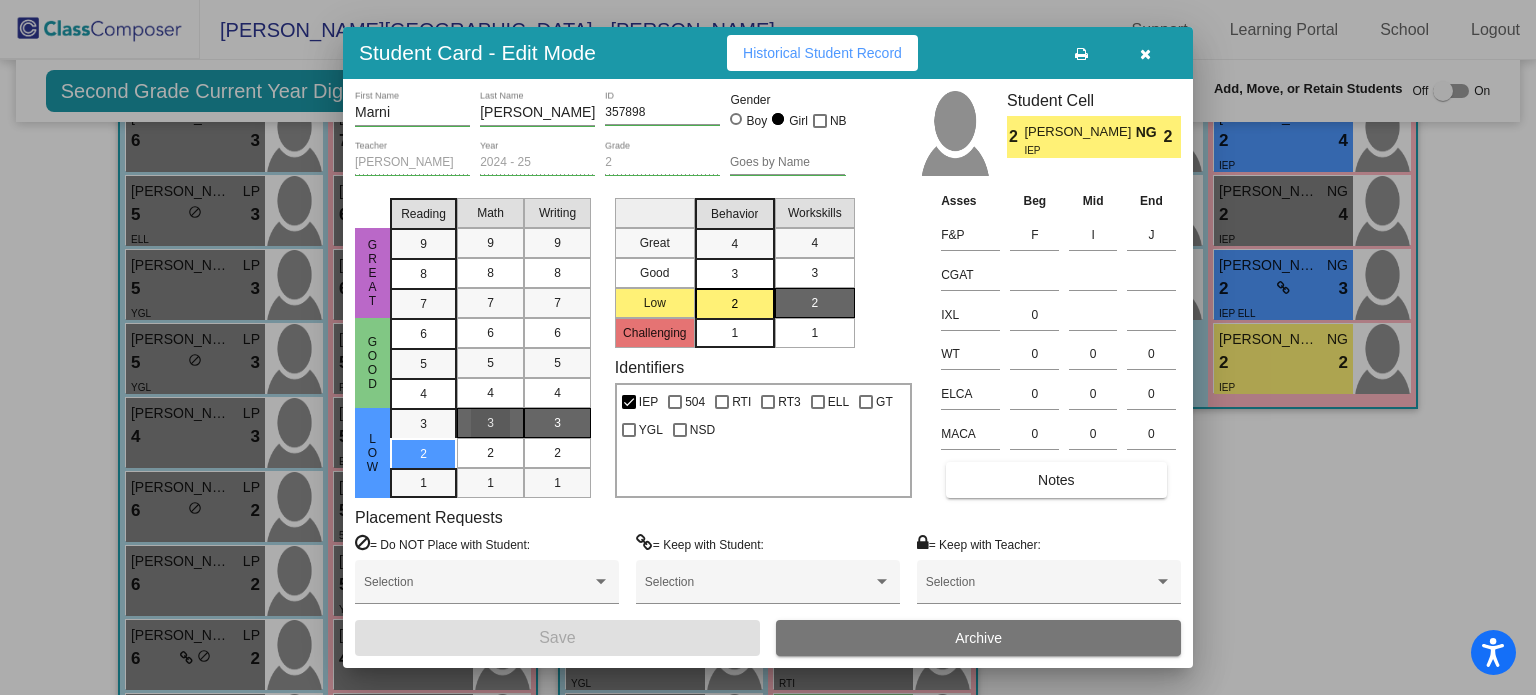 click on "3" at bounding box center [490, 423] 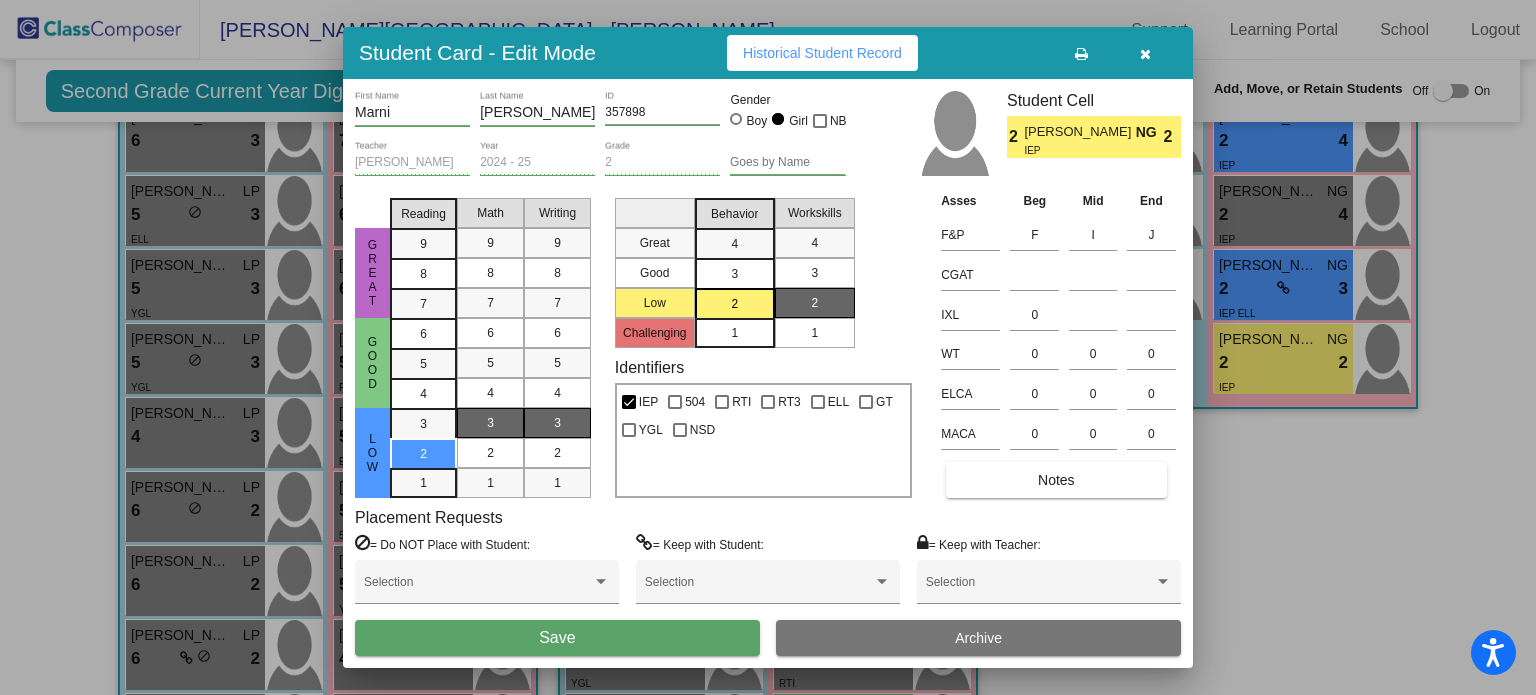 click on "Save" at bounding box center (557, 637) 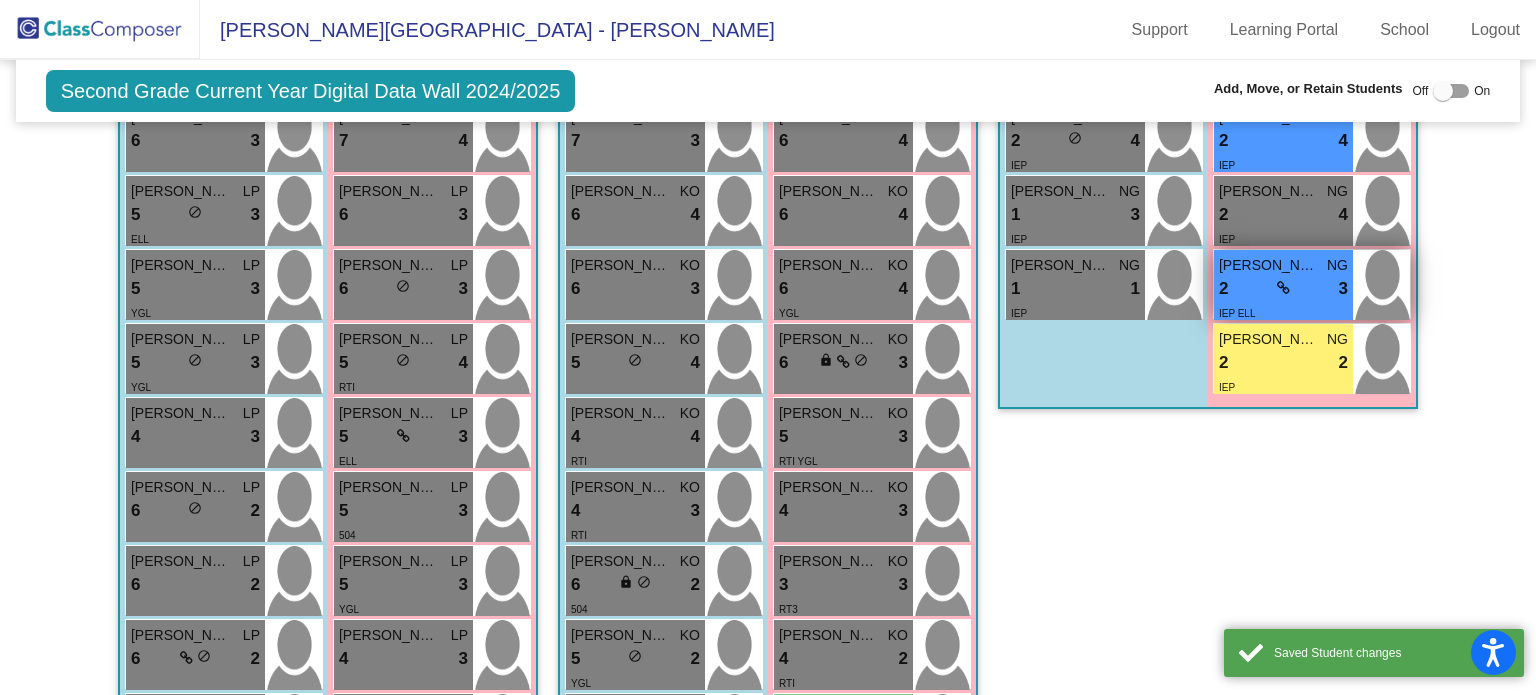 click on "2 lock do_not_disturb_alt 3" at bounding box center [1283, 289] 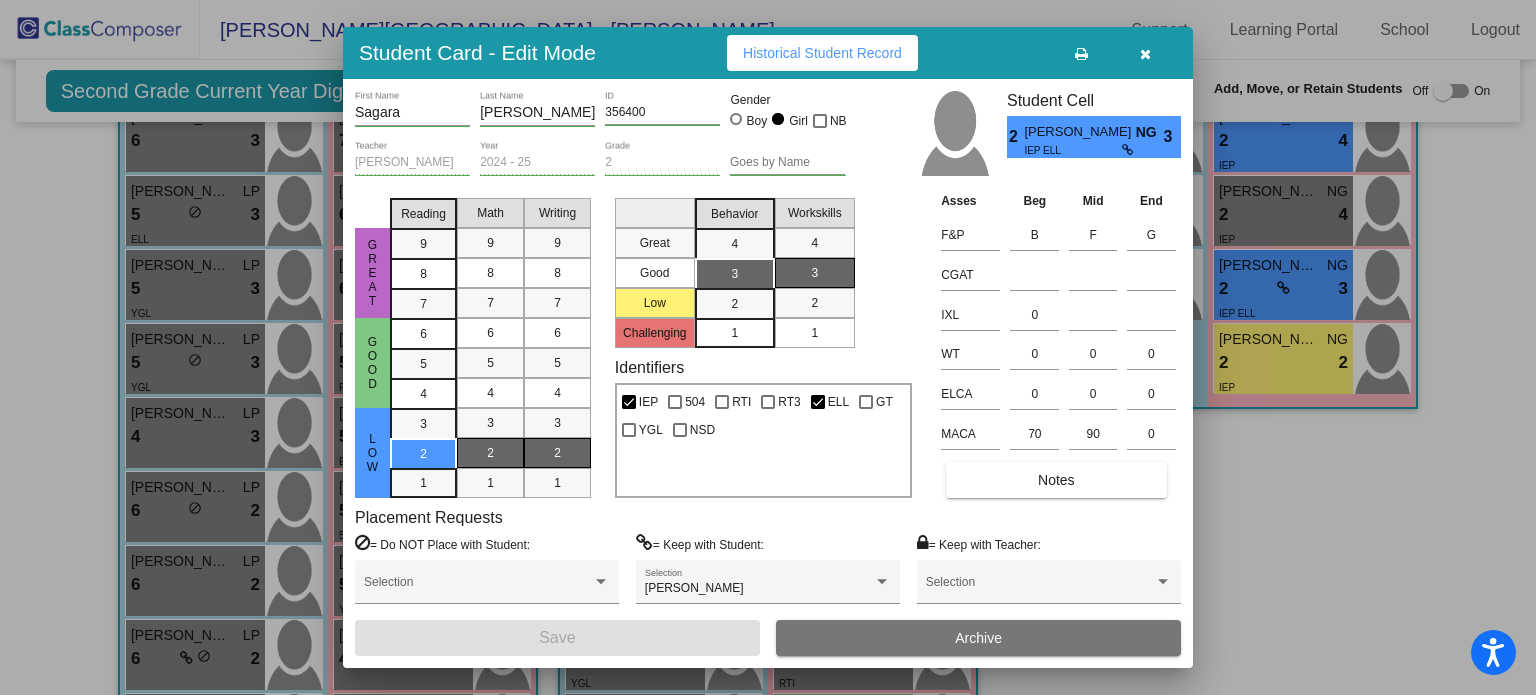 click on "2" at bounding box center [490, 453] 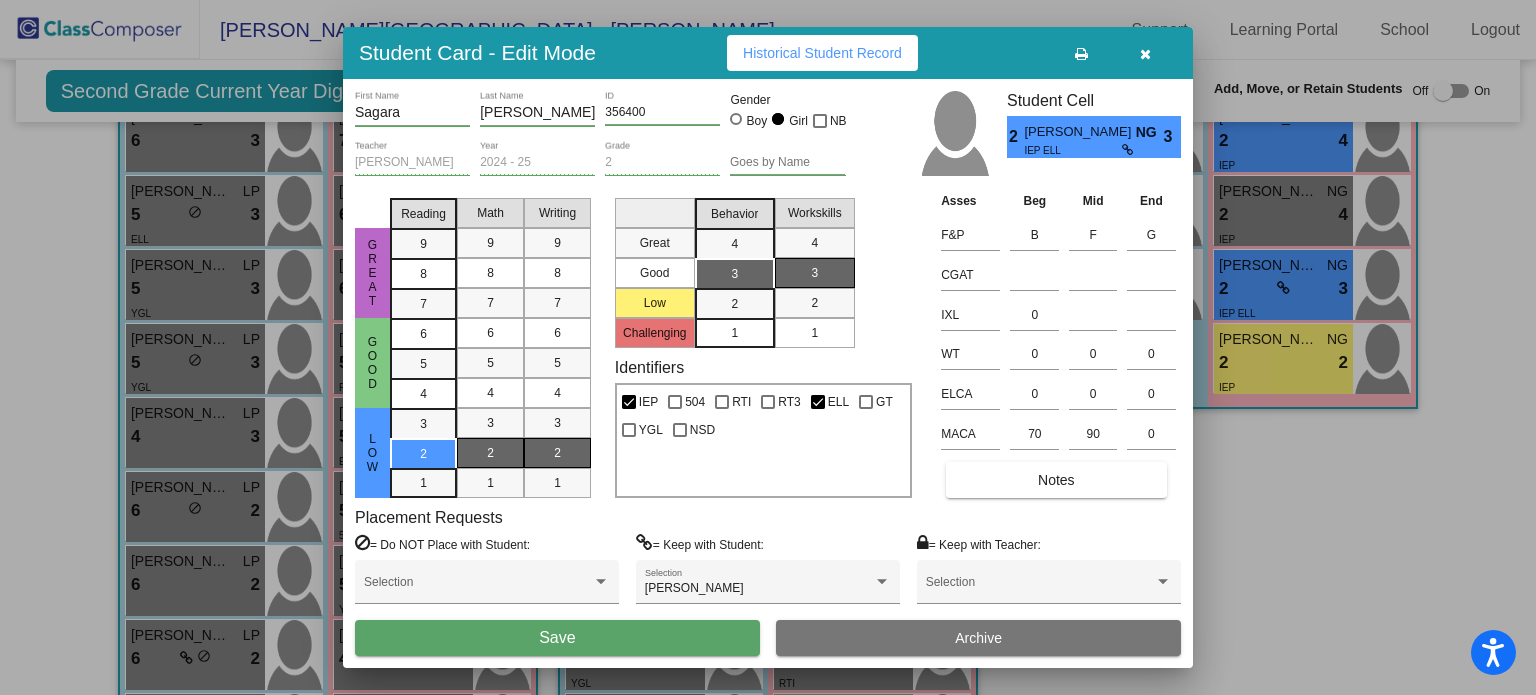 click on "Save" at bounding box center (557, 638) 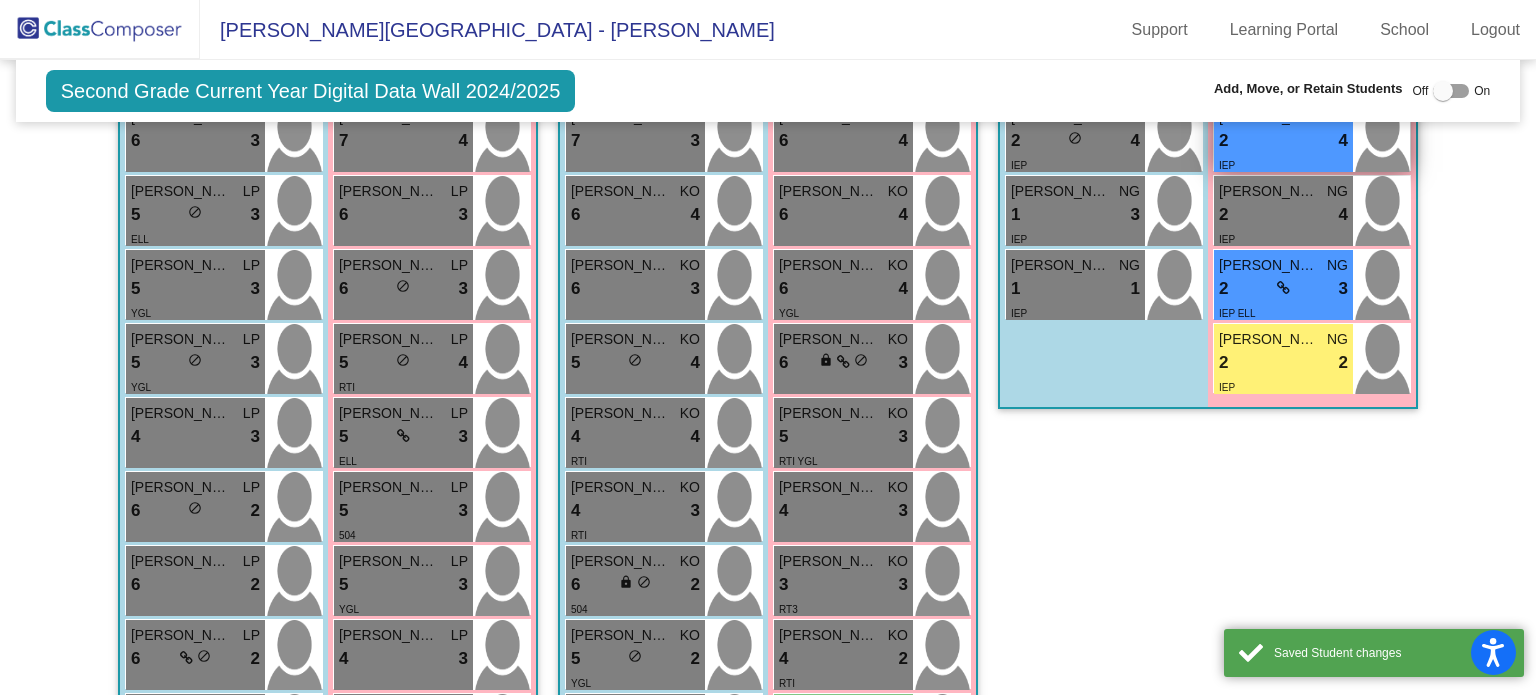 click on "2 lock do_not_disturb_alt 4" at bounding box center [1283, 141] 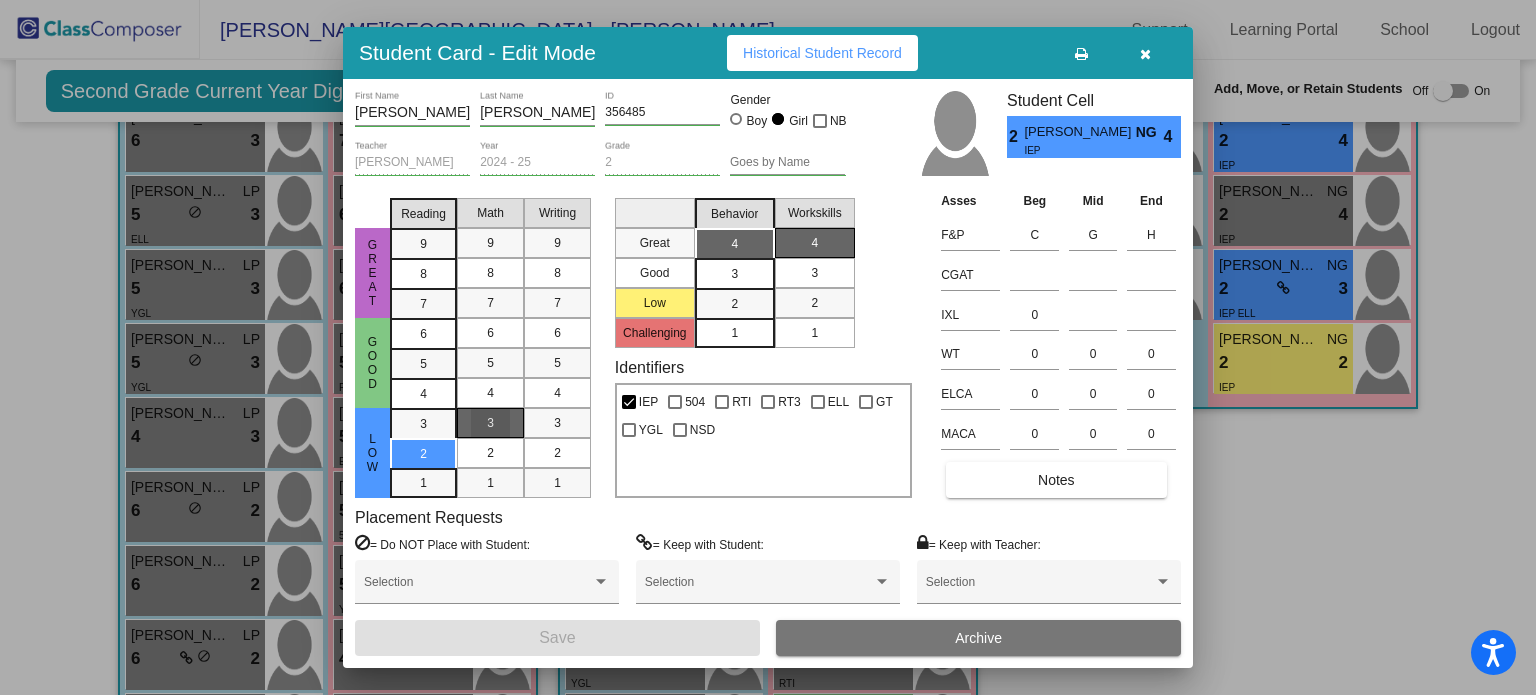 click on "3" at bounding box center (490, 423) 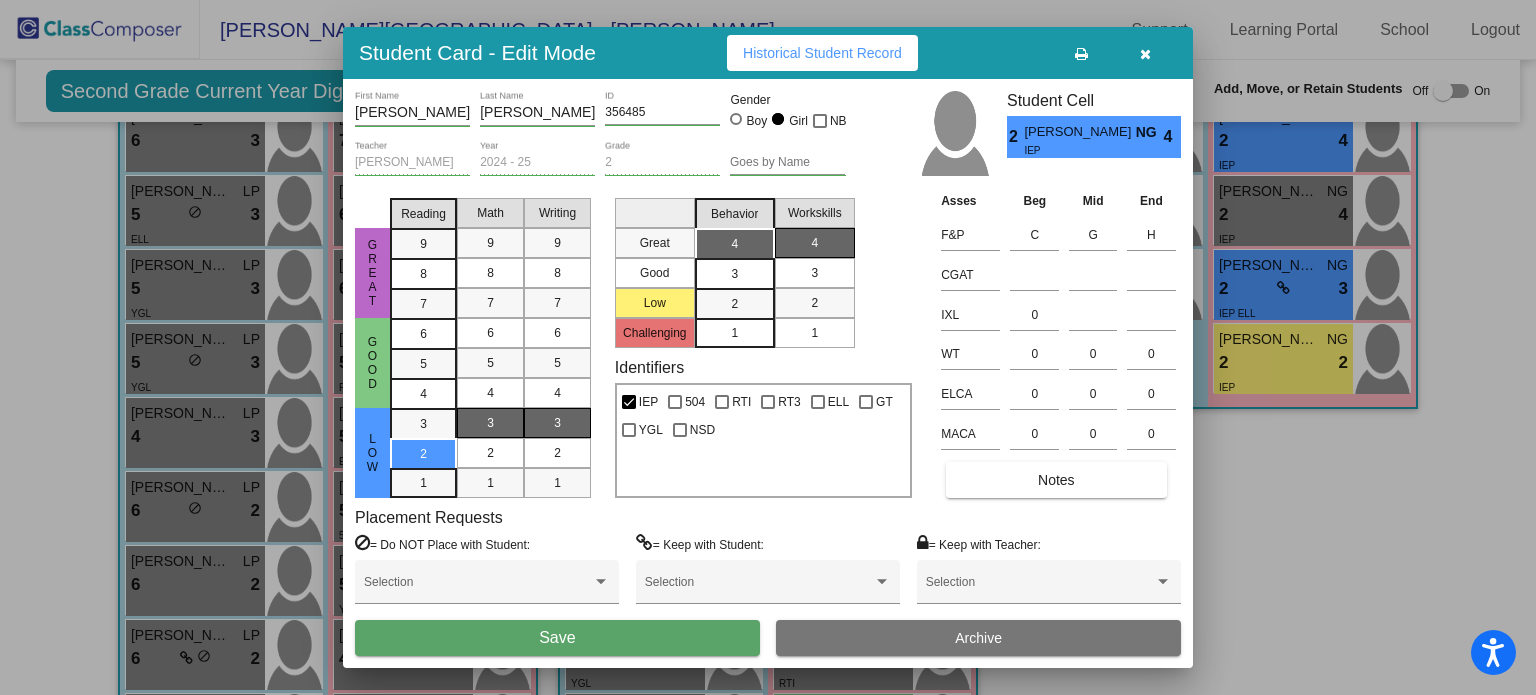 click on "3" at bounding box center [557, 423] 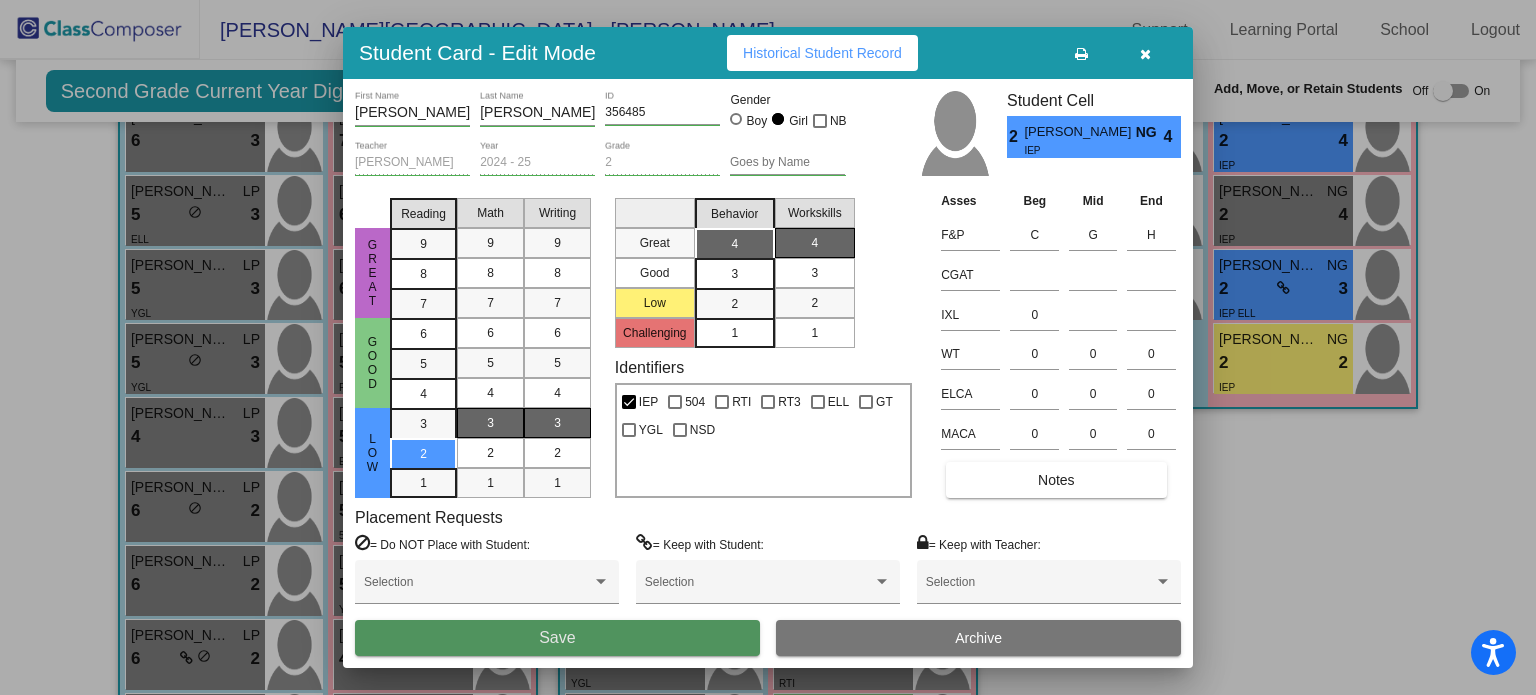 click on "Save" at bounding box center (557, 638) 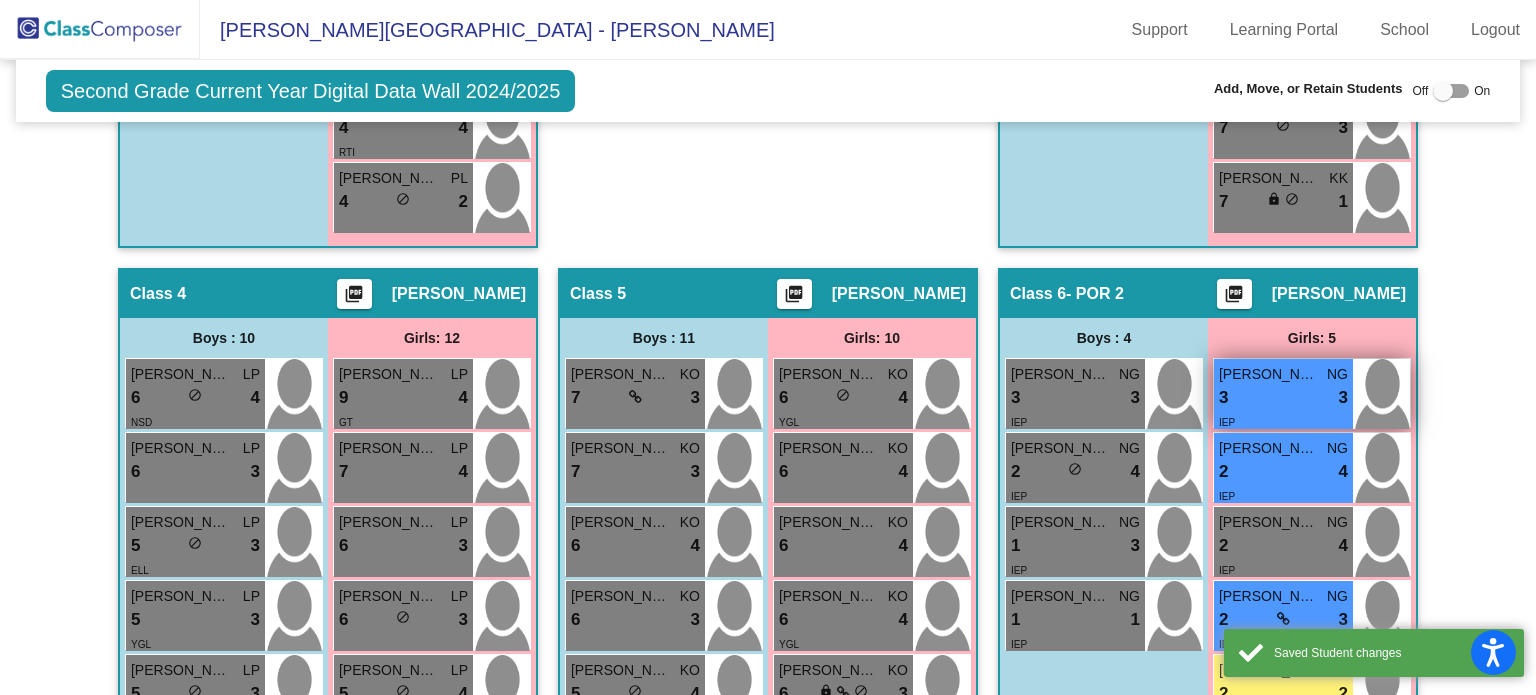 scroll, scrollTop: 1398, scrollLeft: 0, axis: vertical 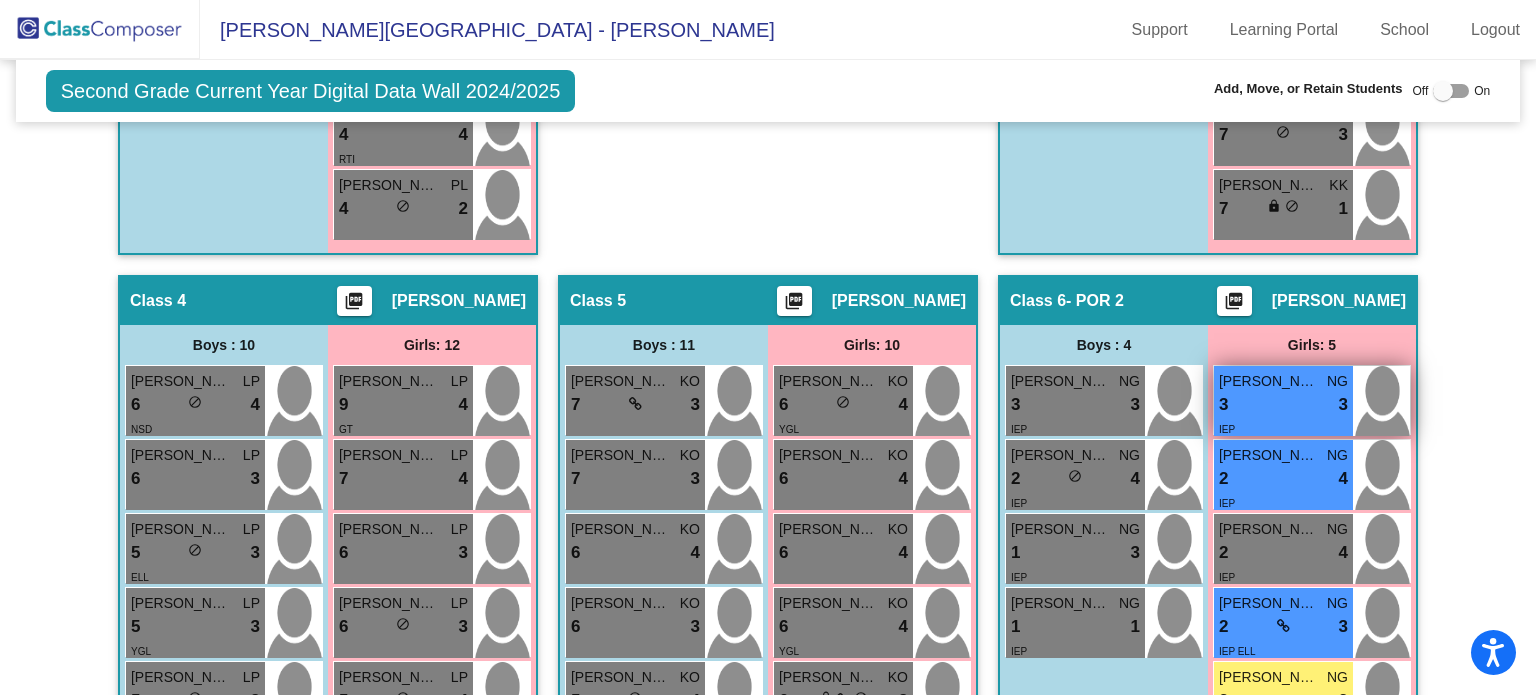 click on "3 lock do_not_disturb_alt 3" at bounding box center [1283, 405] 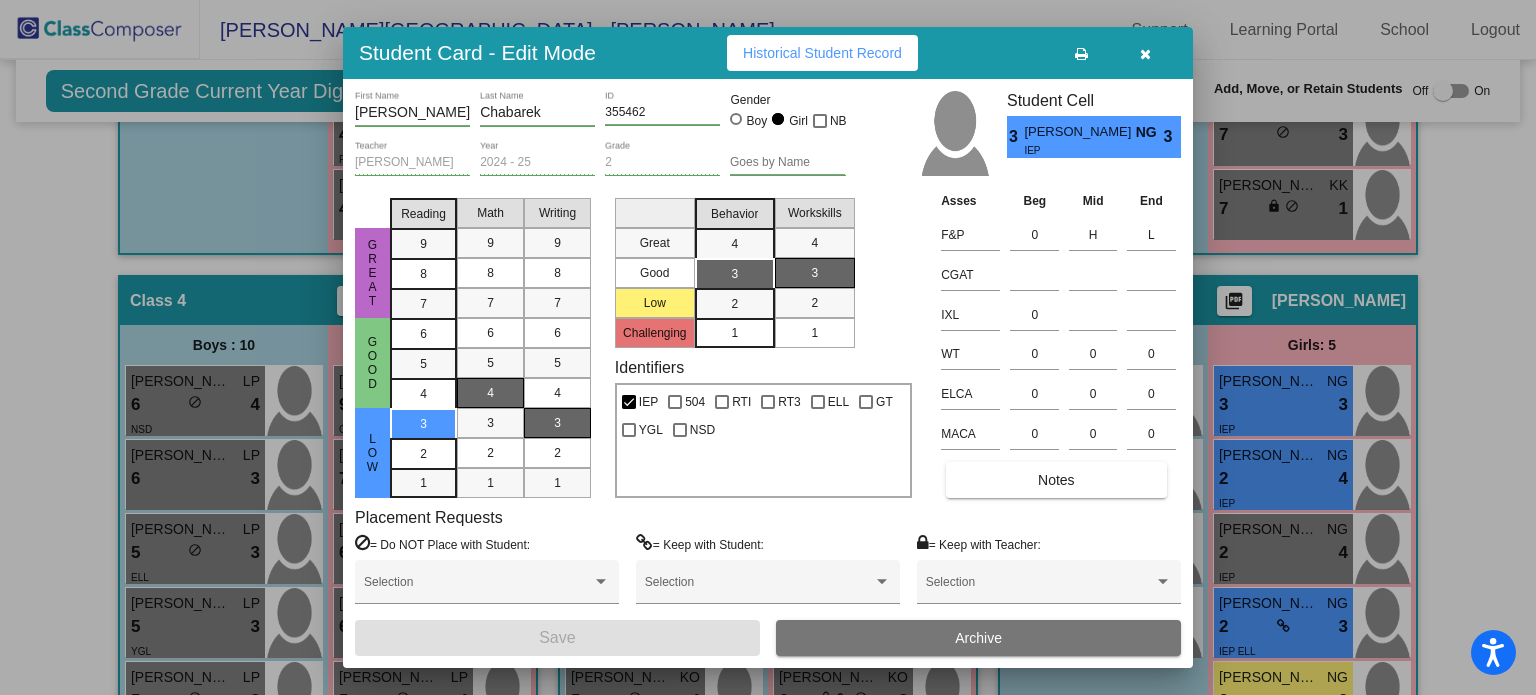 click on "4" at bounding box center (490, 393) 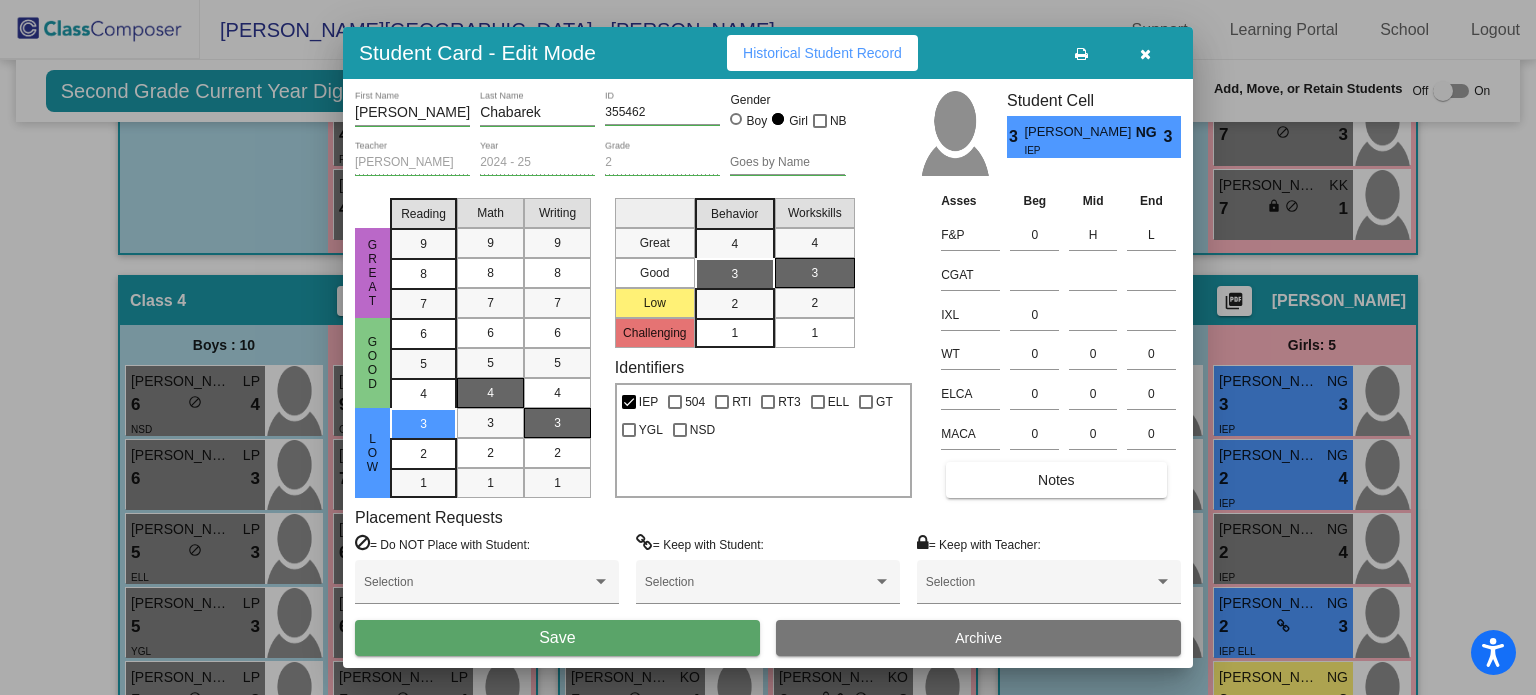 click on "Save" at bounding box center (557, 638) 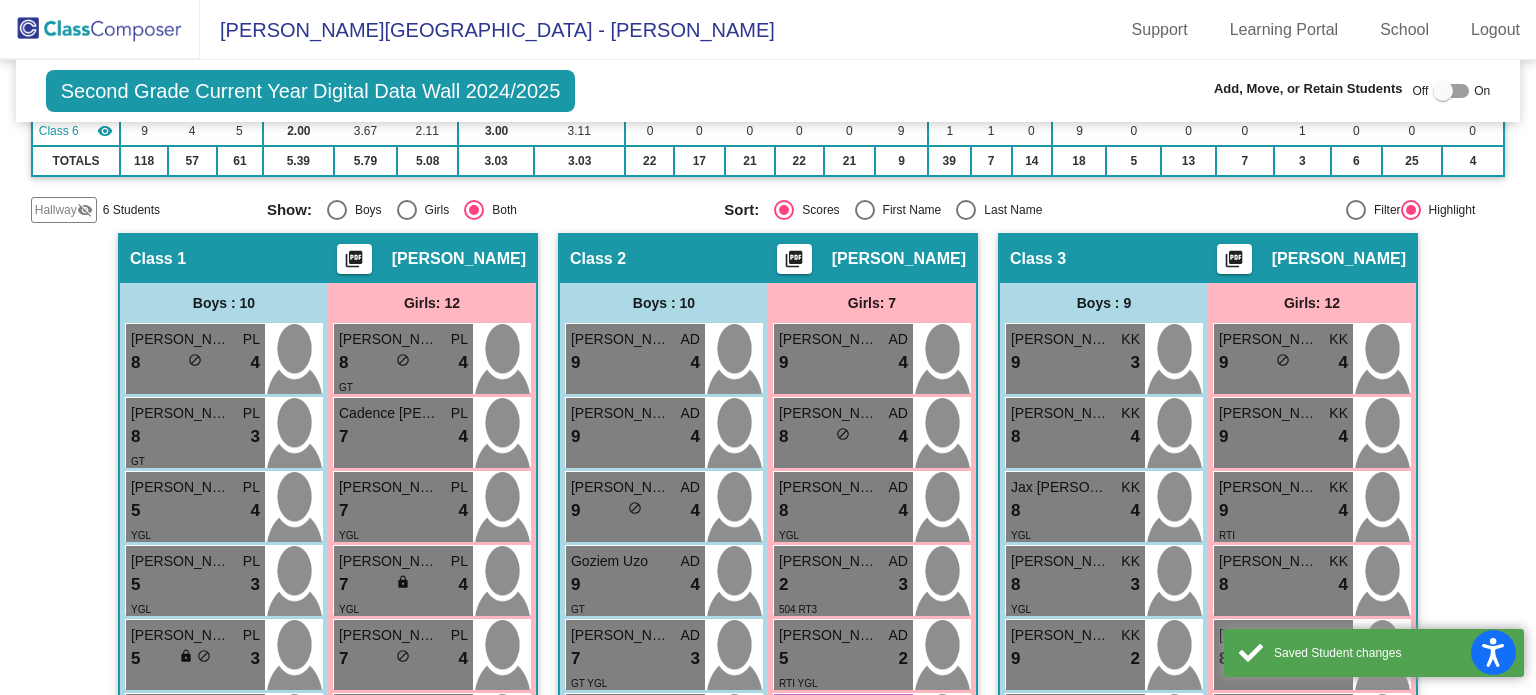scroll, scrollTop: 0, scrollLeft: 0, axis: both 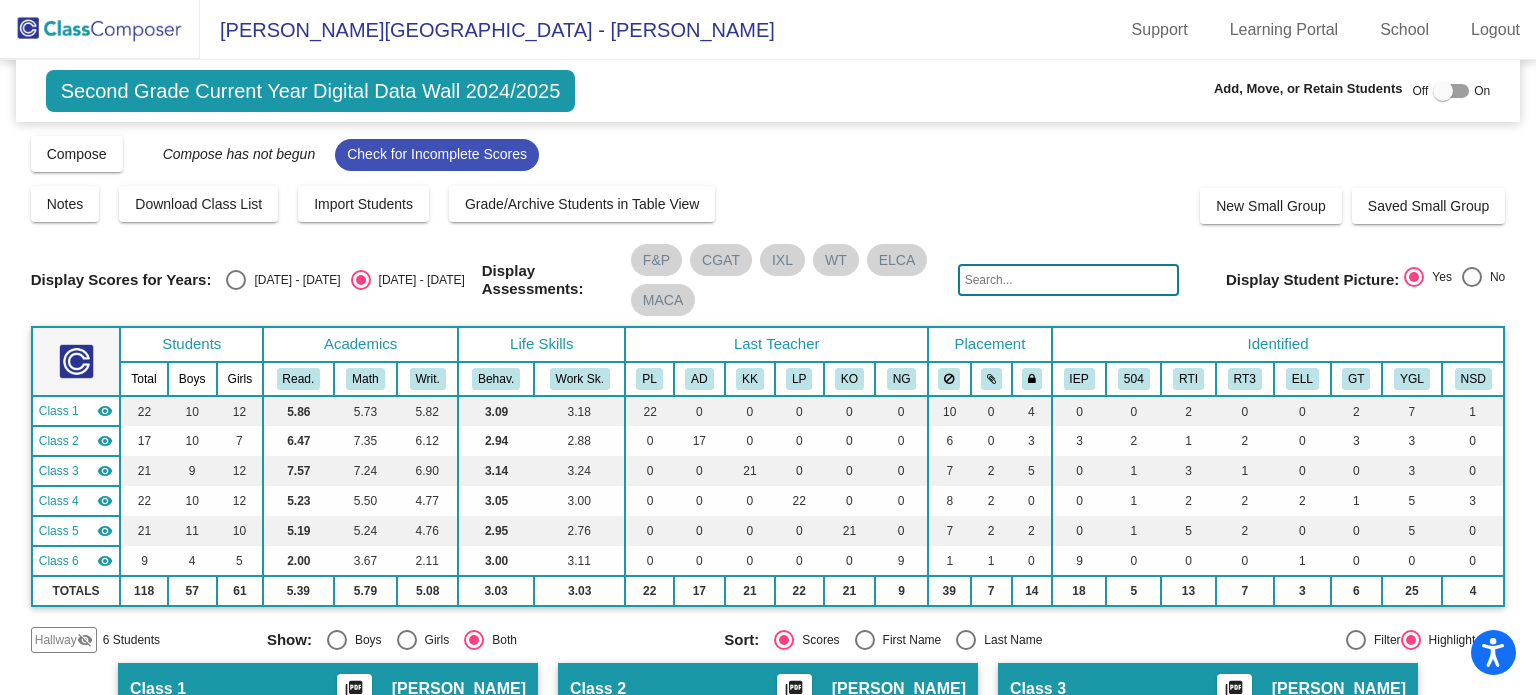 click on "Compose   View Compose   View & Edit Compose   Submit Classes  Compose has not begun  Check for Incomplete Scores" 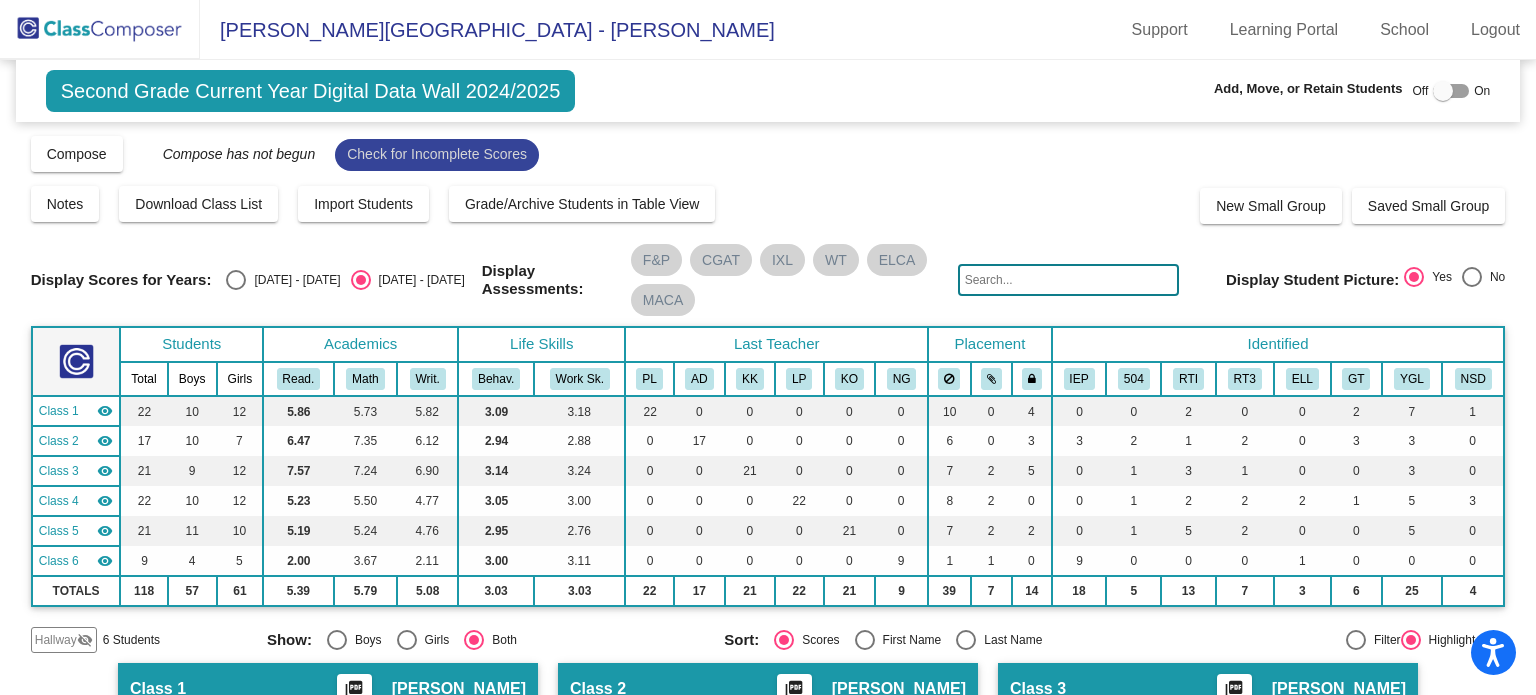 click on "Check for Incomplete Scores" 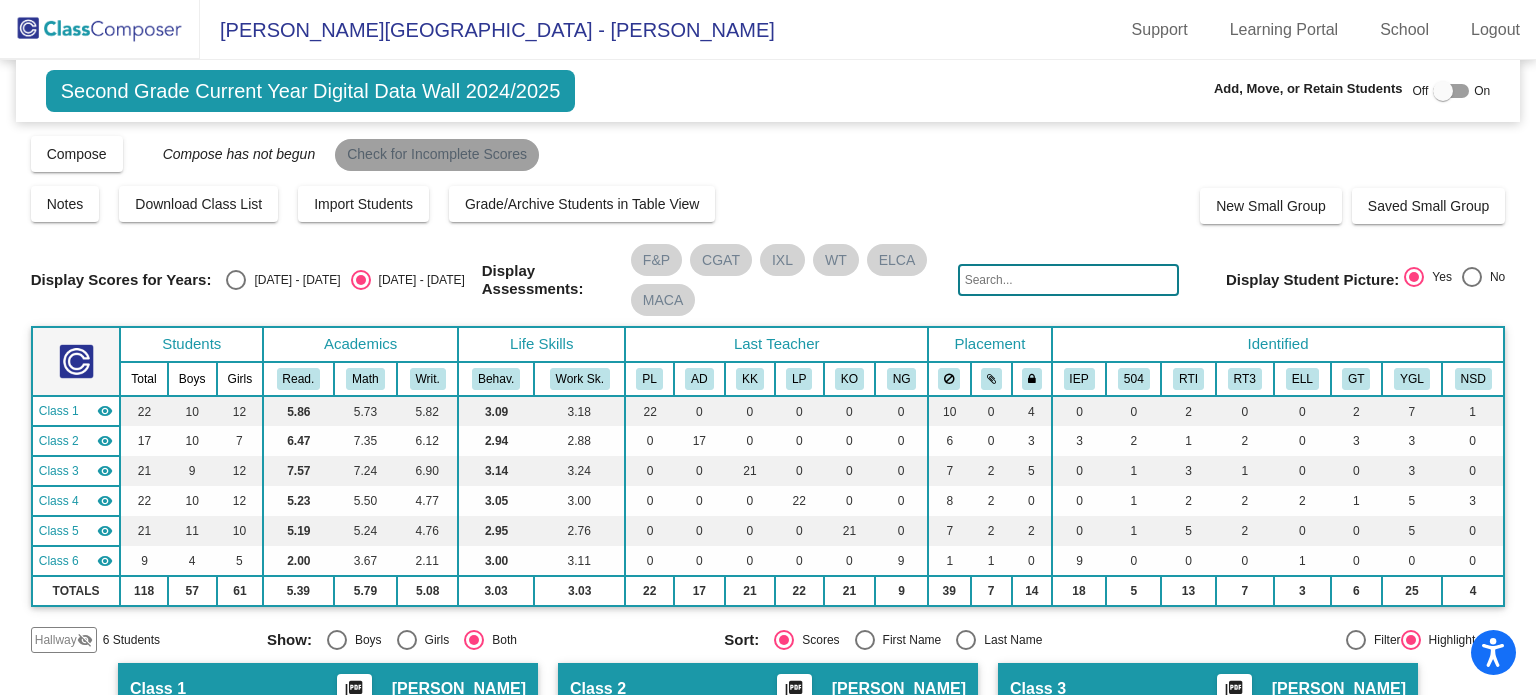 click on "Check for Incomplete Scores" 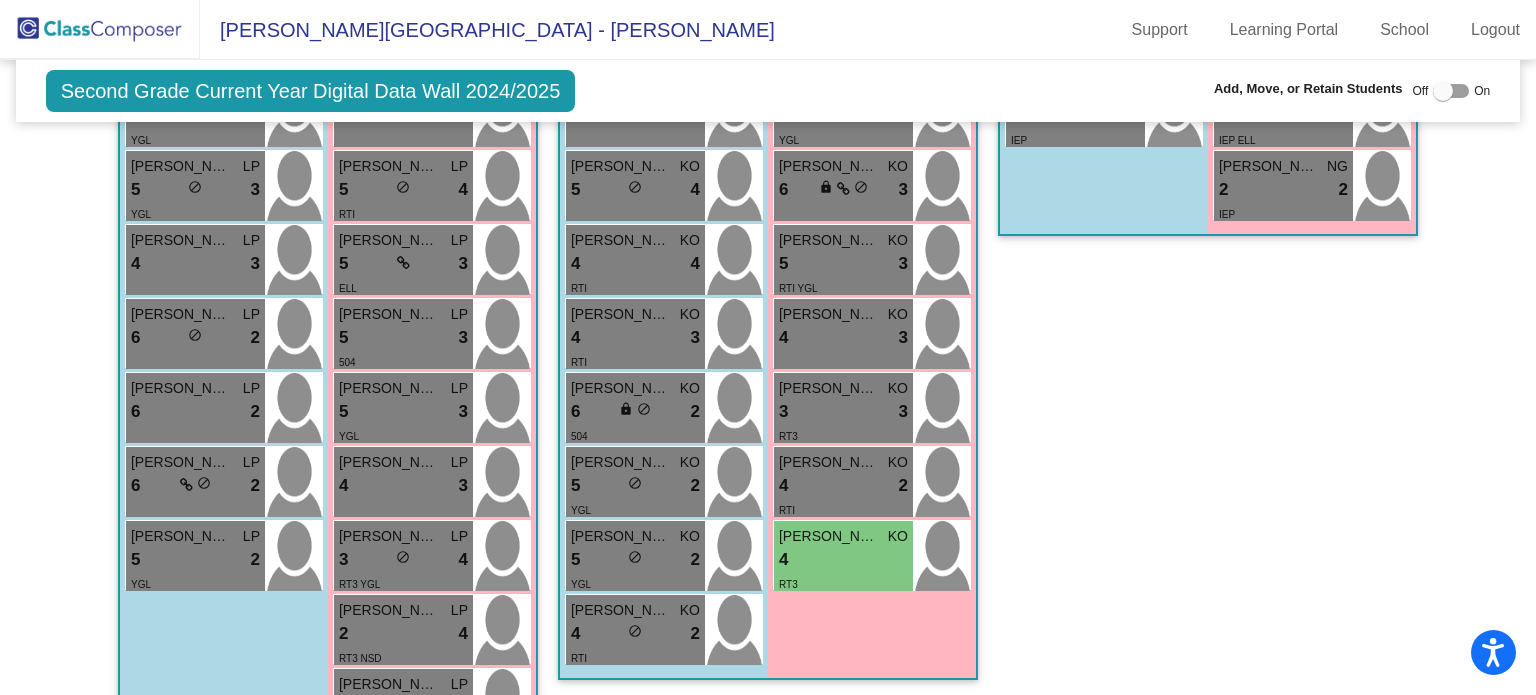 scroll, scrollTop: 1984, scrollLeft: 0, axis: vertical 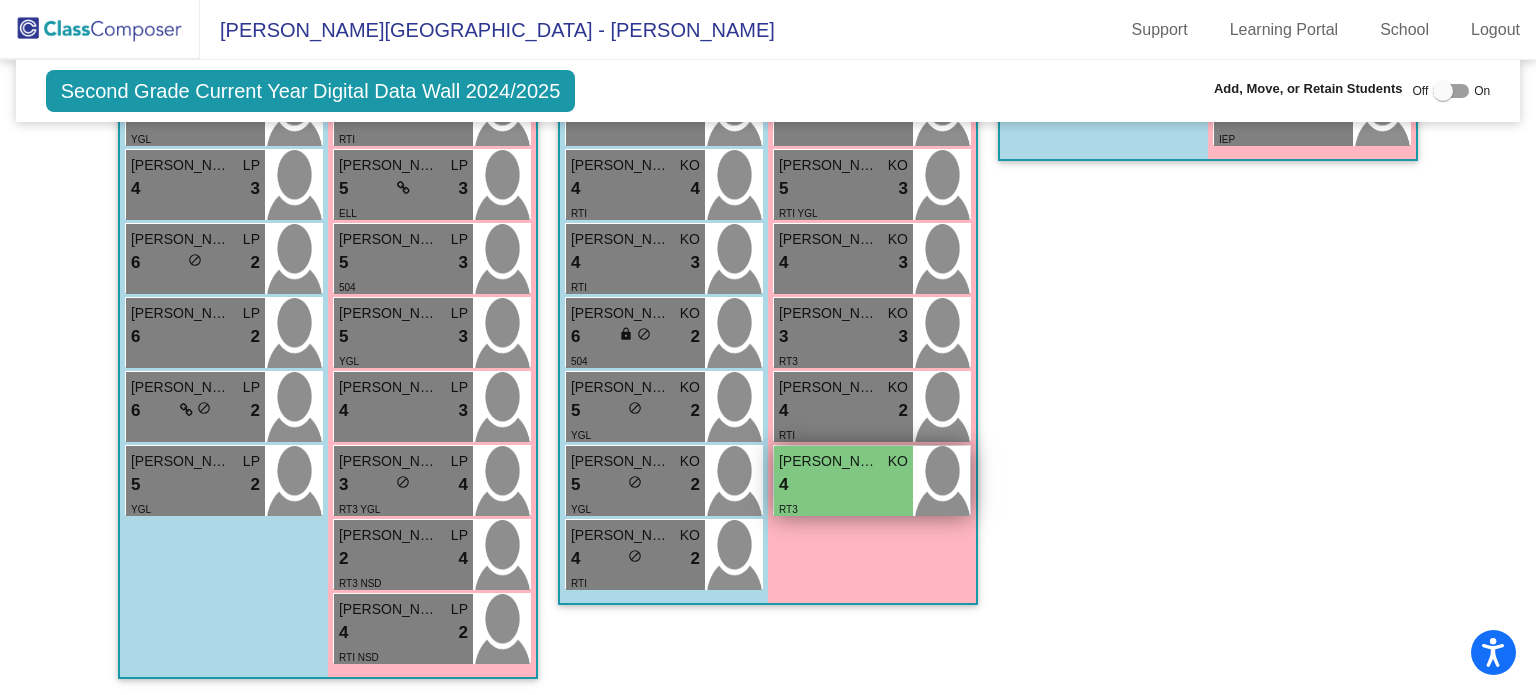 click on "4 lock do_not_disturb_alt" at bounding box center (843, 485) 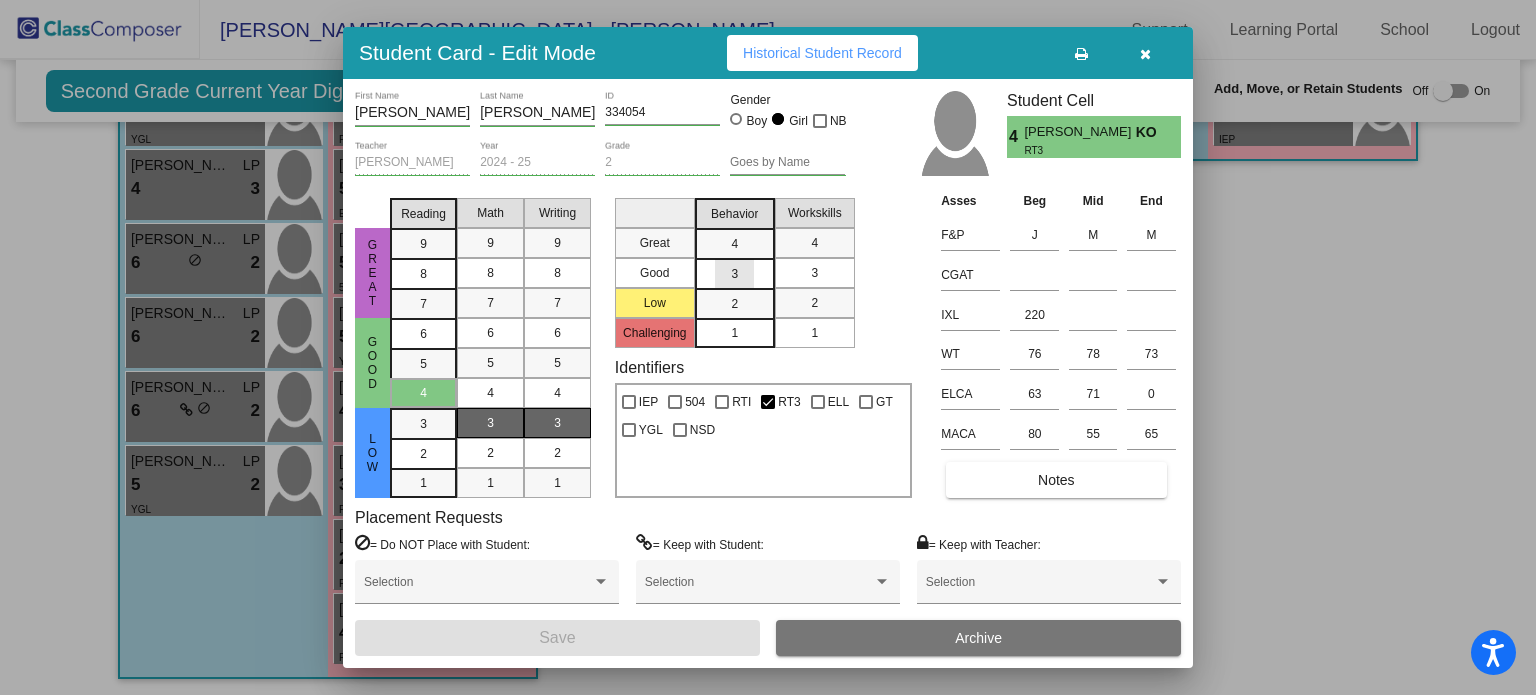 click on "3" at bounding box center (734, 244) 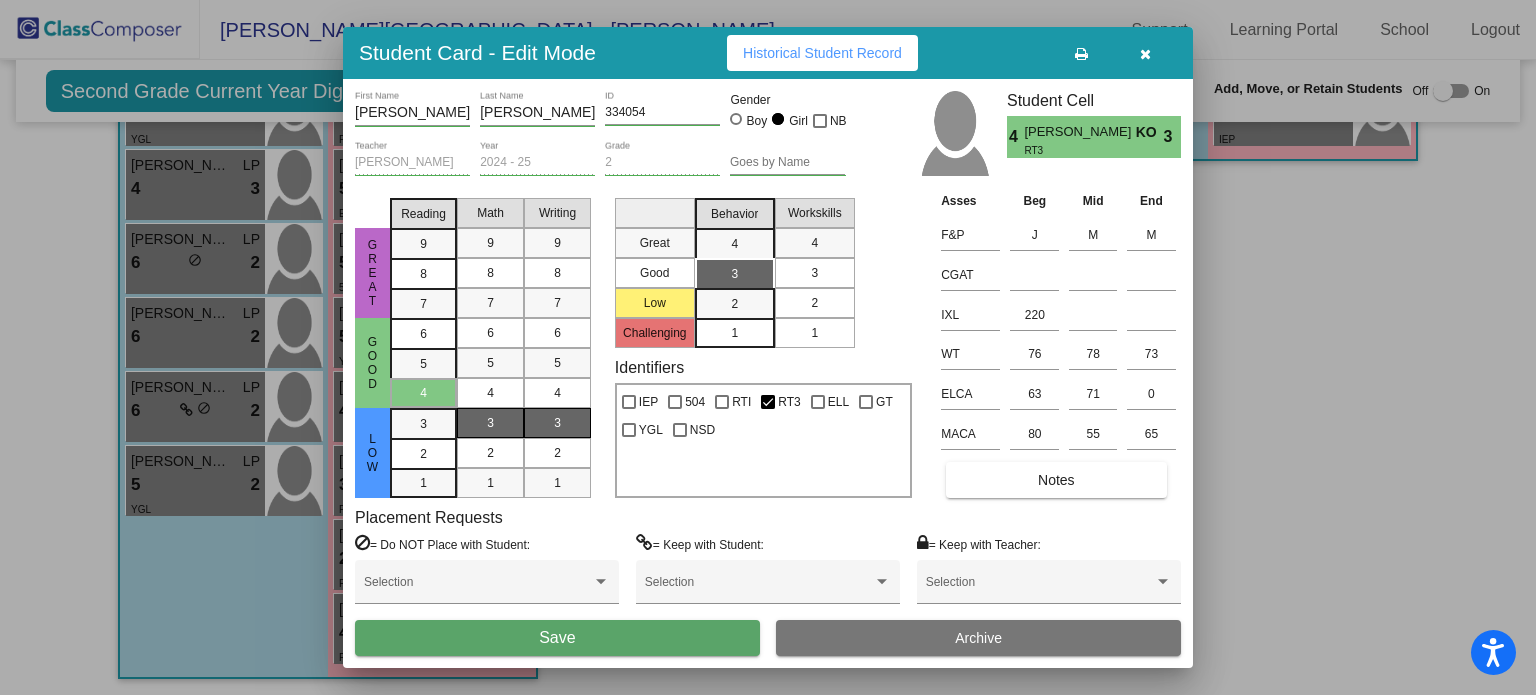 click on "2" at bounding box center (815, 303) 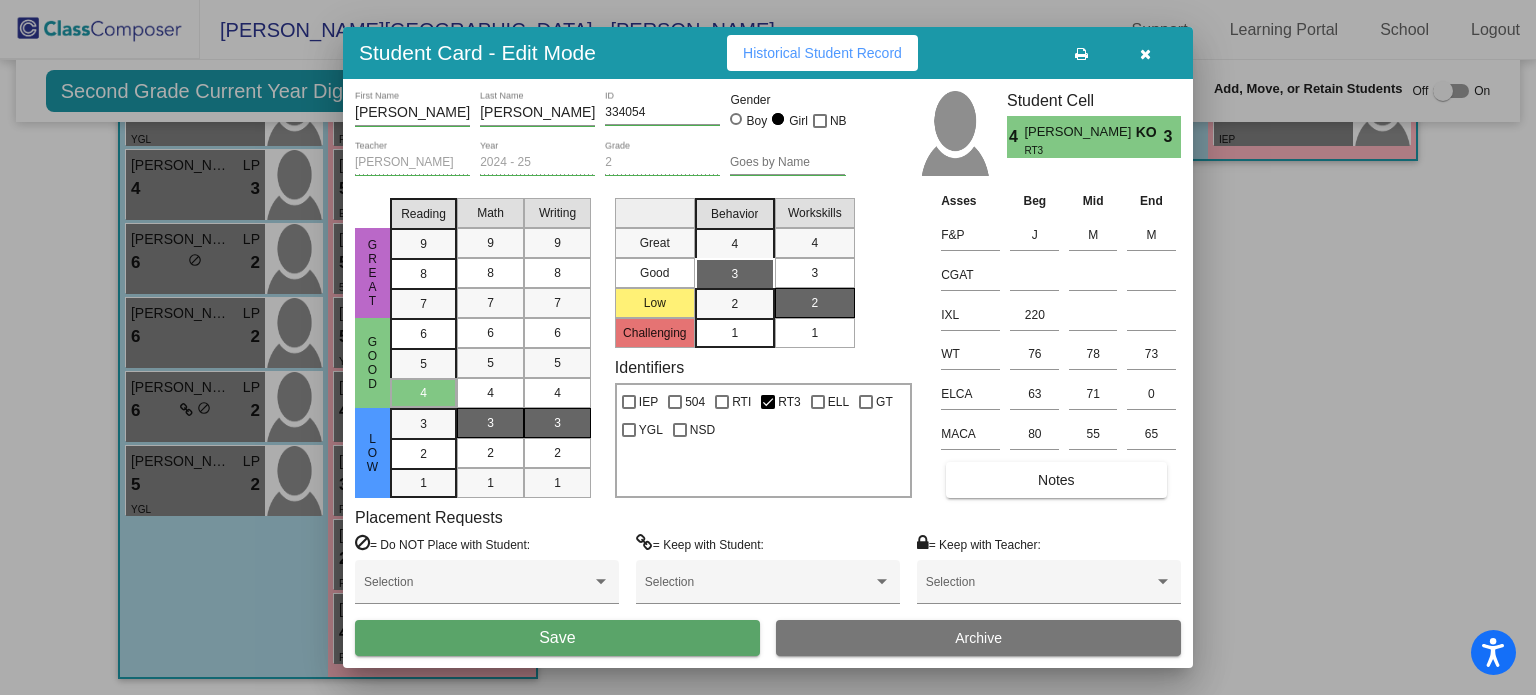 click on "Save" at bounding box center (557, 638) 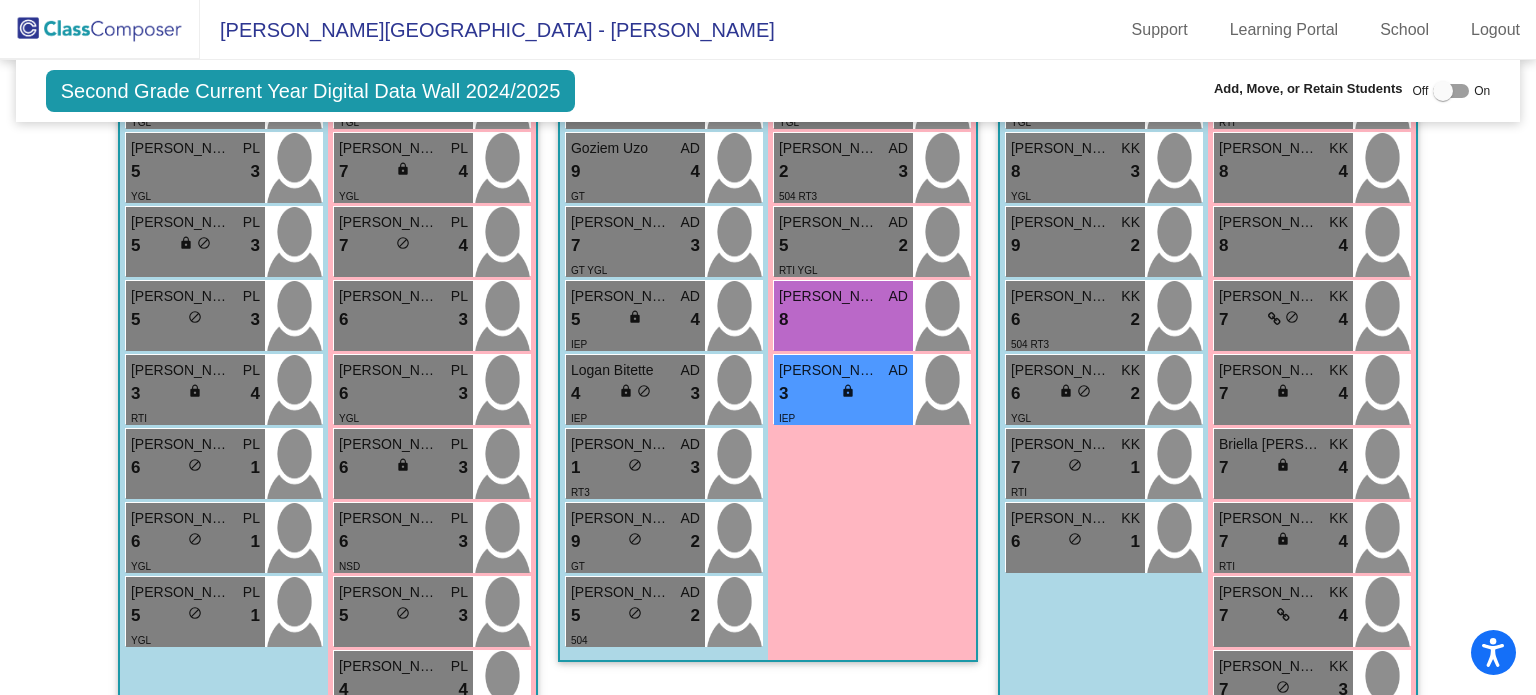 scroll, scrollTop: 823, scrollLeft: 0, axis: vertical 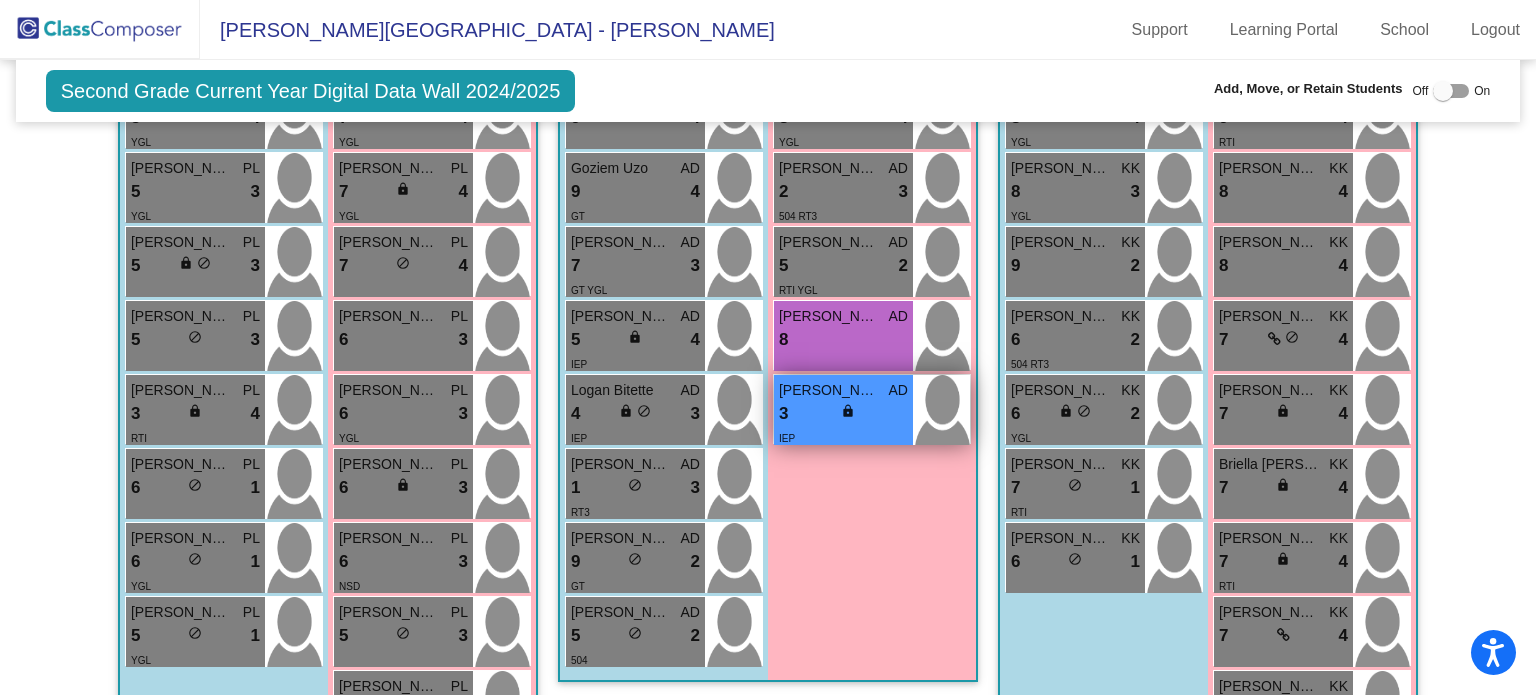 click on "3 lock do_not_disturb_alt" at bounding box center [843, 414] 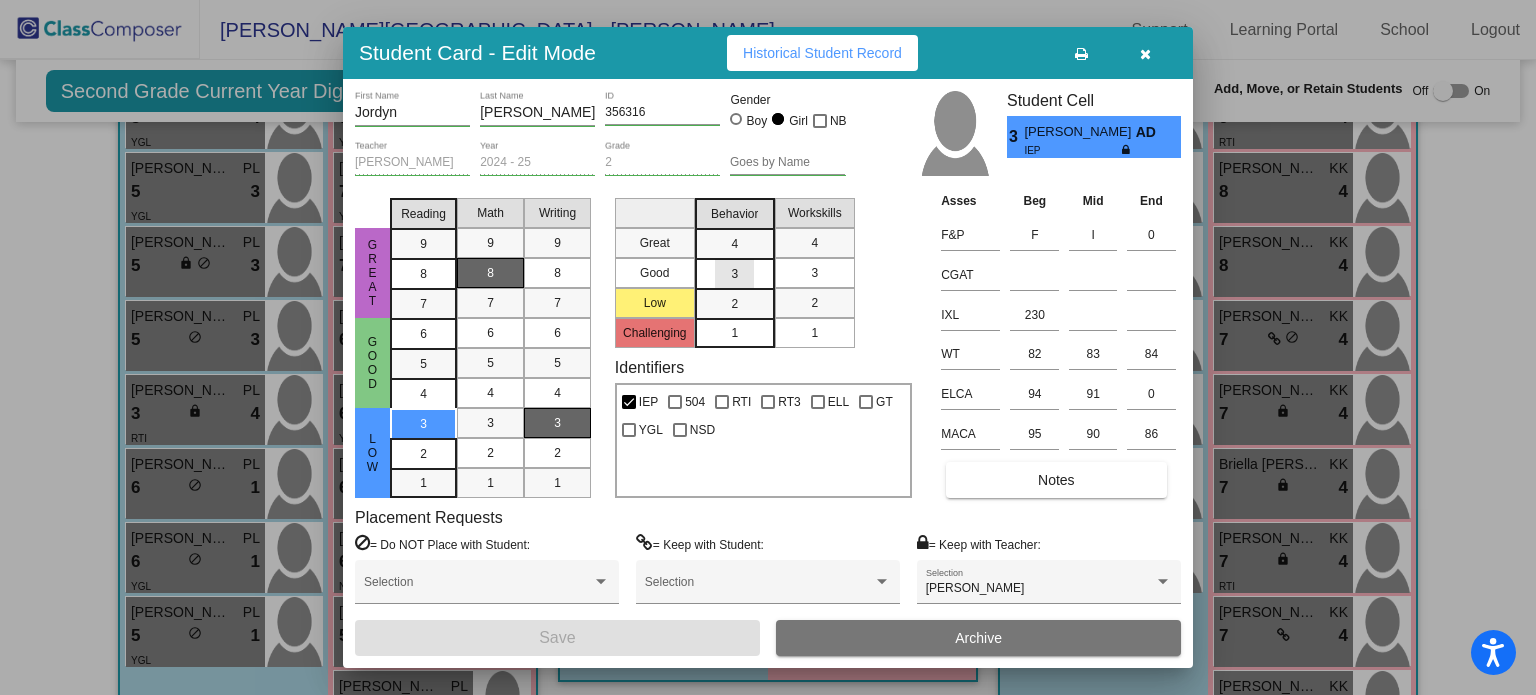 click on "3" at bounding box center [734, 244] 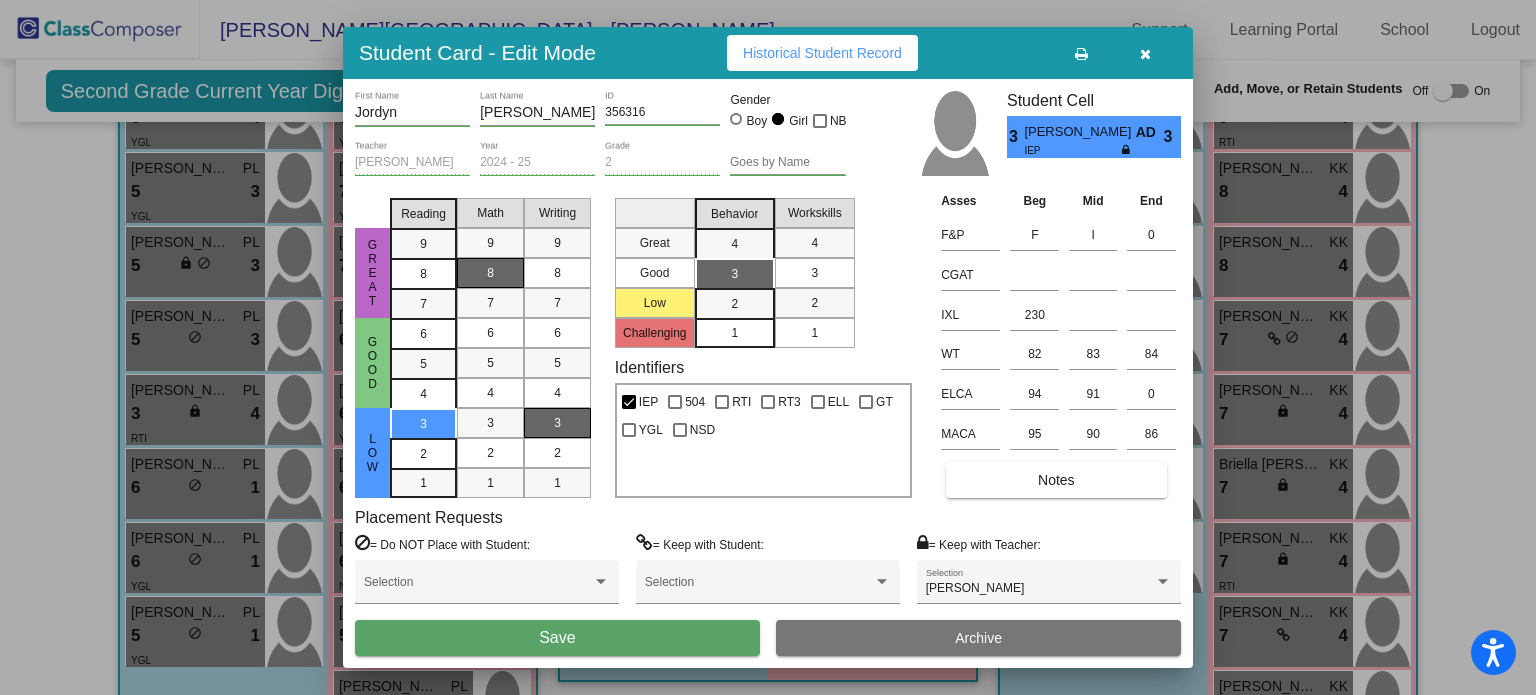 click on "3" at bounding box center [814, 273] 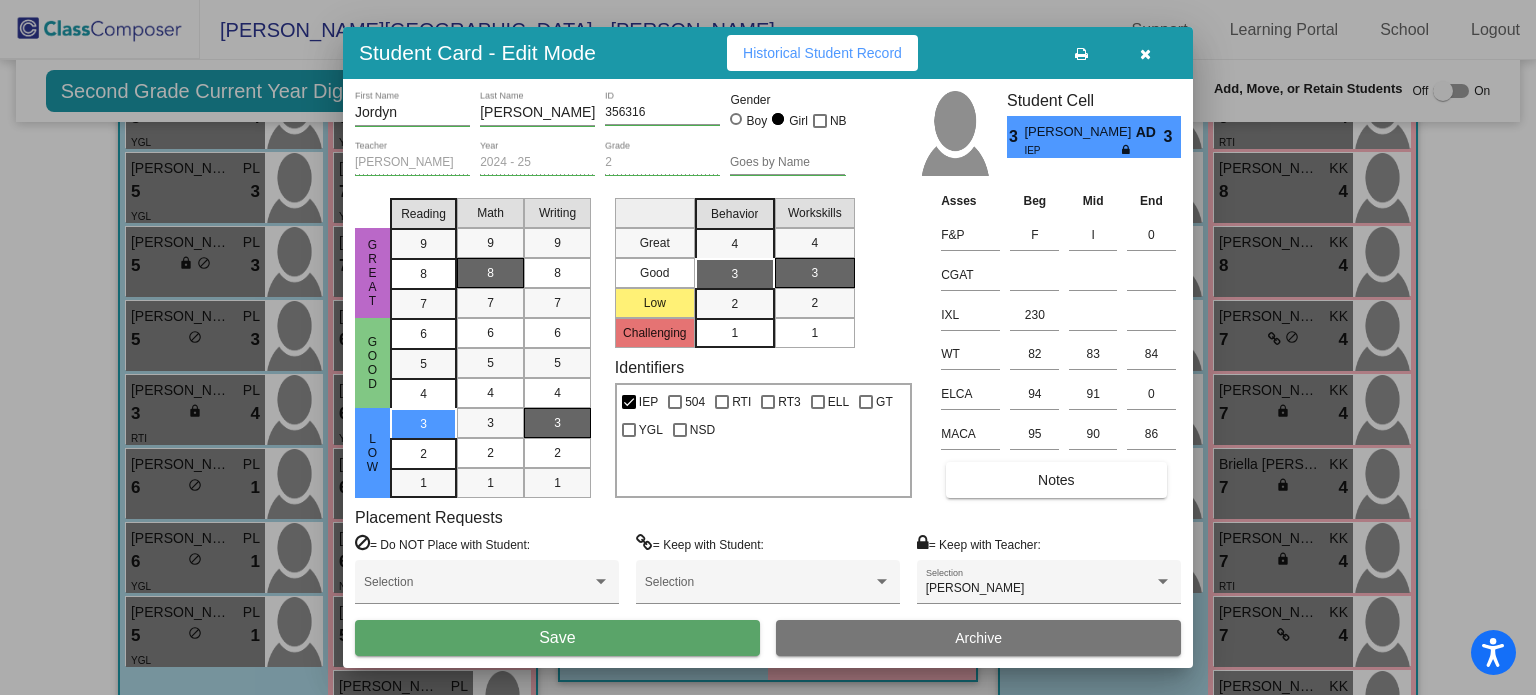 click on "Save" at bounding box center [557, 638] 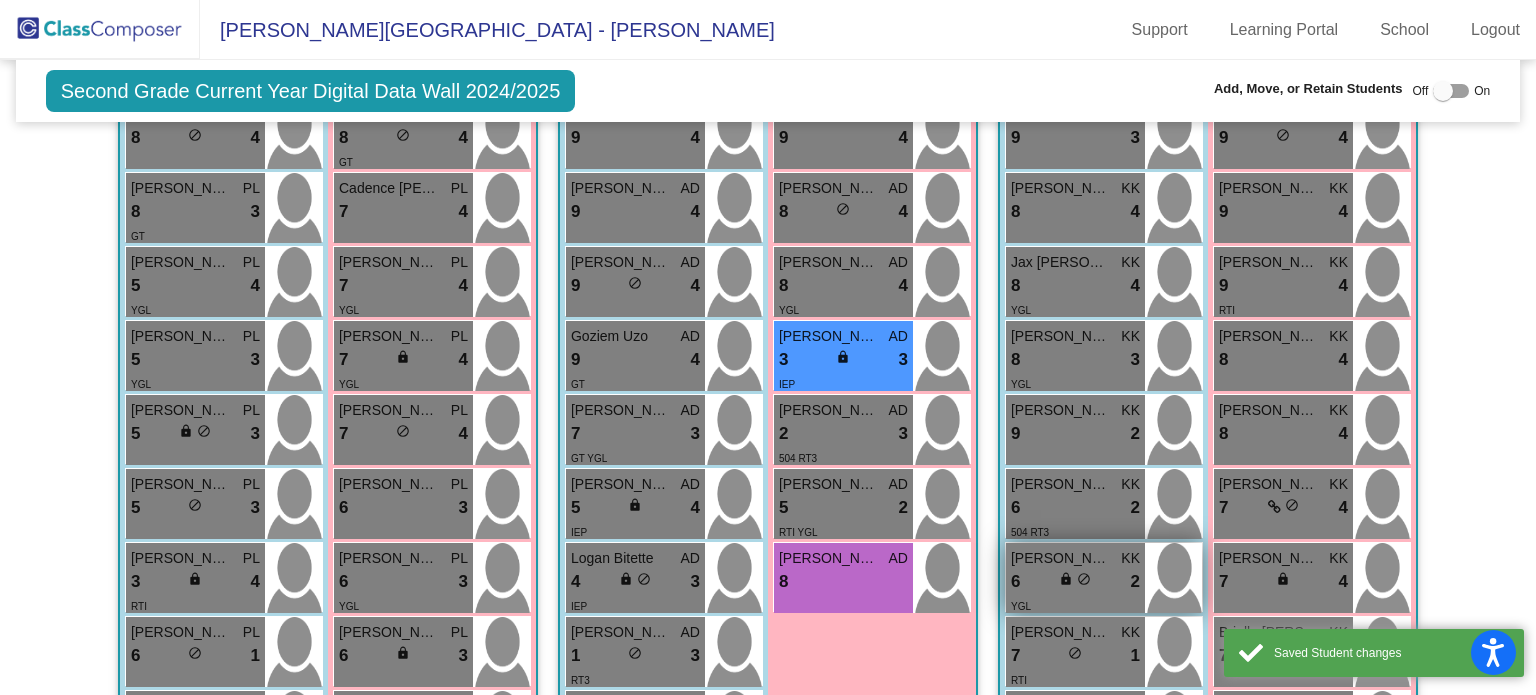 scroll, scrollTop: 652, scrollLeft: 0, axis: vertical 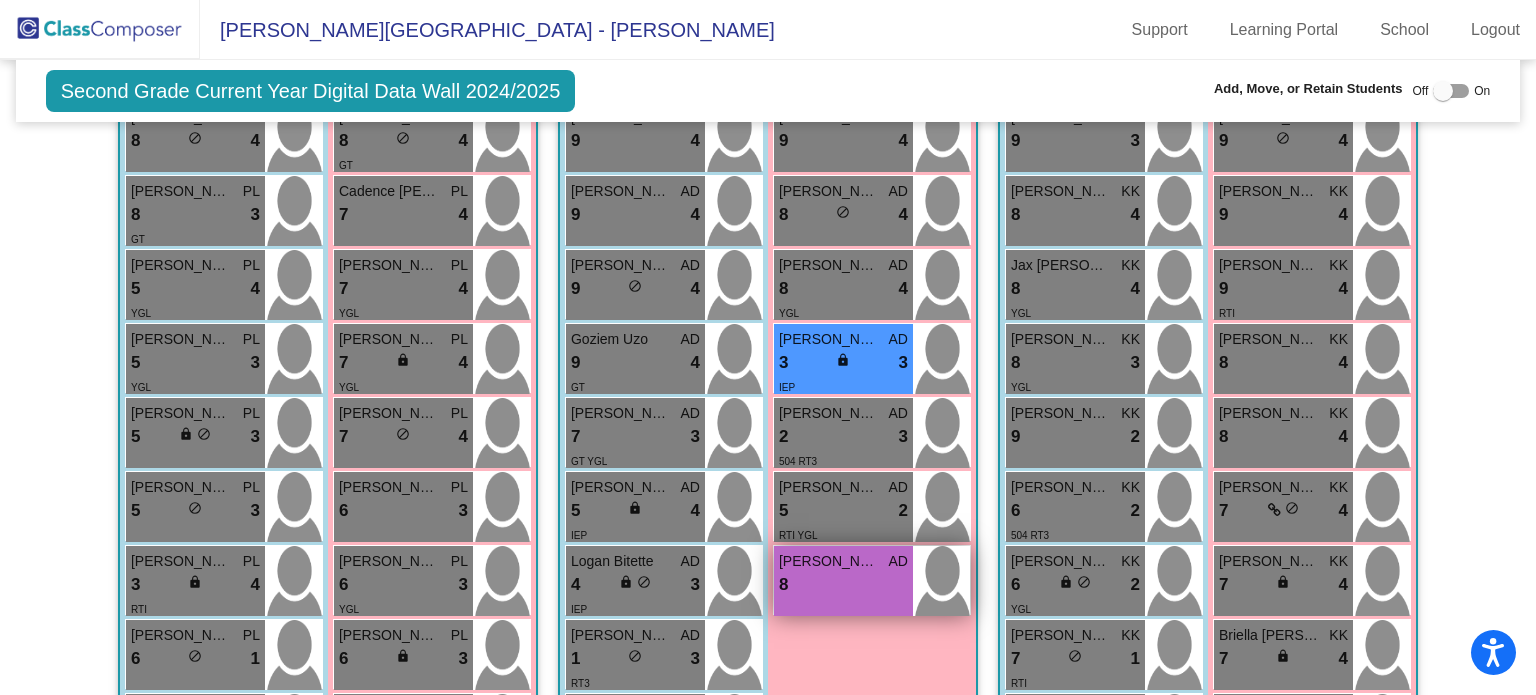 click on "8 lock do_not_disturb_alt" at bounding box center (843, 585) 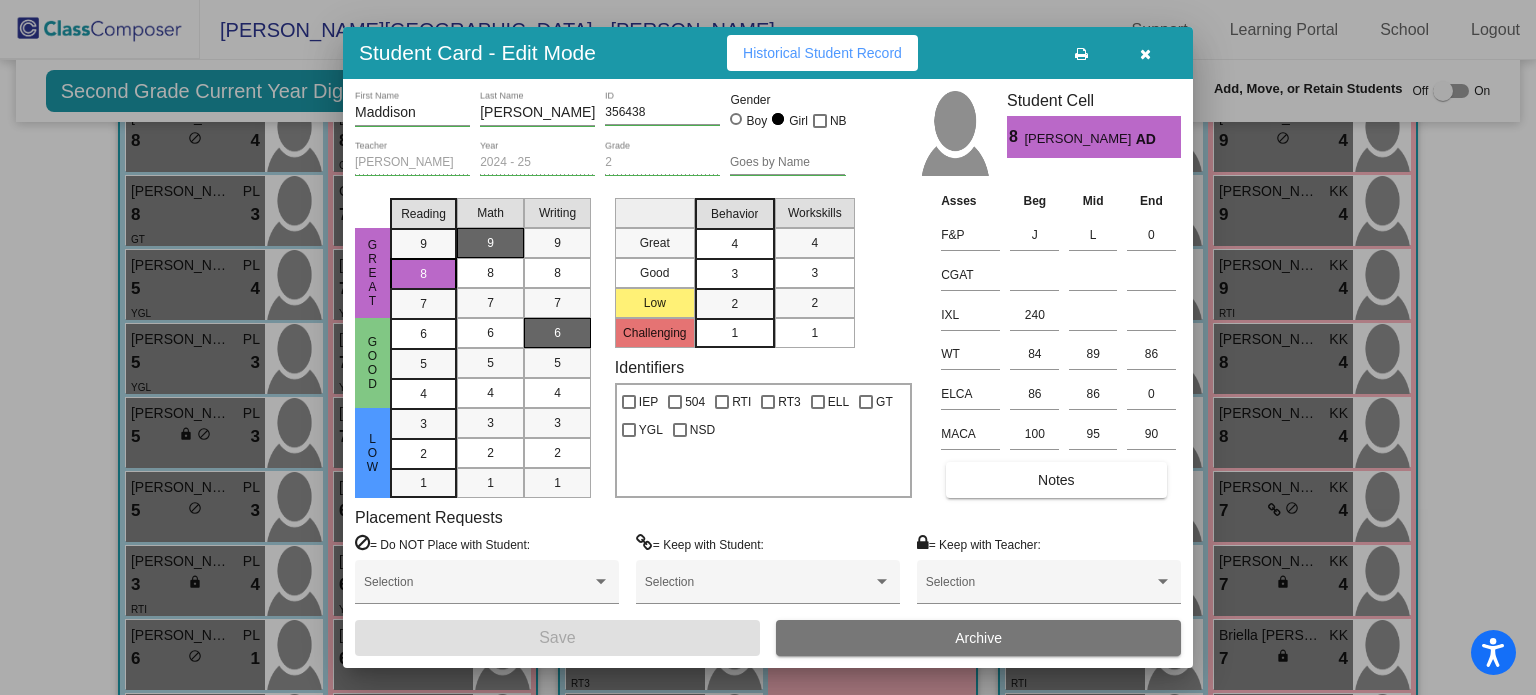 click on "4" at bounding box center [734, 244] 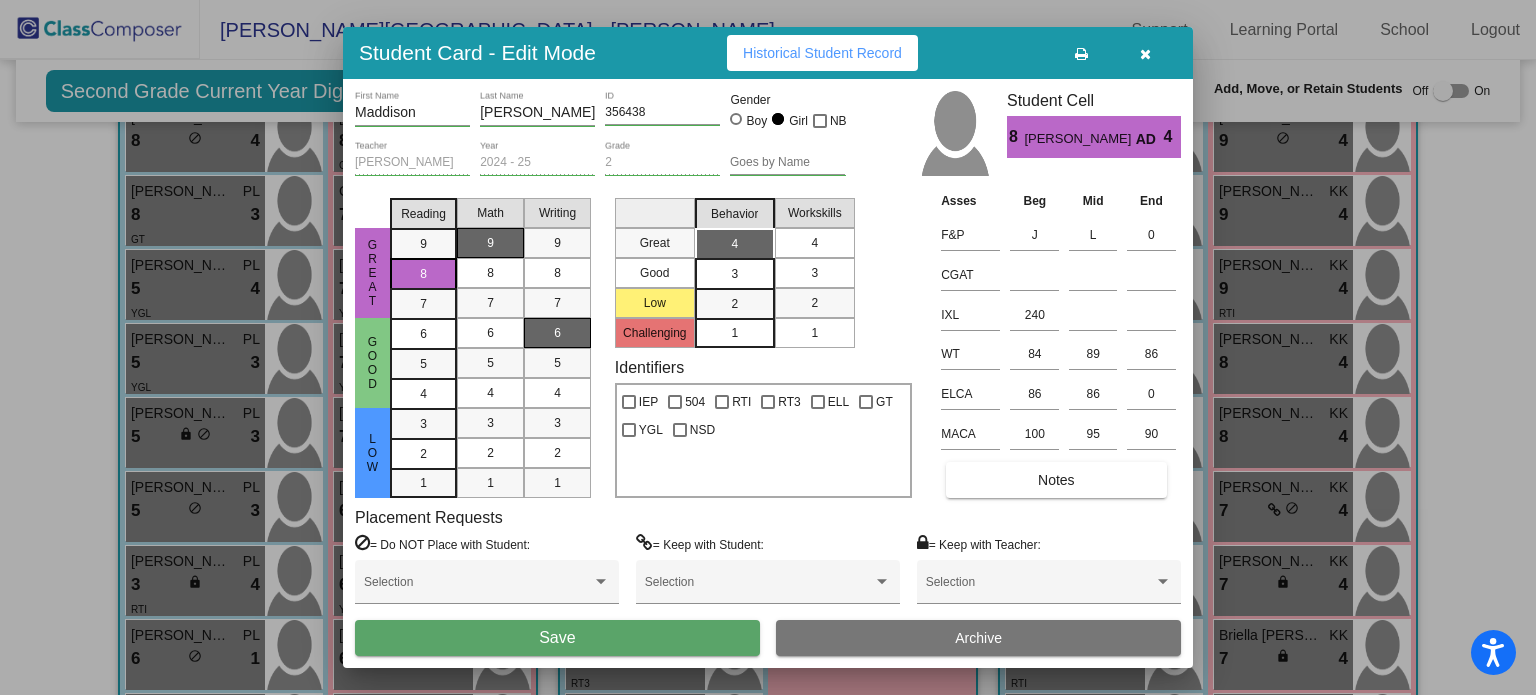 click on "4" at bounding box center (814, 243) 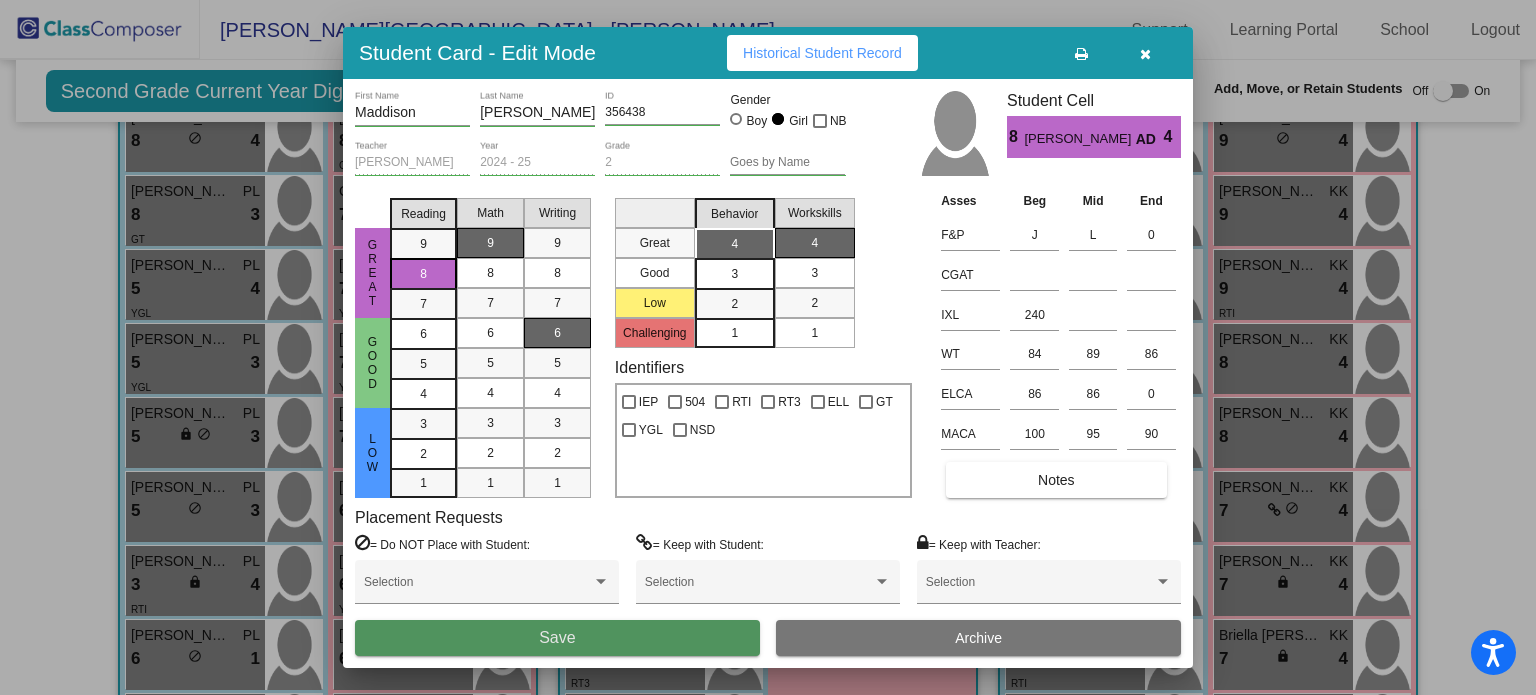 click on "Save" at bounding box center (557, 637) 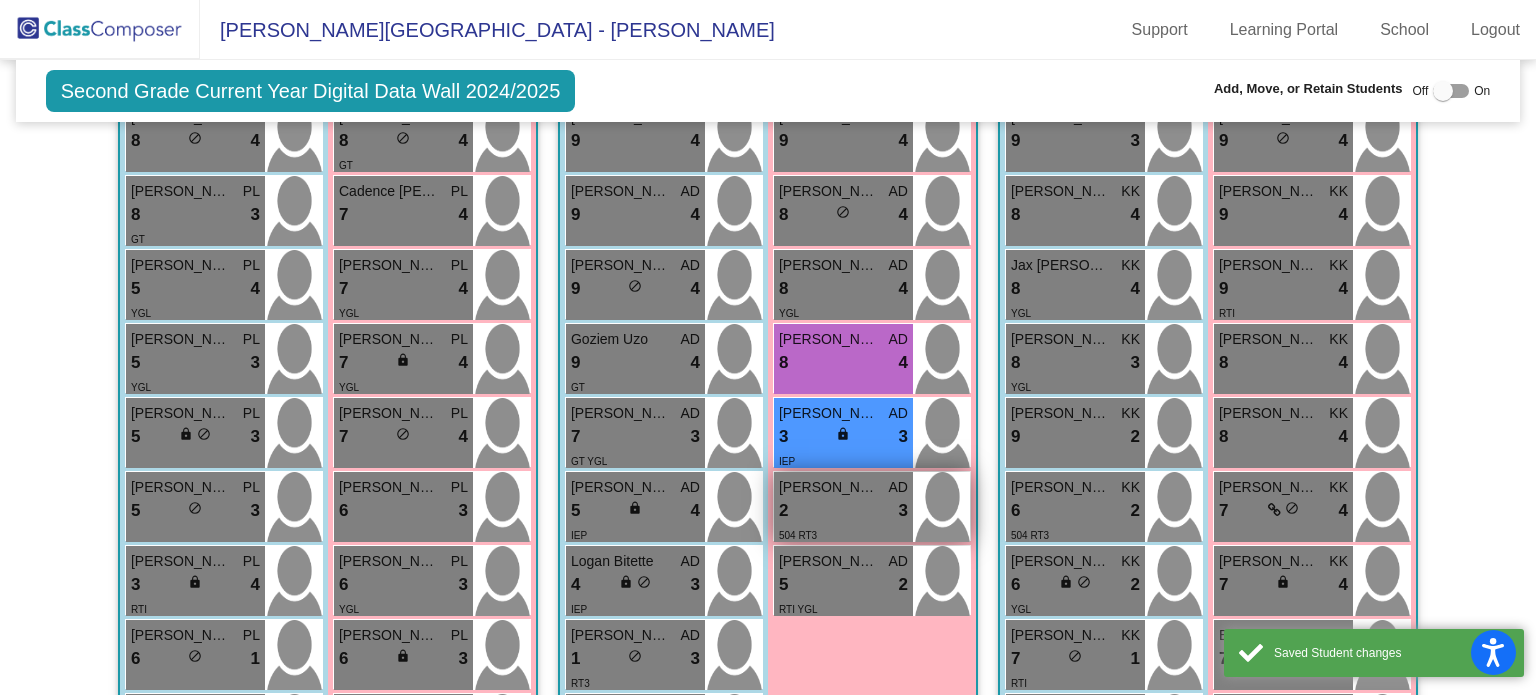 scroll, scrollTop: 0, scrollLeft: 0, axis: both 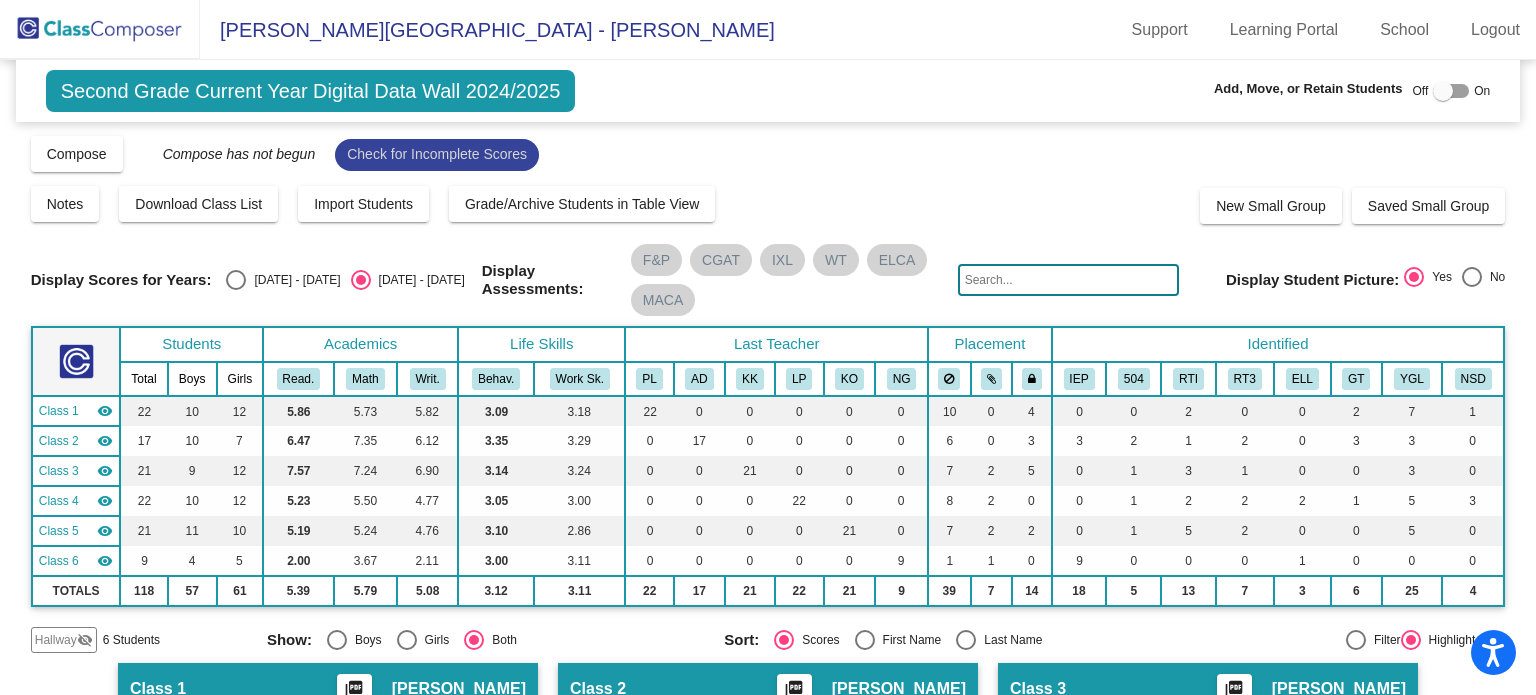 click on "Check for Incomplete Scores" 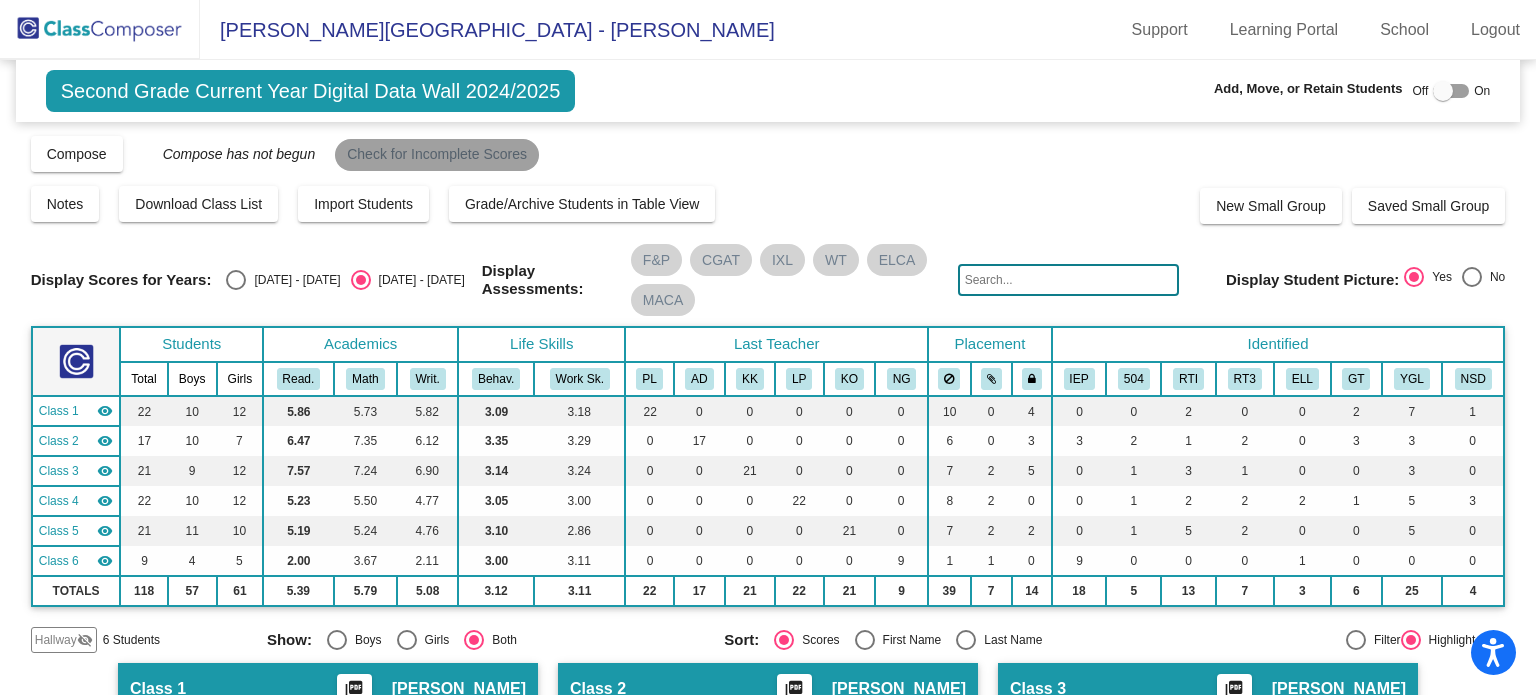 click on "Check for Incomplete Scores" 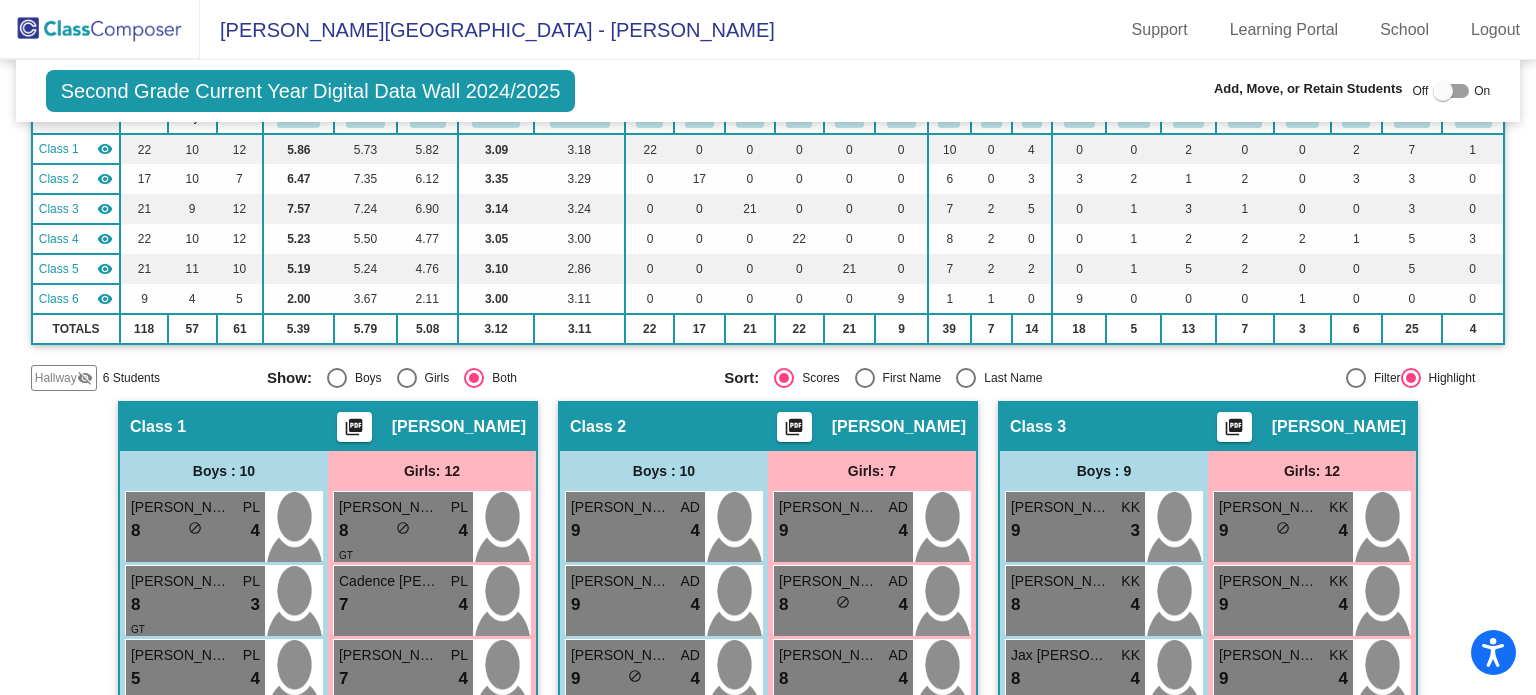 scroll, scrollTop: 0, scrollLeft: 0, axis: both 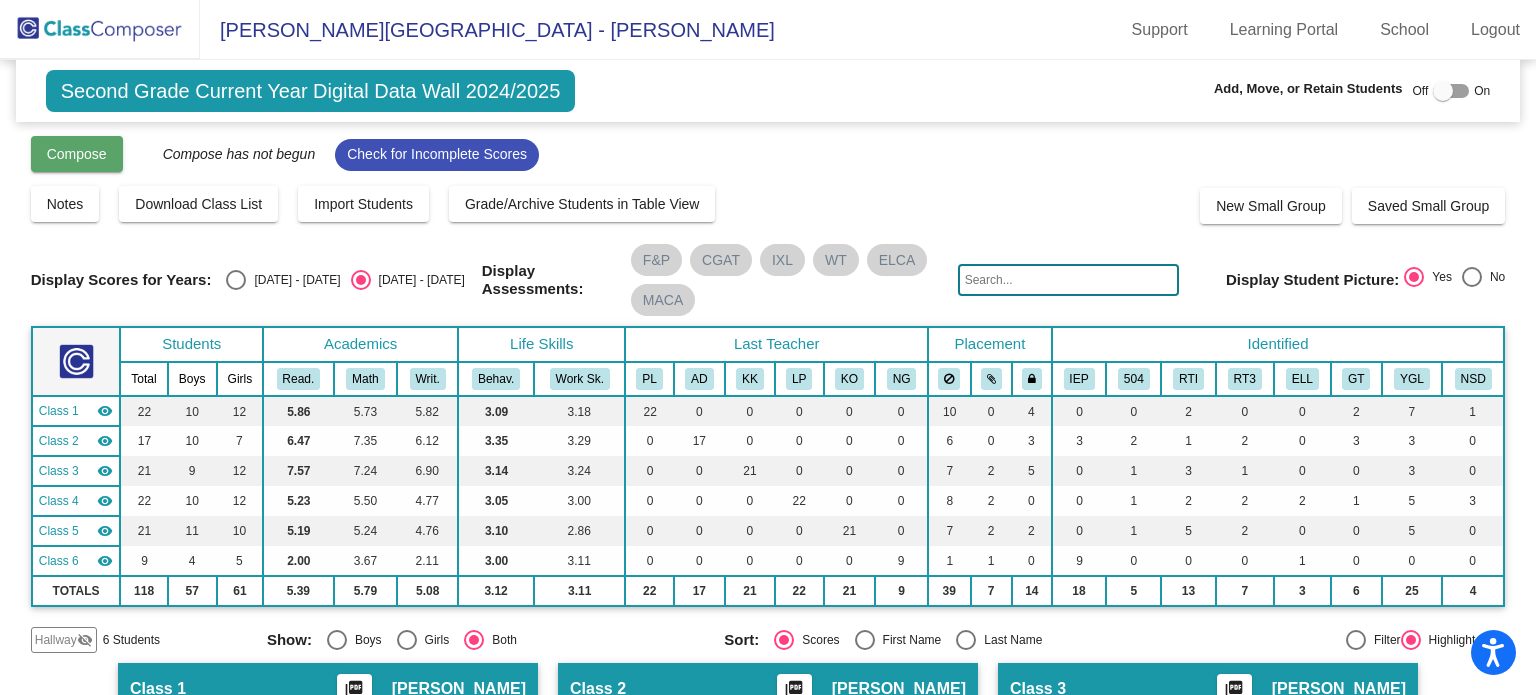 click on "Compose" 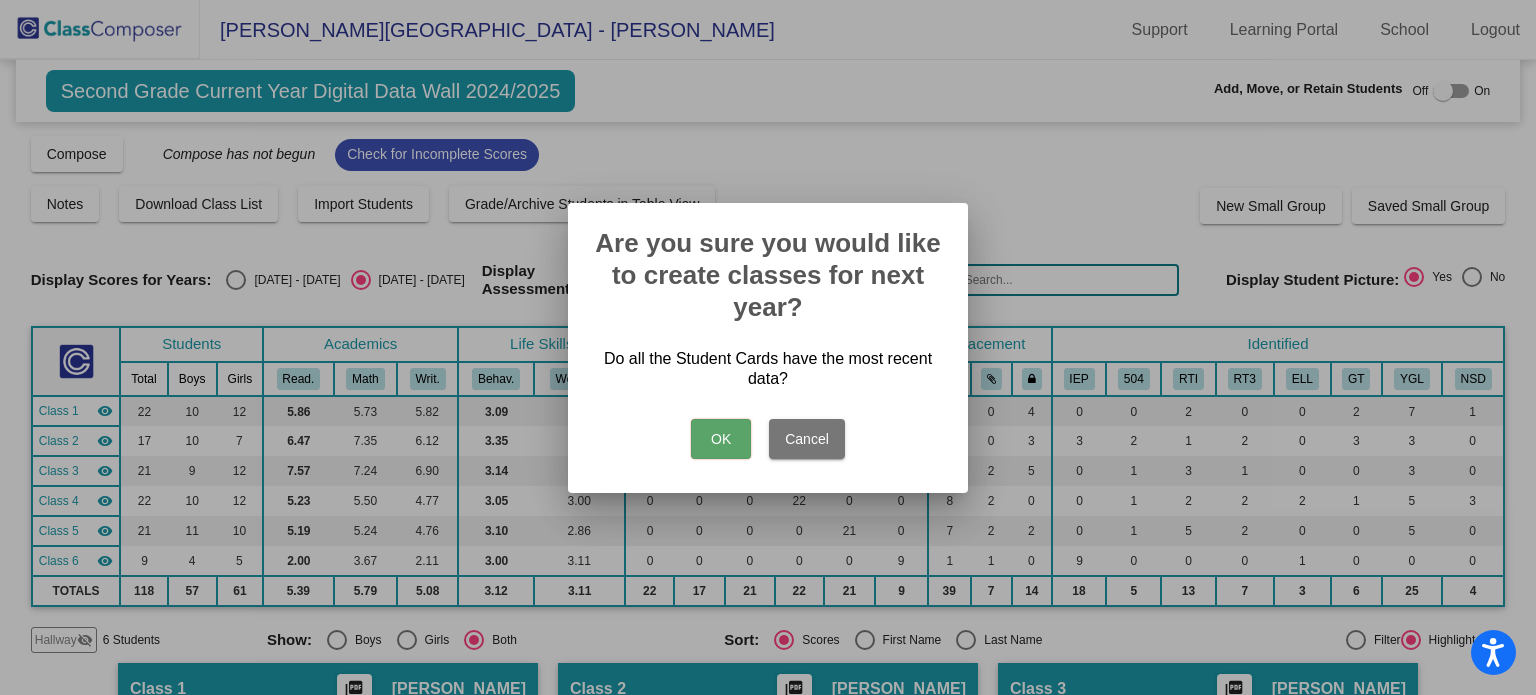 click on "OK" at bounding box center (721, 439) 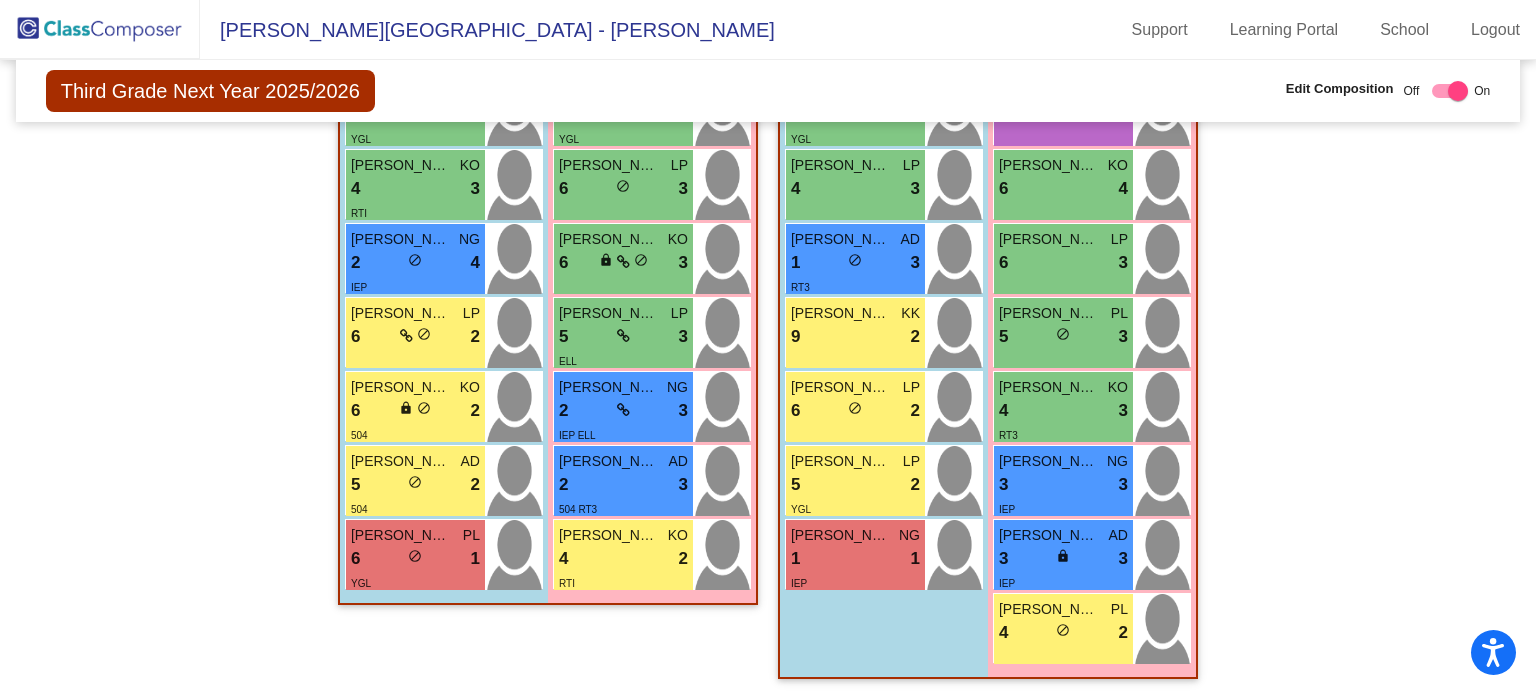 scroll, scrollTop: 0, scrollLeft: 0, axis: both 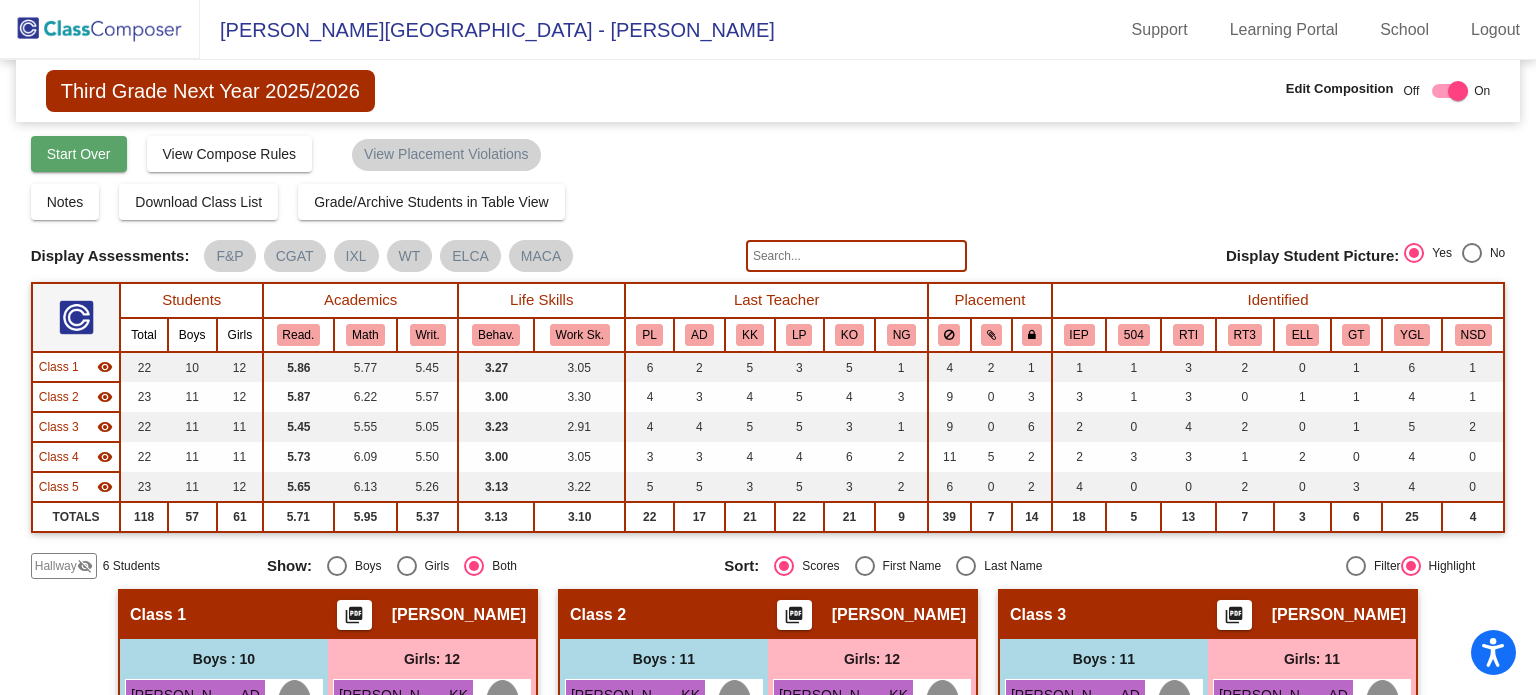 click on "Start Over" 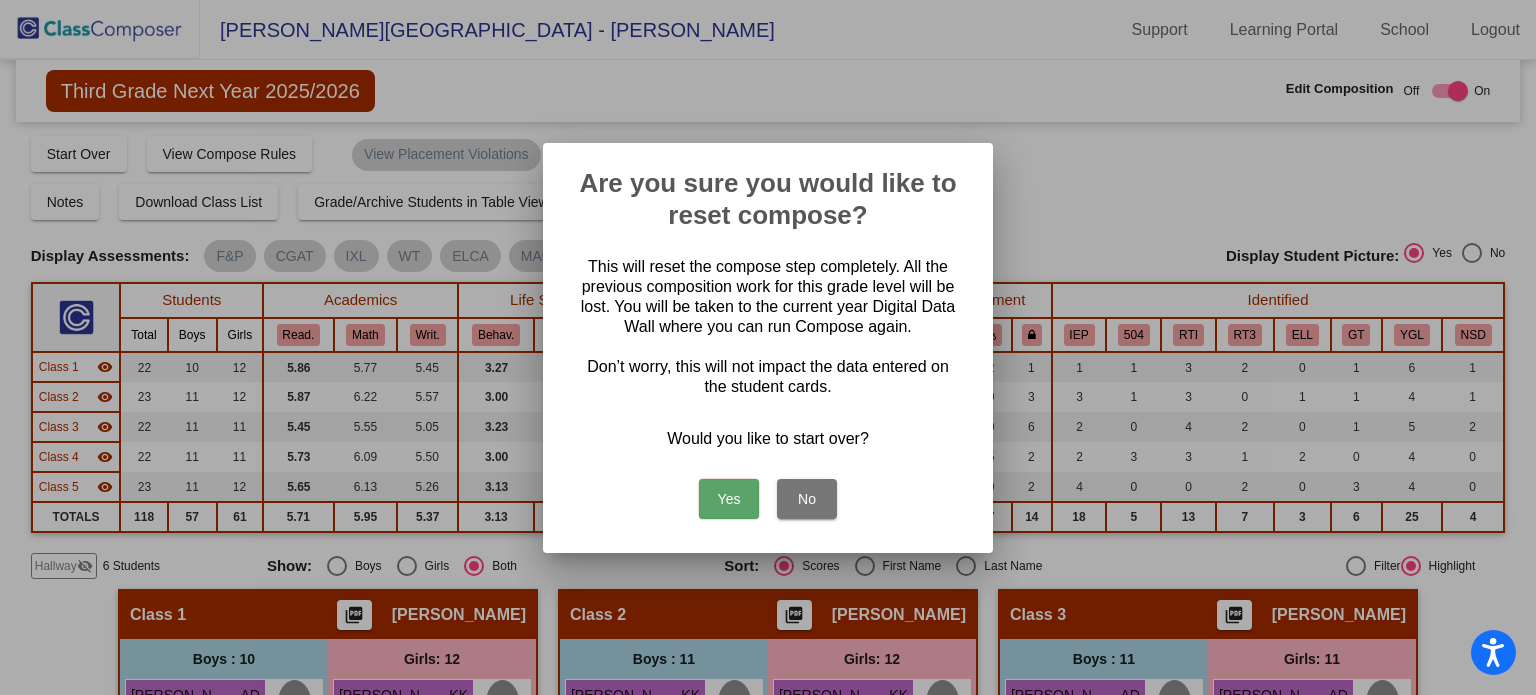 click on "Yes" at bounding box center [729, 499] 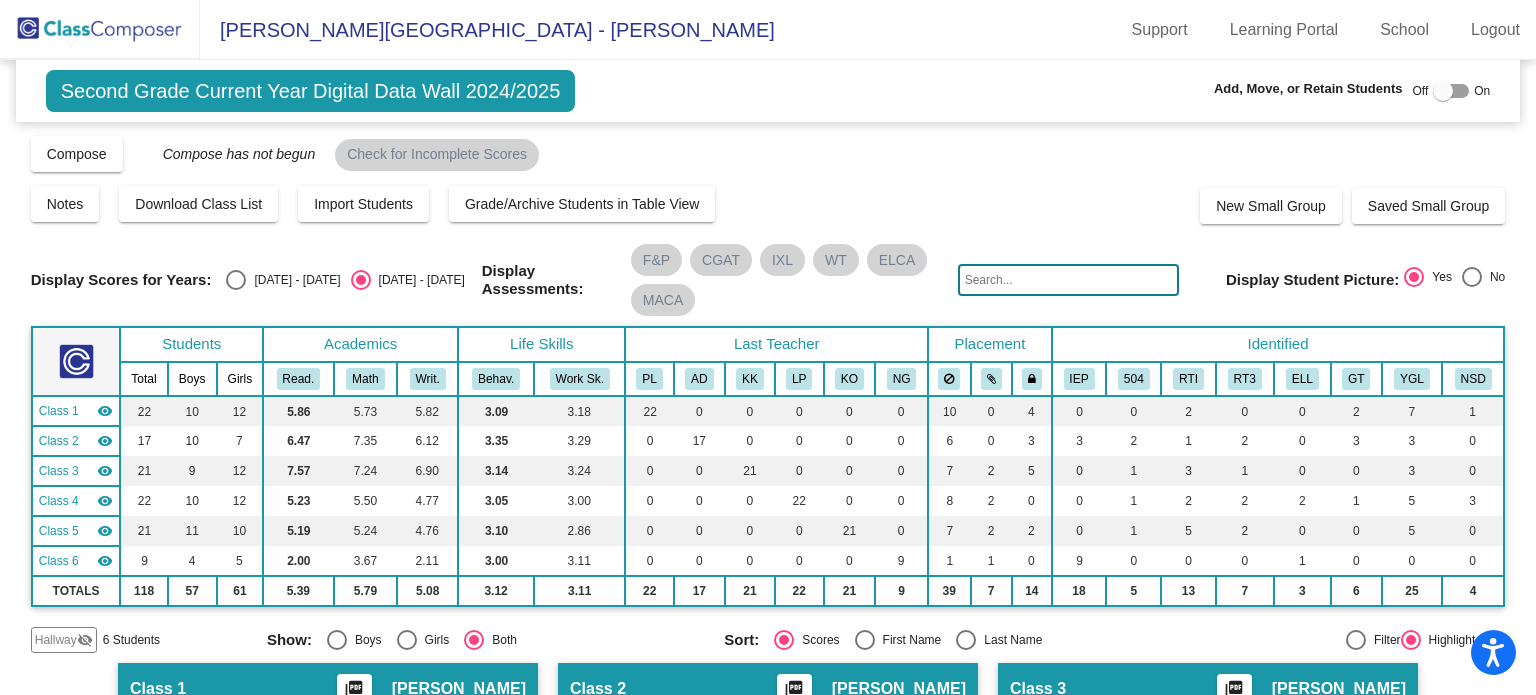 click 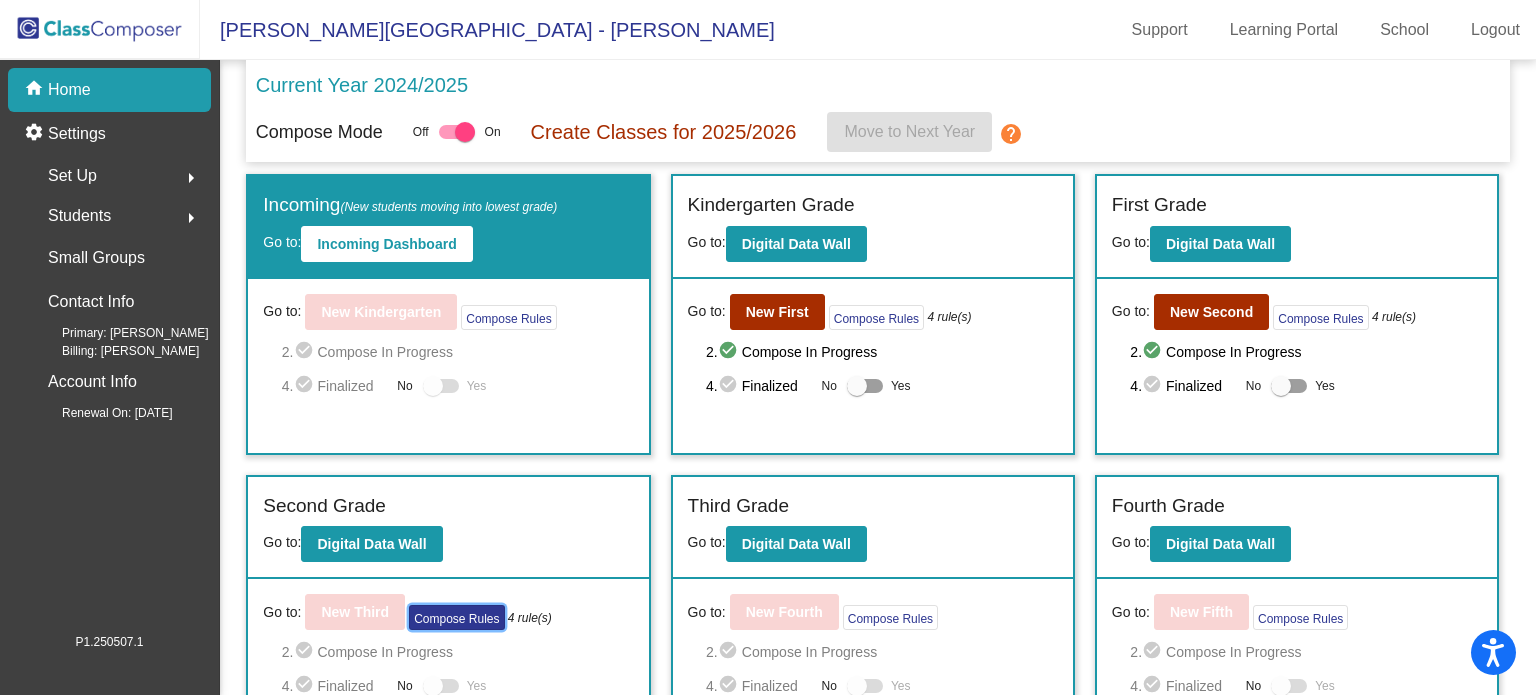 click on "Compose Rules" 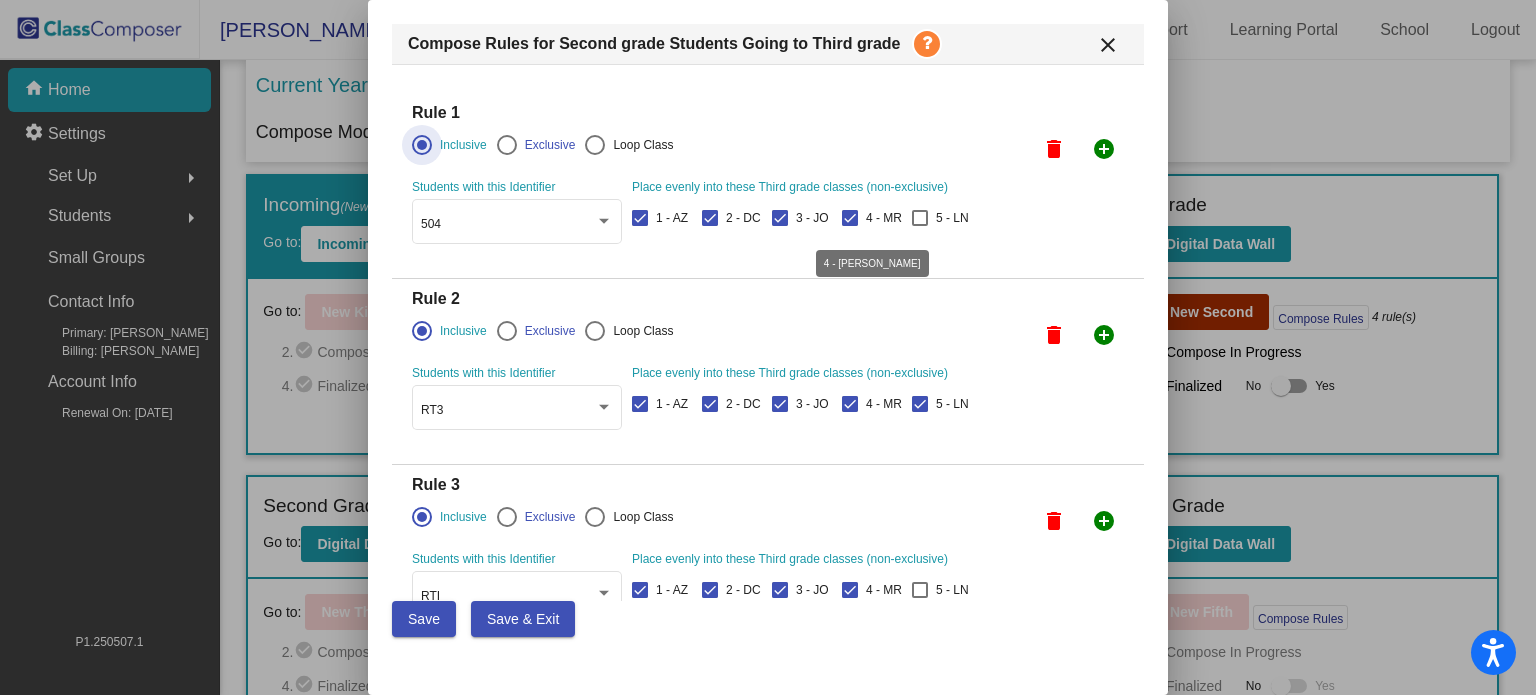 scroll, scrollTop: 243, scrollLeft: 0, axis: vertical 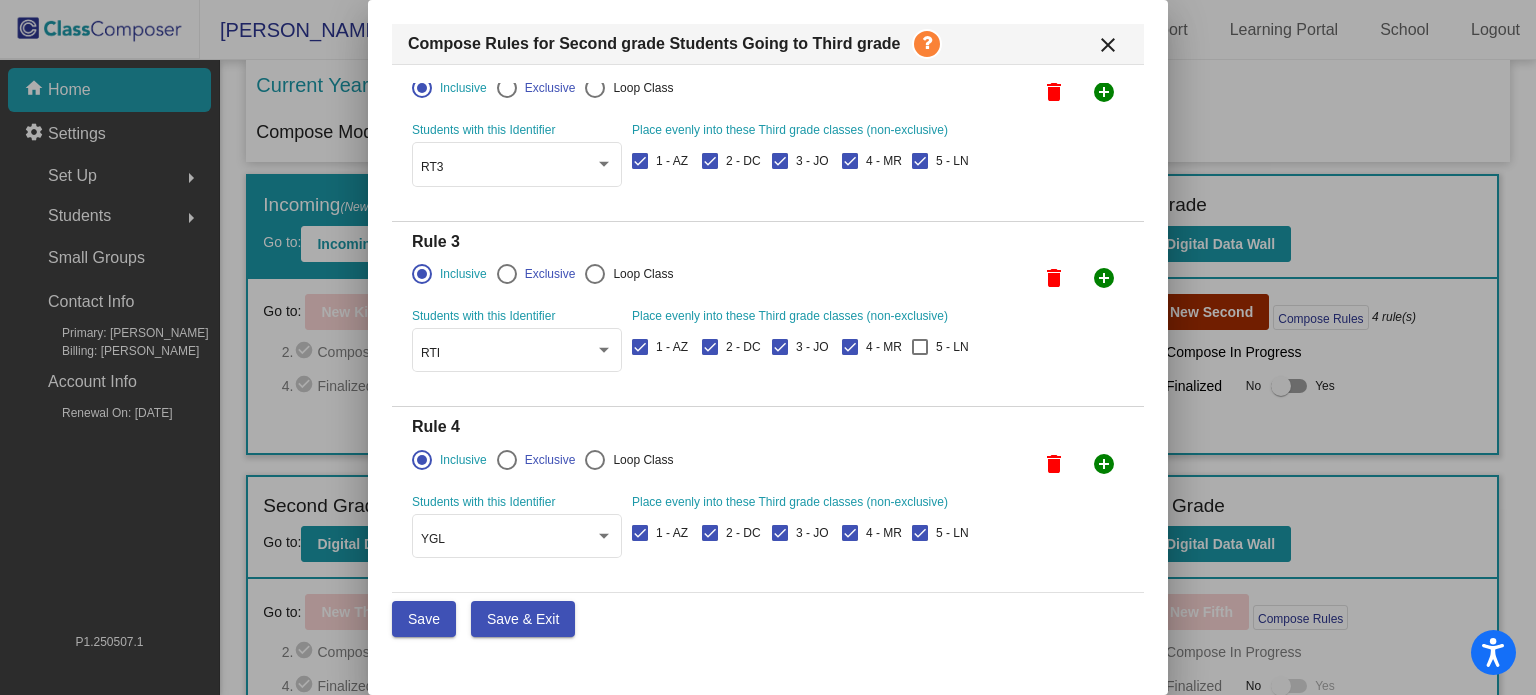 click on "add_circle" at bounding box center (1104, -94) 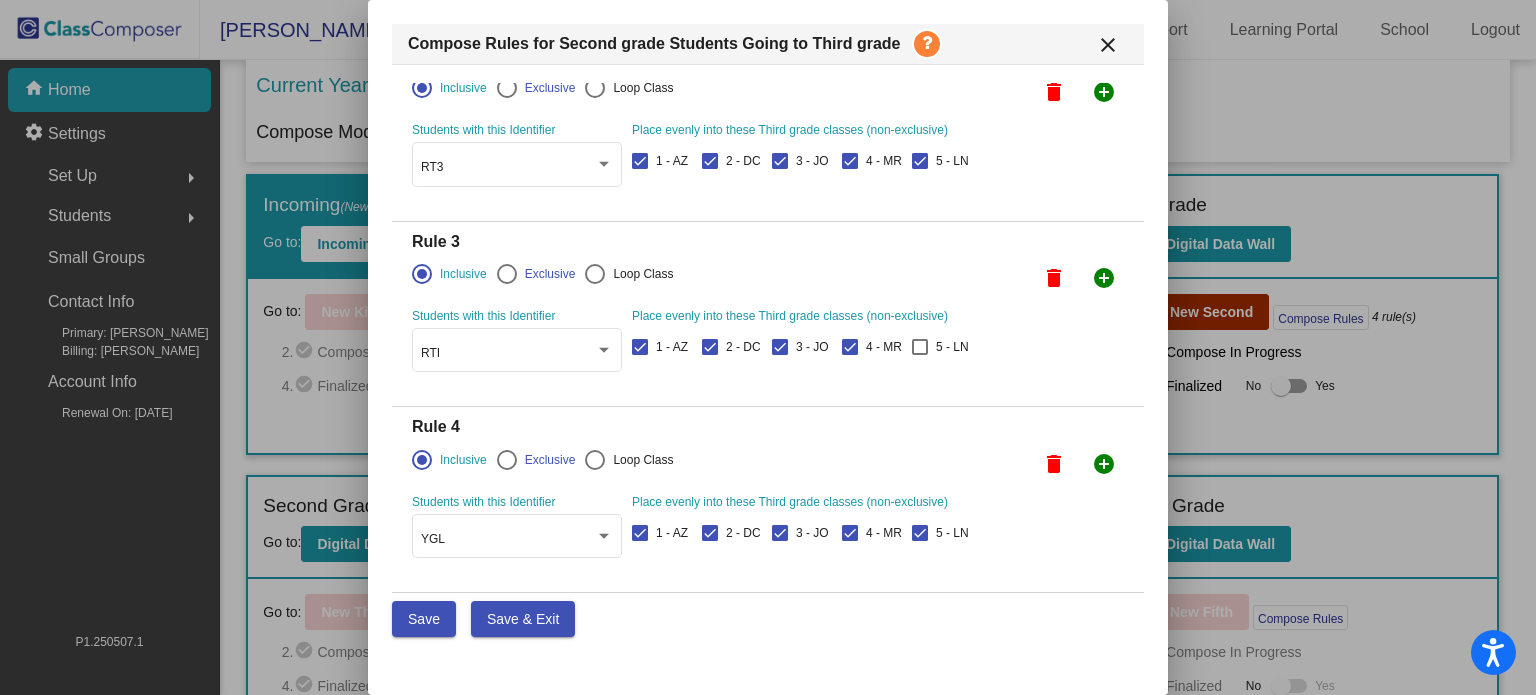 scroll, scrollTop: 428, scrollLeft: 0, axis: vertical 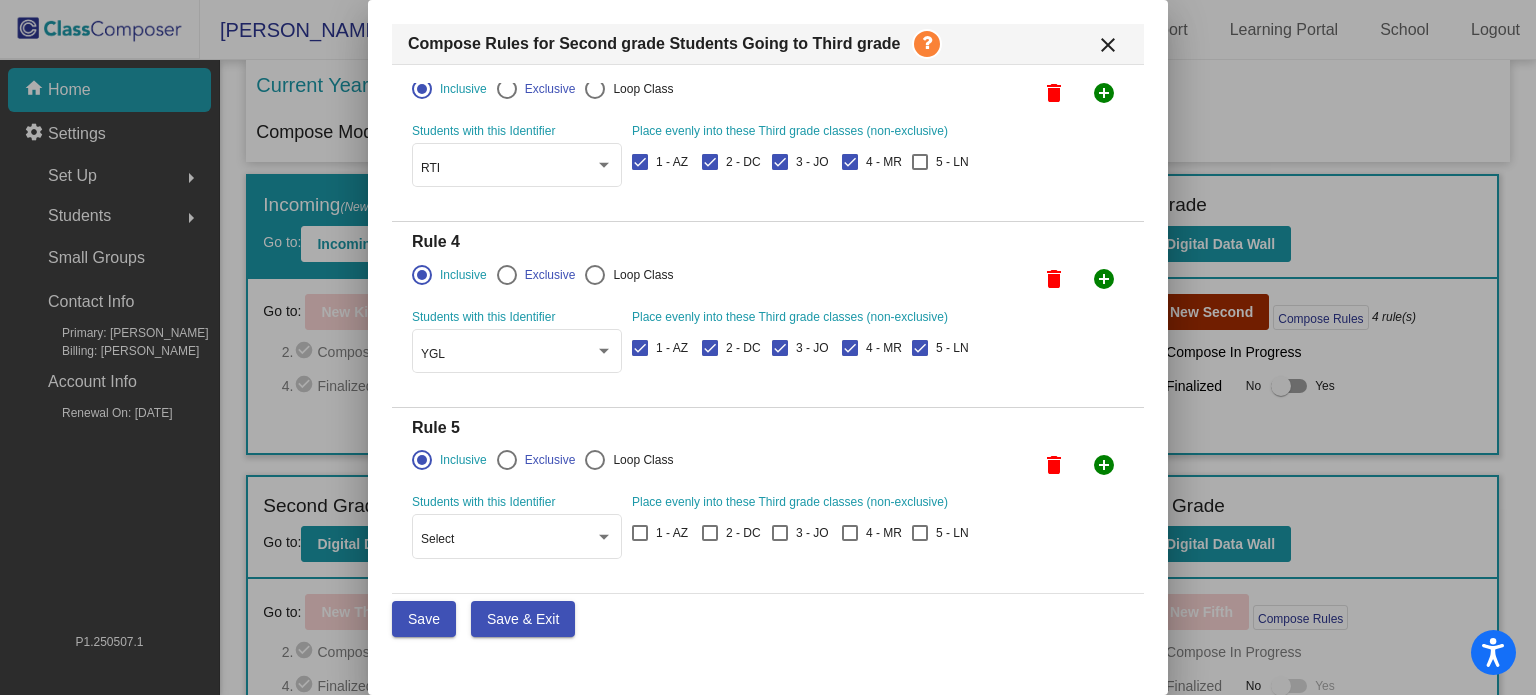 click on "Loop Class" at bounding box center [639, 460] 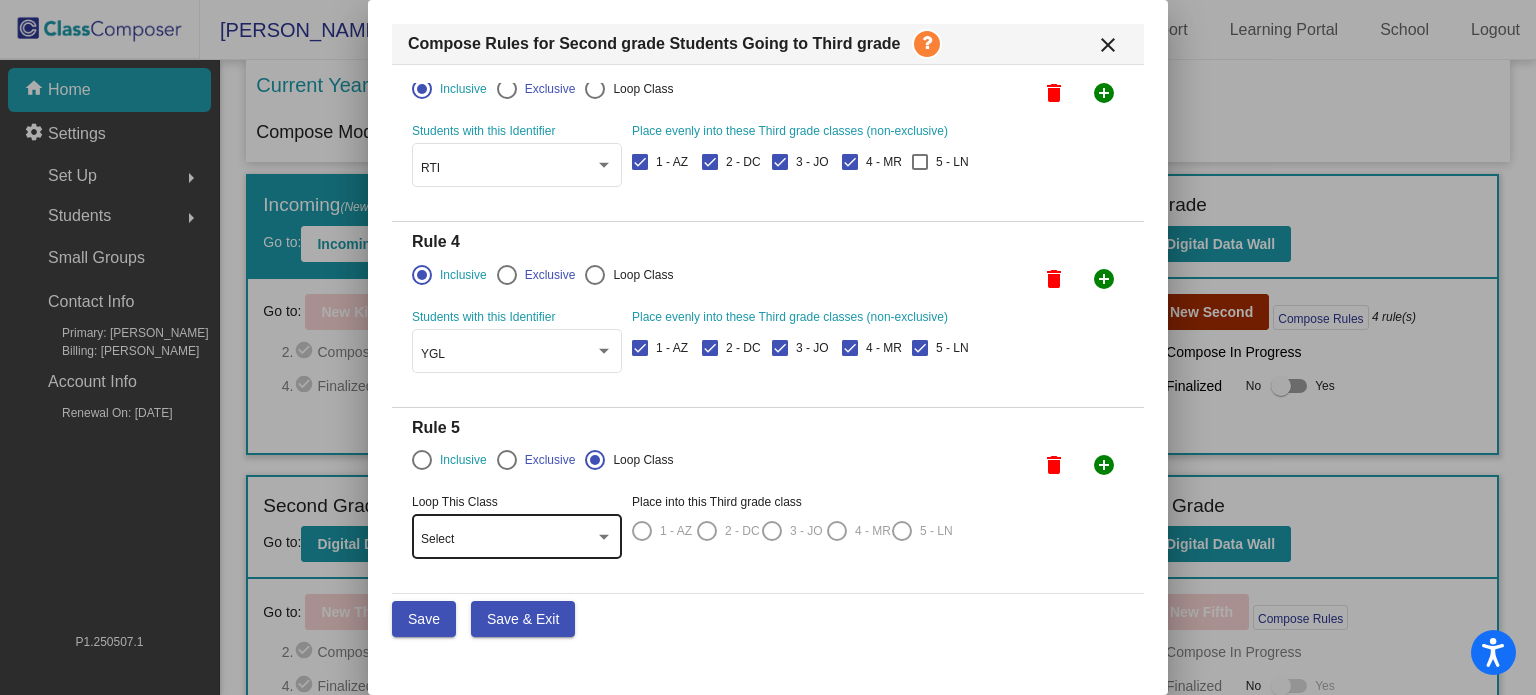click on "Select" 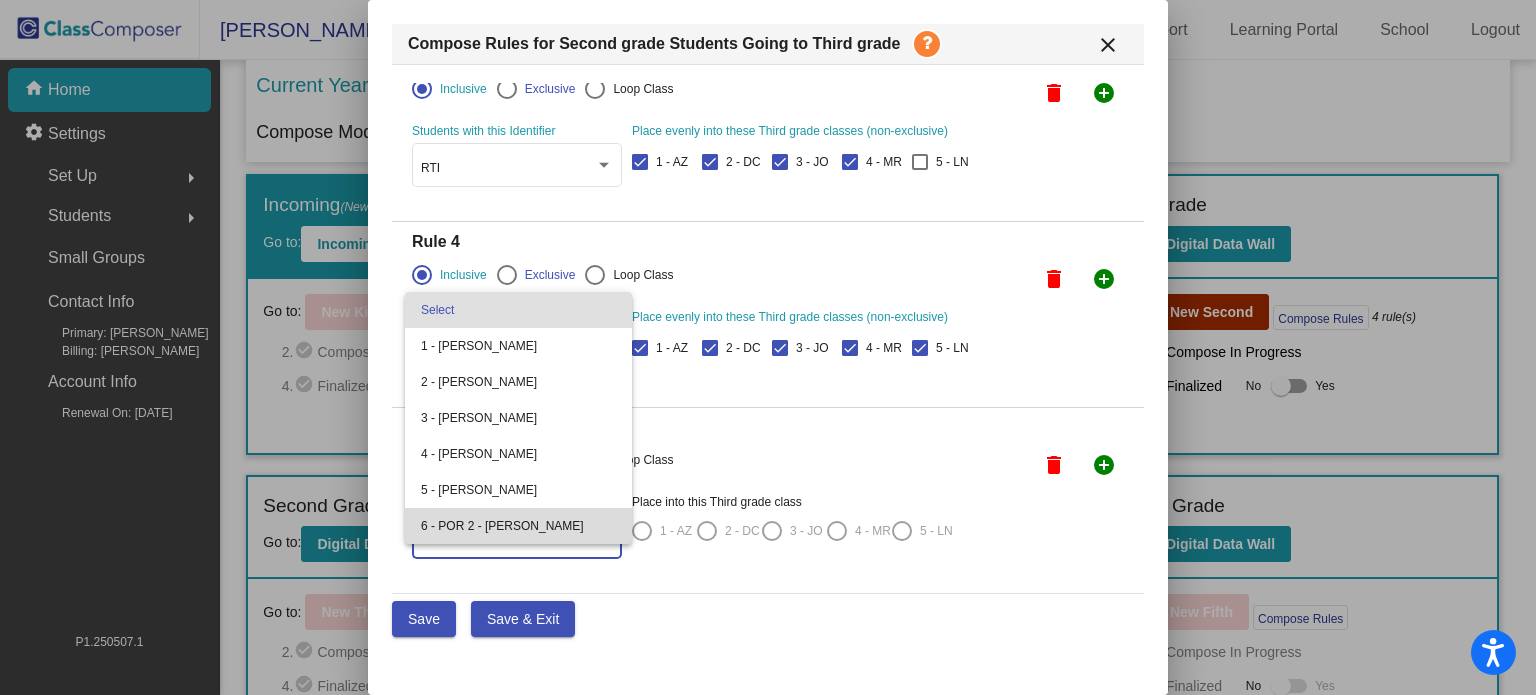 click on "6  - POR 2
- [PERSON_NAME]" at bounding box center [518, 526] 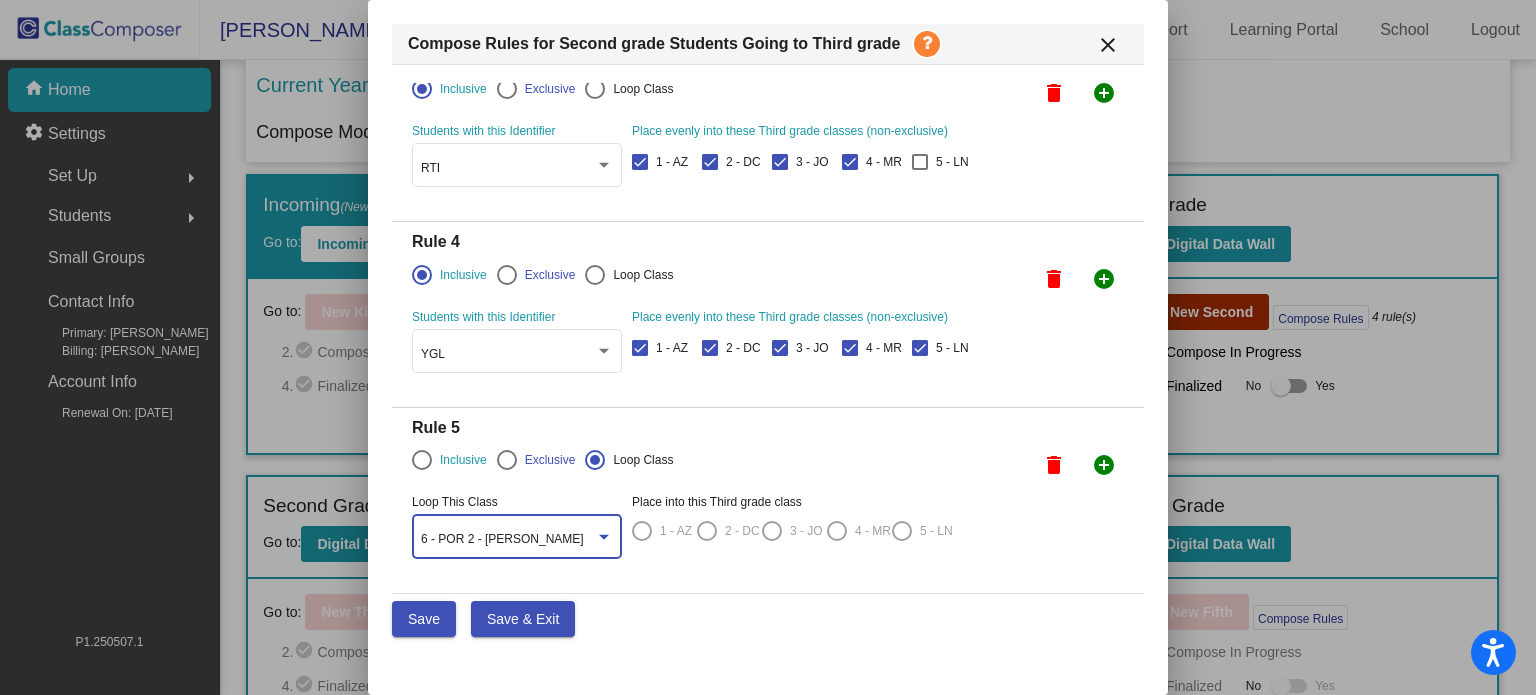 click on "delete" at bounding box center [1054, 465] 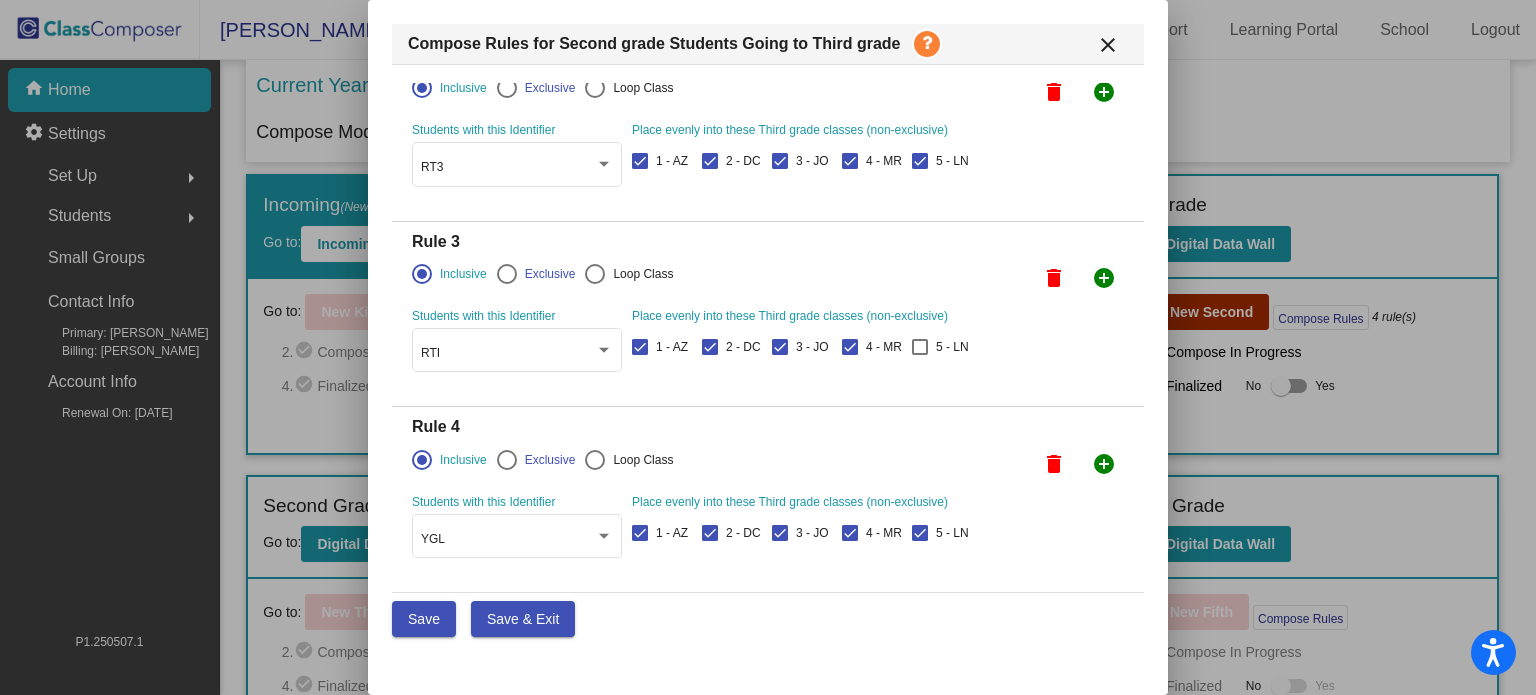 click on "Save" at bounding box center (424, 619) 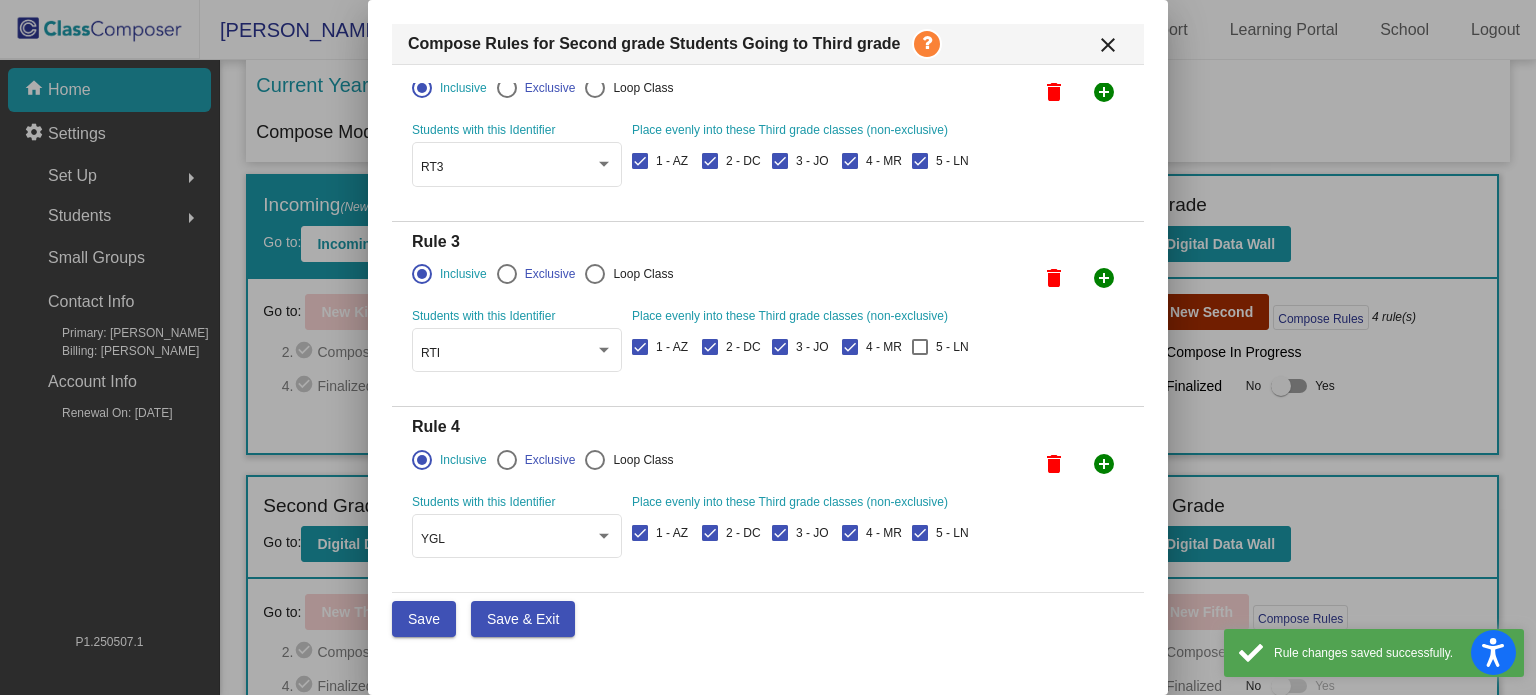 click on "Save & Exit" at bounding box center [523, 619] 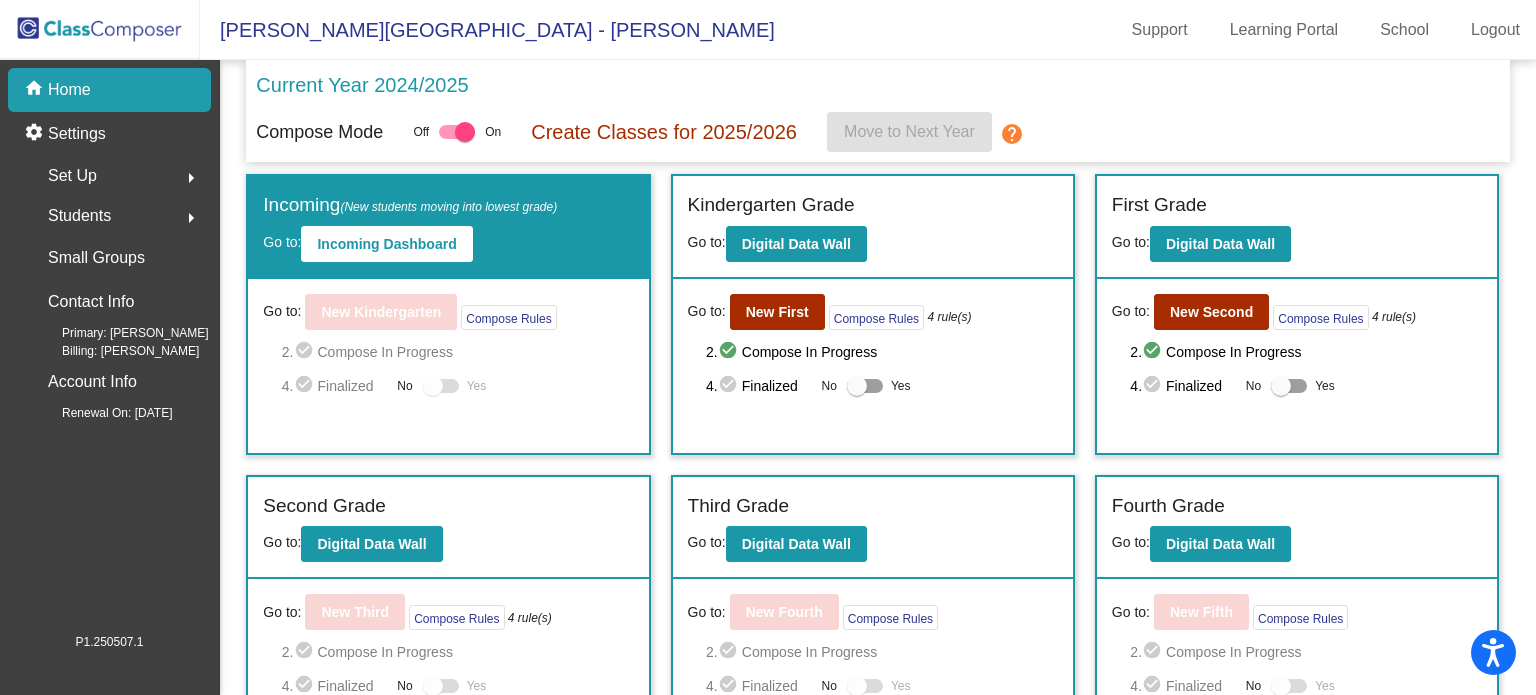 click 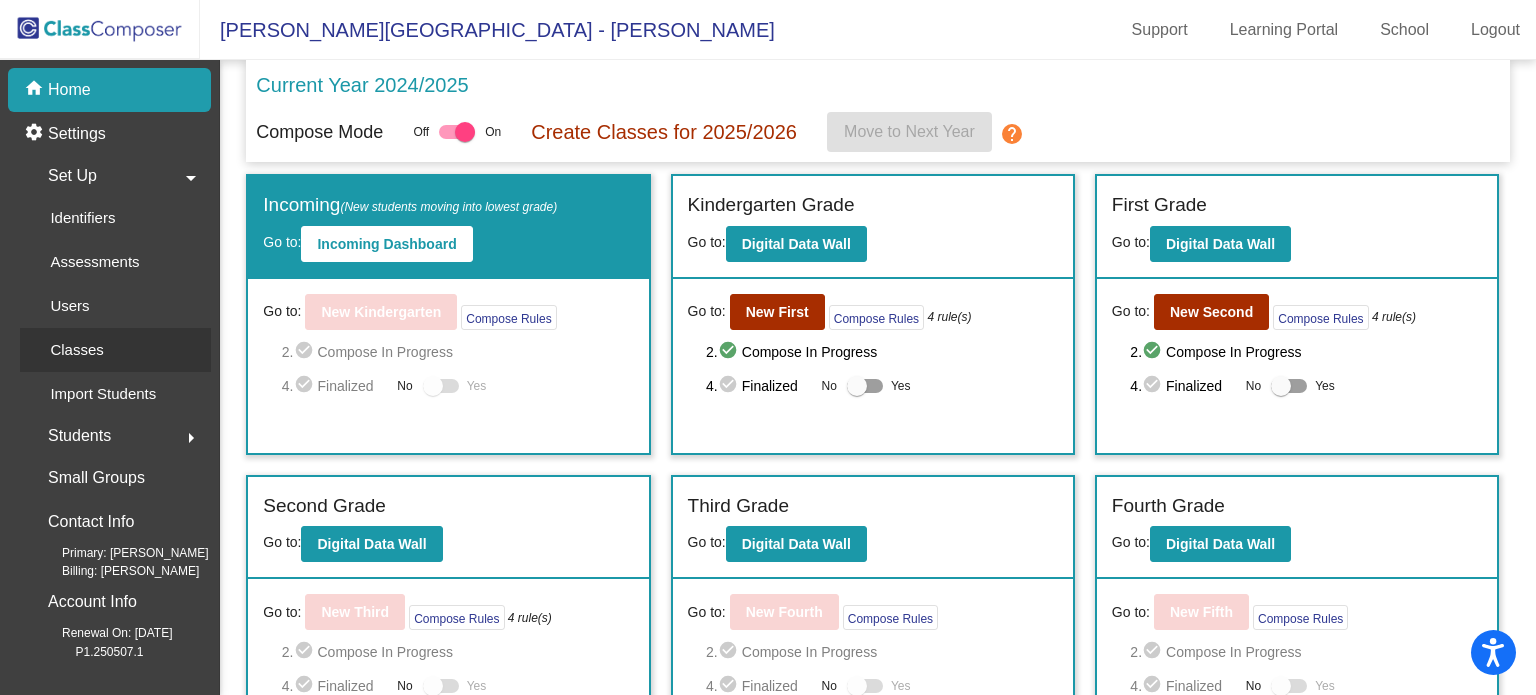 click on "Classes" 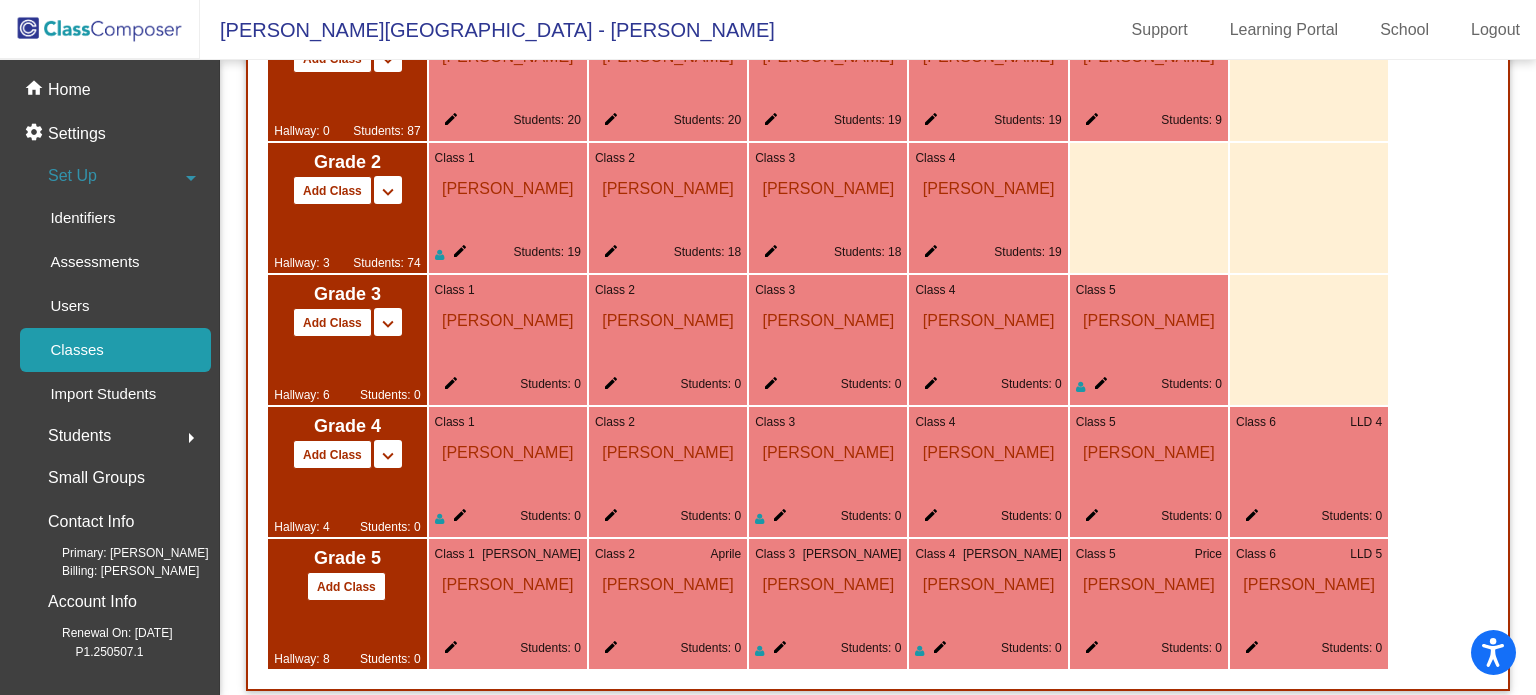 scroll, scrollTop: 1309, scrollLeft: 0, axis: vertical 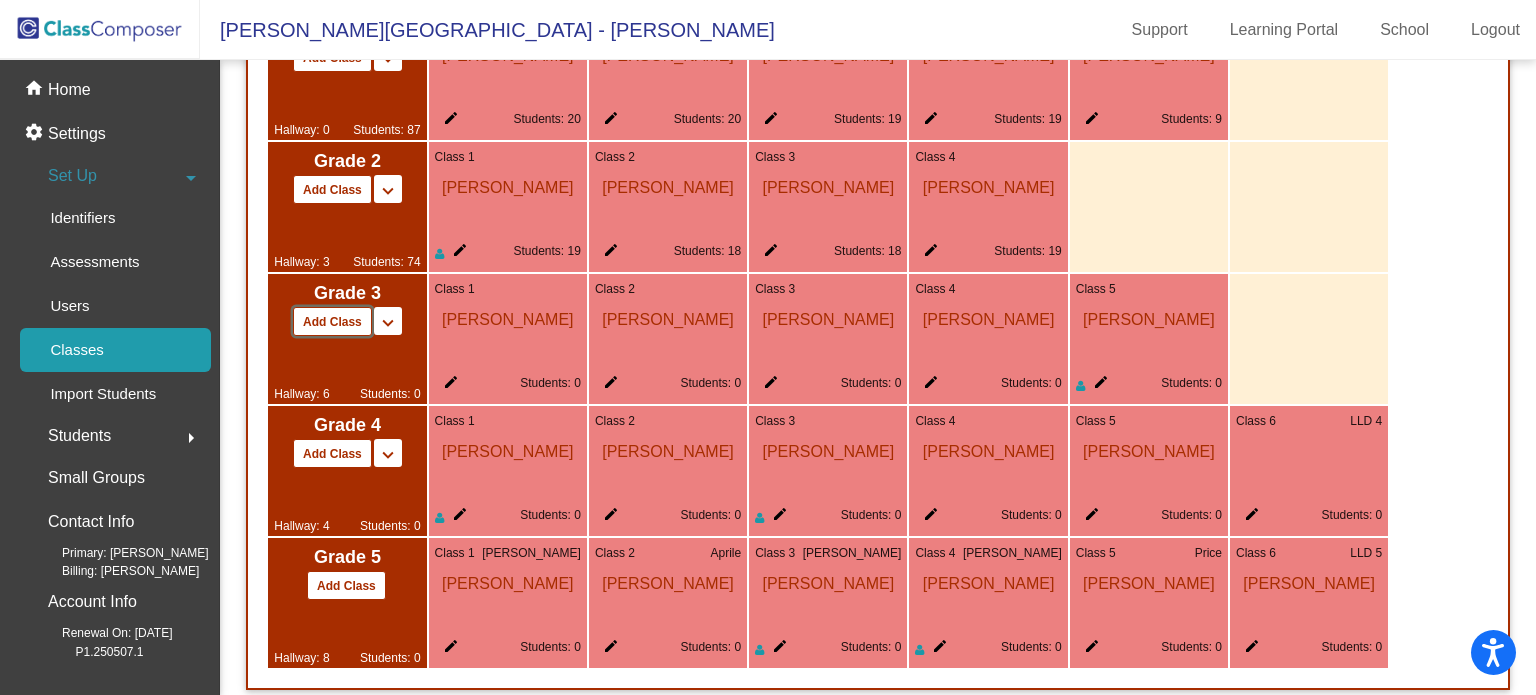 click on "Add Class" 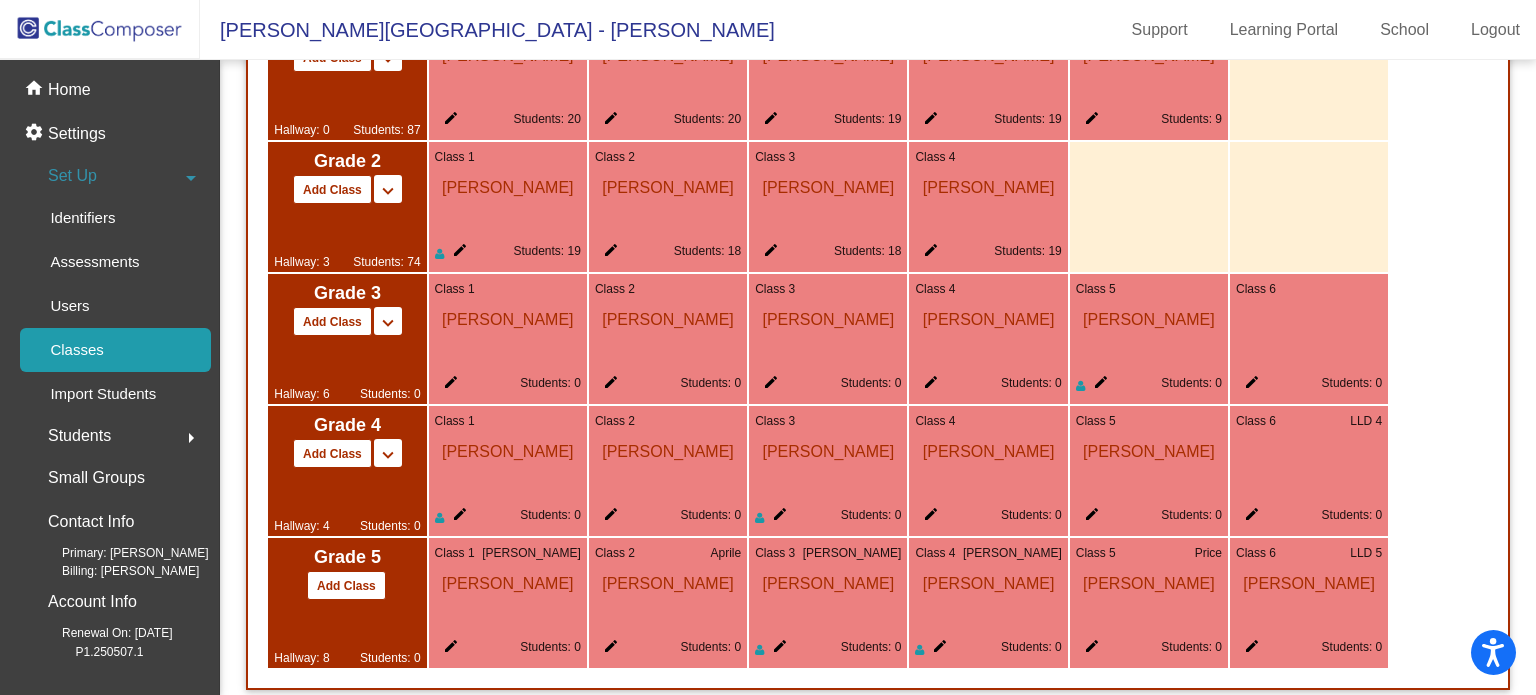 click on "edit" 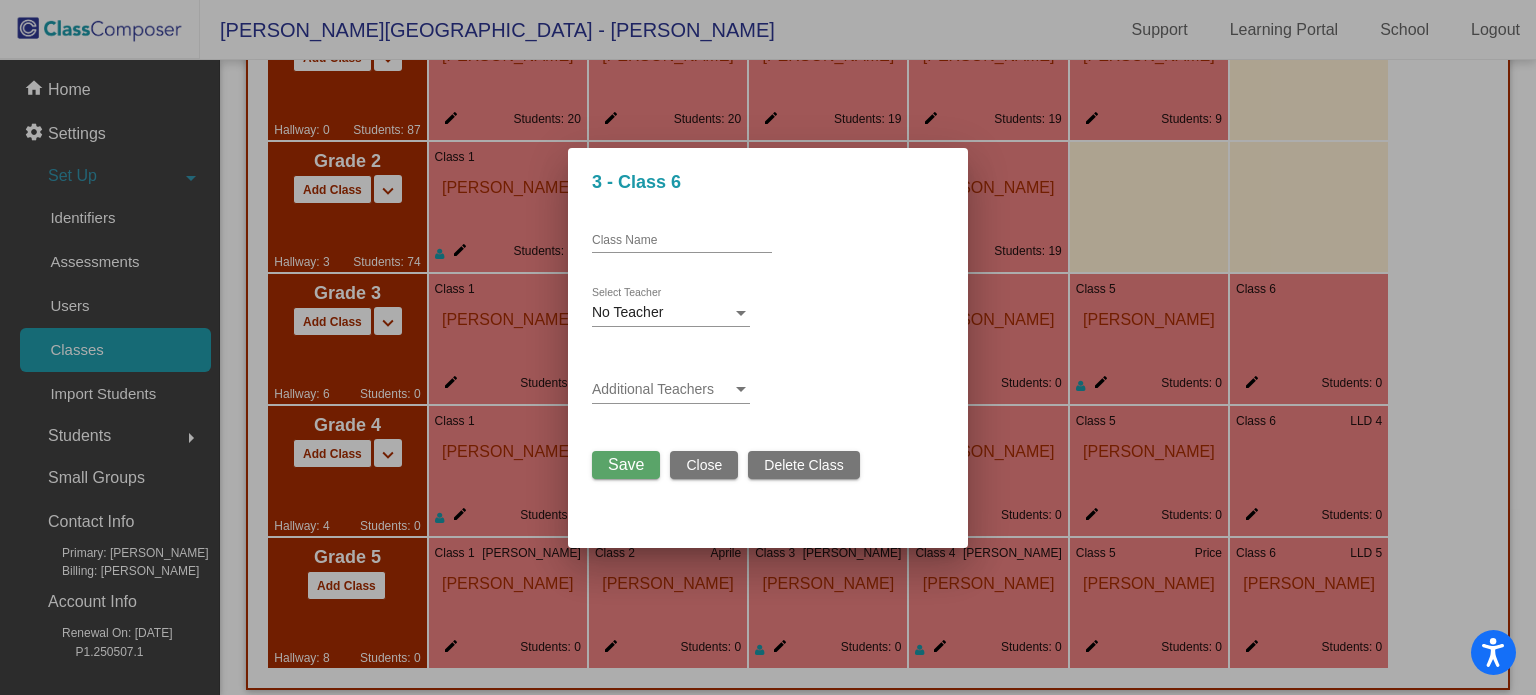 click on "No Teacher Select Teacher" at bounding box center (671, 307) 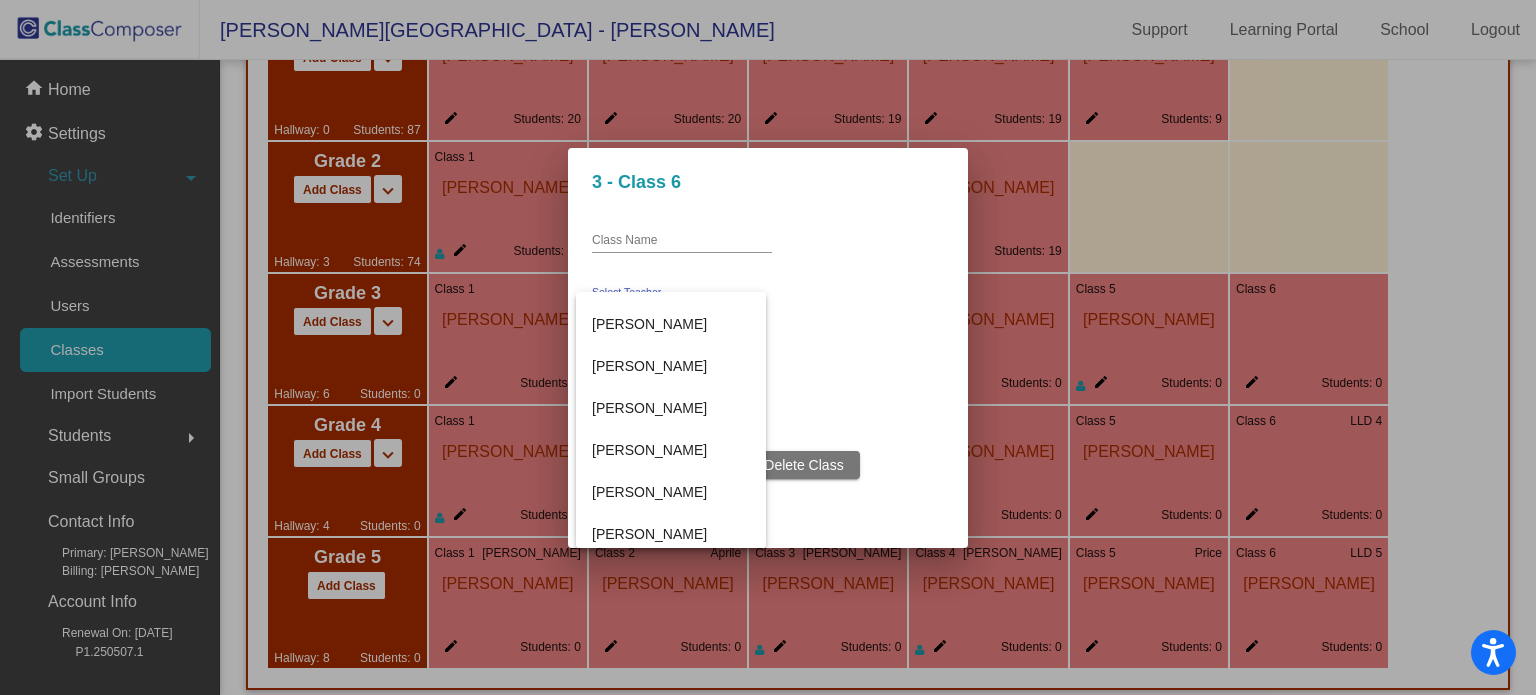 scroll, scrollTop: 468, scrollLeft: 0, axis: vertical 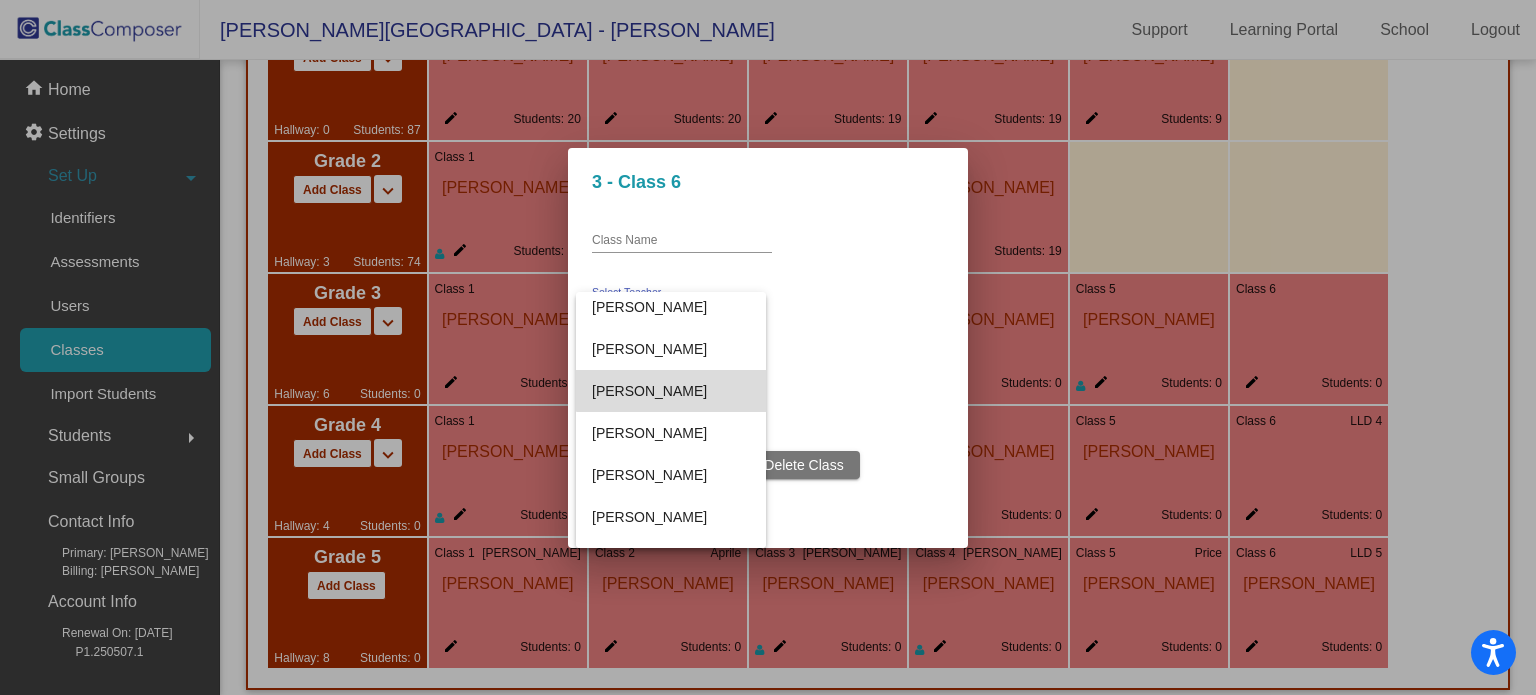 click on "[PERSON_NAME]" at bounding box center [671, 391] 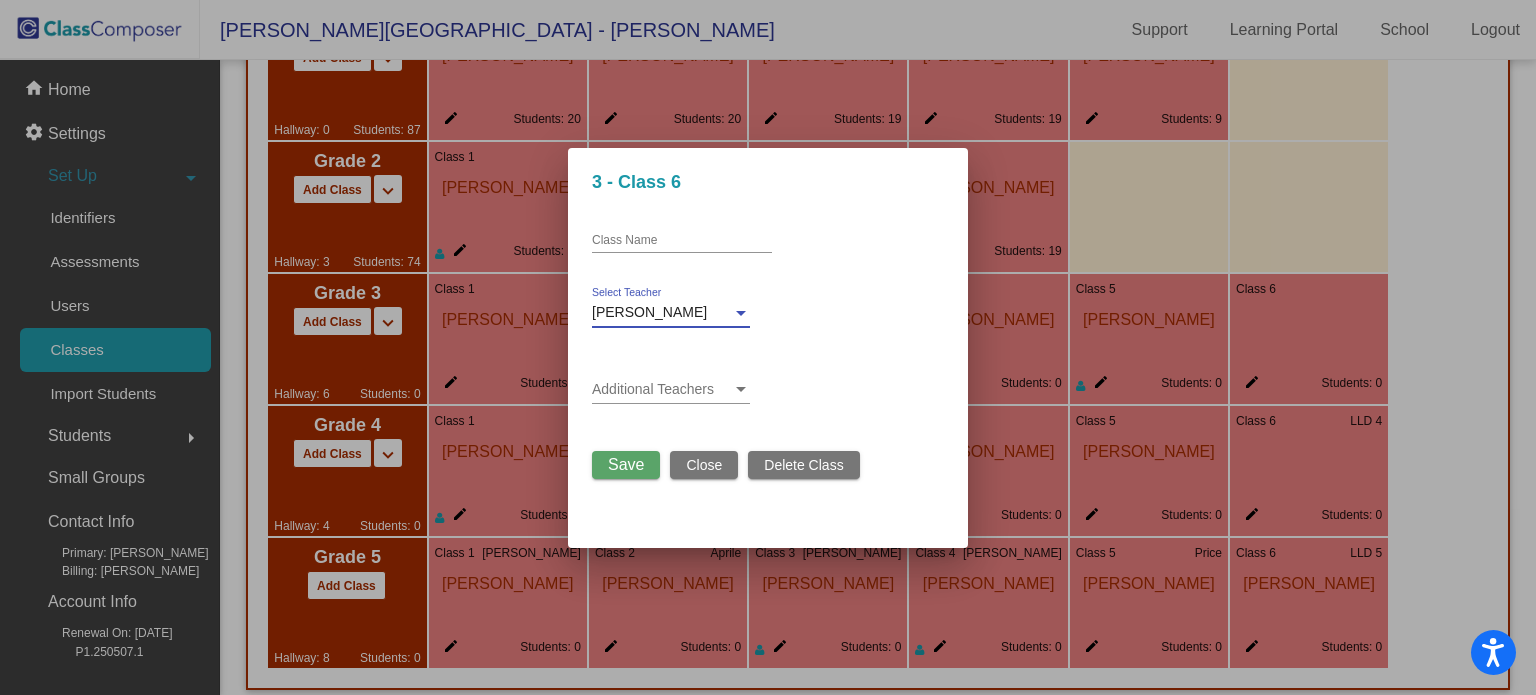click on "Additional Teachers" at bounding box center (671, 384) 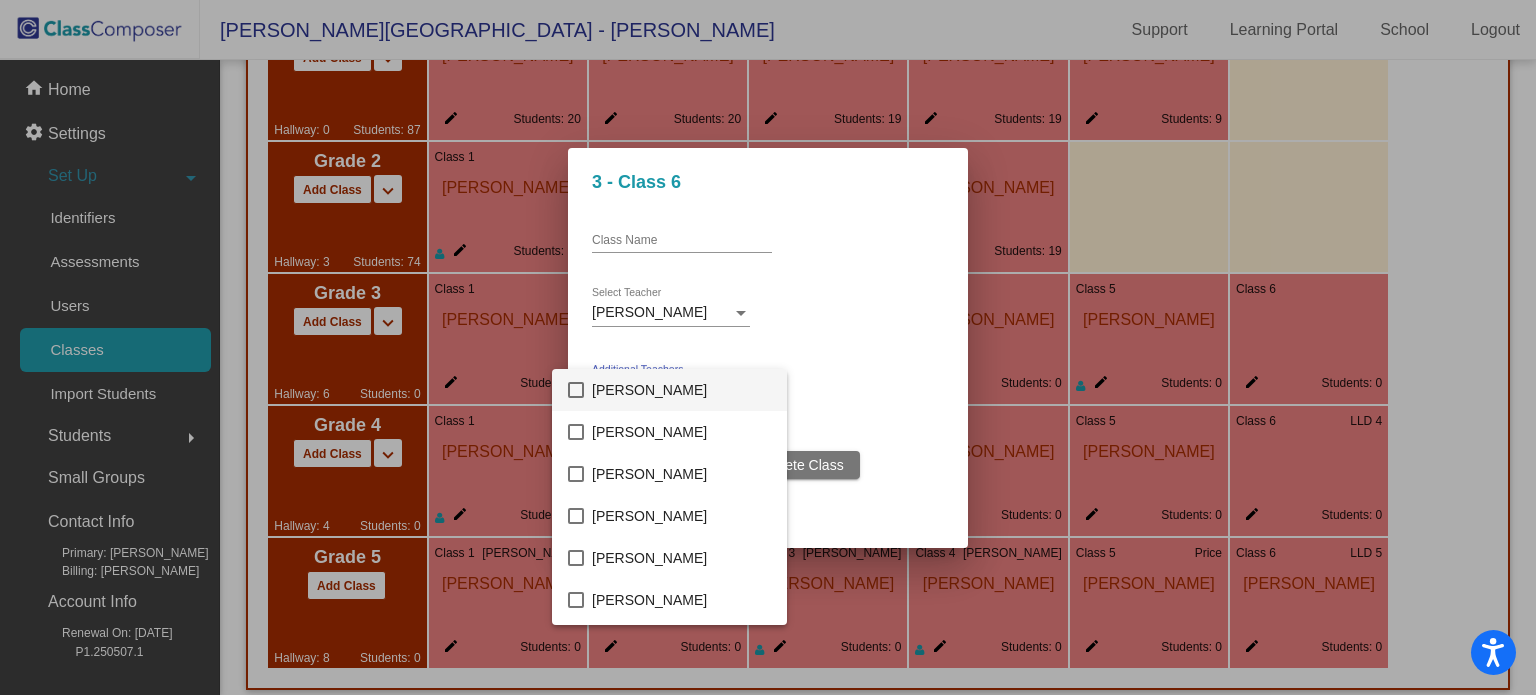click at bounding box center (768, 347) 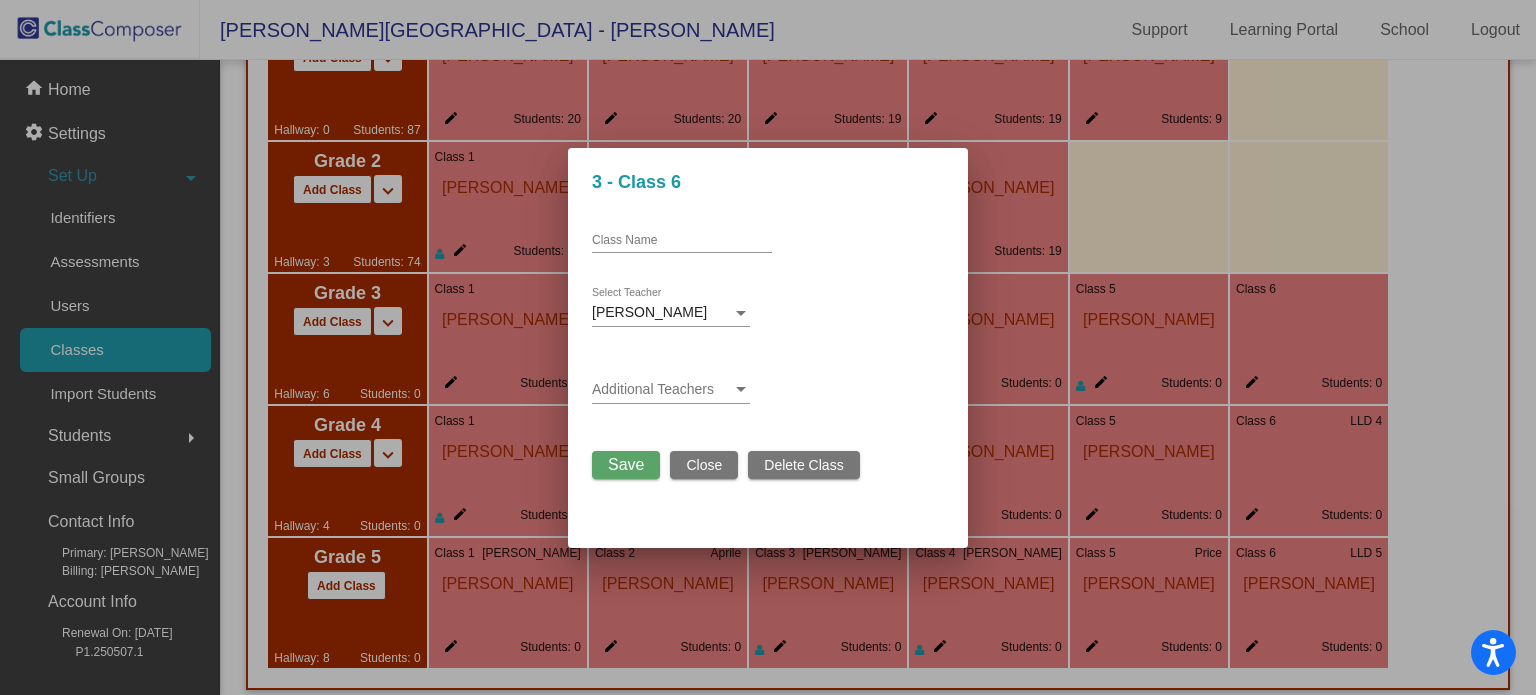 click on "Save" at bounding box center [626, 464] 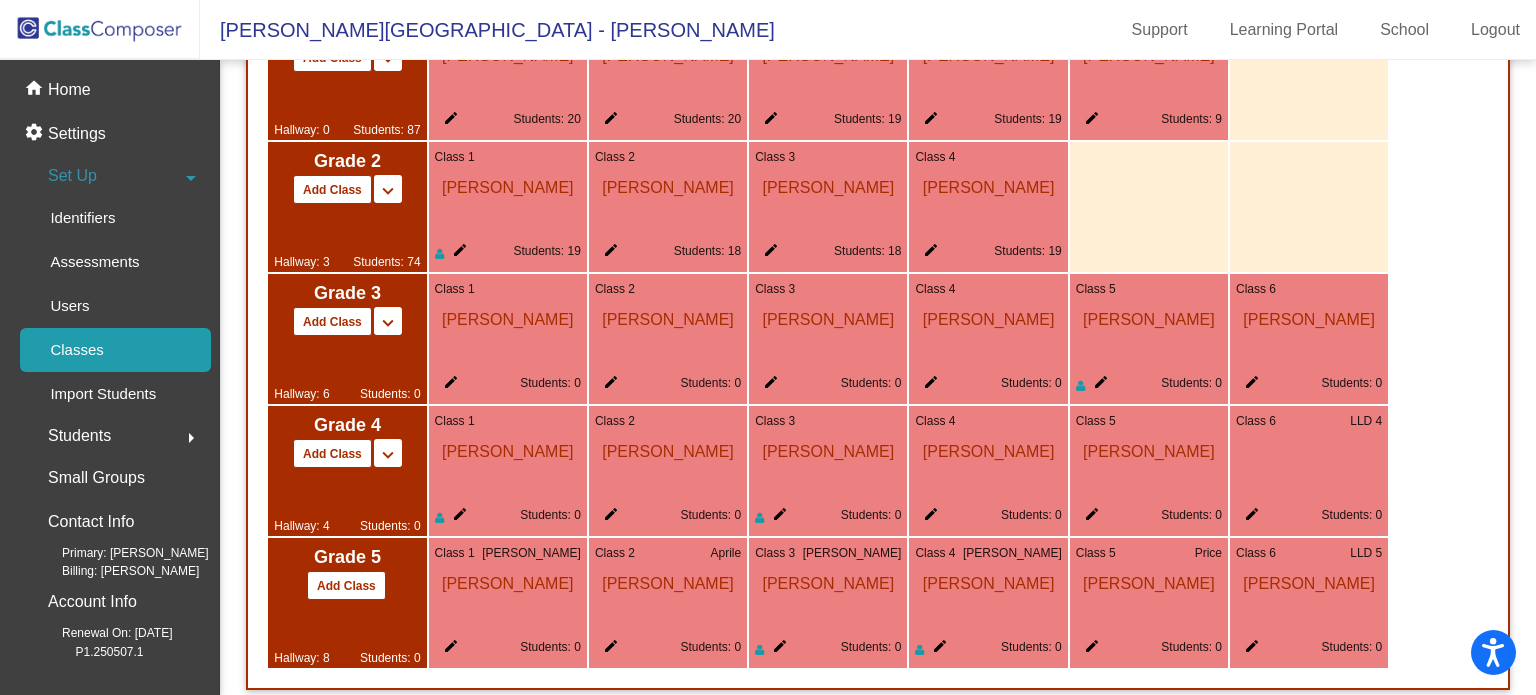 scroll, scrollTop: 0, scrollLeft: 0, axis: both 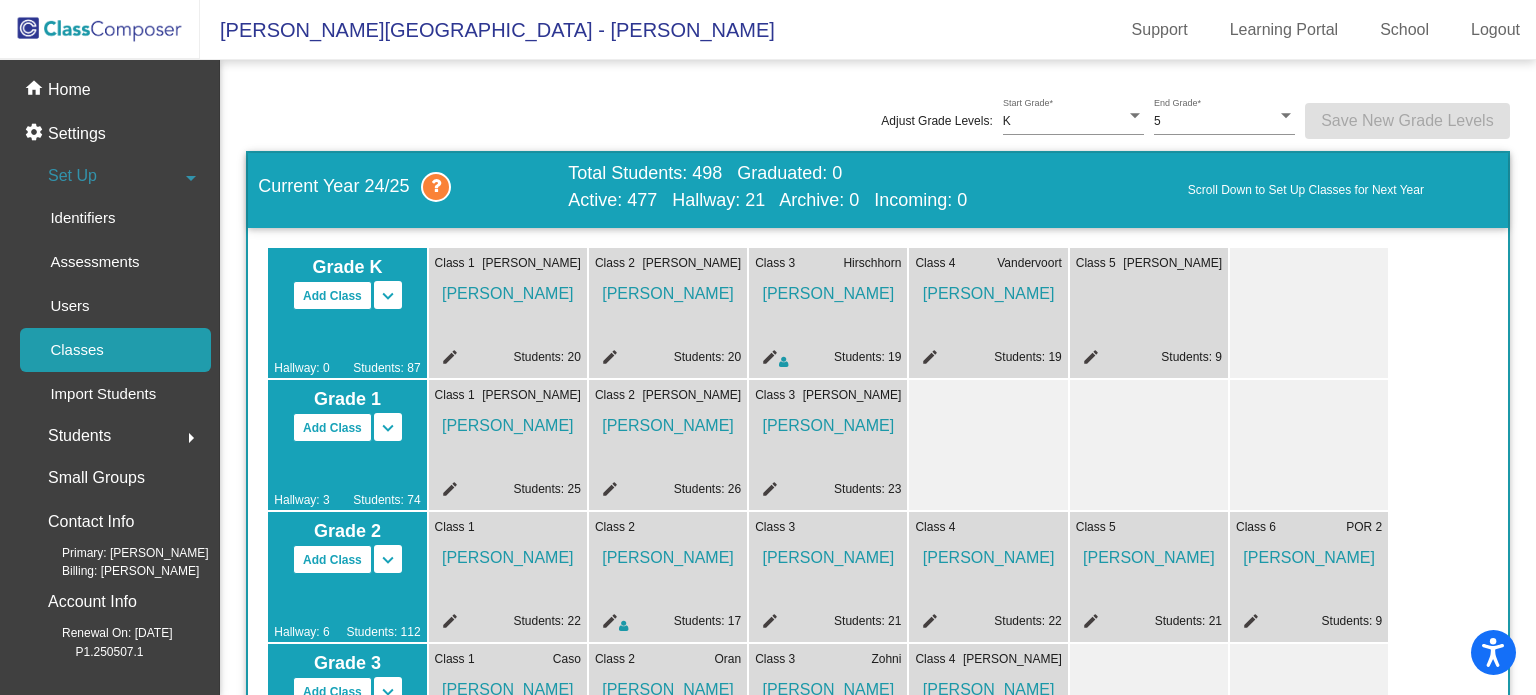 click 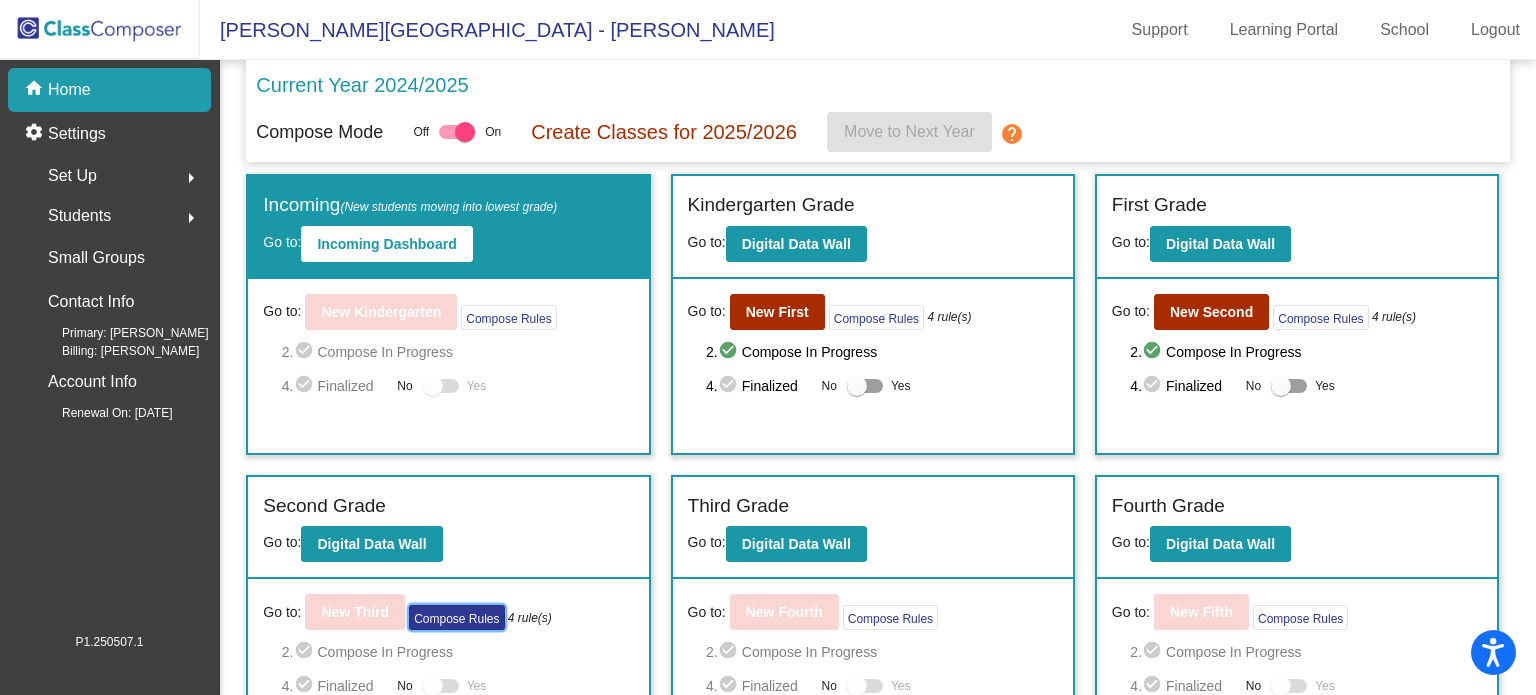 click on "Compose Rules" 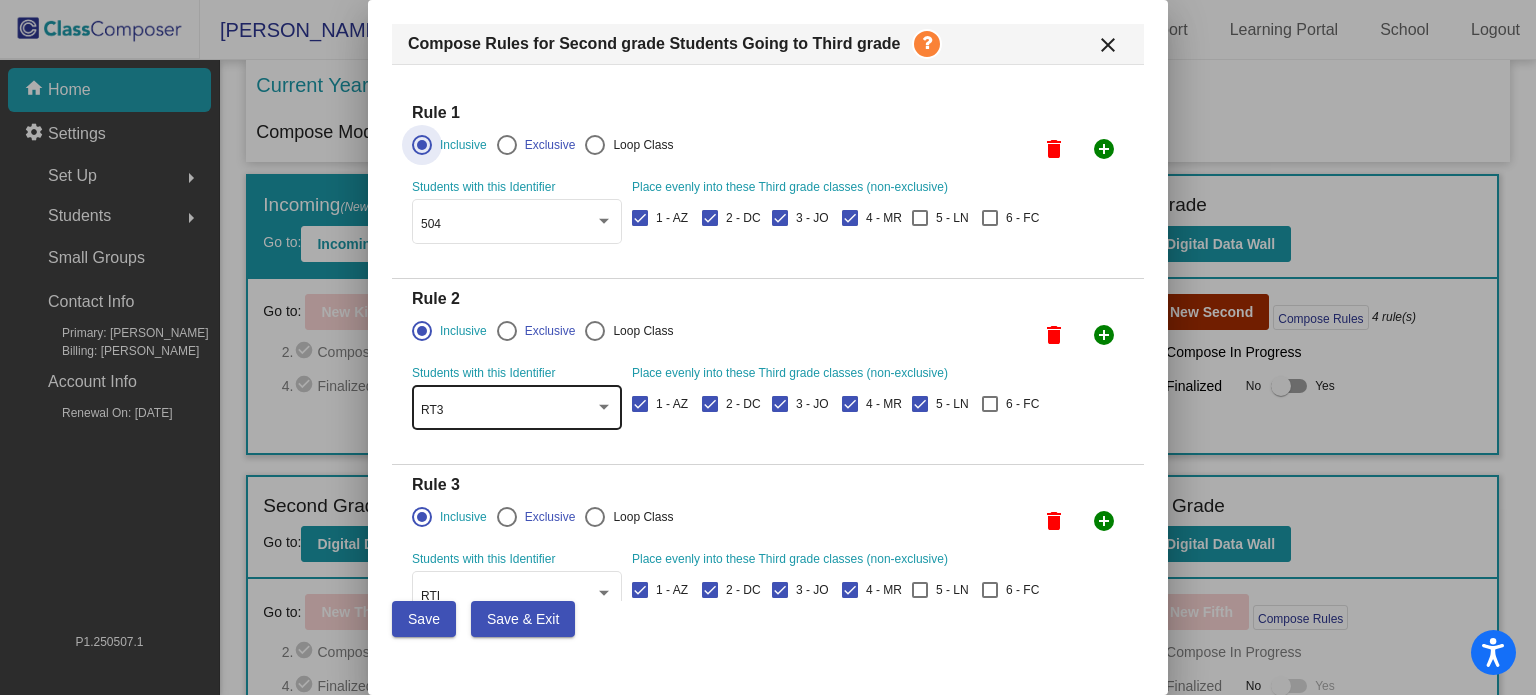 scroll, scrollTop: 243, scrollLeft: 0, axis: vertical 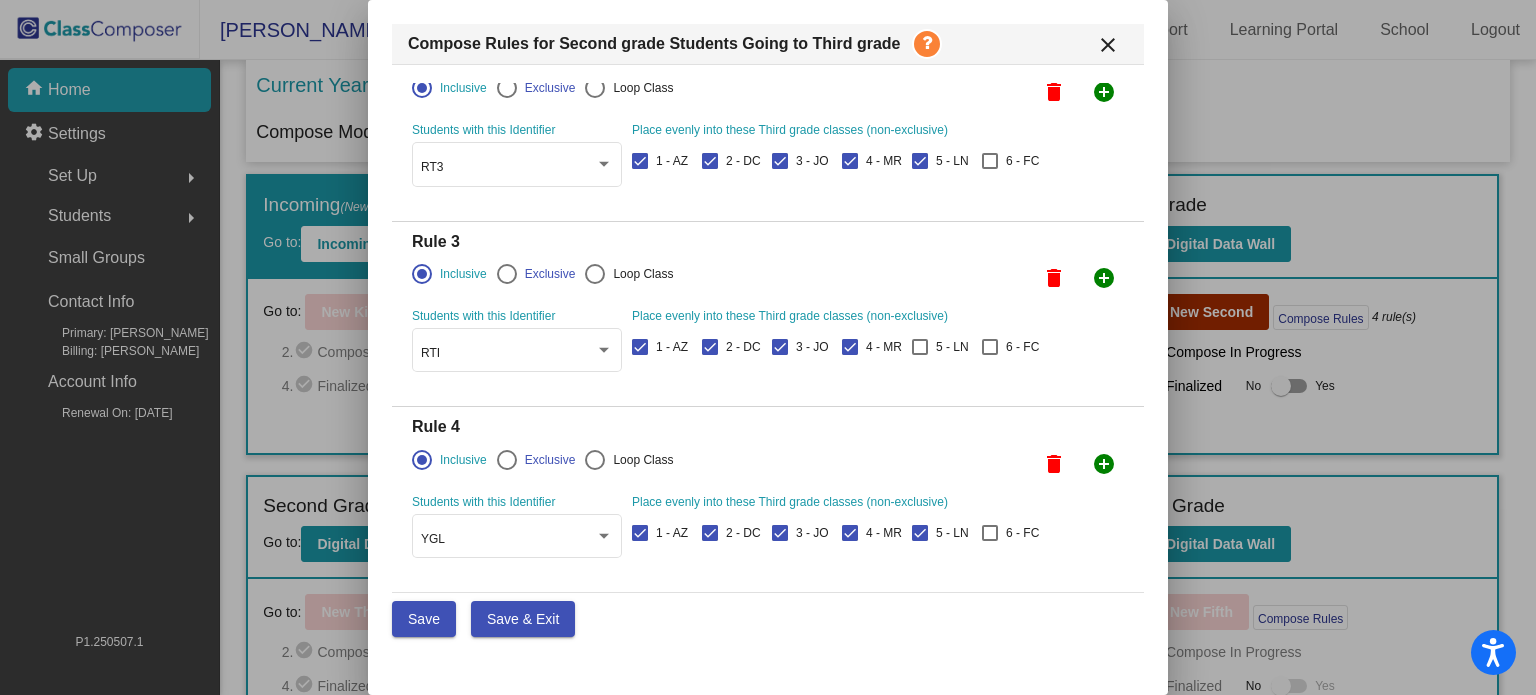 click on "add_circle" at bounding box center [1104, -95] 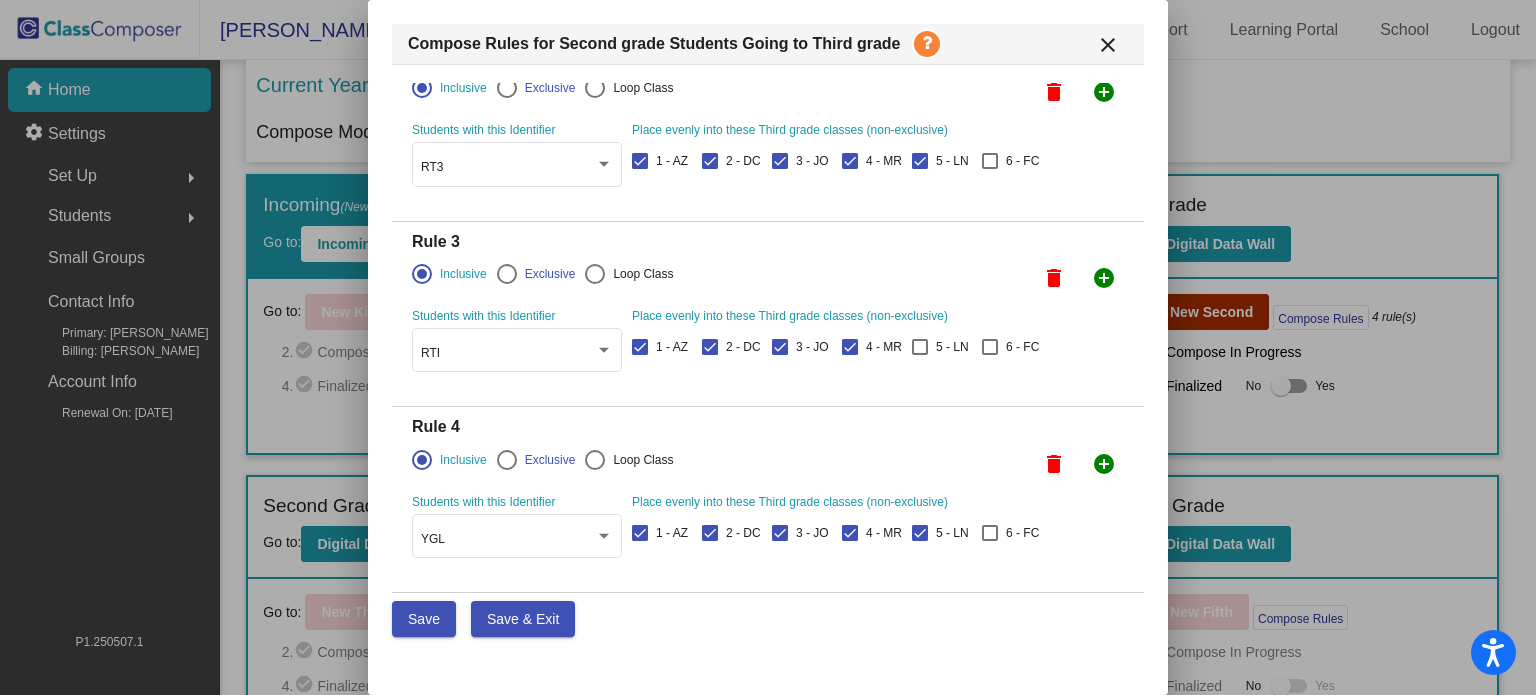 scroll, scrollTop: 428, scrollLeft: 0, axis: vertical 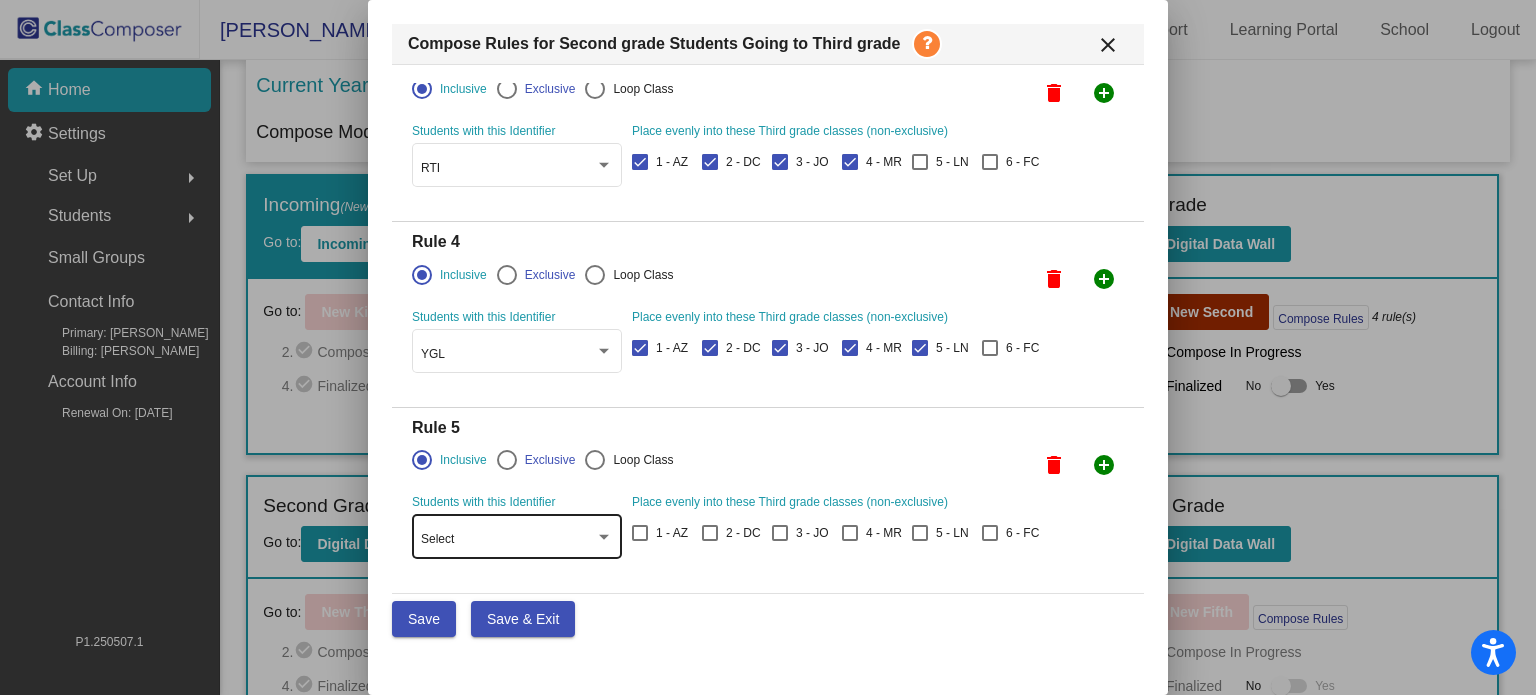 click on "Select" 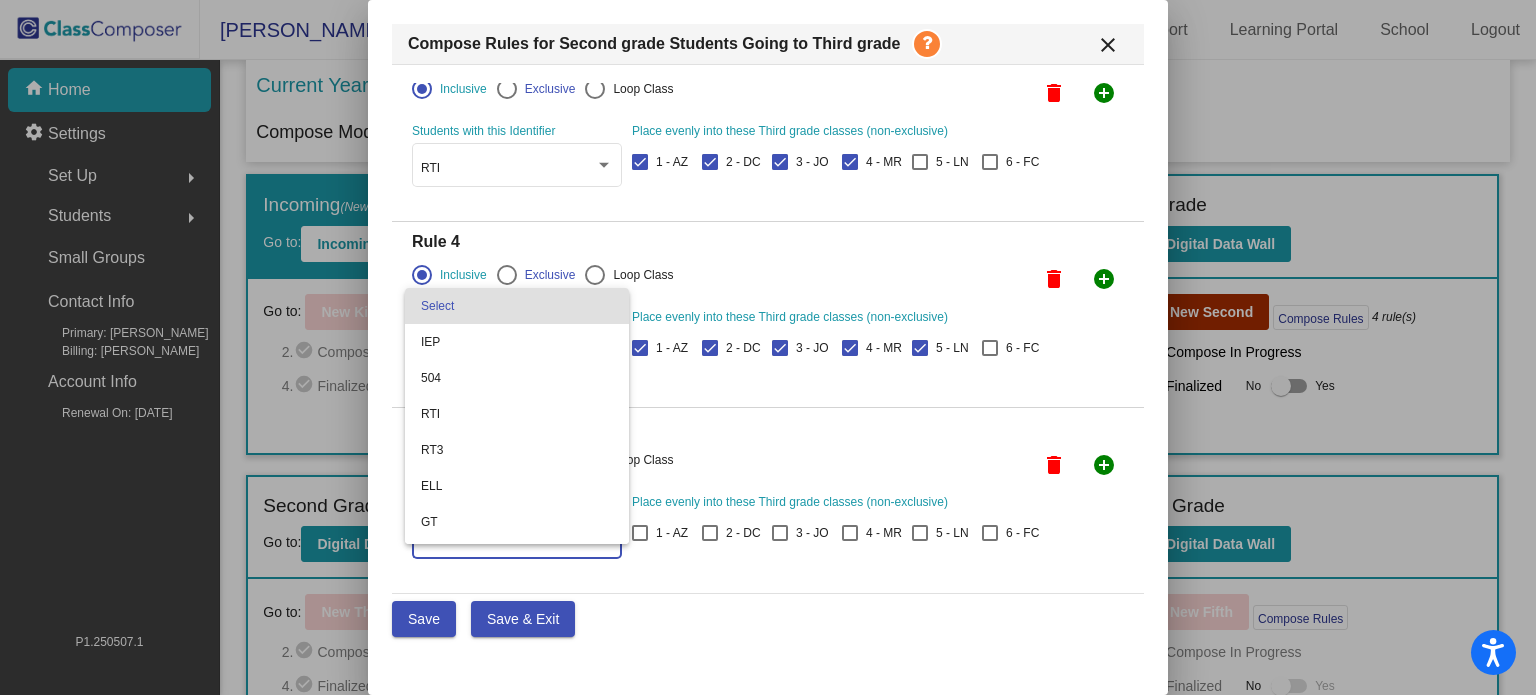 click at bounding box center [768, 347] 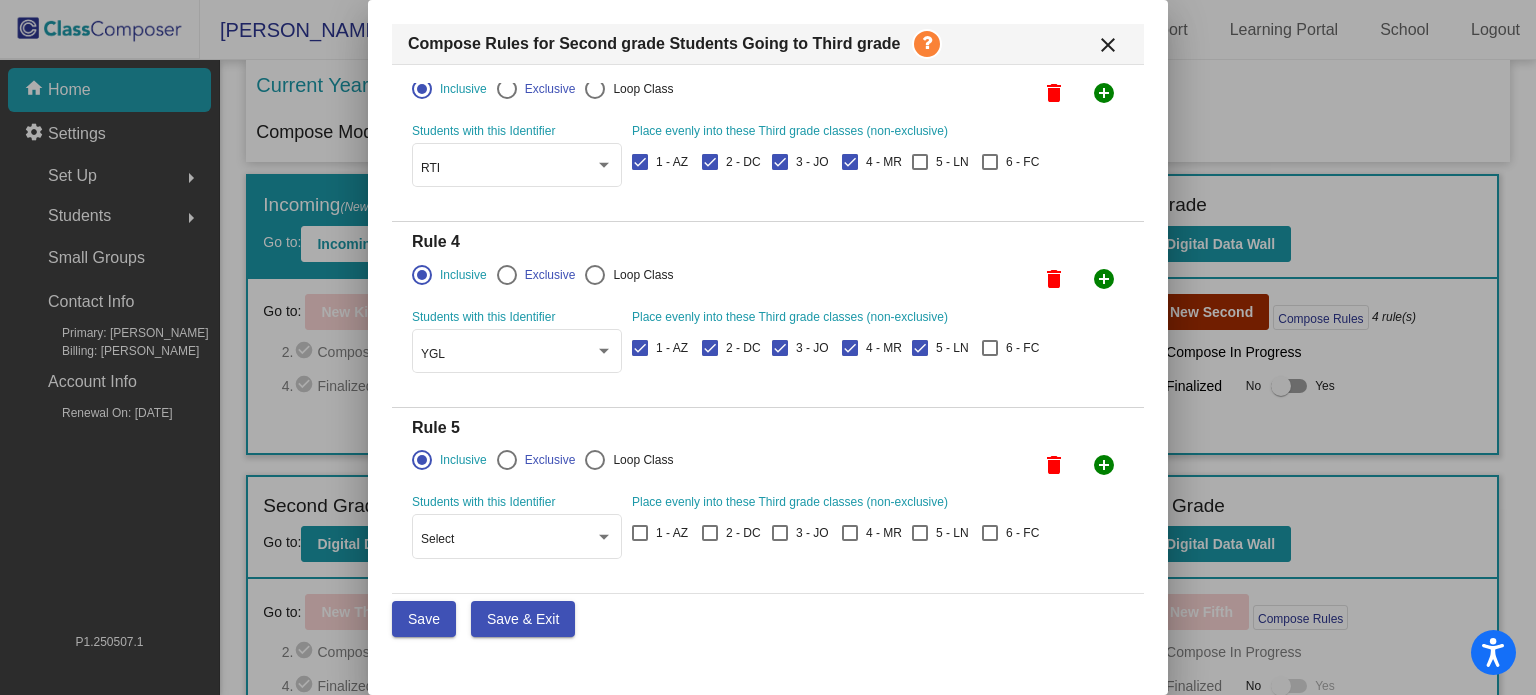 click at bounding box center (595, 460) 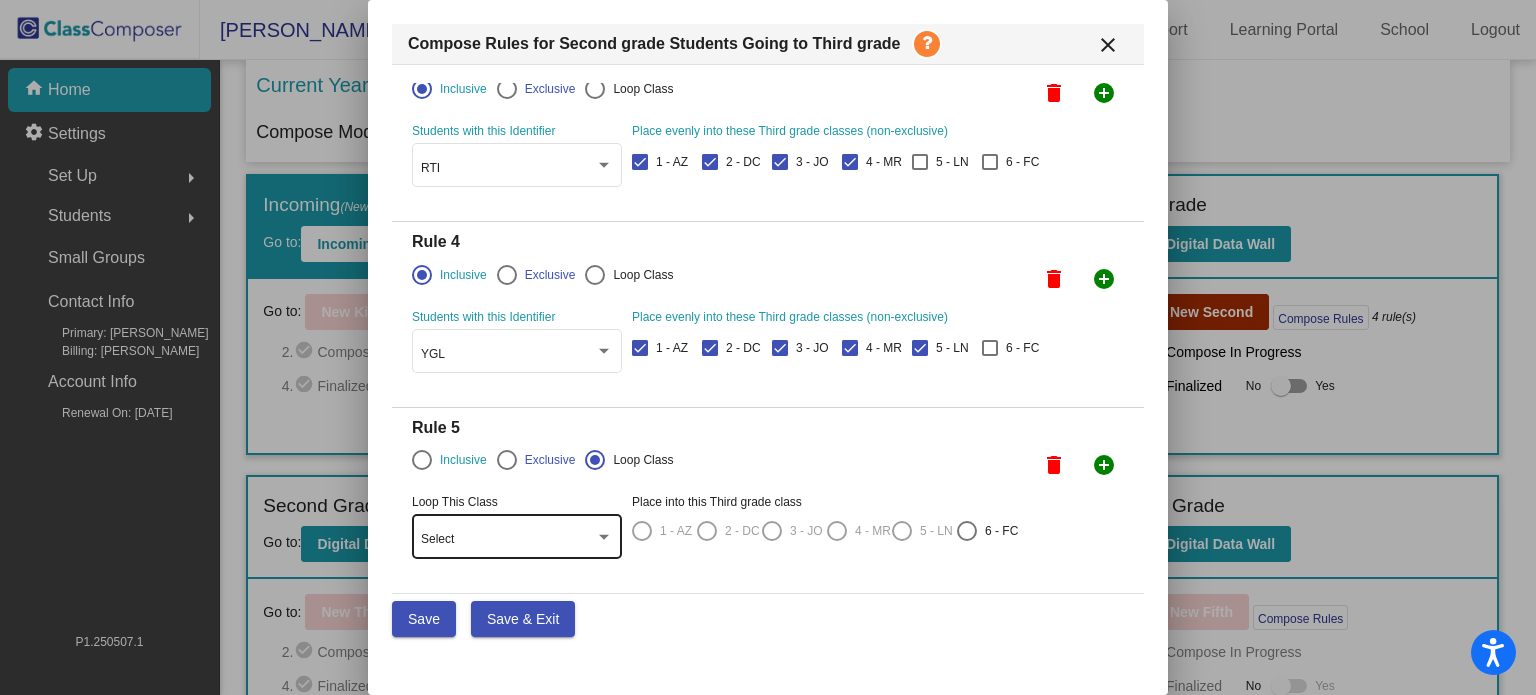 click on "Select" 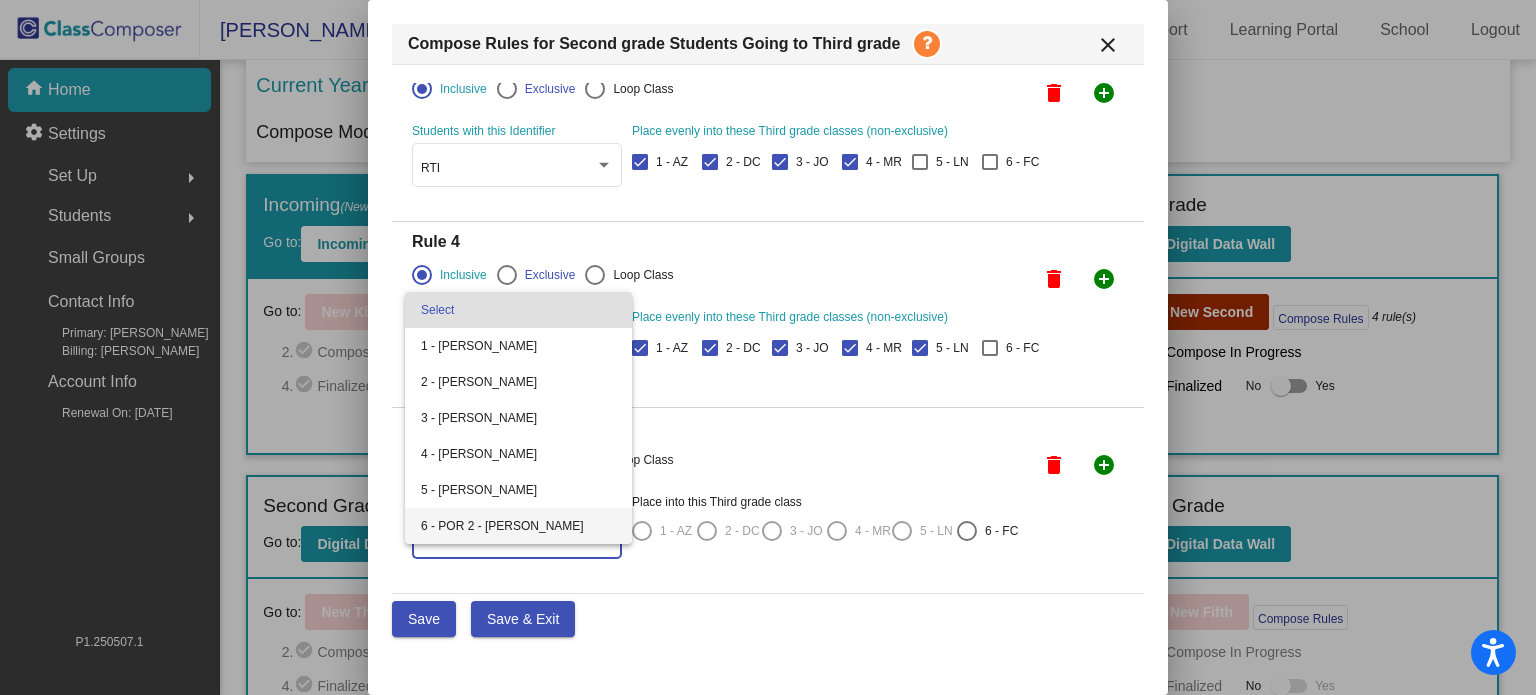 click on "6  - POR 2
- [PERSON_NAME]" at bounding box center [518, 526] 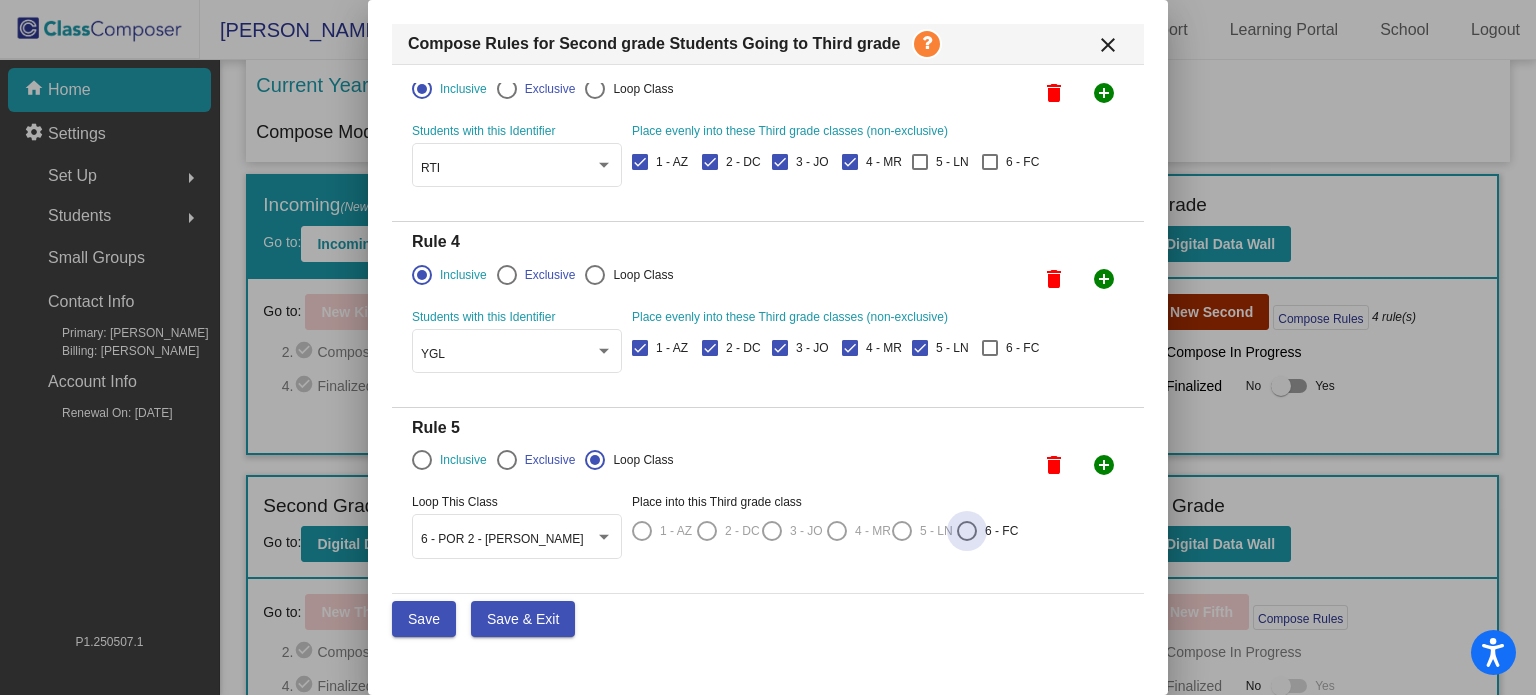 click at bounding box center (967, 531) 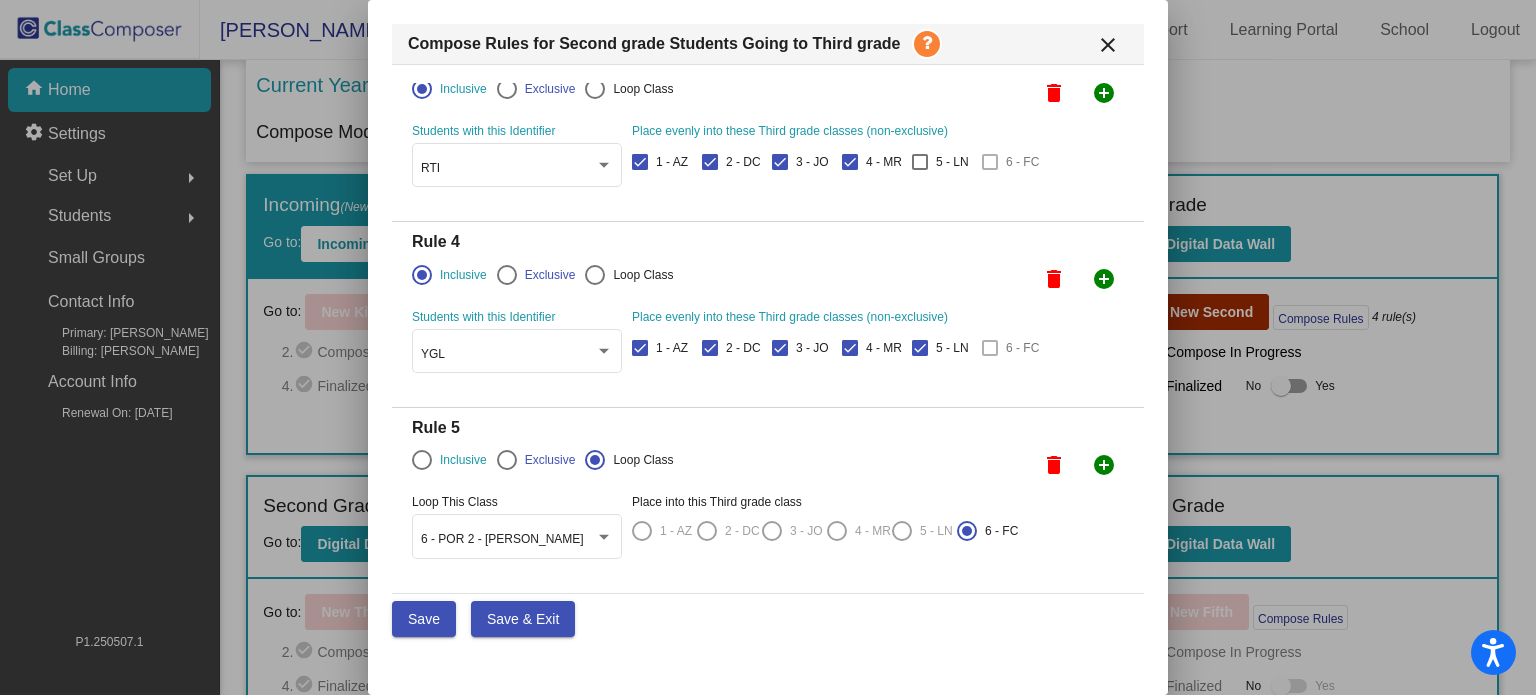 click on "Save & Exit" at bounding box center [523, 619] 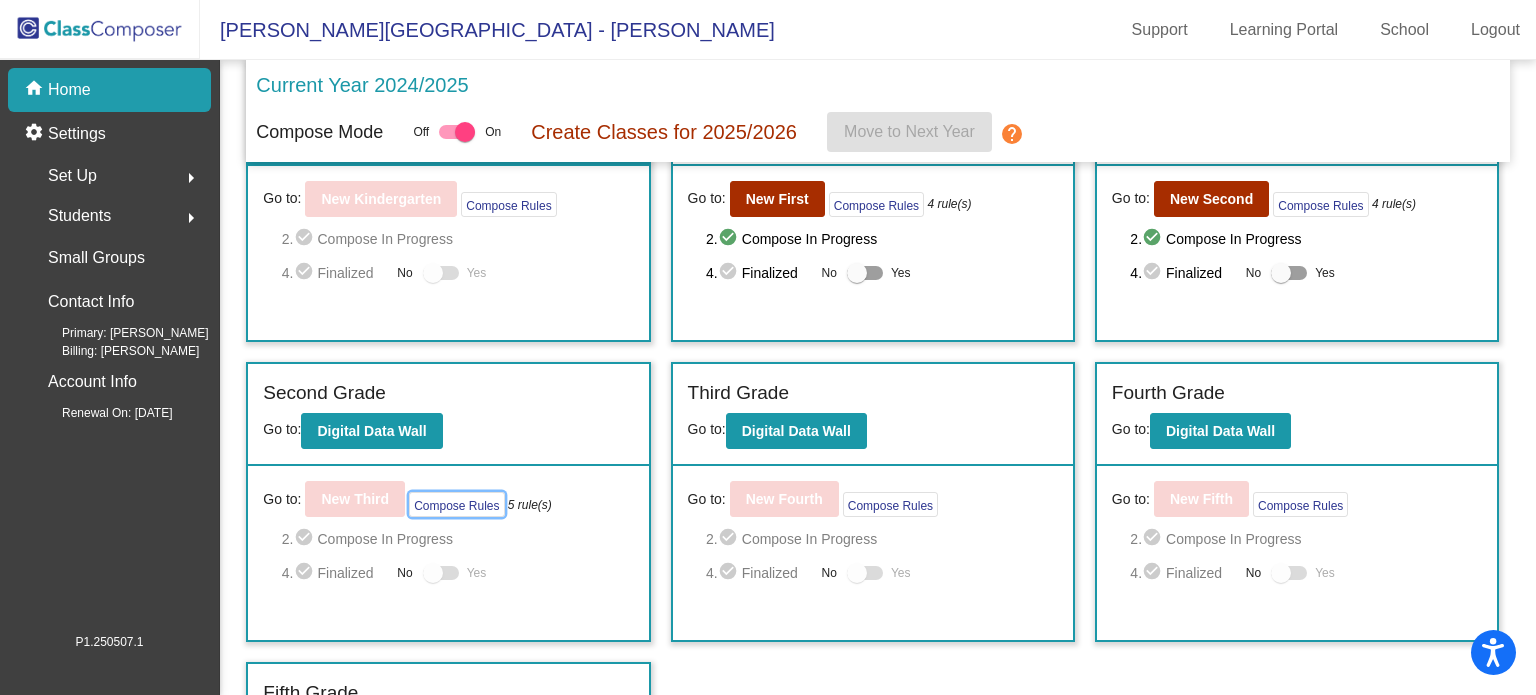 scroll, scrollTop: 120, scrollLeft: 0, axis: vertical 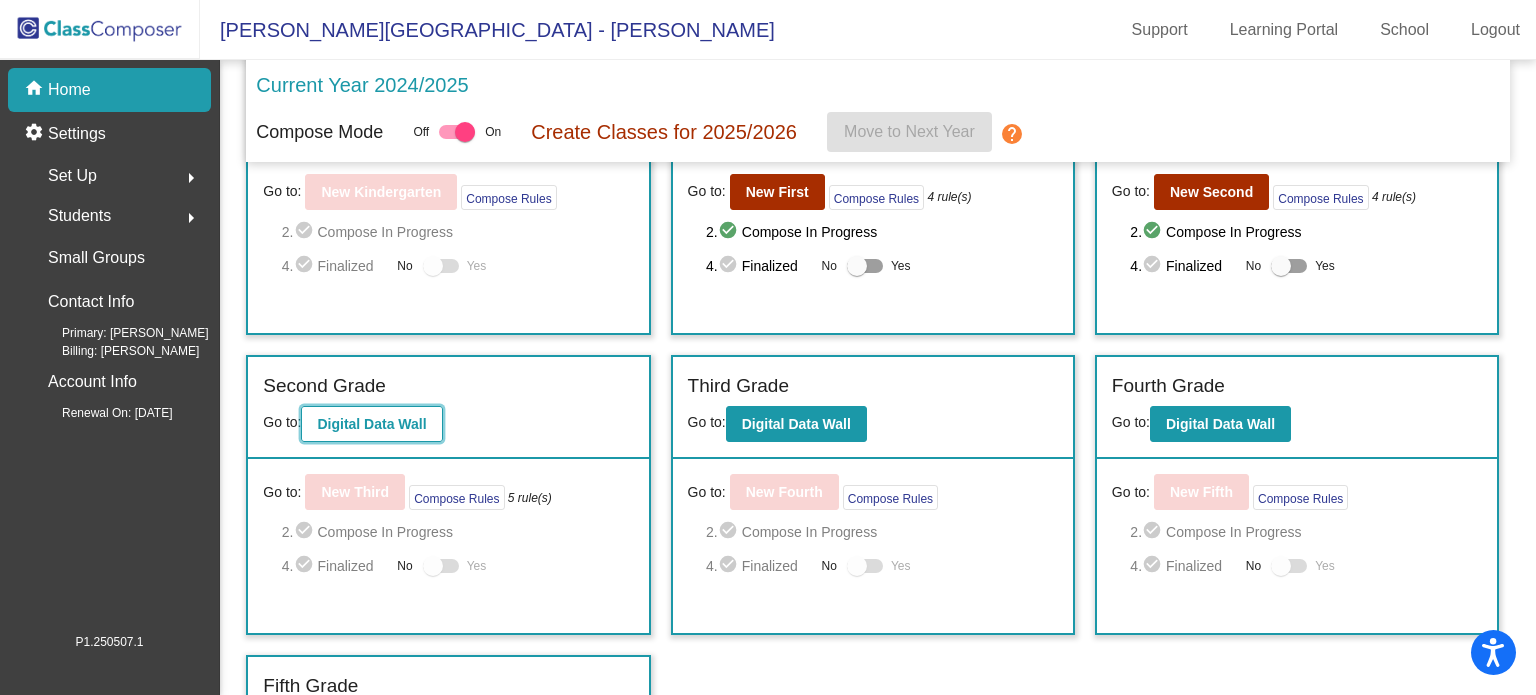 click on "Digital Data Wall" 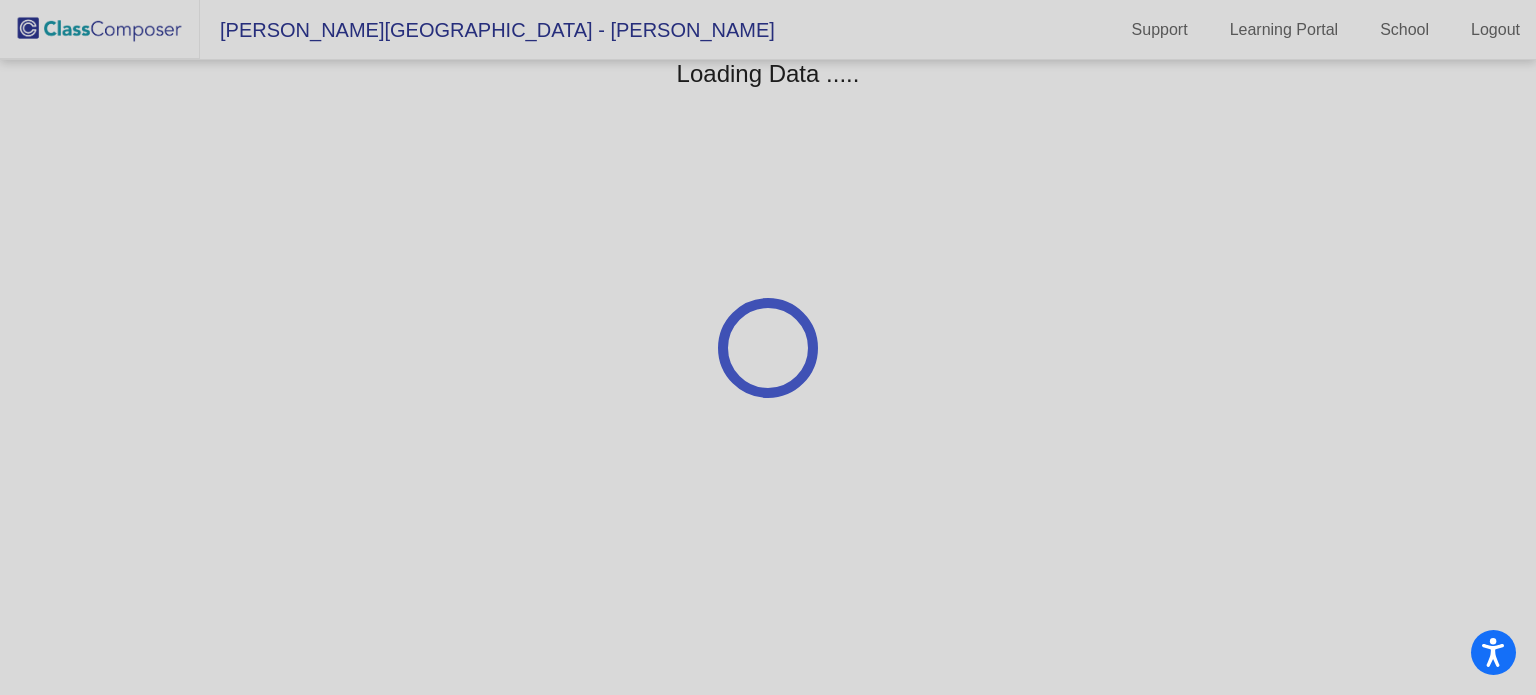 scroll, scrollTop: 0, scrollLeft: 0, axis: both 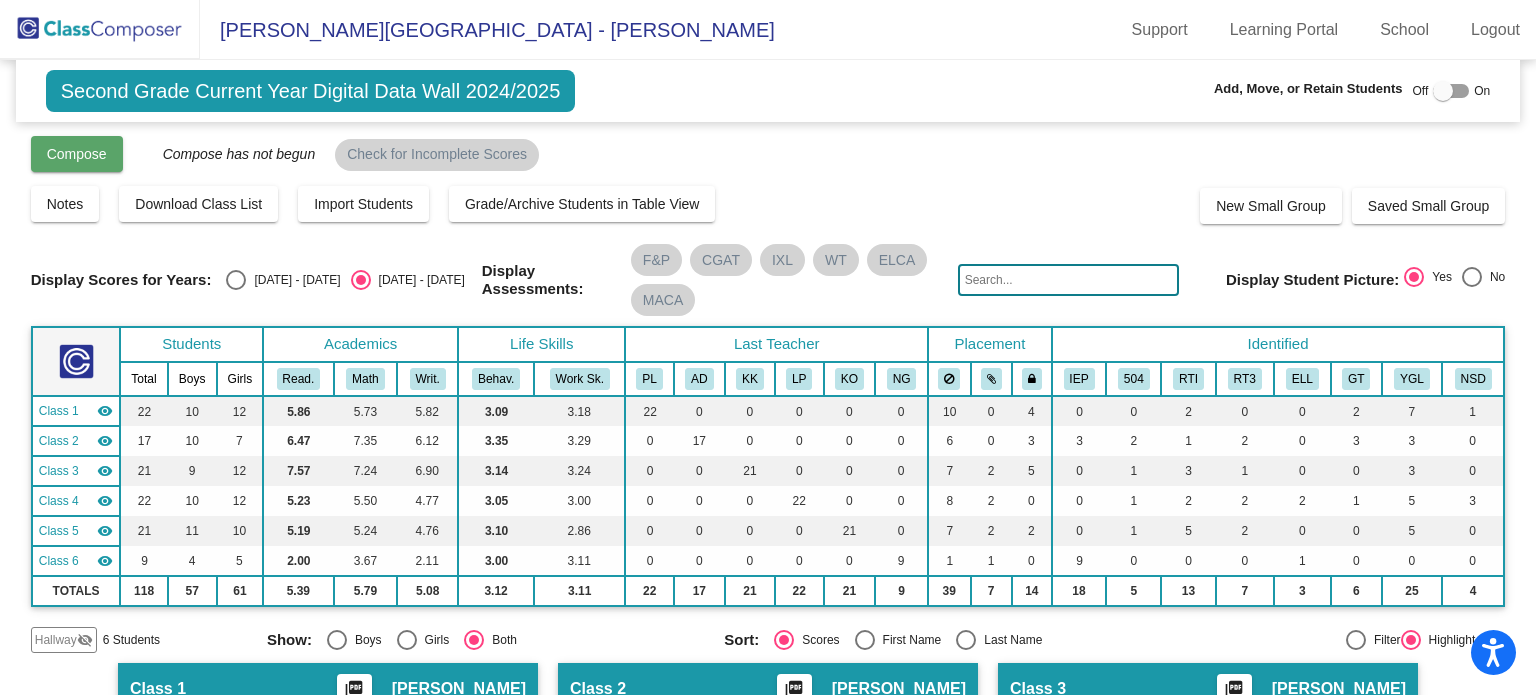 click on "Compose" 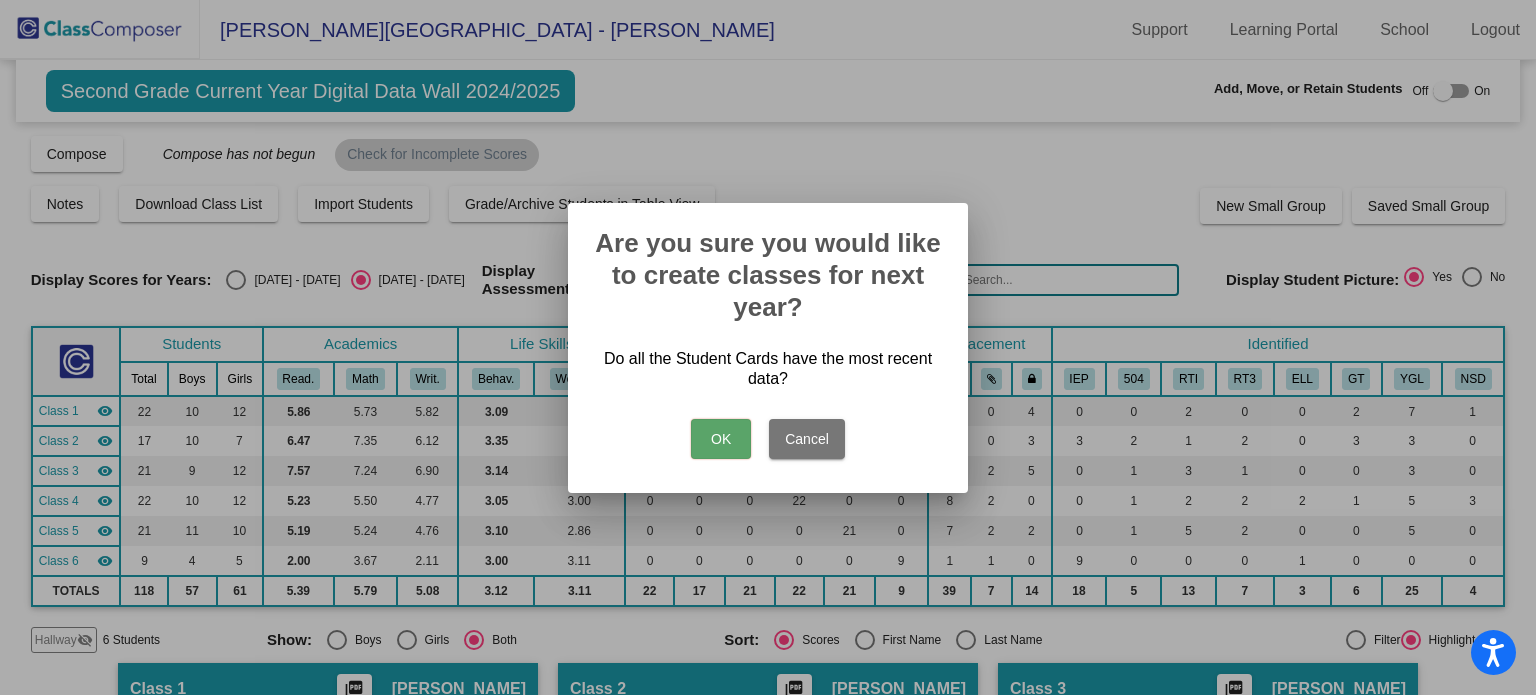 click on "OK" at bounding box center [721, 439] 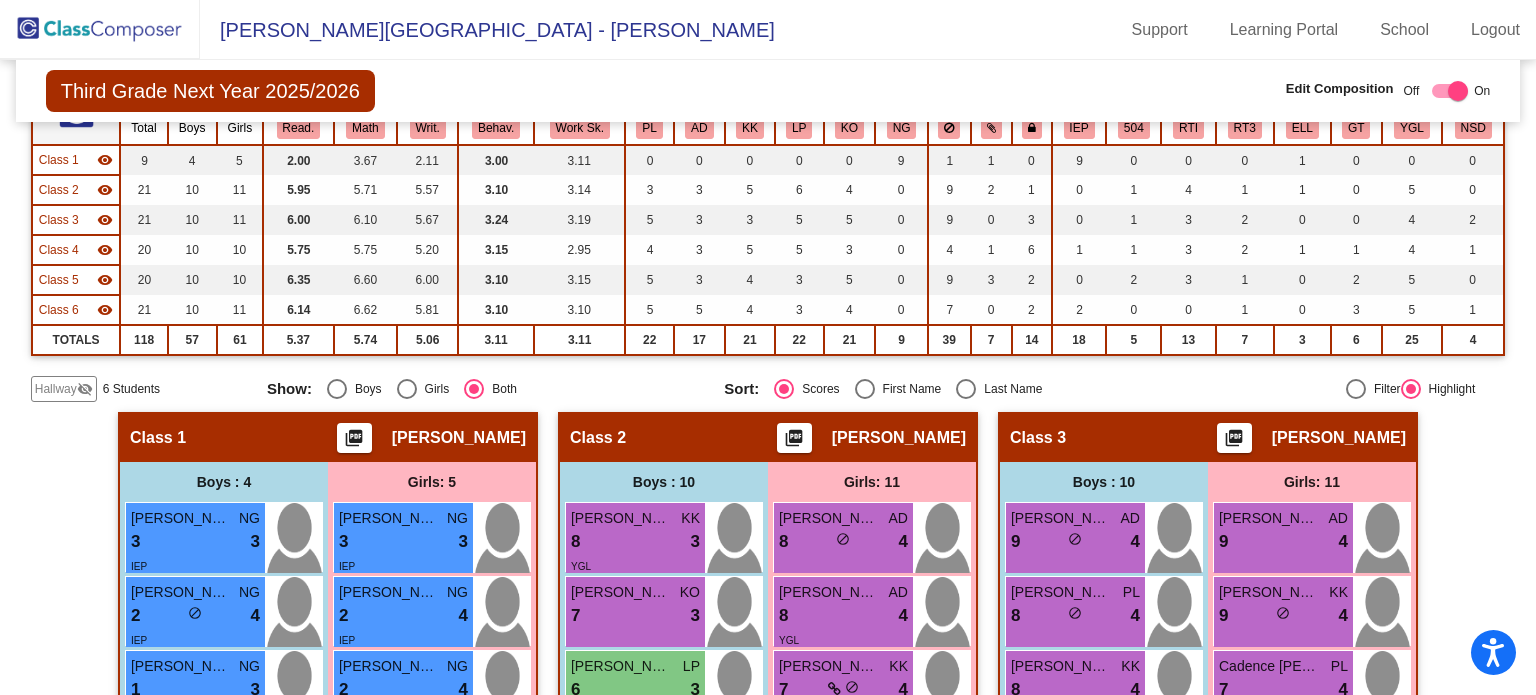 scroll, scrollTop: 0, scrollLeft: 0, axis: both 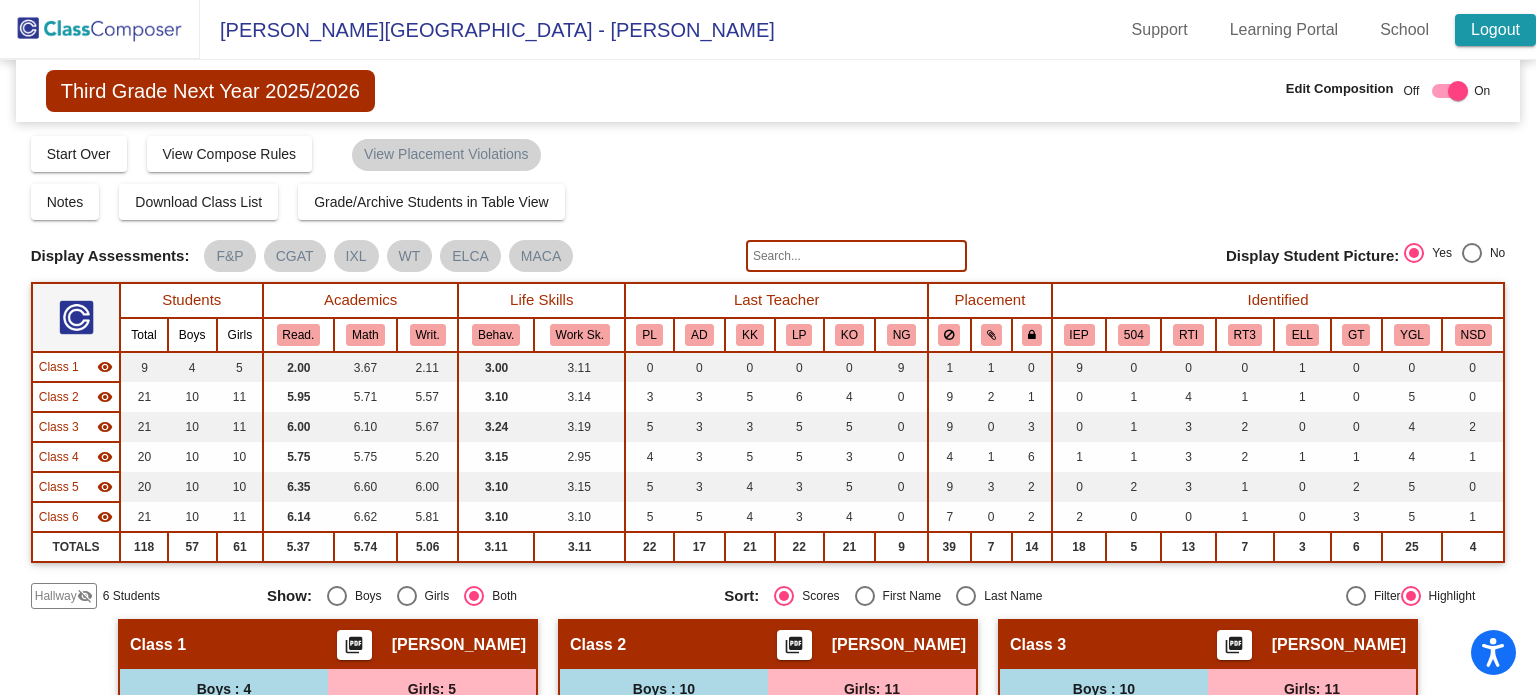 click on "Logout" 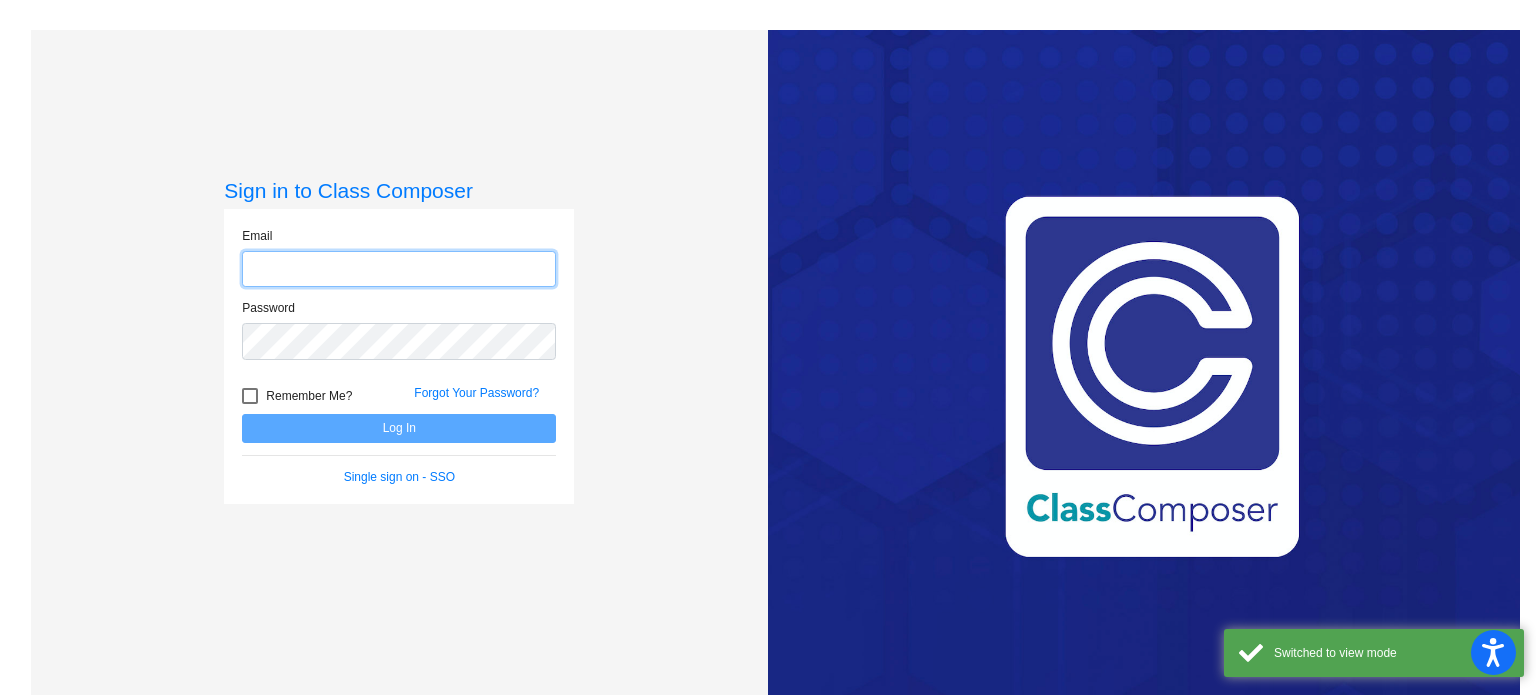 type on "[EMAIL_ADDRESS][DOMAIN_NAME]" 